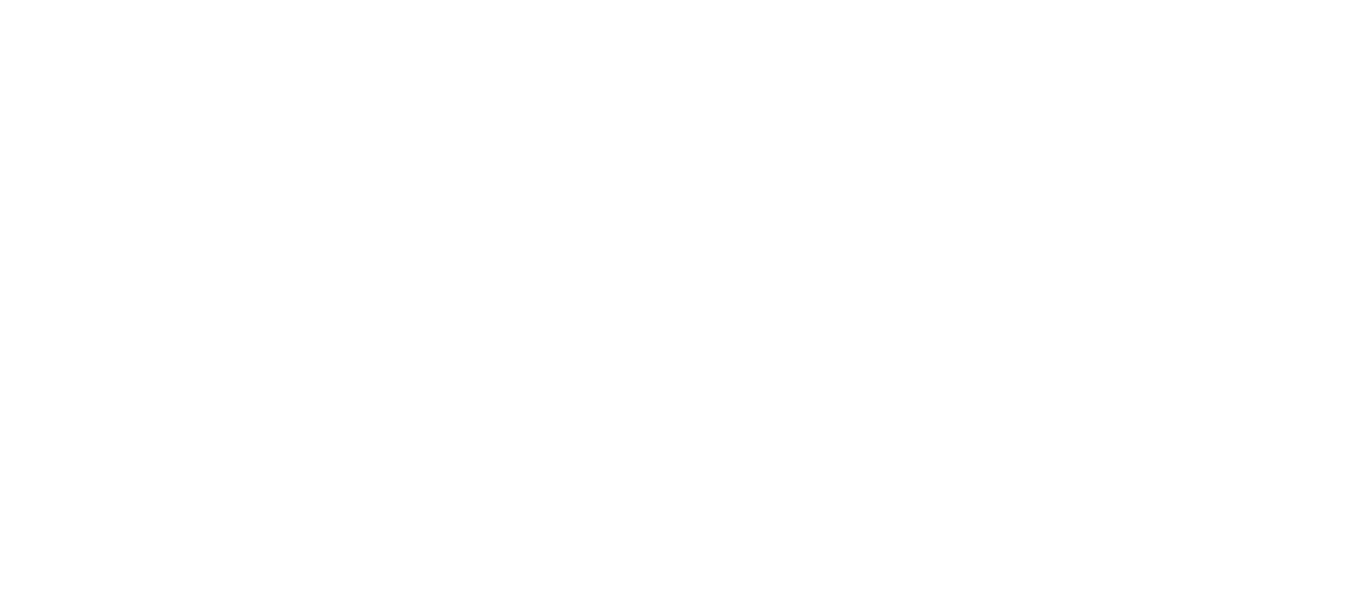 scroll, scrollTop: 0, scrollLeft: 0, axis: both 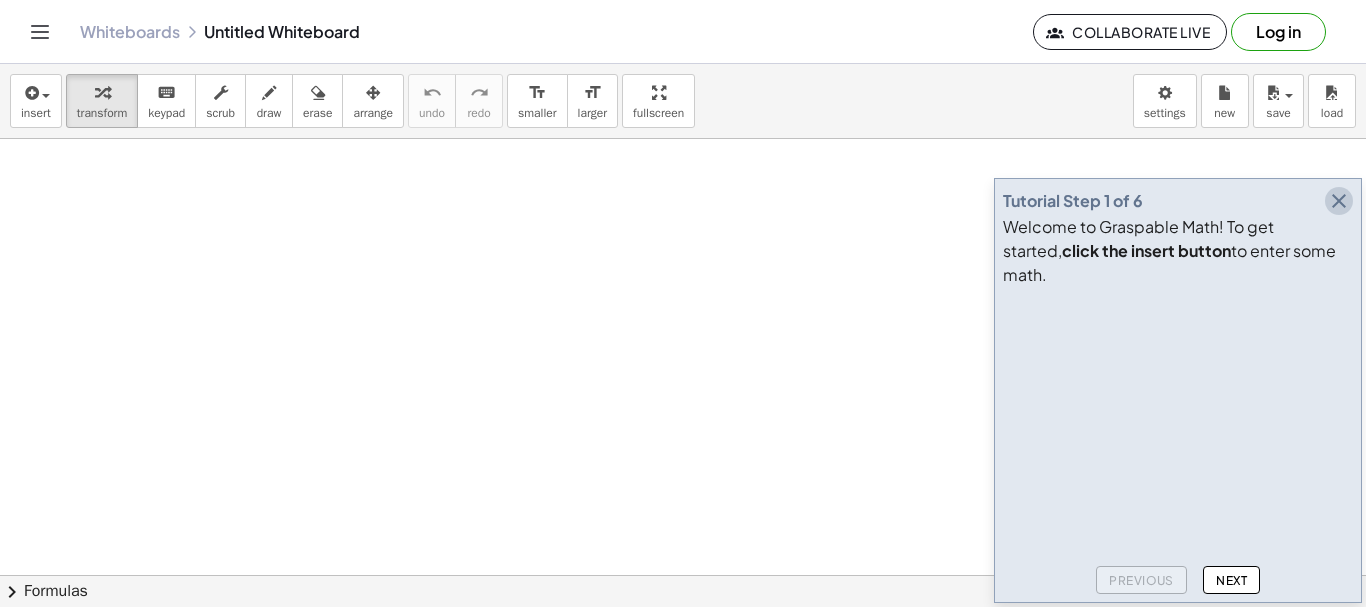 click at bounding box center [1339, 201] 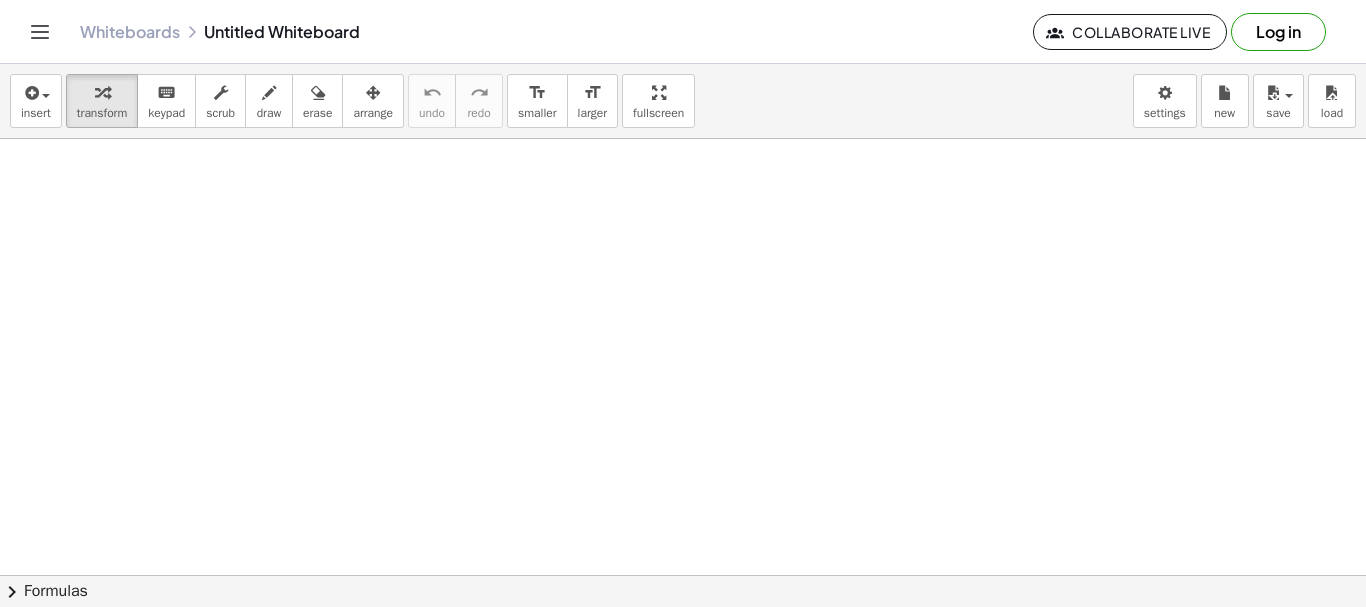 click at bounding box center [683, 575] 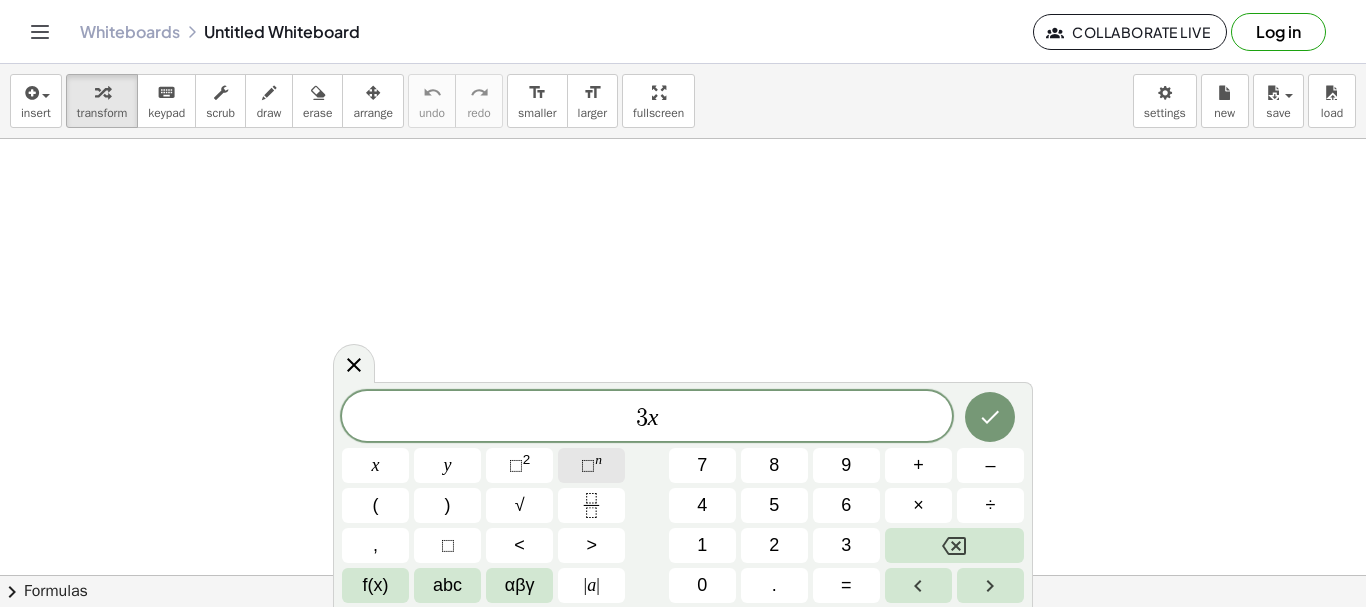 click on "⬚ n" 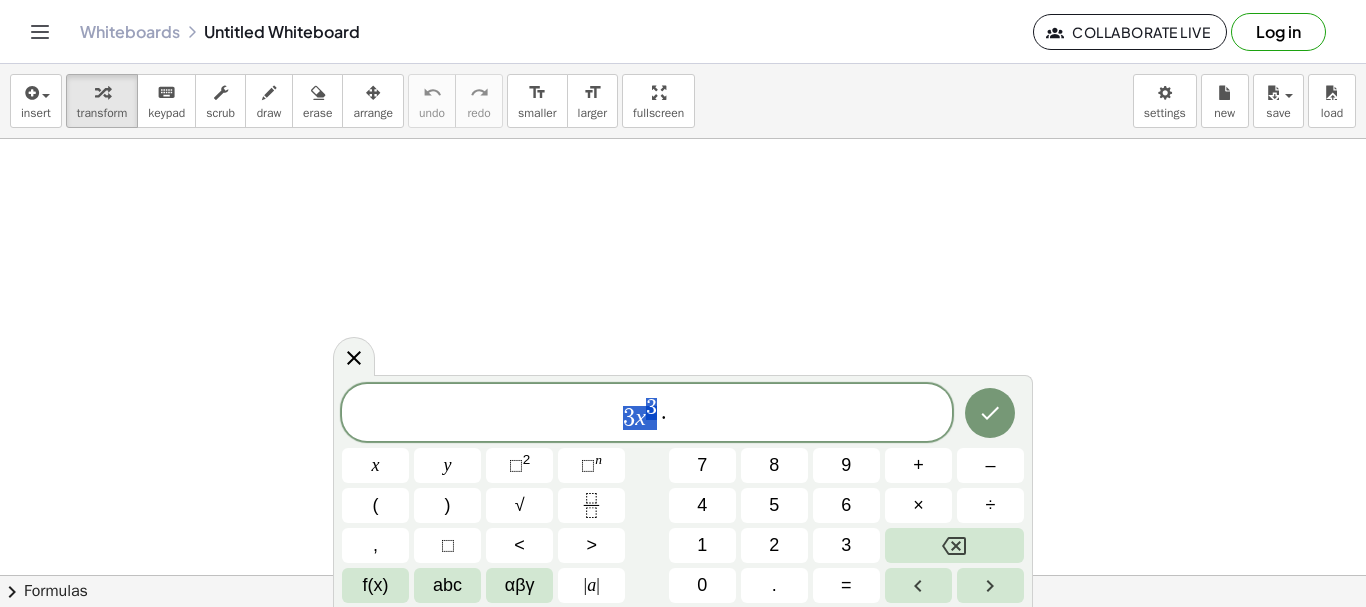 drag, startPoint x: 612, startPoint y: 420, endPoint x: 654, endPoint y: 410, distance: 43.174065 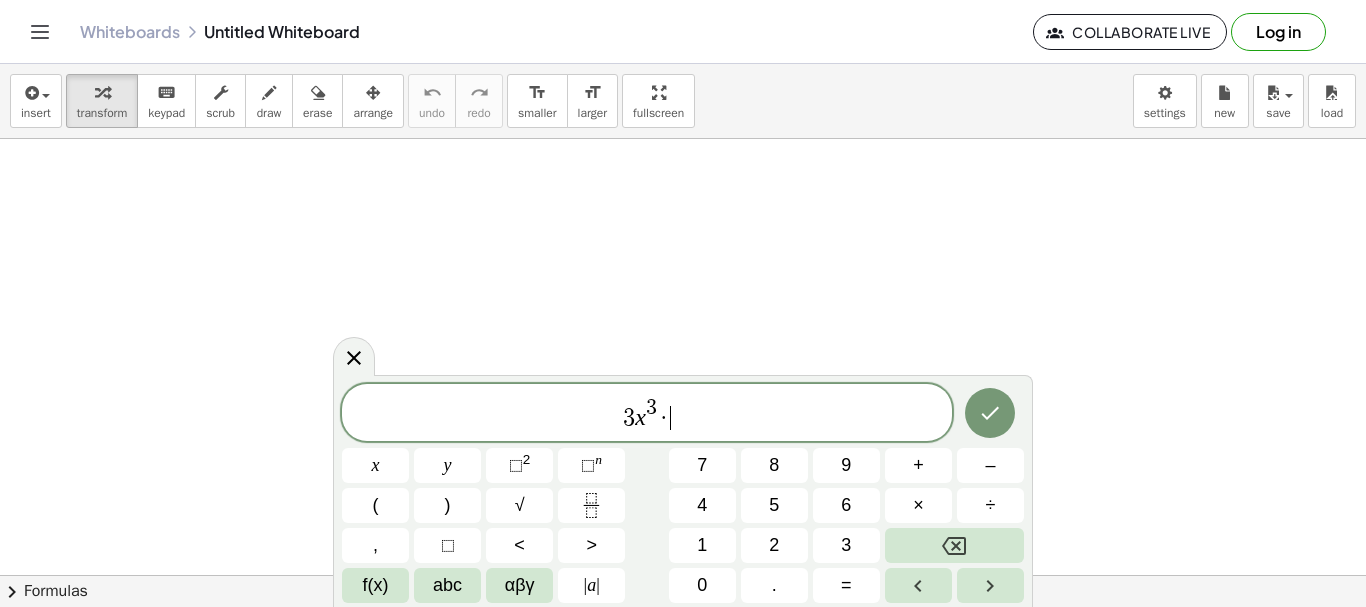 click on "3 x 3 · ​" at bounding box center (647, 414) 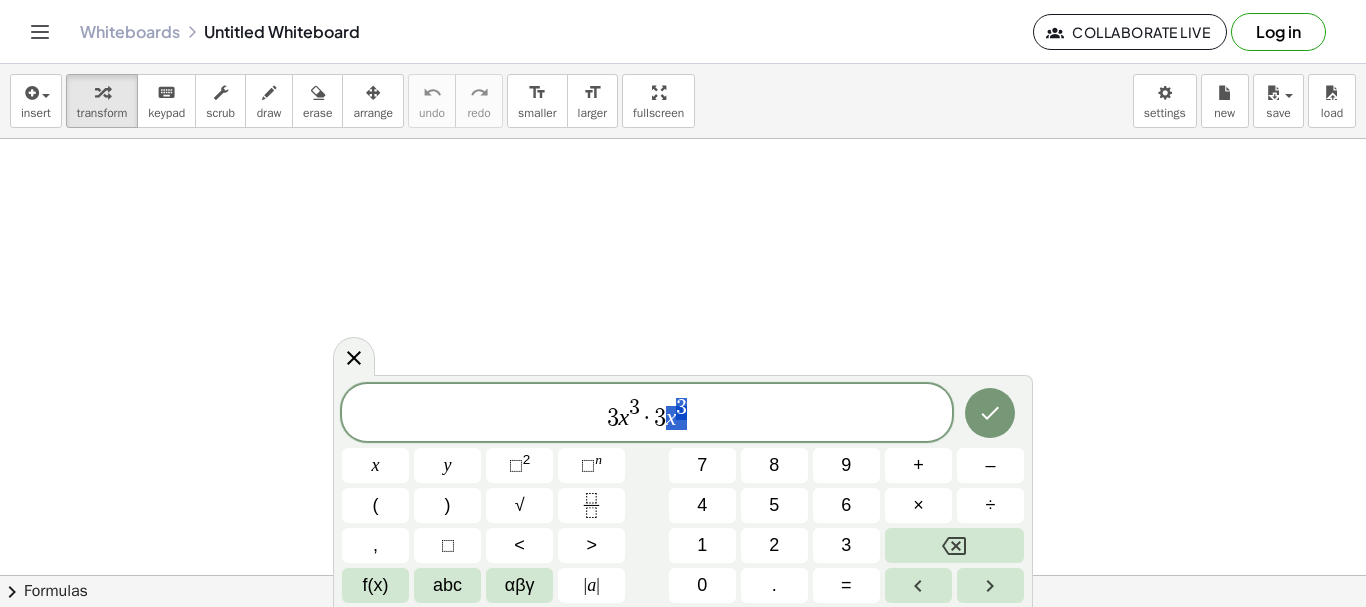 drag, startPoint x: 661, startPoint y: 426, endPoint x: 640, endPoint y: 430, distance: 21.377558 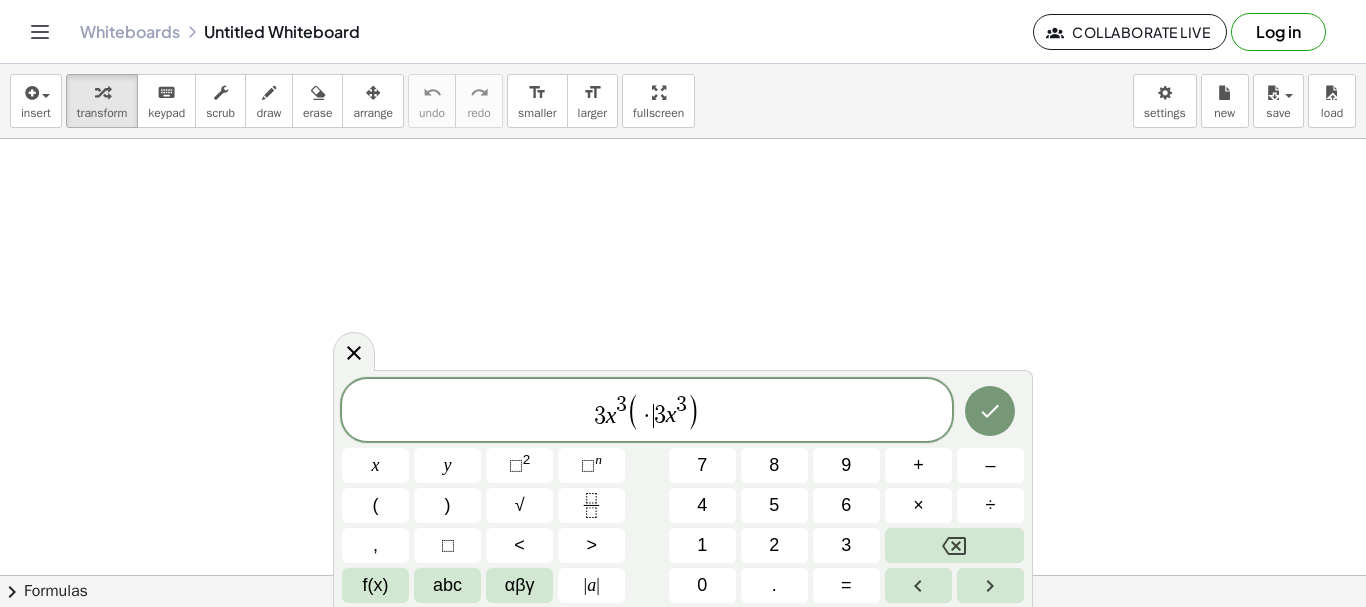 click on "· ​ 3 x 3" at bounding box center (663, 411) 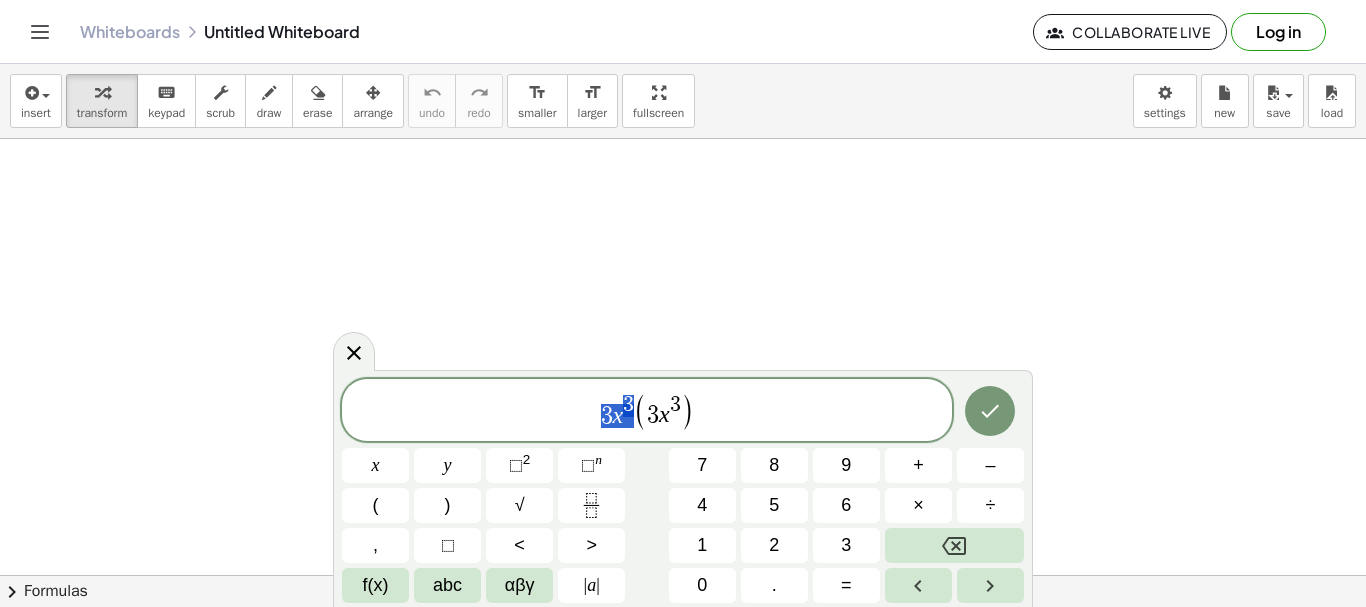 drag, startPoint x: 632, startPoint y: 418, endPoint x: 597, endPoint y: 416, distance: 35.057095 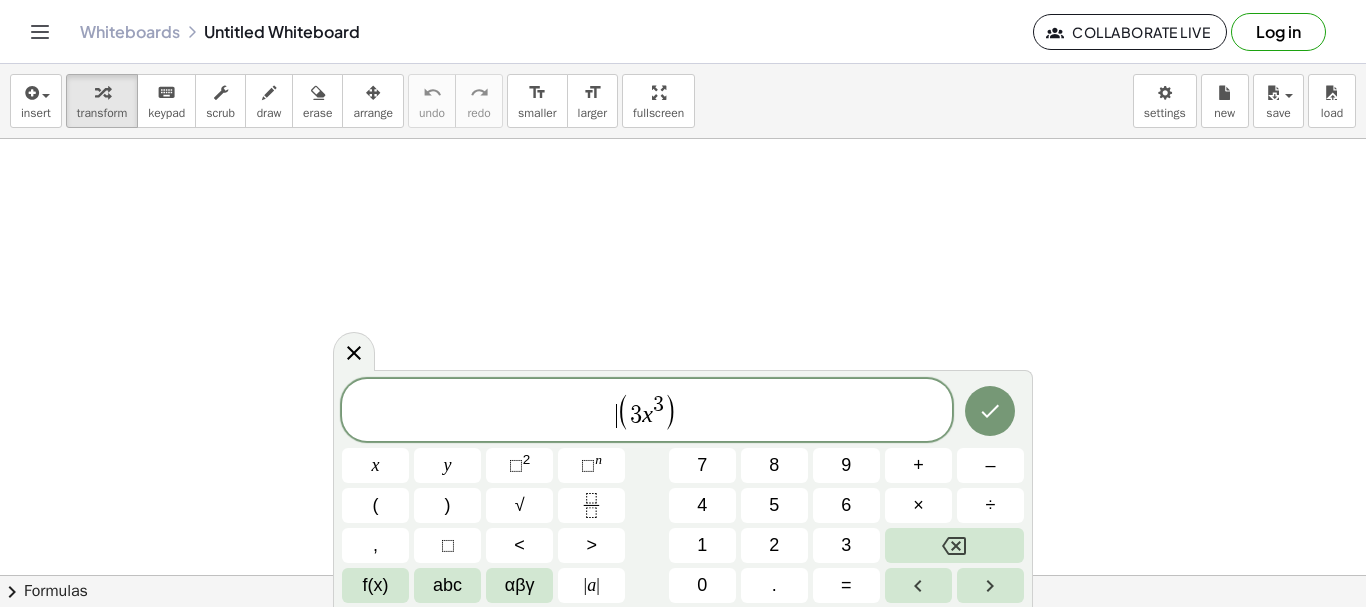 click on "​ ( 3 x 3 )" at bounding box center (647, 411) 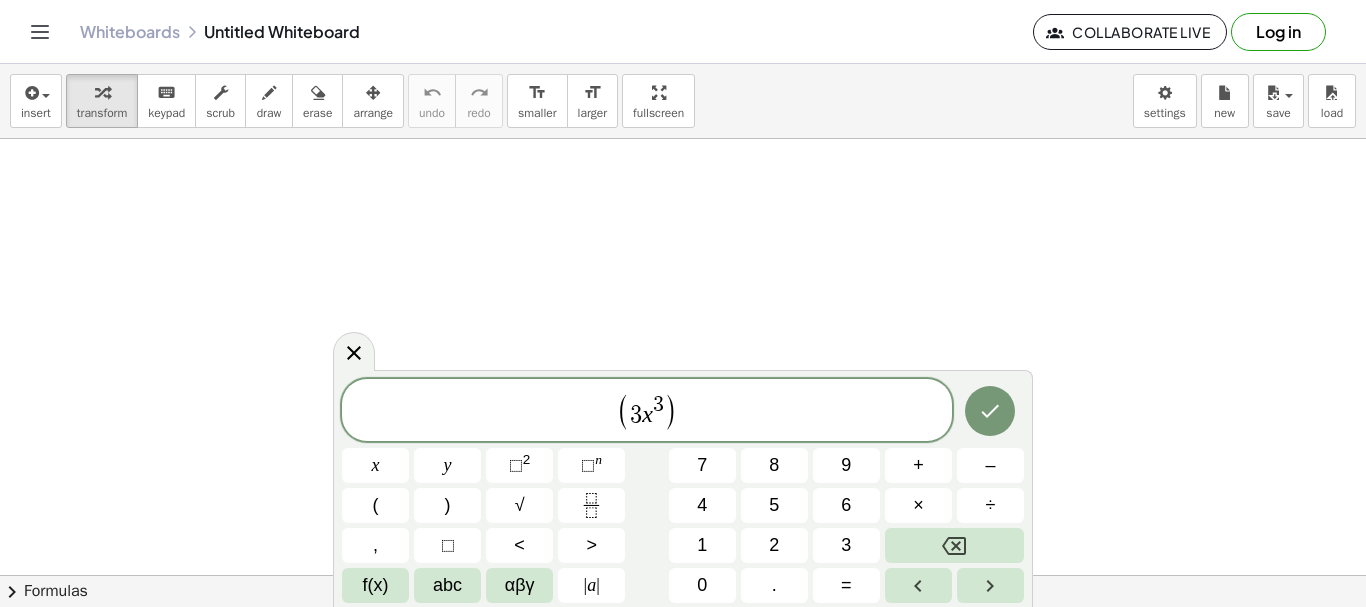 click on "( 3 x 3 ) x y ⬚ 2 ⬚ n 7 8 9 + – ( ) √ 4 5 6 × ÷ , ⬚ < > 1 2 3 f(x) abc αβγ | a | 0 . =" at bounding box center (683, 491) 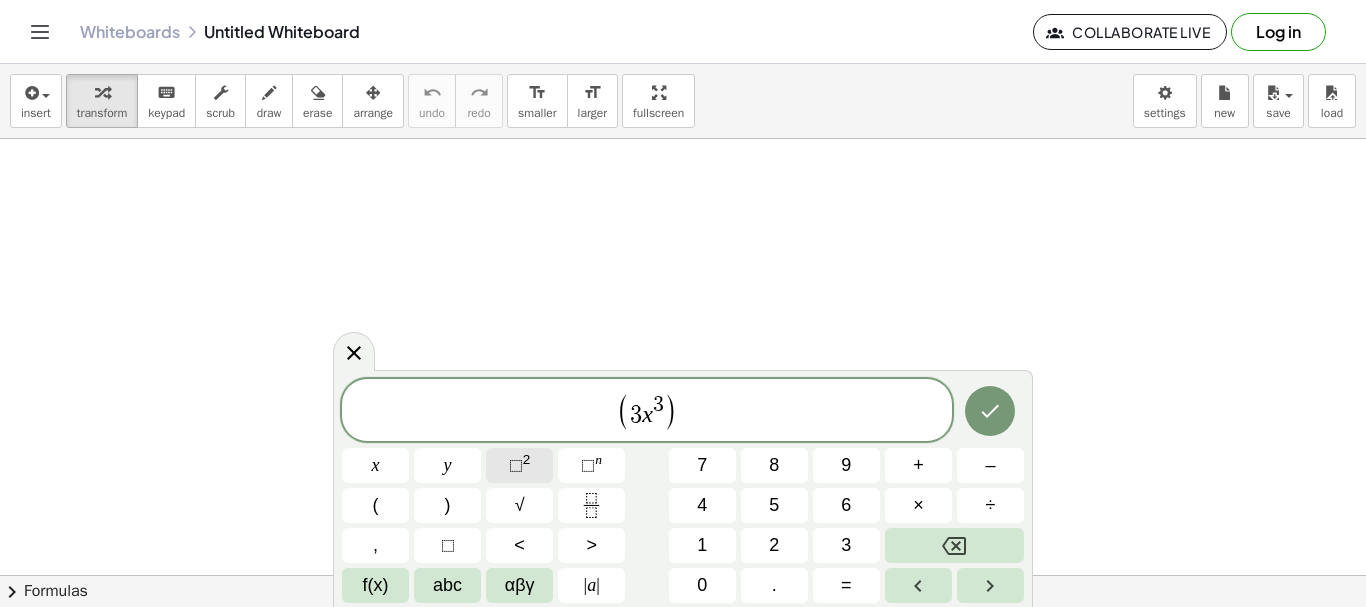 click on "⬚ 2" at bounding box center [519, 465] 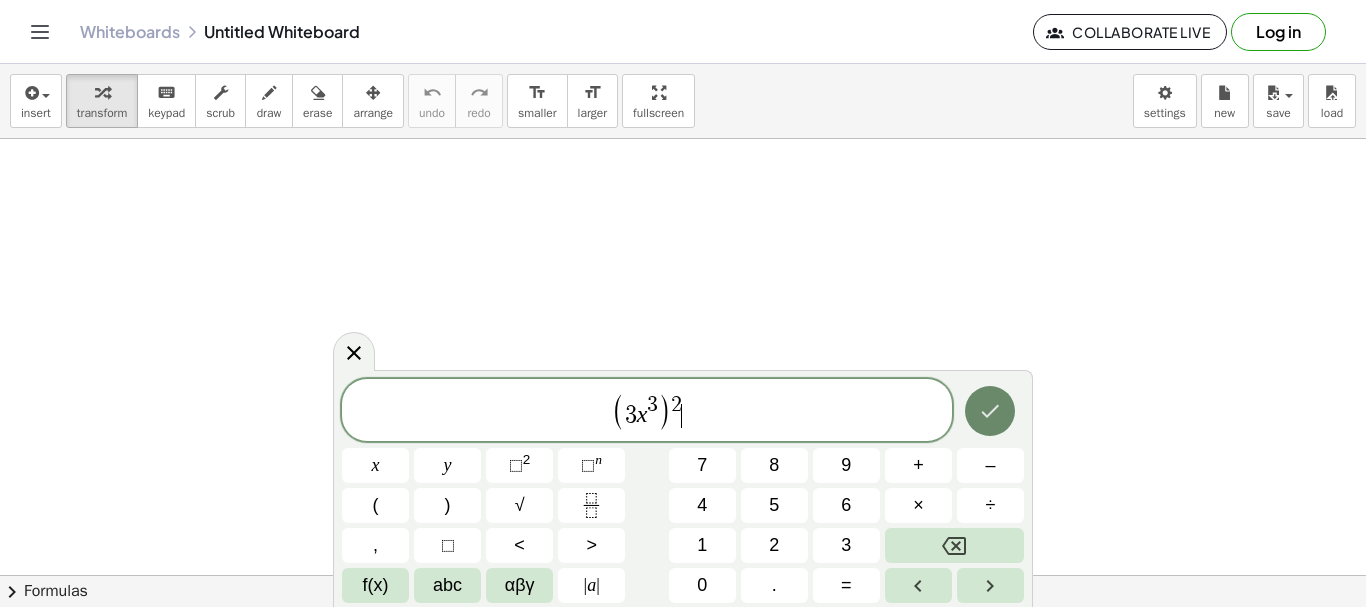 click at bounding box center [990, 411] 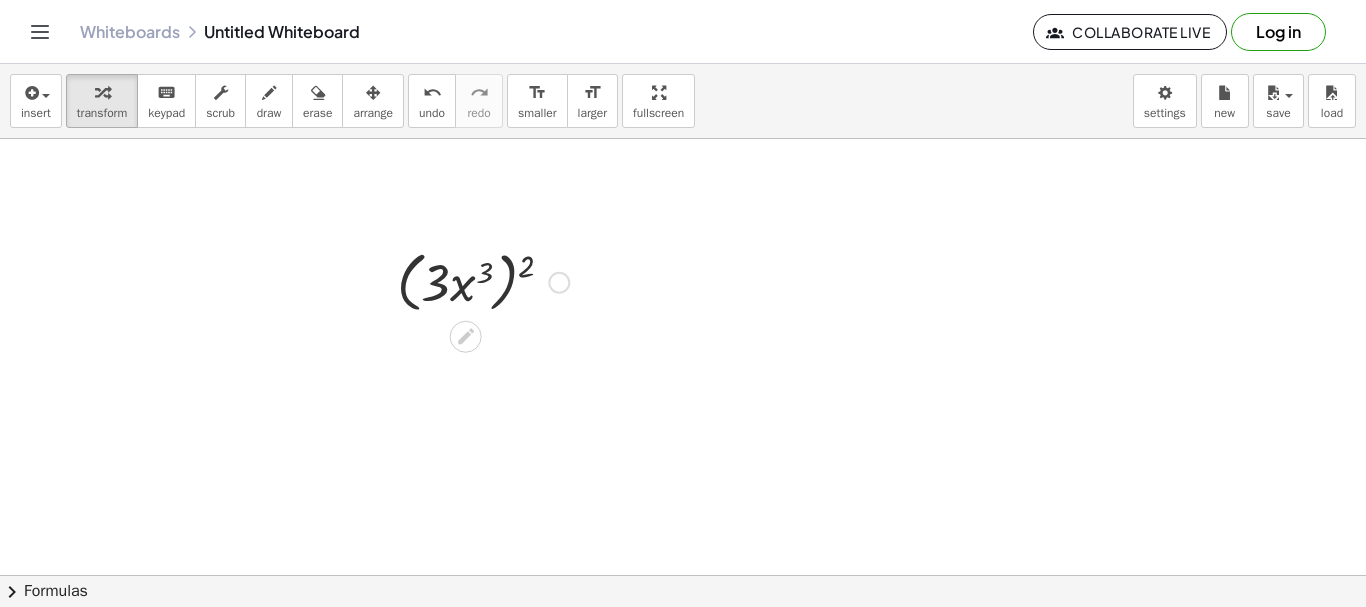 click at bounding box center (483, 281) 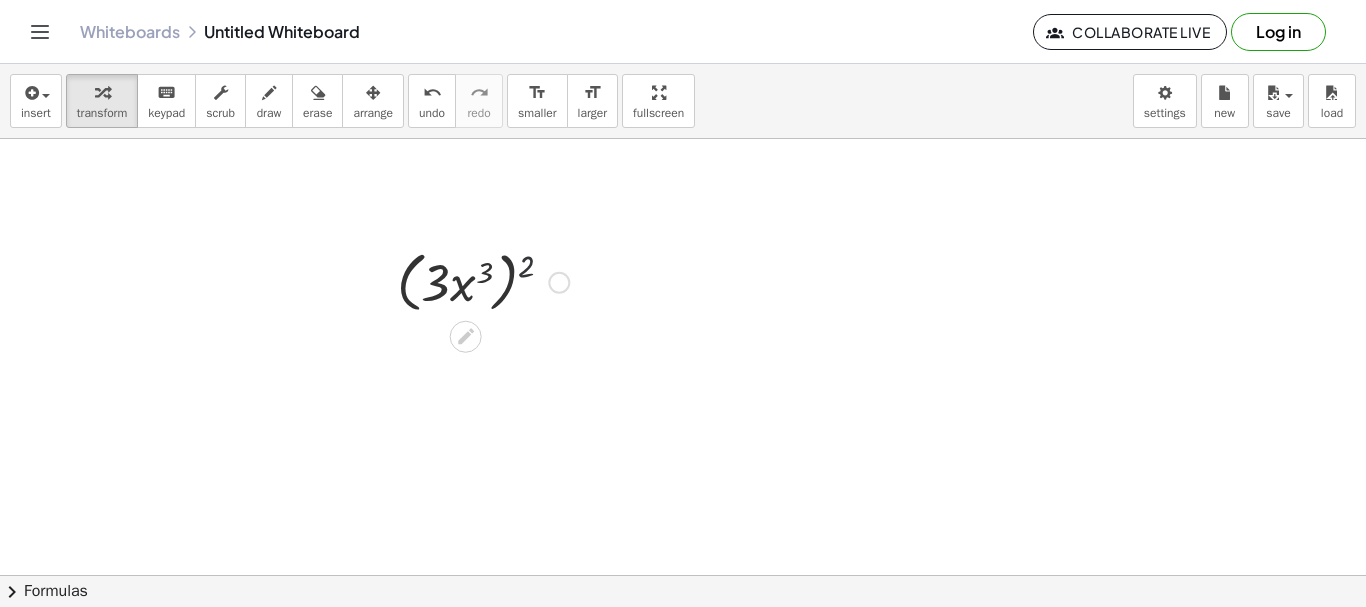 click at bounding box center (483, 281) 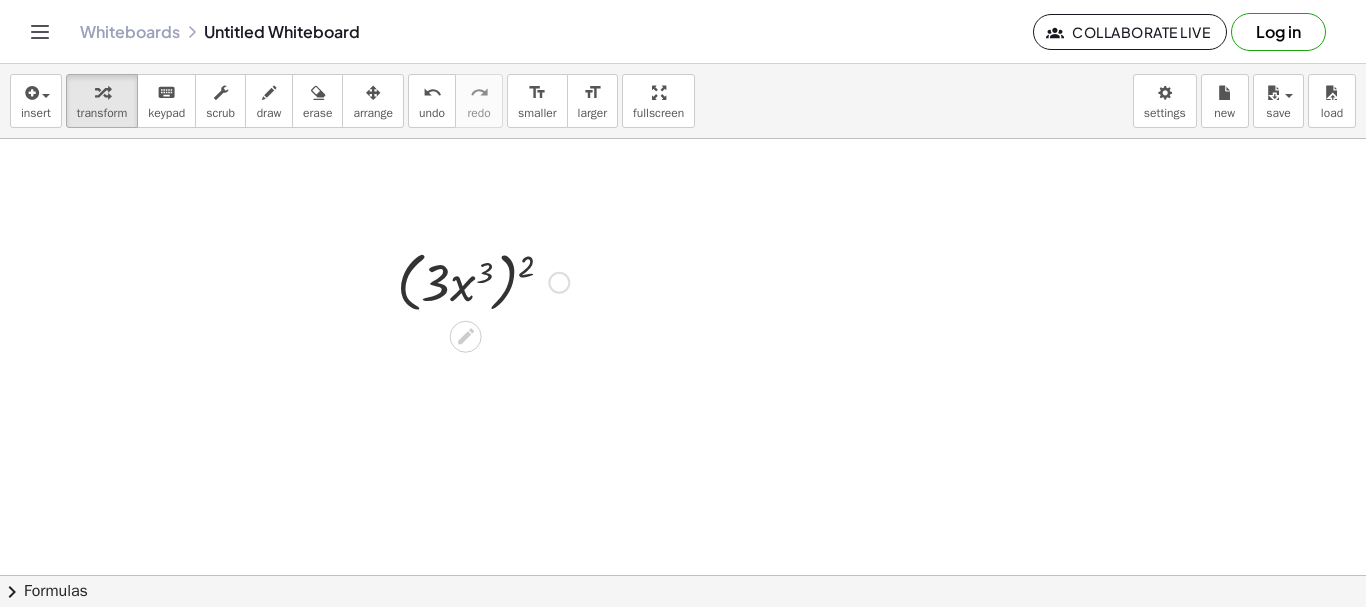 click at bounding box center [483, 281] 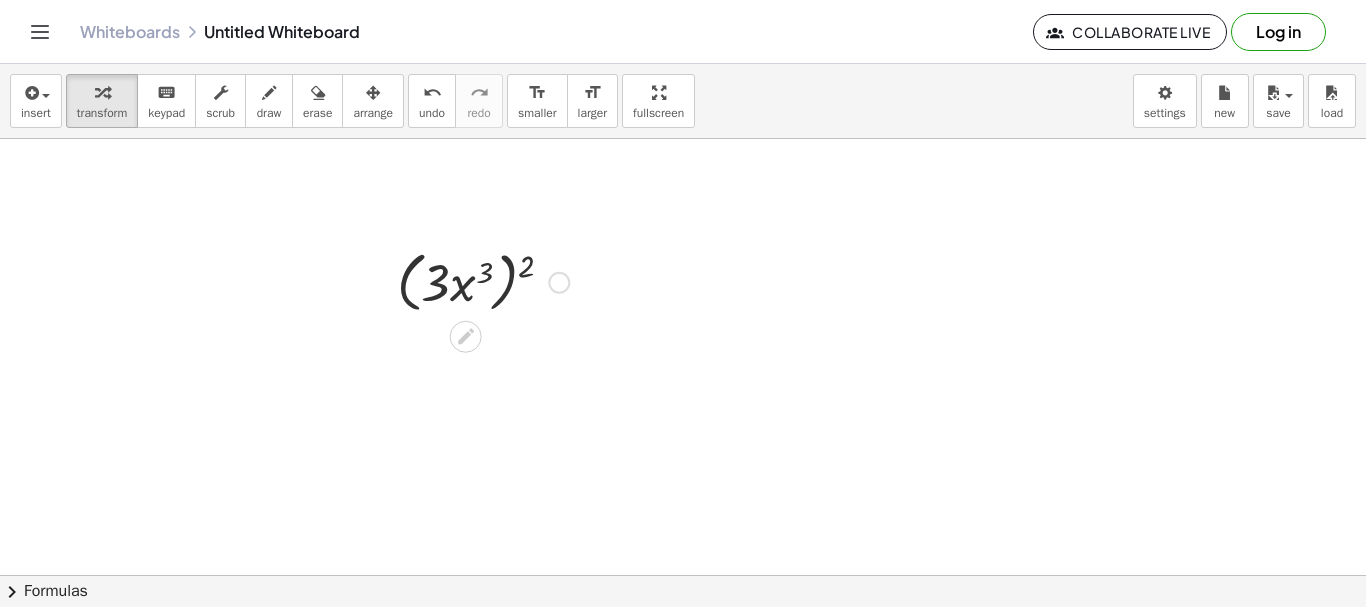 click at bounding box center (483, 281) 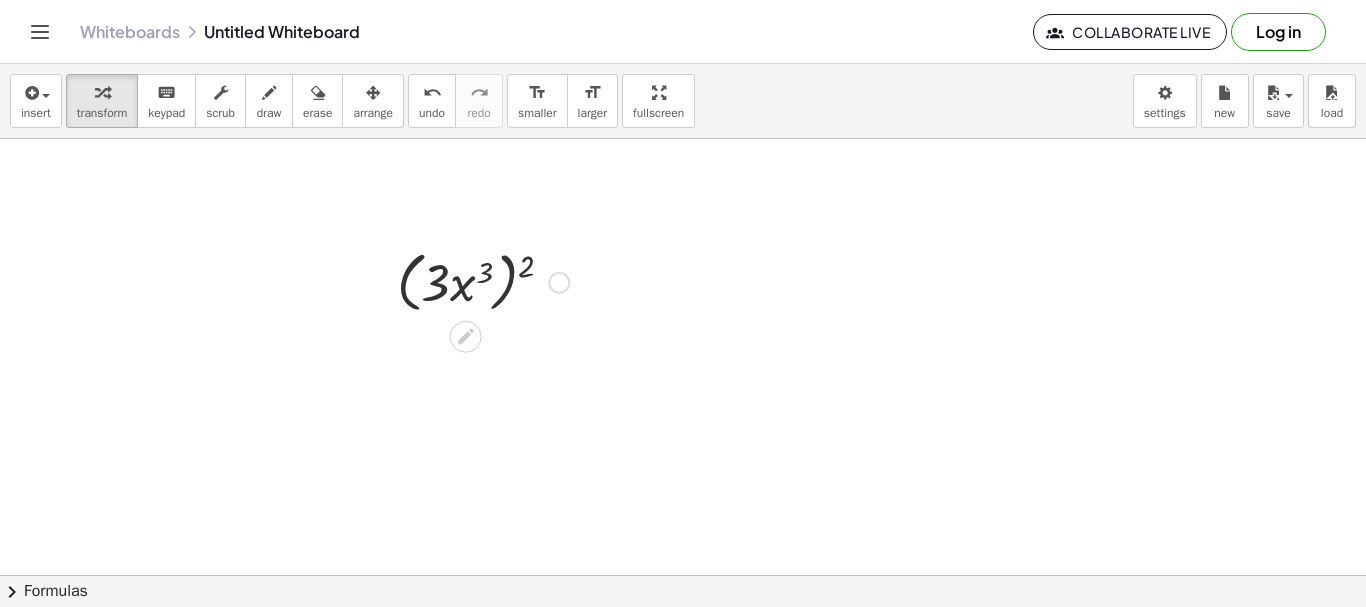 click at bounding box center [483, 281] 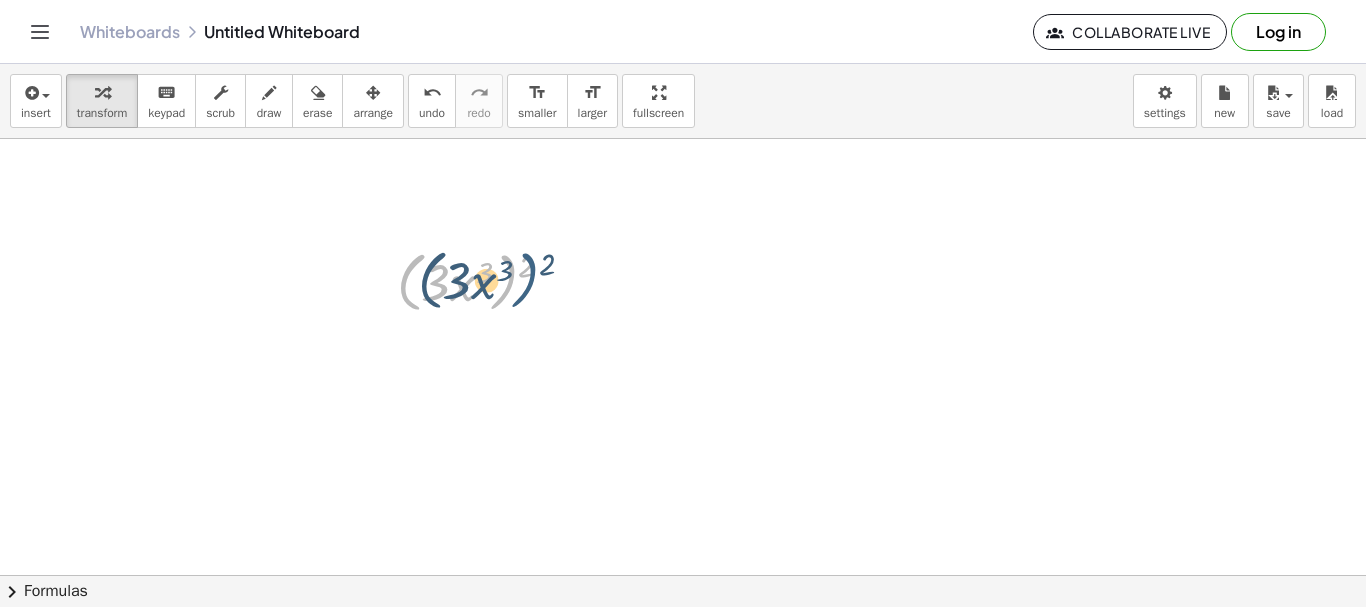 drag, startPoint x: 496, startPoint y: 275, endPoint x: 517, endPoint y: 273, distance: 21.095022 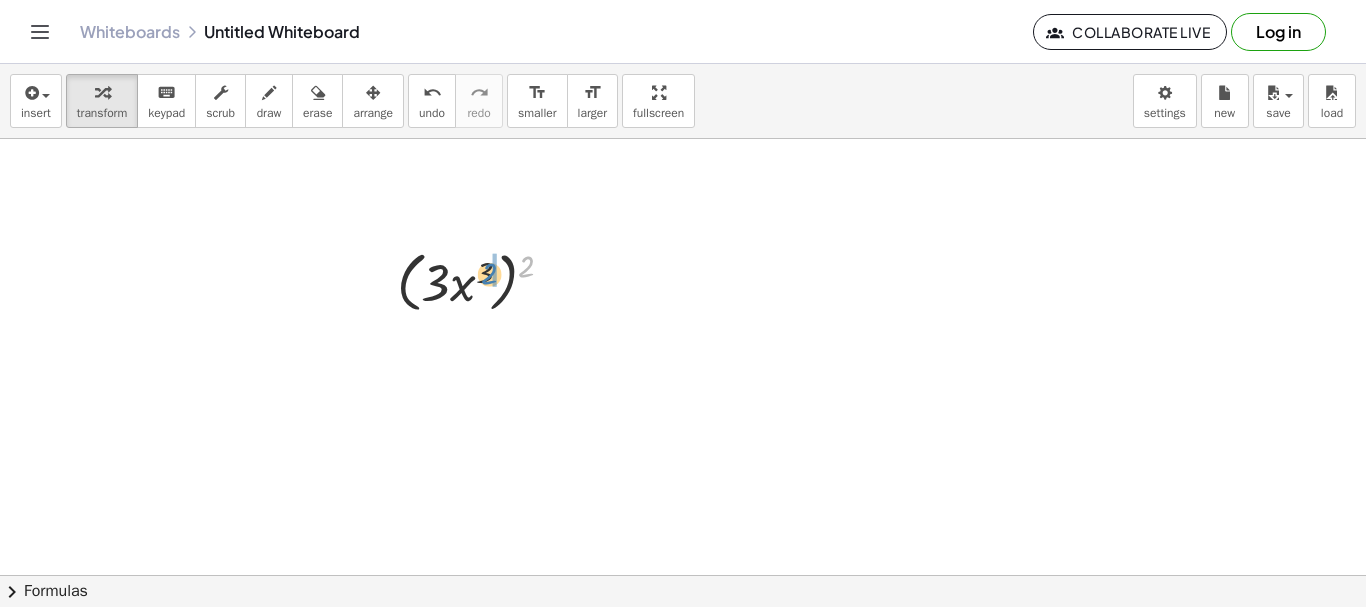 drag, startPoint x: 535, startPoint y: 268, endPoint x: 498, endPoint y: 276, distance: 37.85499 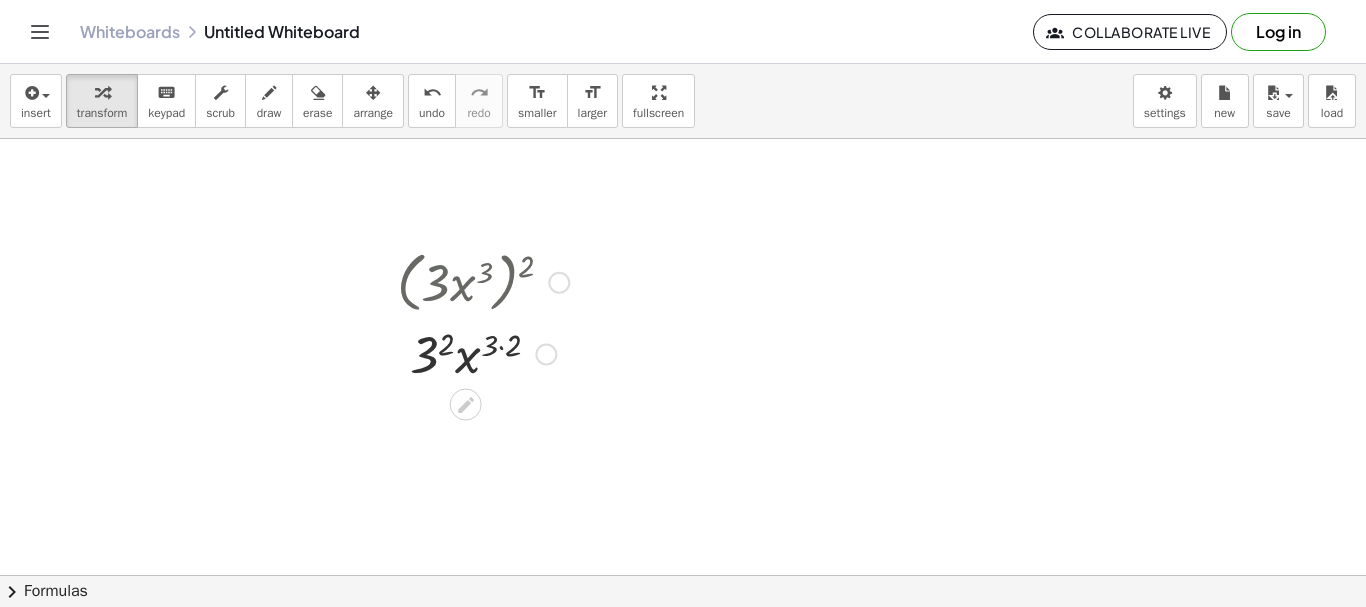 click at bounding box center (483, 353) 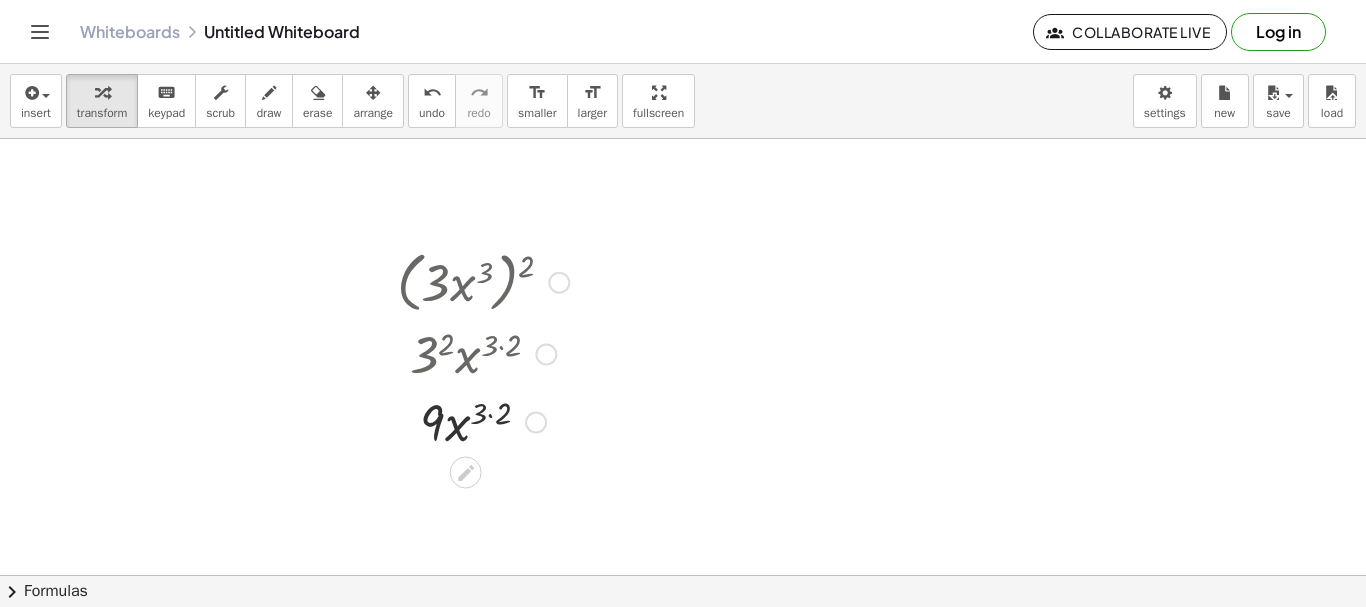 click at bounding box center (483, 421) 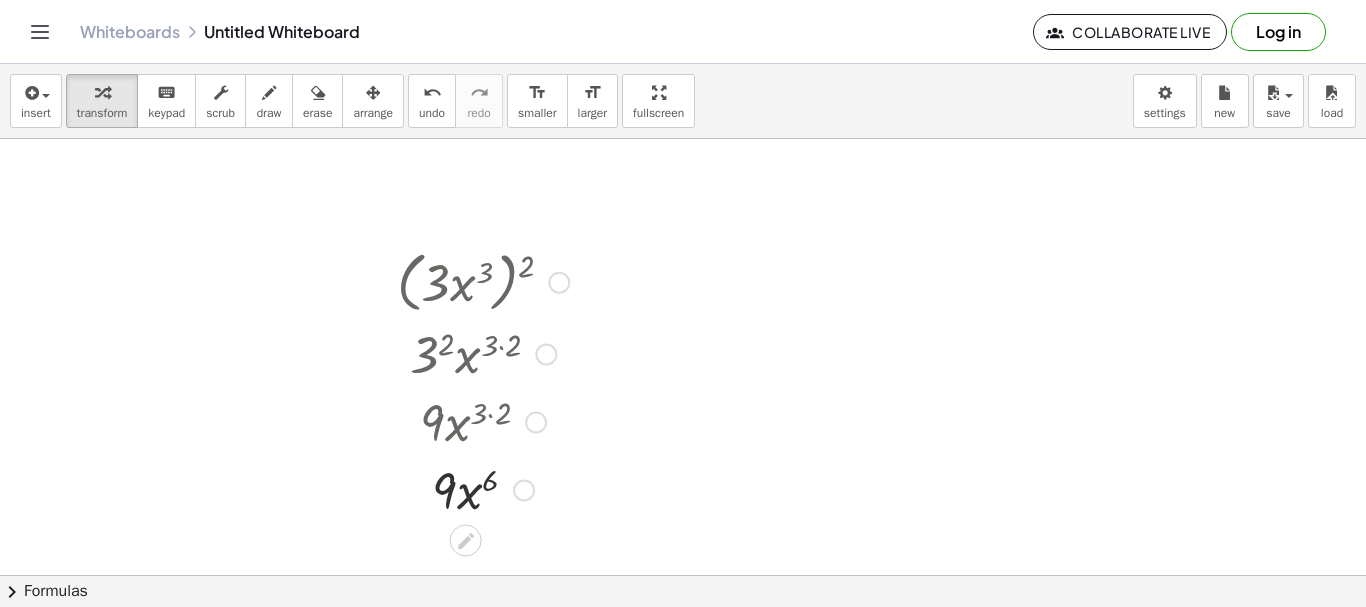 click at bounding box center (483, 489) 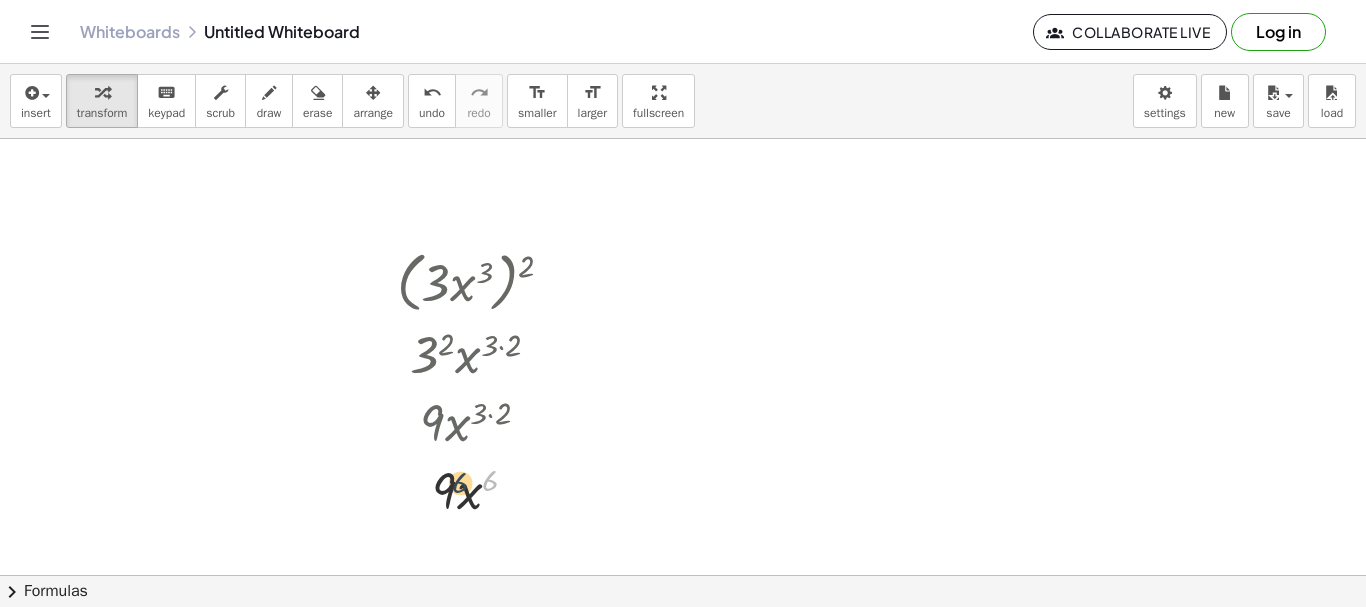 drag, startPoint x: 483, startPoint y: 487, endPoint x: 452, endPoint y: 490, distance: 31.144823 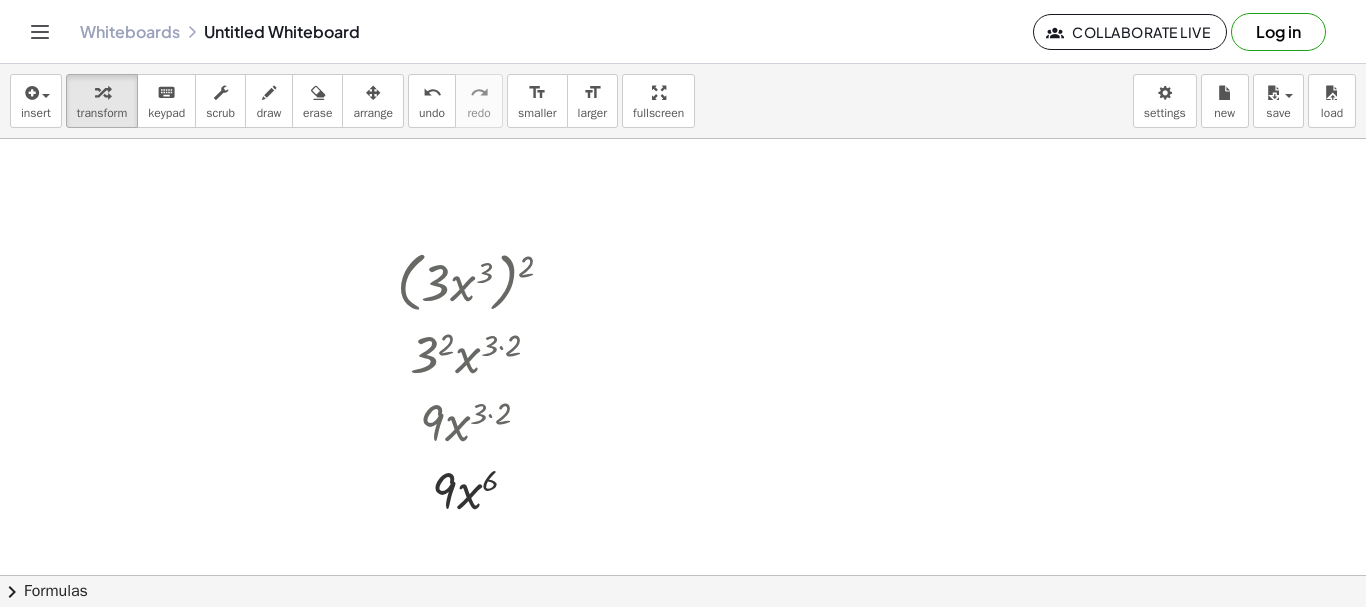click at bounding box center (683, 575) 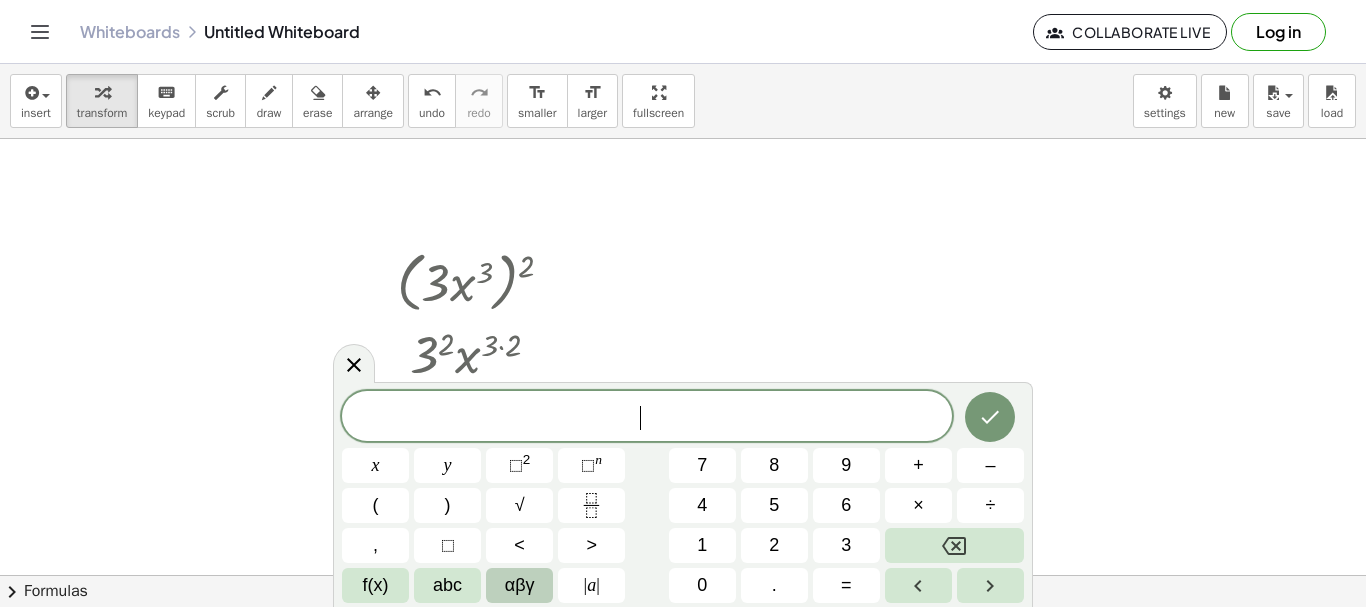 click on "αβγ" at bounding box center [520, 585] 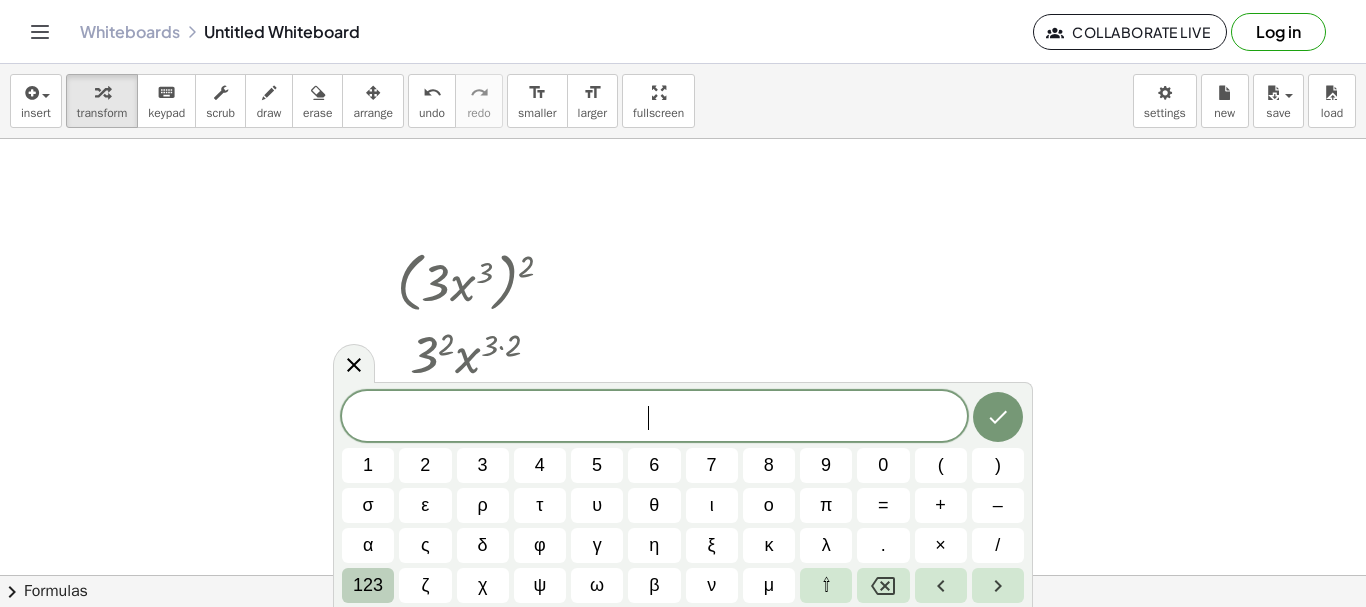 click on "123" at bounding box center (368, 585) 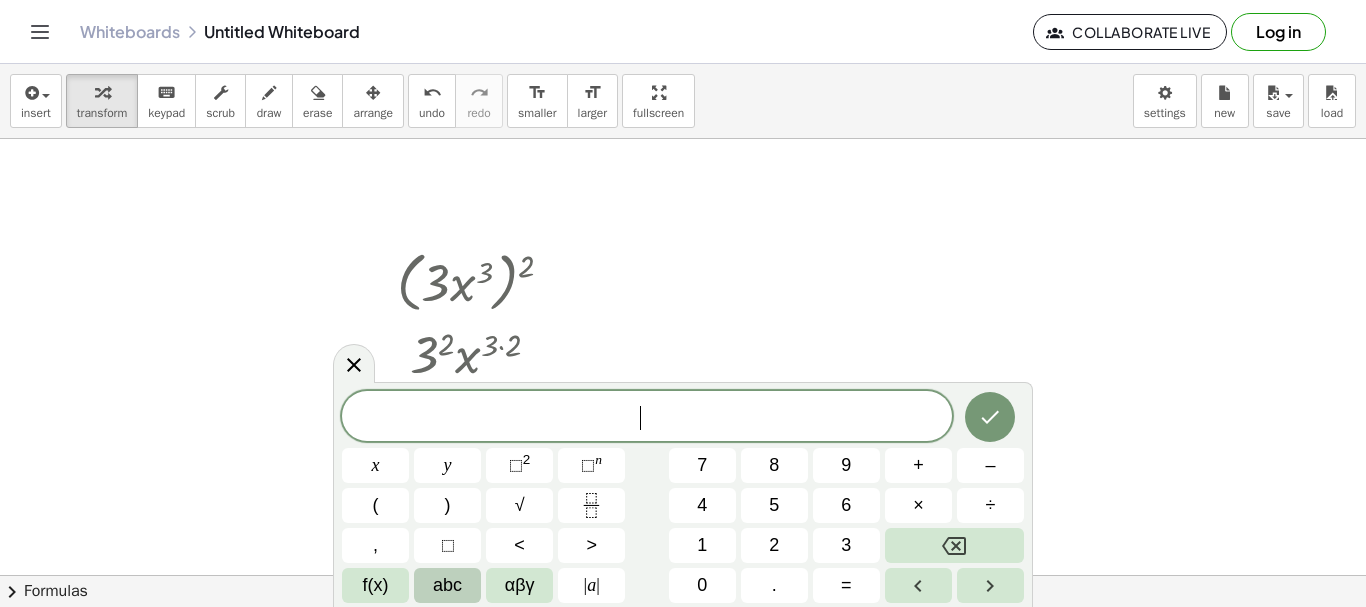 click on "abc" at bounding box center (447, 585) 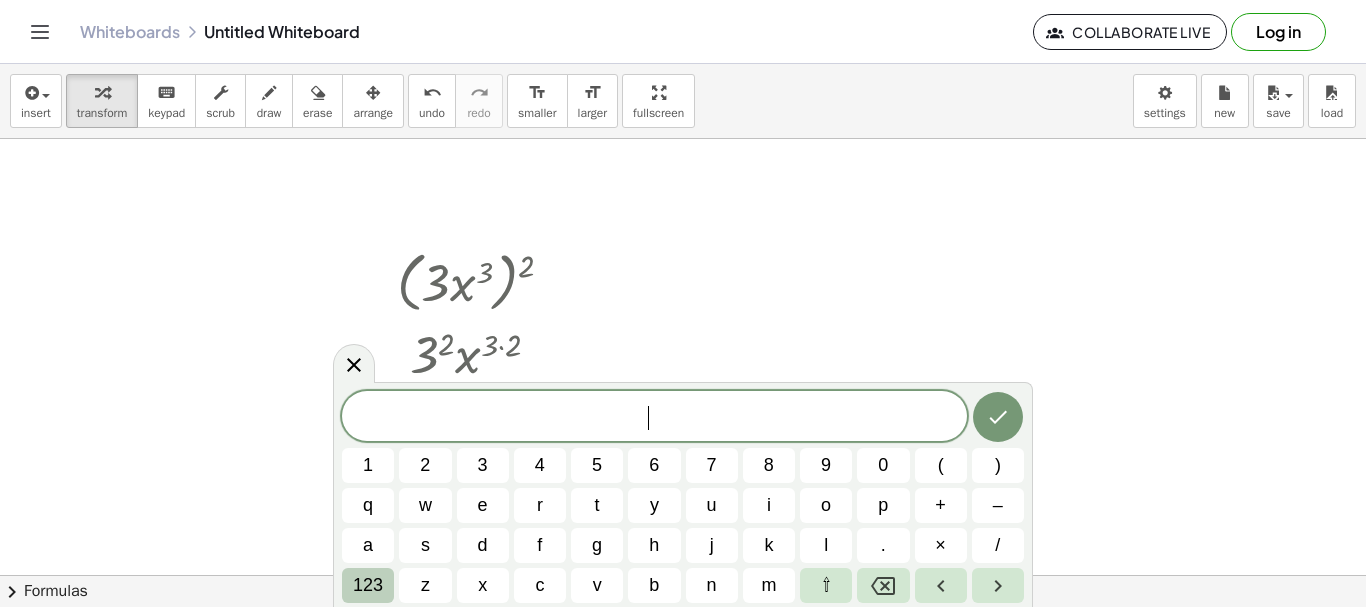 click on "123" at bounding box center [368, 585] 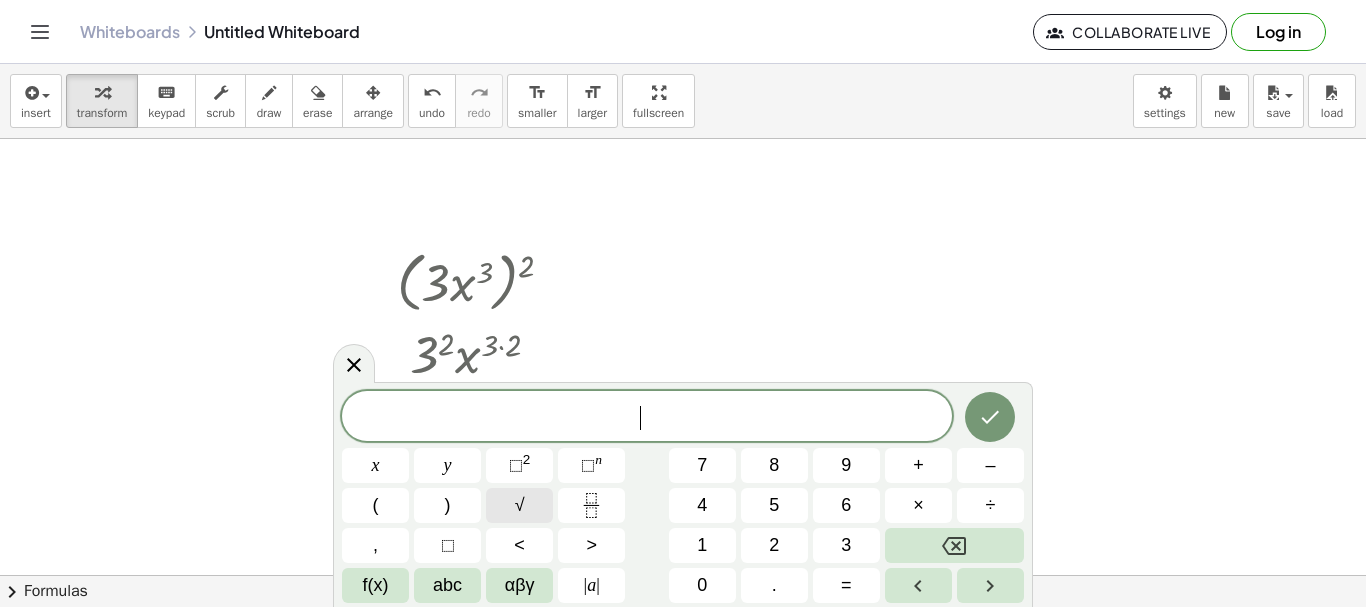 click on "√" at bounding box center [519, 505] 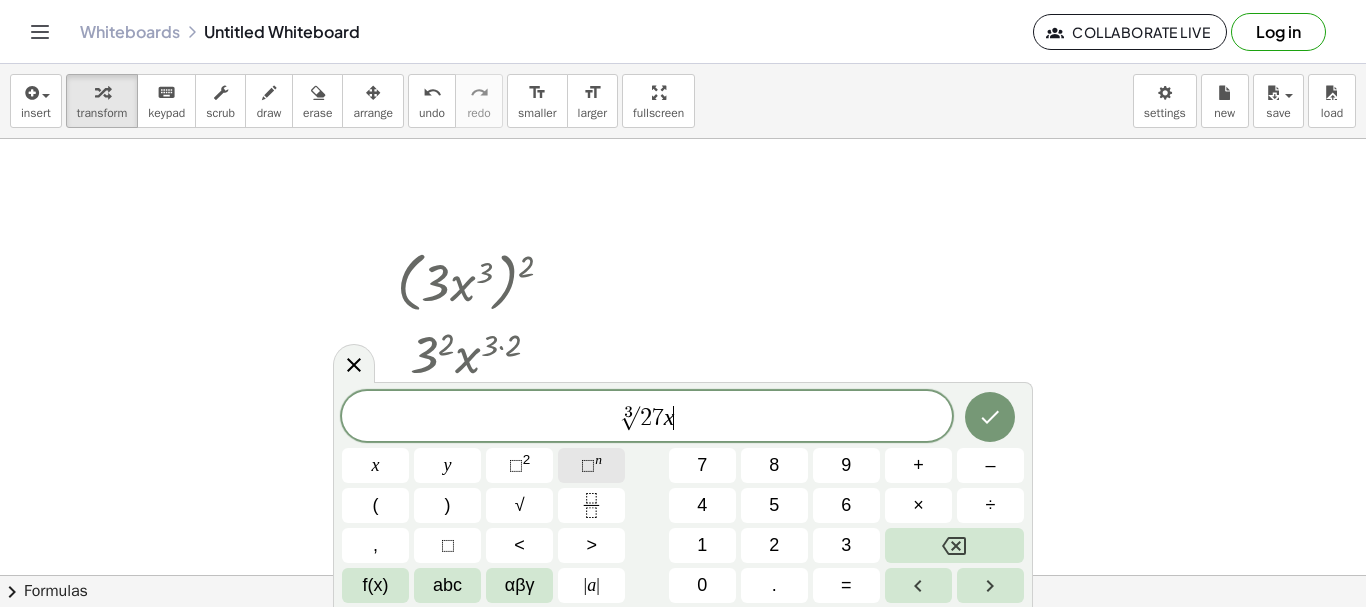 click on "⬚ n" at bounding box center (591, 465) 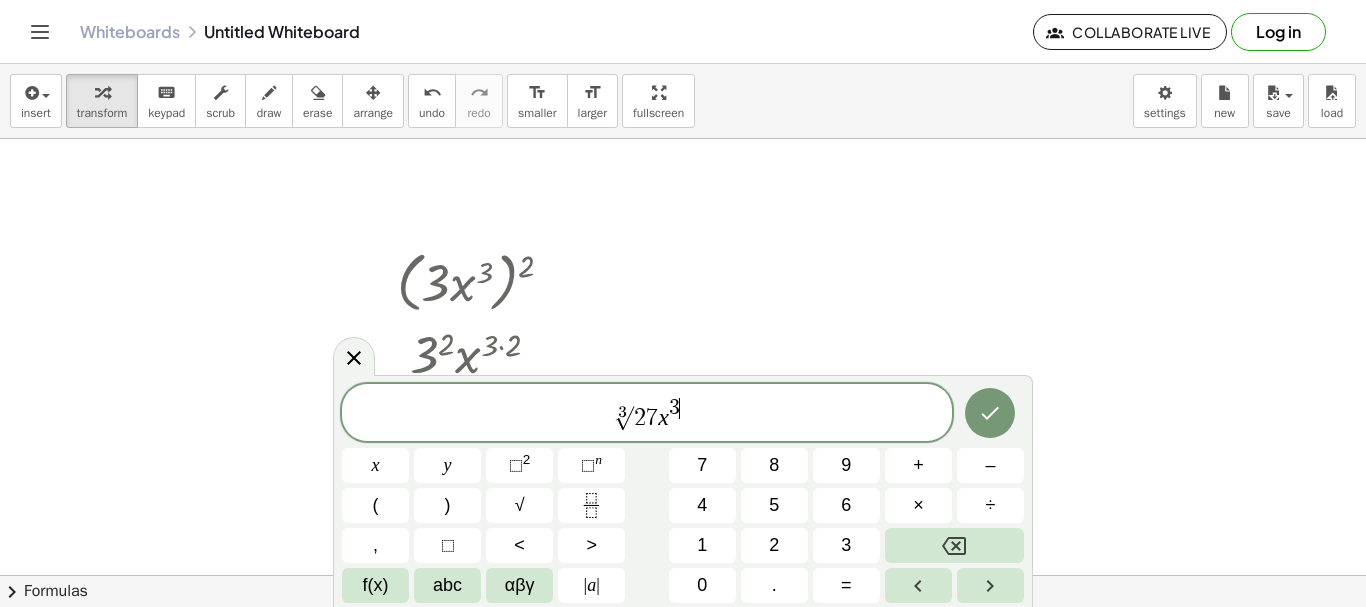 click 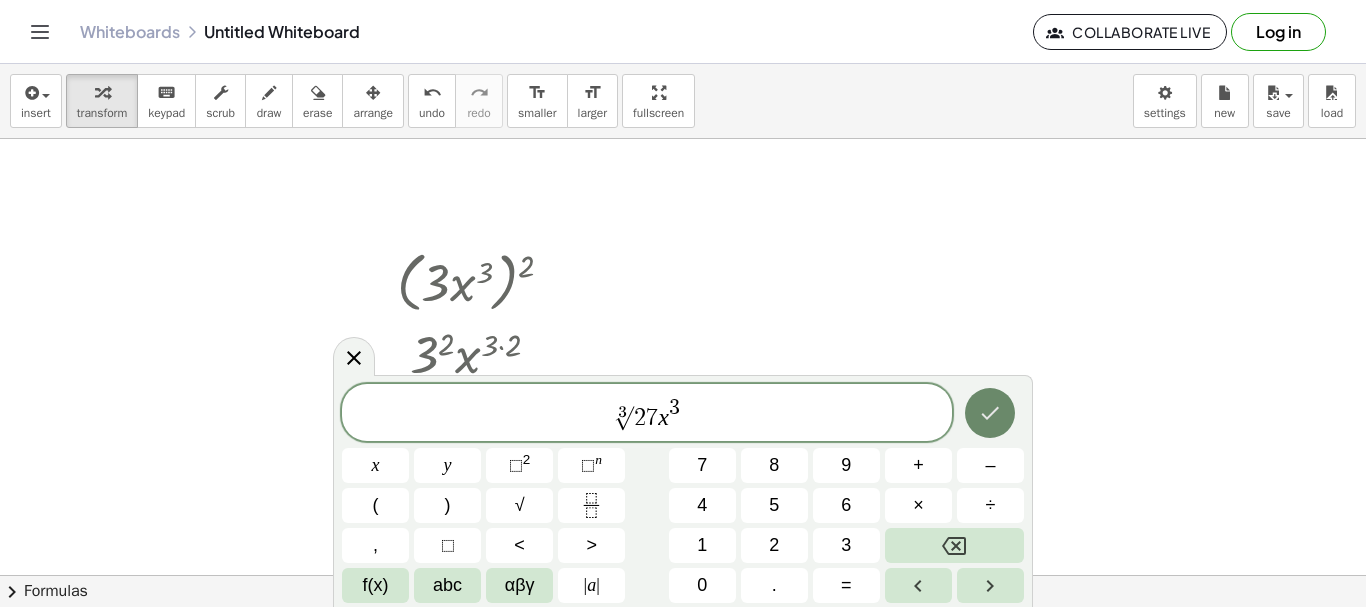 click at bounding box center (990, 413) 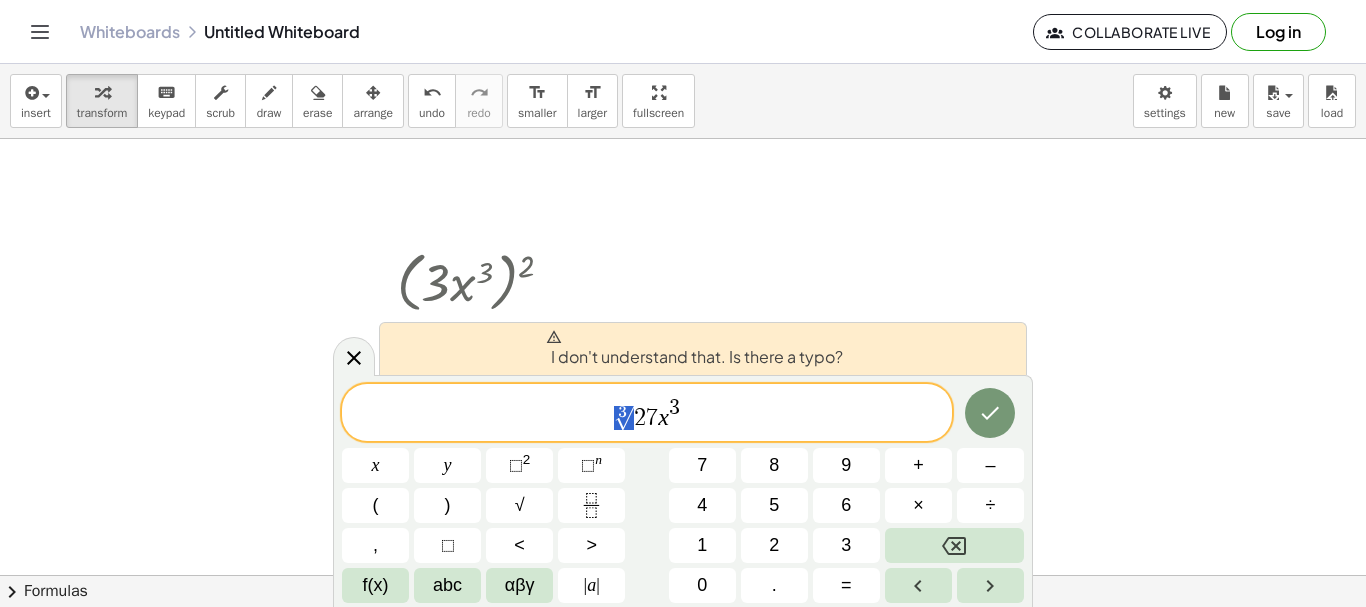 drag, startPoint x: 634, startPoint y: 418, endPoint x: 623, endPoint y: 419, distance: 11.045361 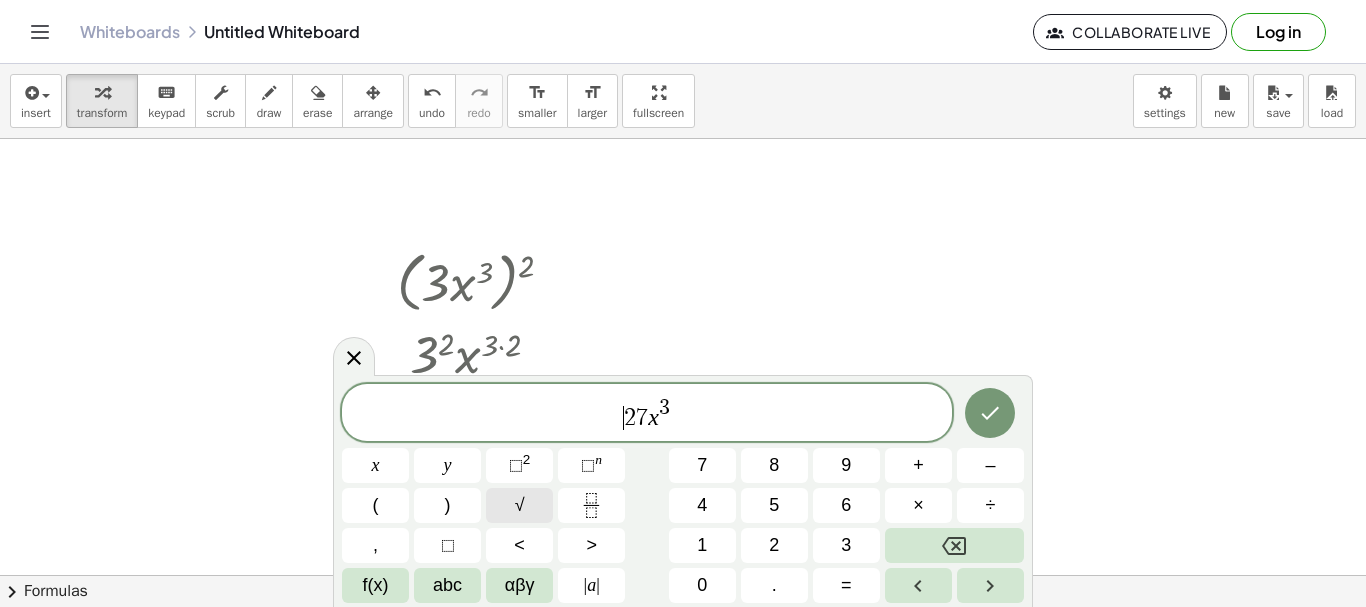click on "√" at bounding box center (519, 505) 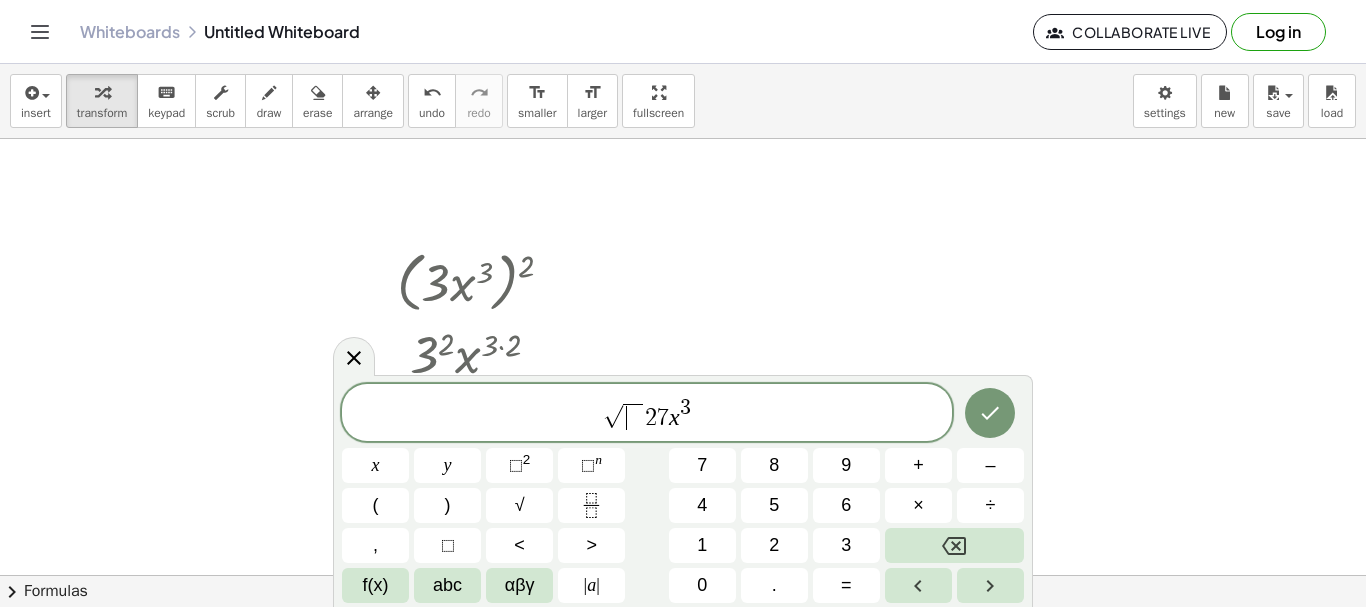 drag, startPoint x: 643, startPoint y: 417, endPoint x: 696, endPoint y: 414, distance: 53.08484 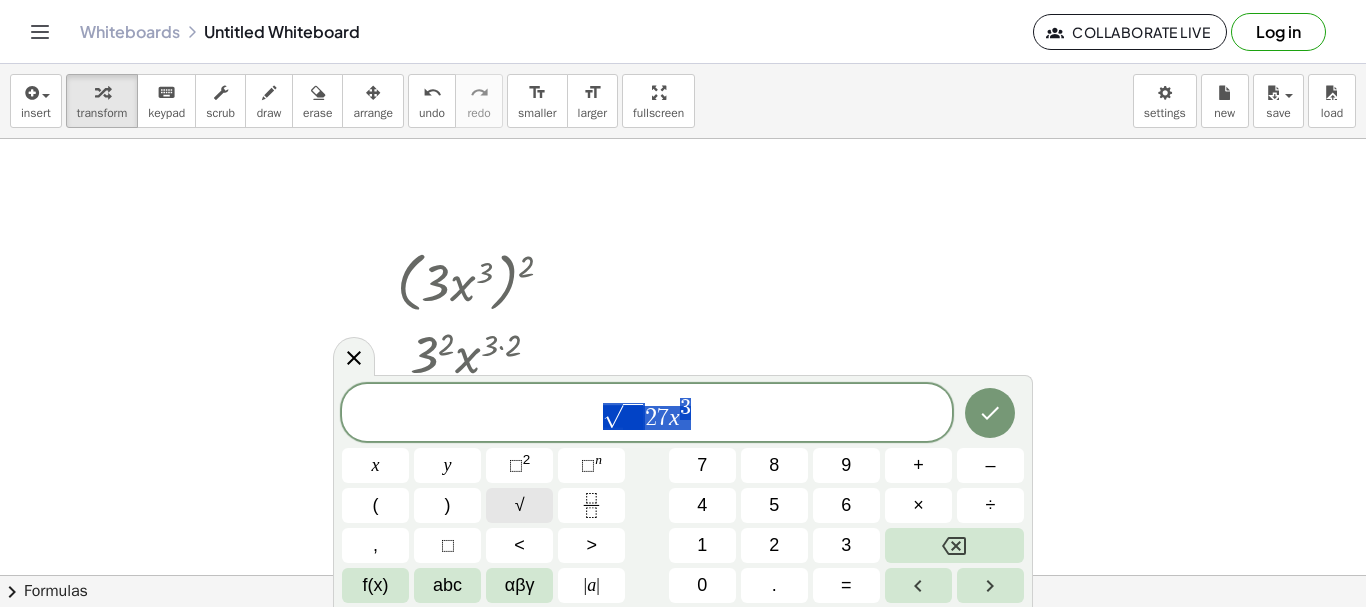 click on "√" at bounding box center [520, 505] 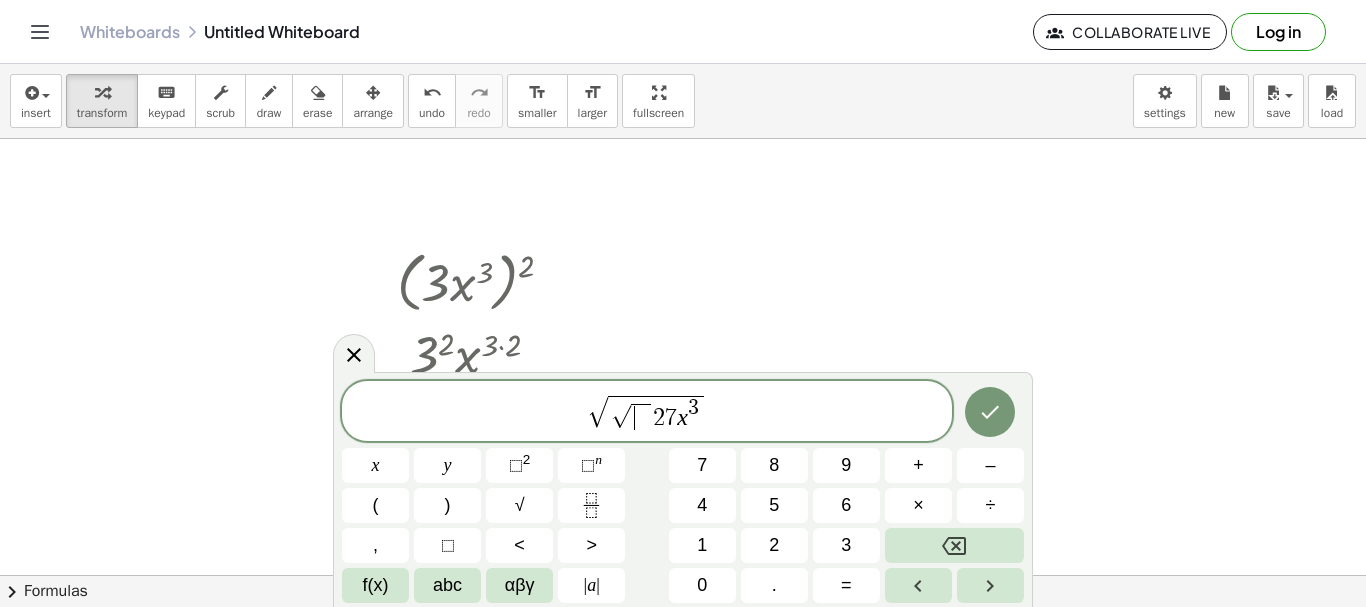 click on "​" at bounding box center (640, 417) 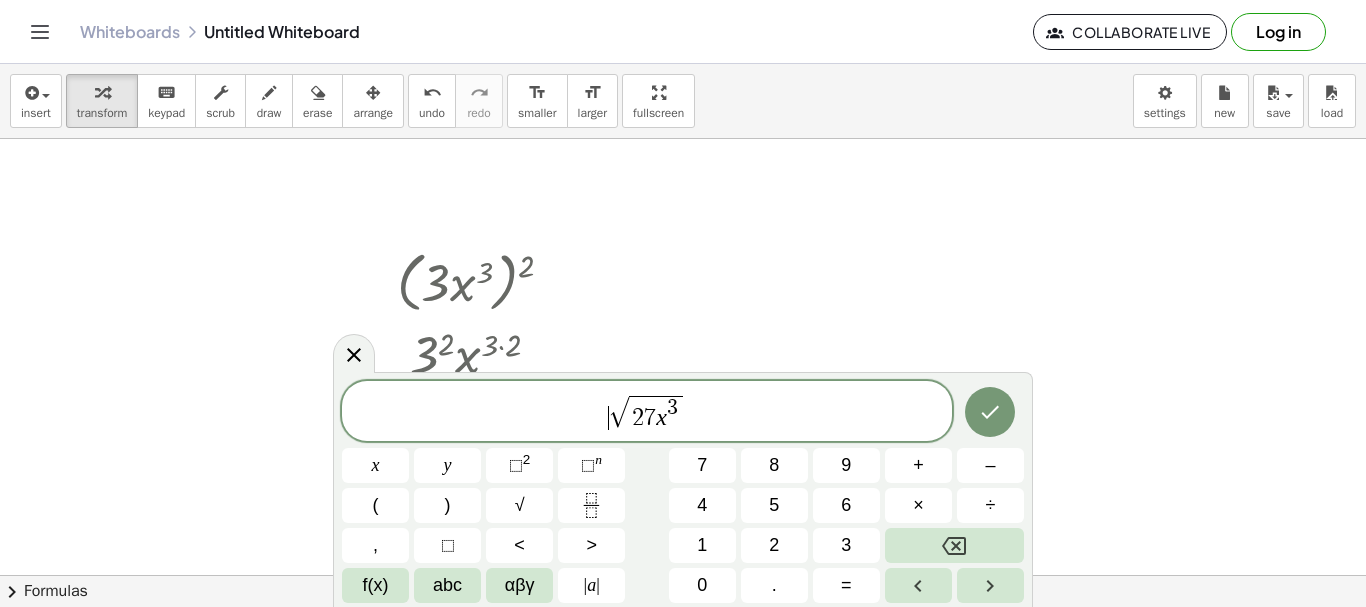 click on "​ √ 2 7 x 3" at bounding box center [647, 412] 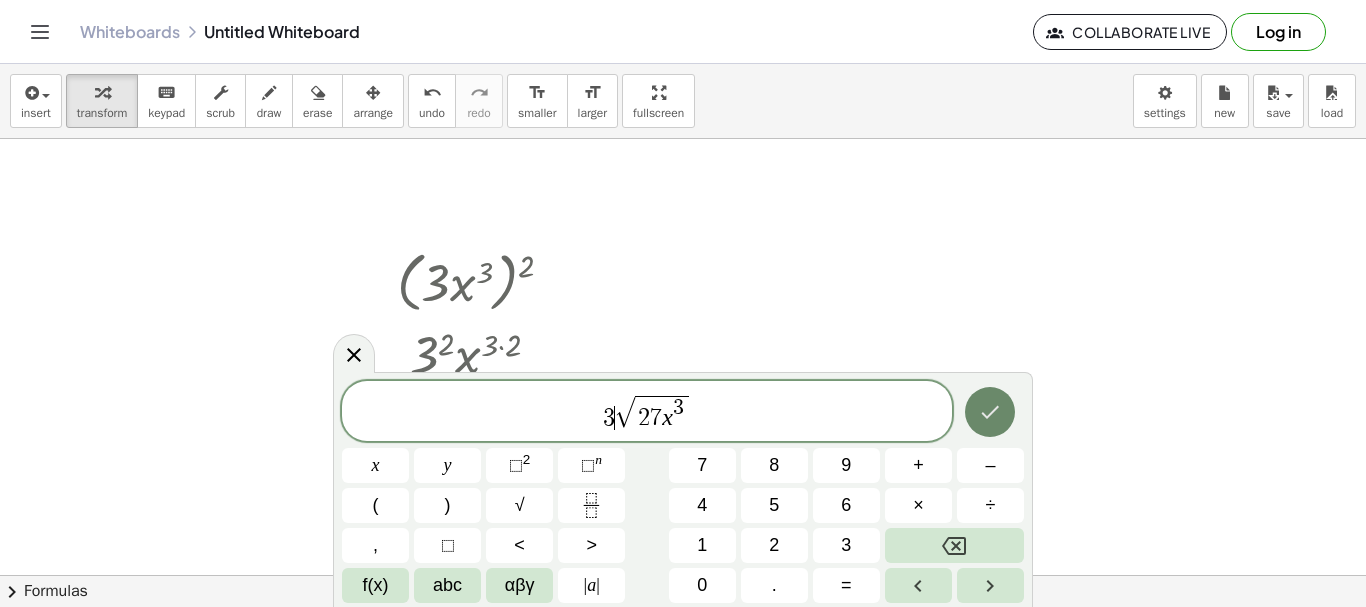 click 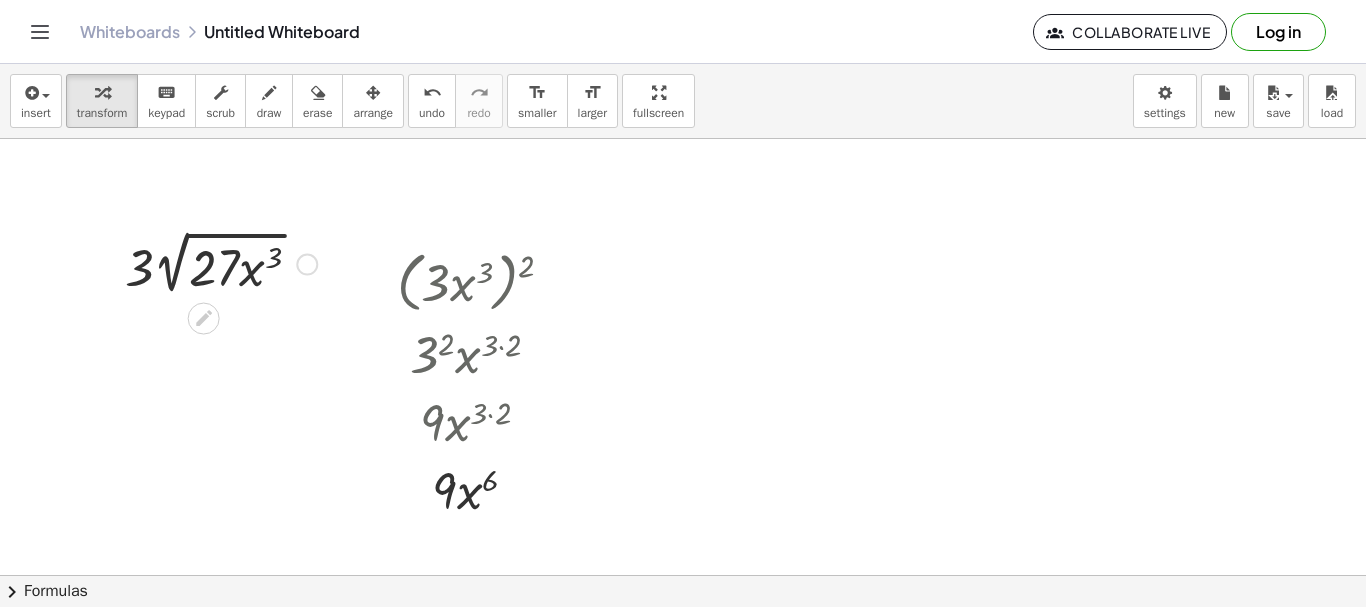 click at bounding box center [221, 262] 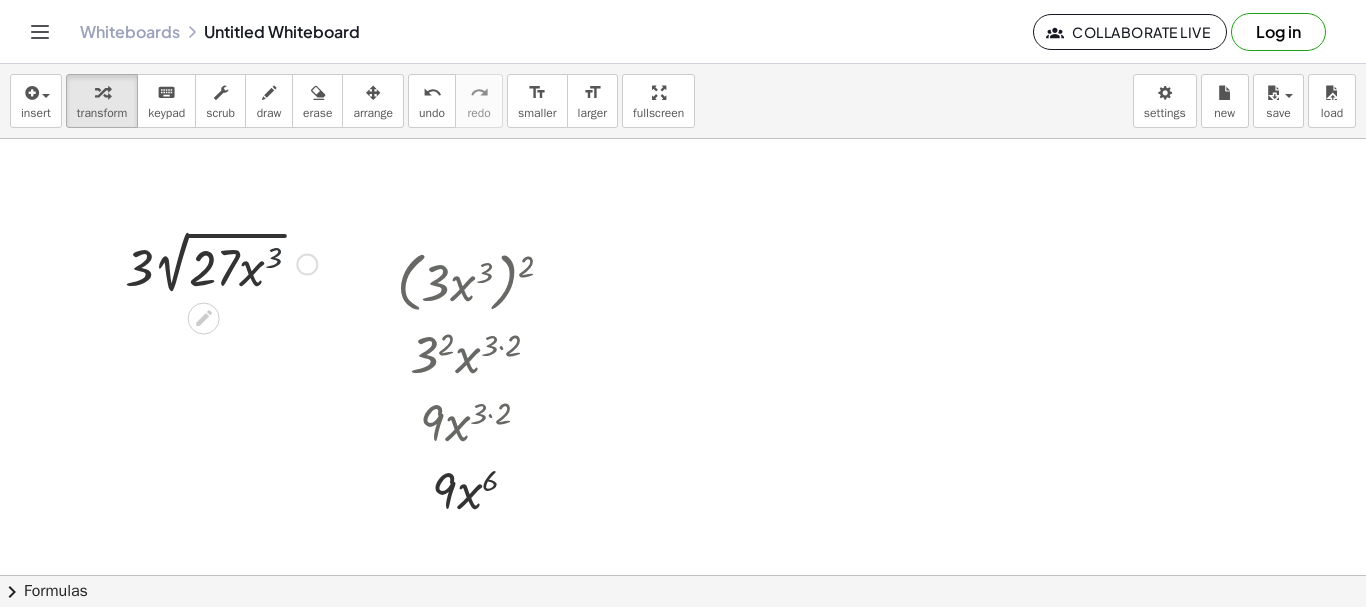 click at bounding box center [221, 262] 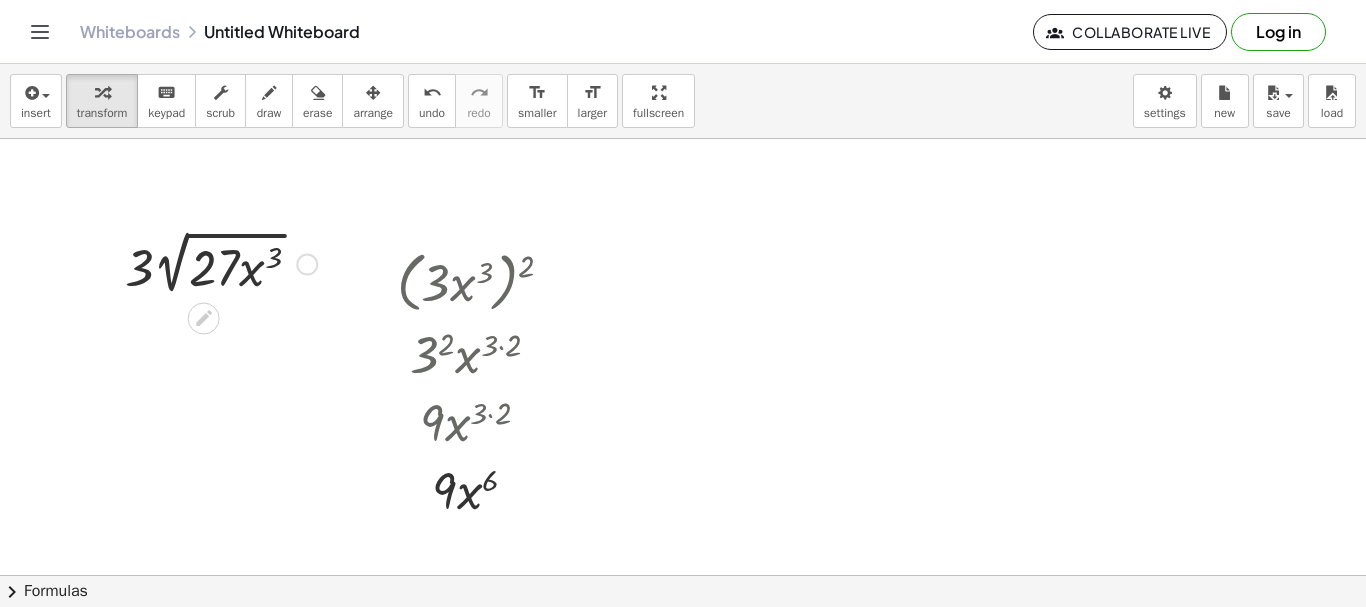 click at bounding box center [221, 262] 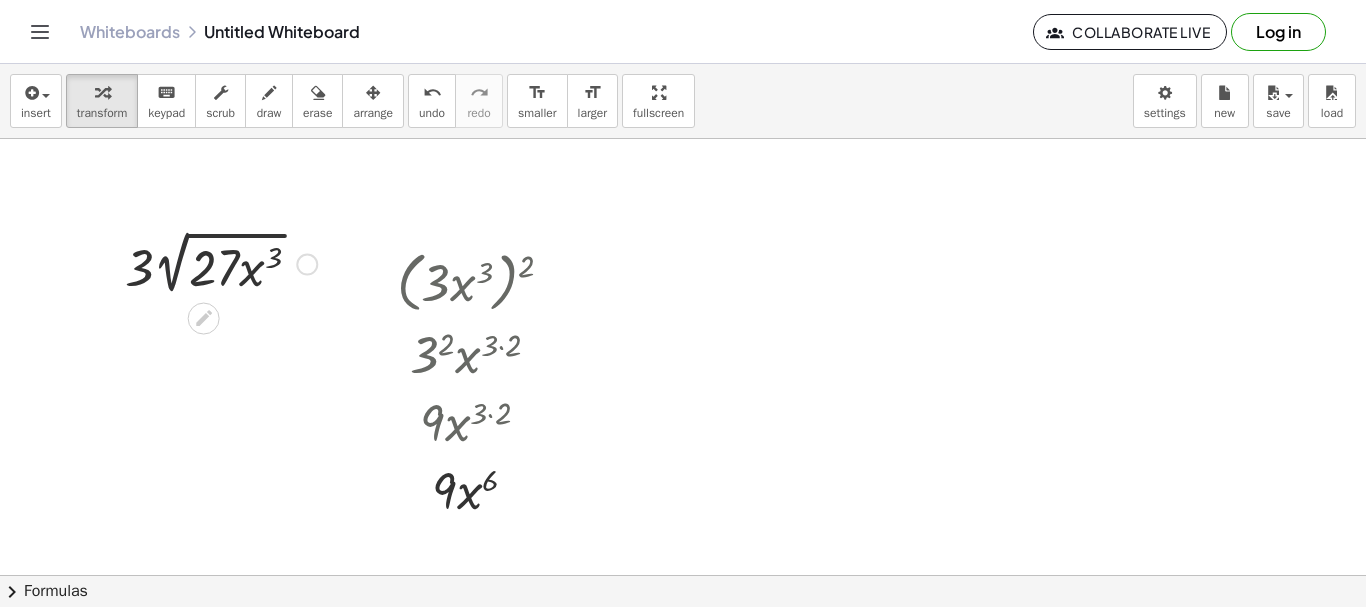 click at bounding box center [221, 262] 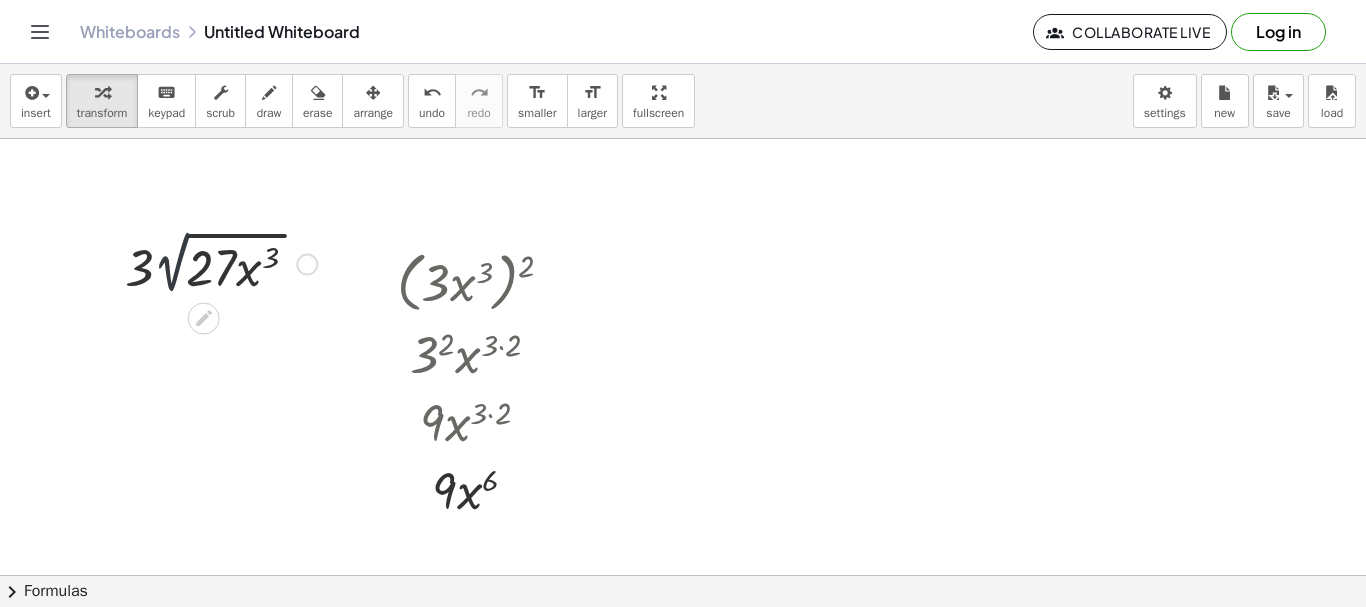 click at bounding box center (221, 262) 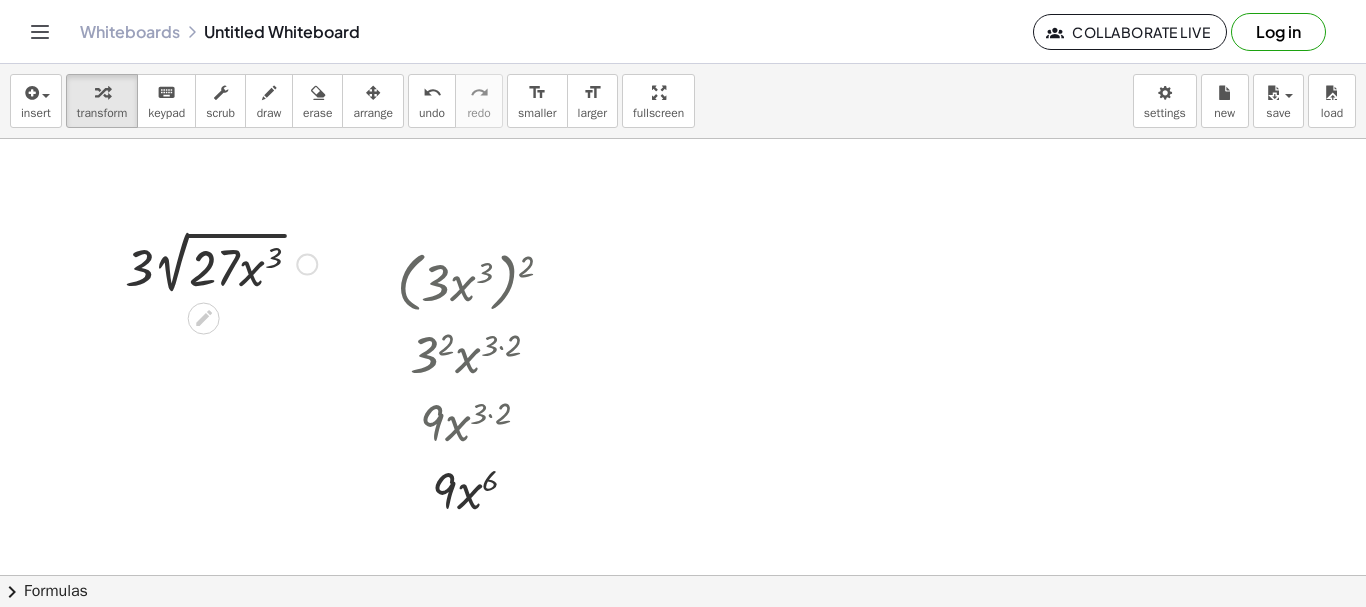 click at bounding box center [221, 262] 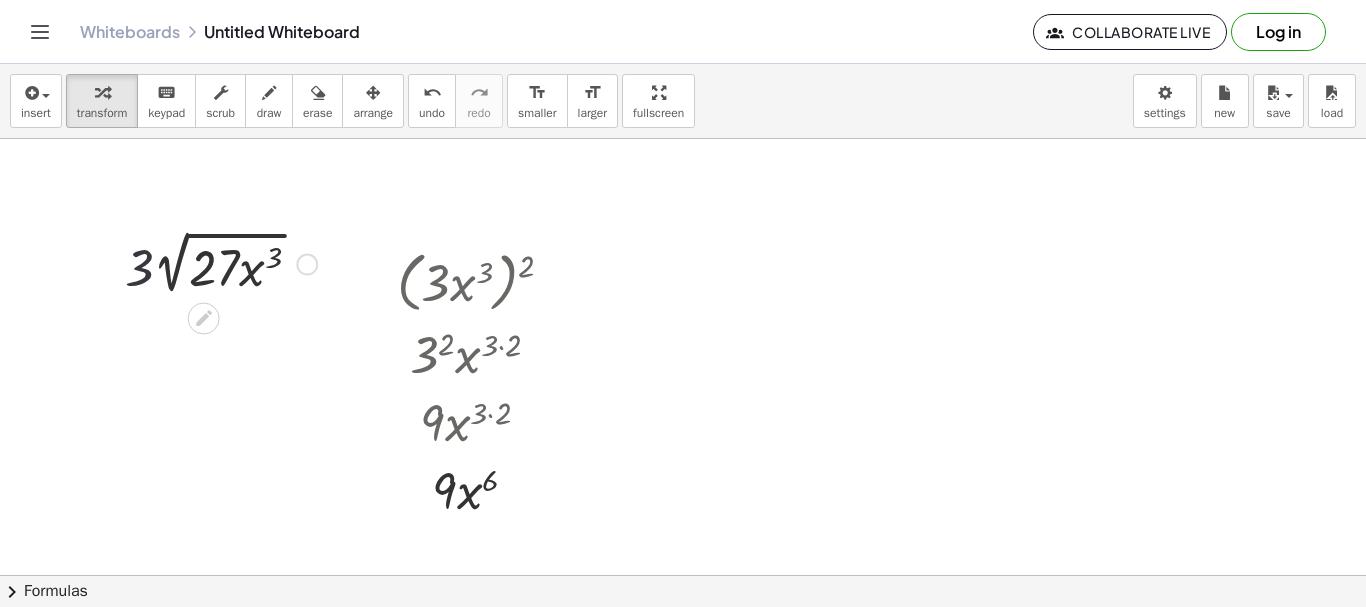 click at bounding box center [221, 262] 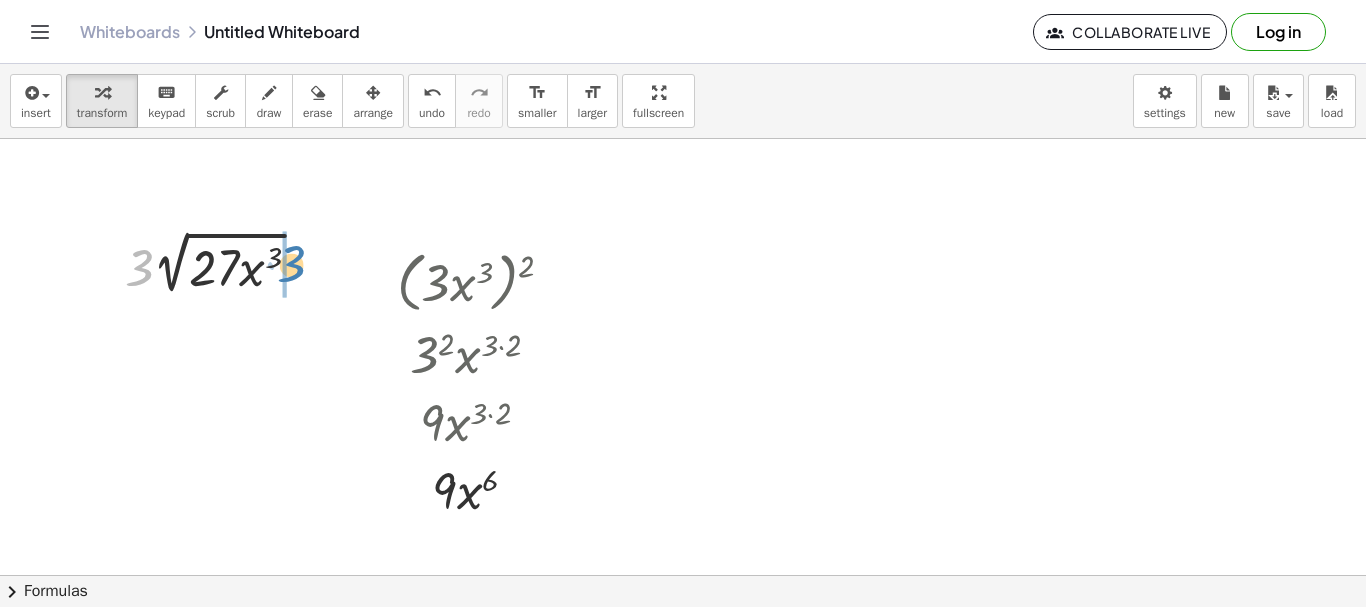 drag, startPoint x: 153, startPoint y: 268, endPoint x: 305, endPoint y: 264, distance: 152.05263 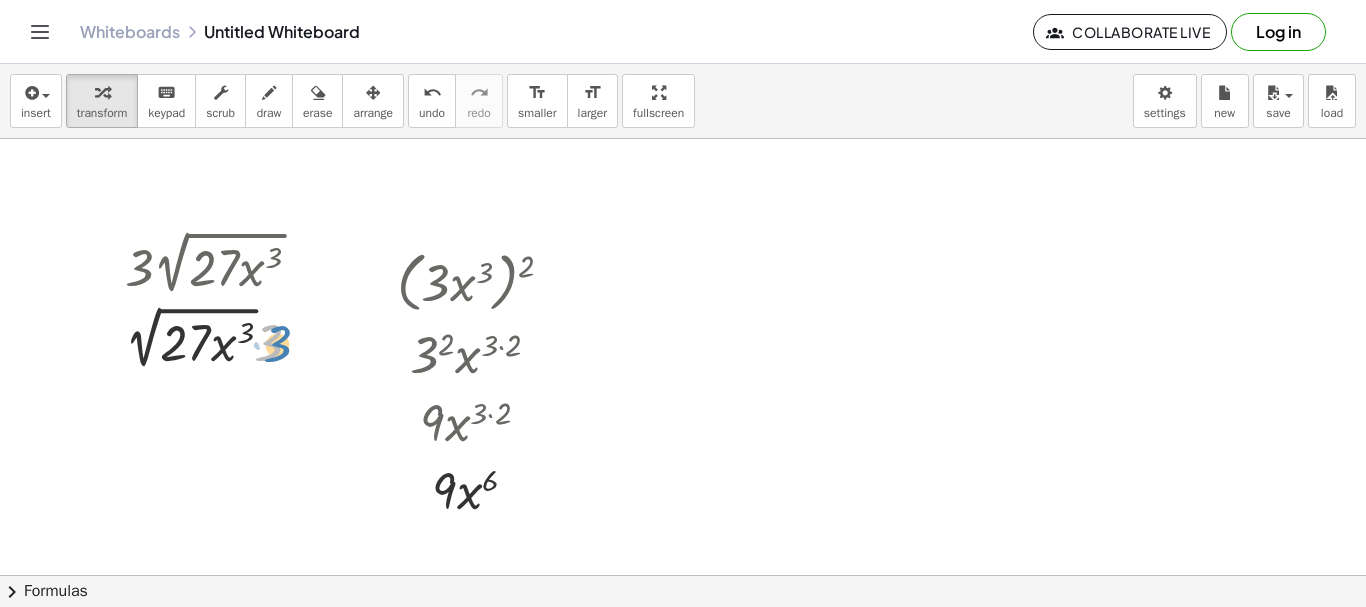 drag, startPoint x: 274, startPoint y: 341, endPoint x: 292, endPoint y: 342, distance: 18.027756 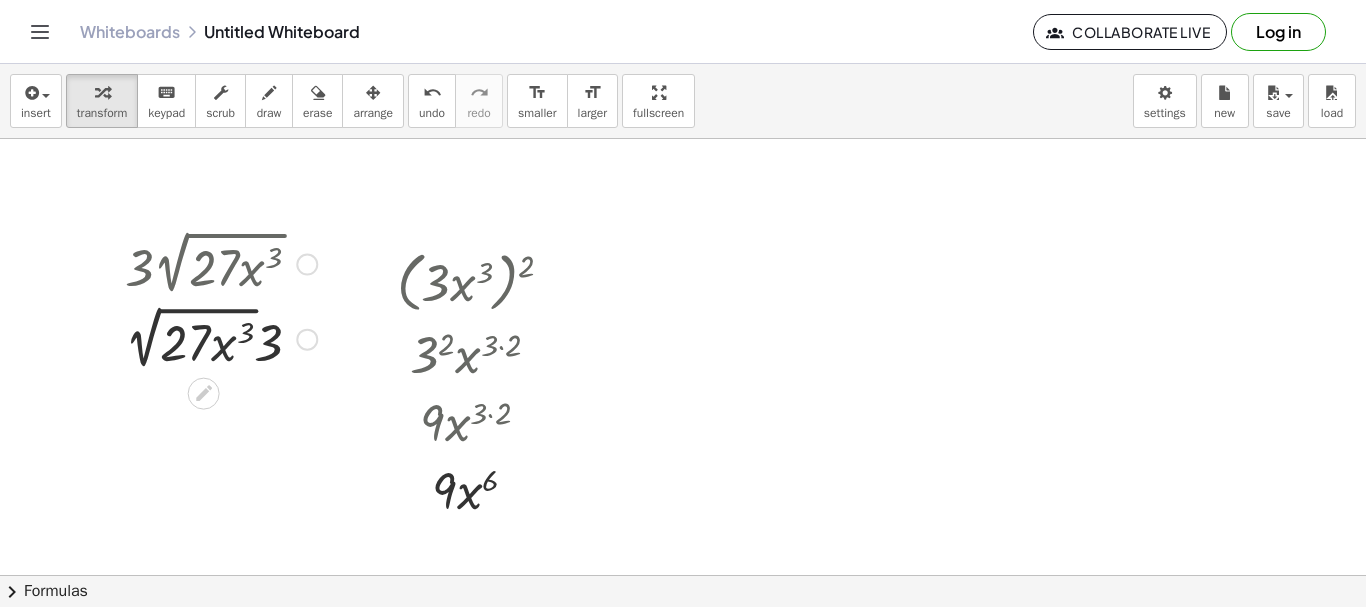 click at bounding box center (221, 337) 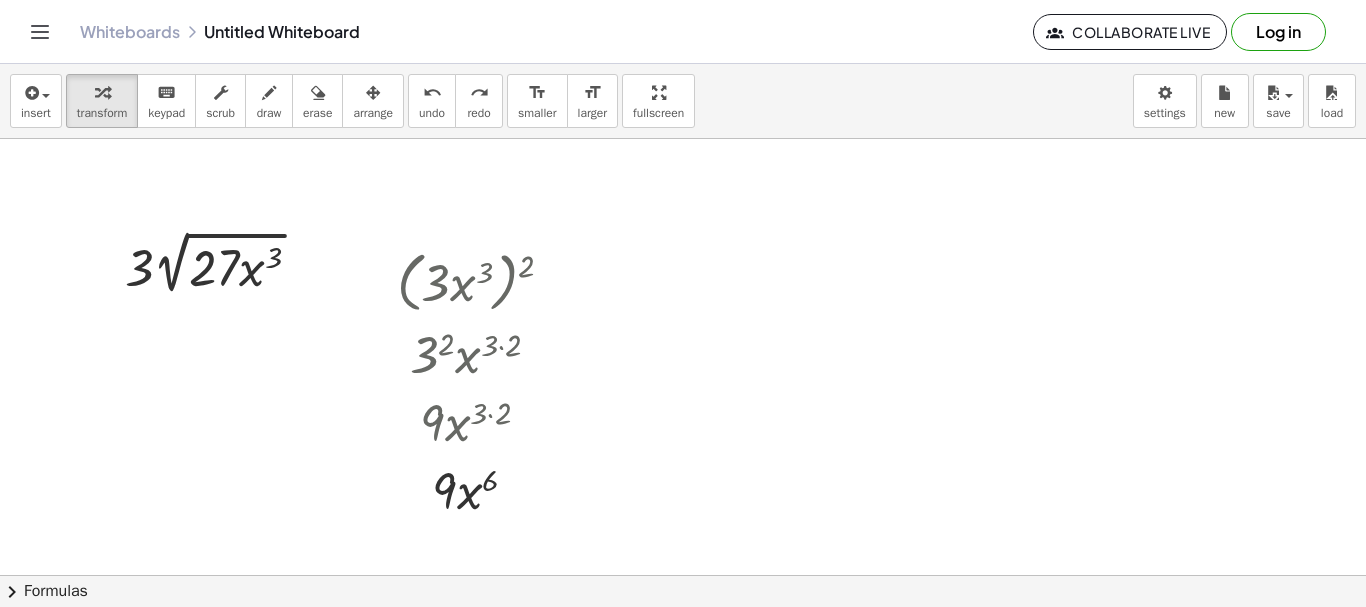 click on "chevron_right  Formulas" 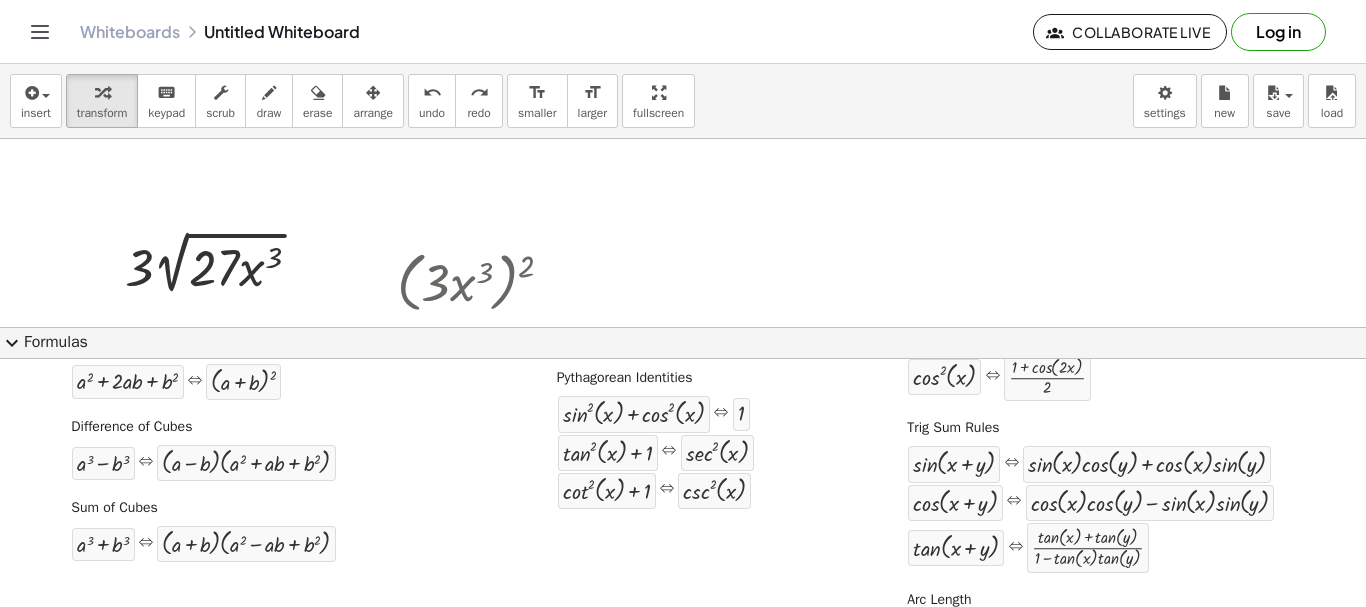 scroll, scrollTop: 374, scrollLeft: 0, axis: vertical 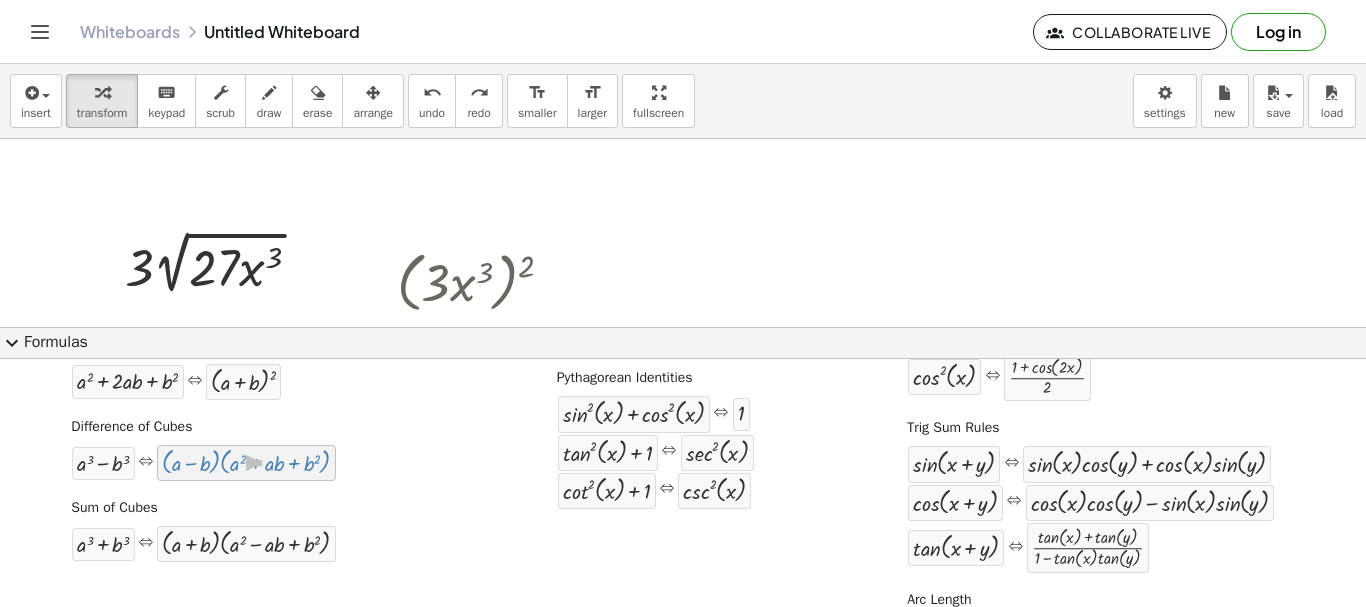 click at bounding box center [246, 463] 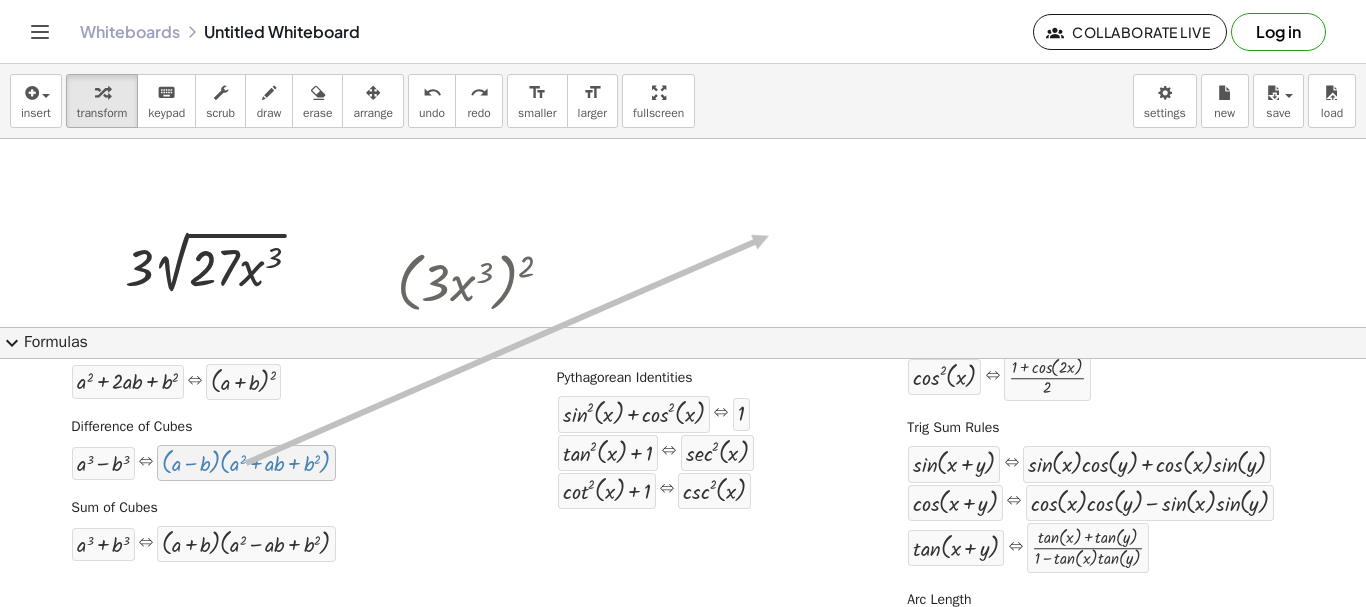 drag, startPoint x: 192, startPoint y: 475, endPoint x: 767, endPoint y: 239, distance: 621.54724 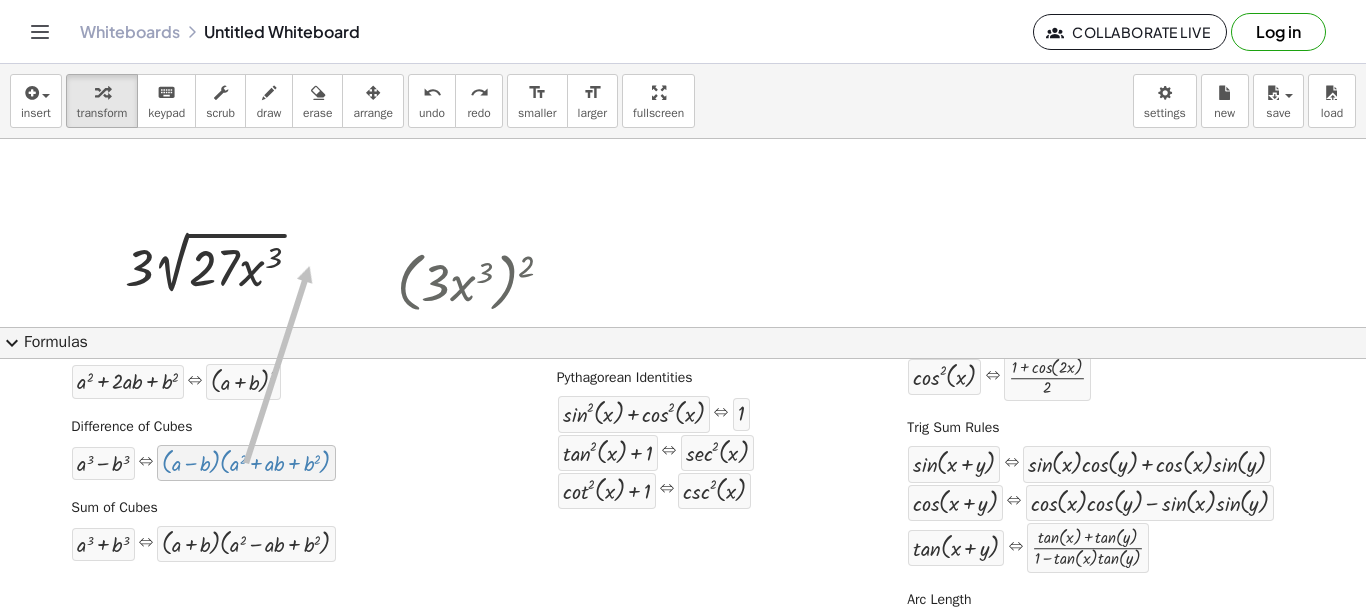 drag, startPoint x: 262, startPoint y: 476, endPoint x: 298, endPoint y: 265, distance: 214.04906 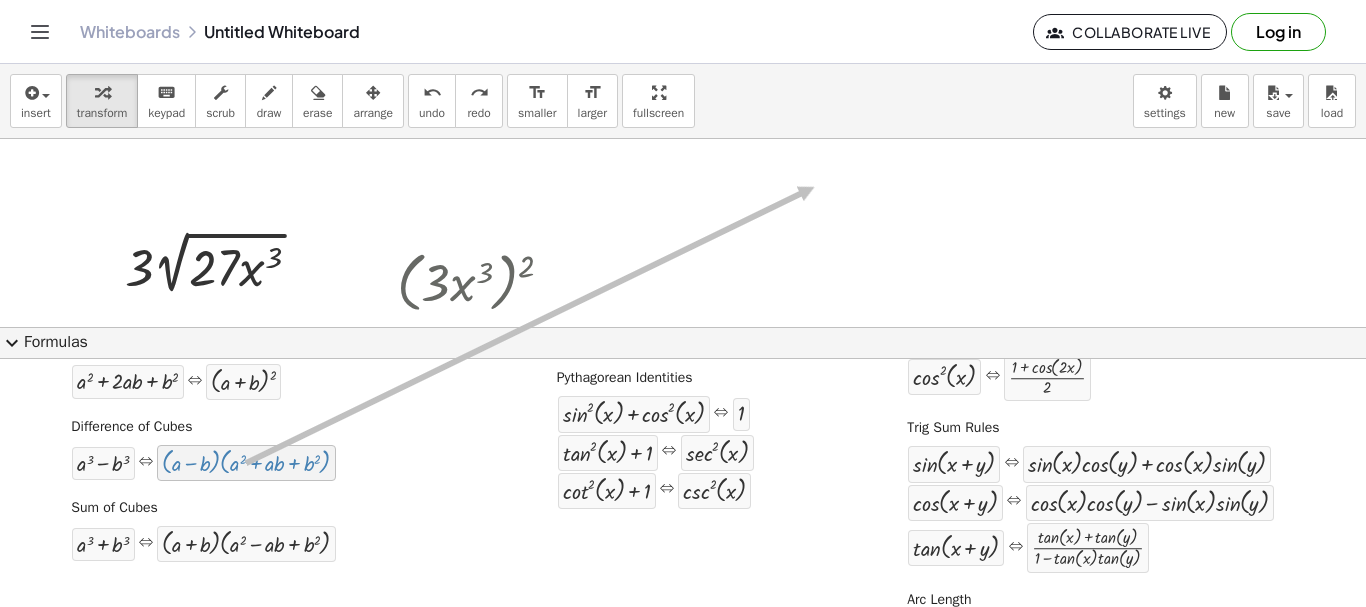 drag, startPoint x: 164, startPoint y: 452, endPoint x: 813, endPoint y: 187, distance: 701.0178 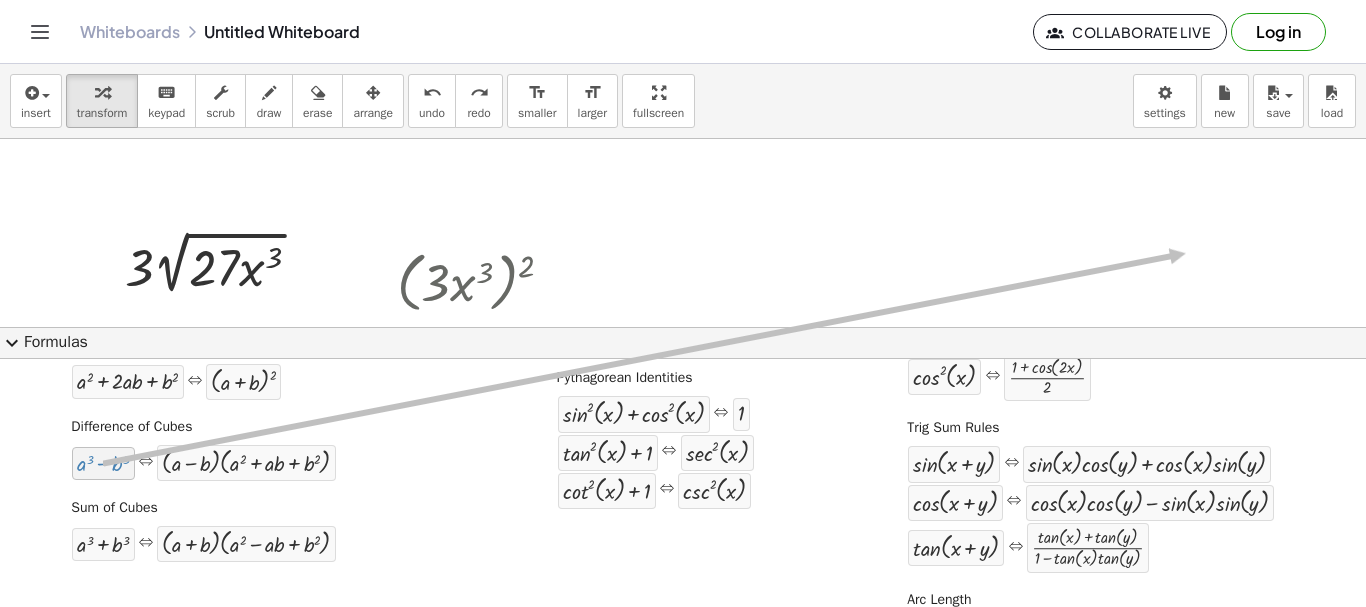 drag, startPoint x: 112, startPoint y: 475, endPoint x: 1183, endPoint y: 253, distance: 1093.7665 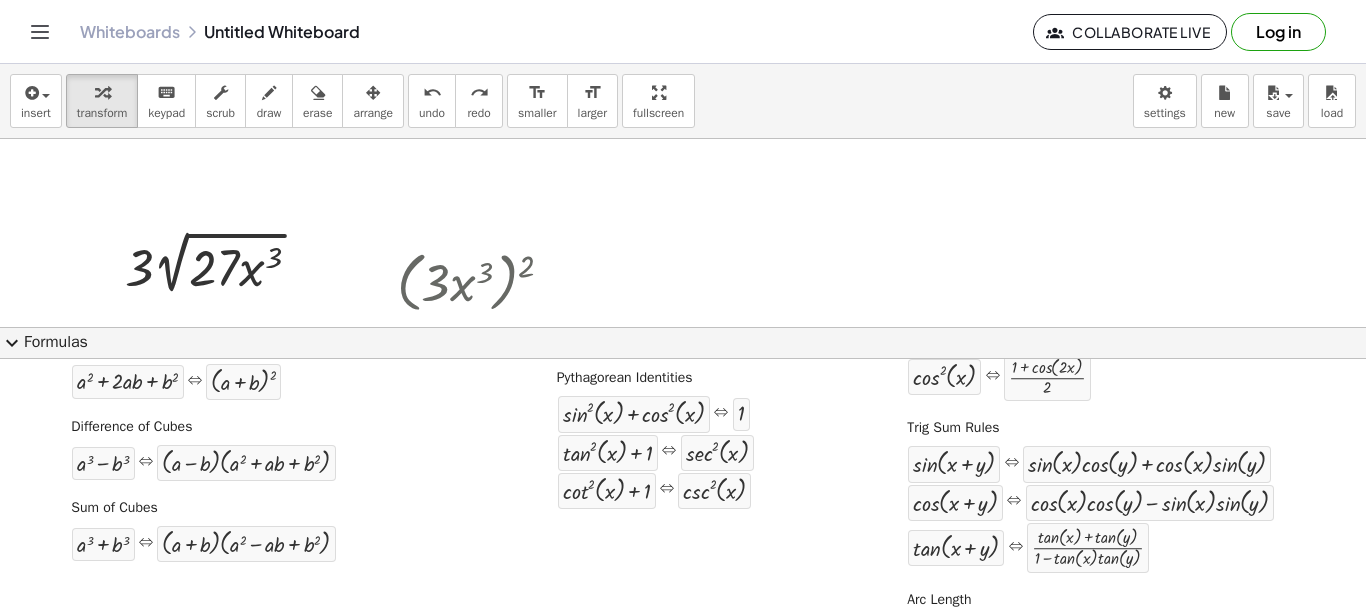 click on "expand_more  Formulas" 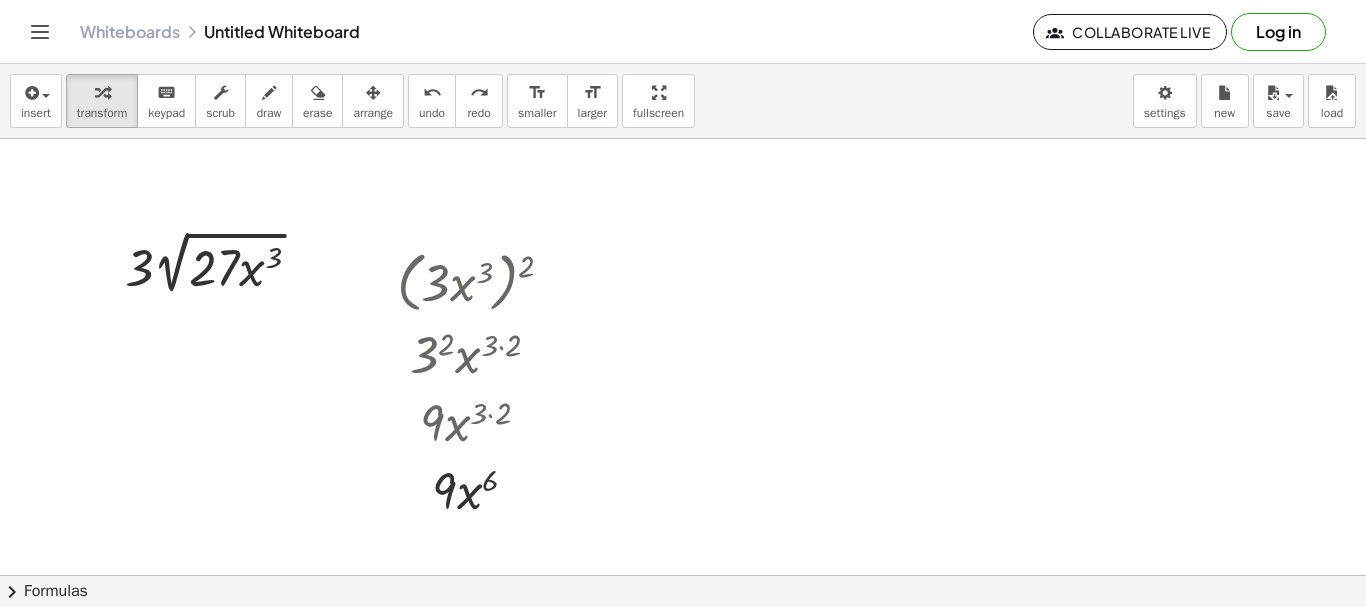 click at bounding box center [683, 575] 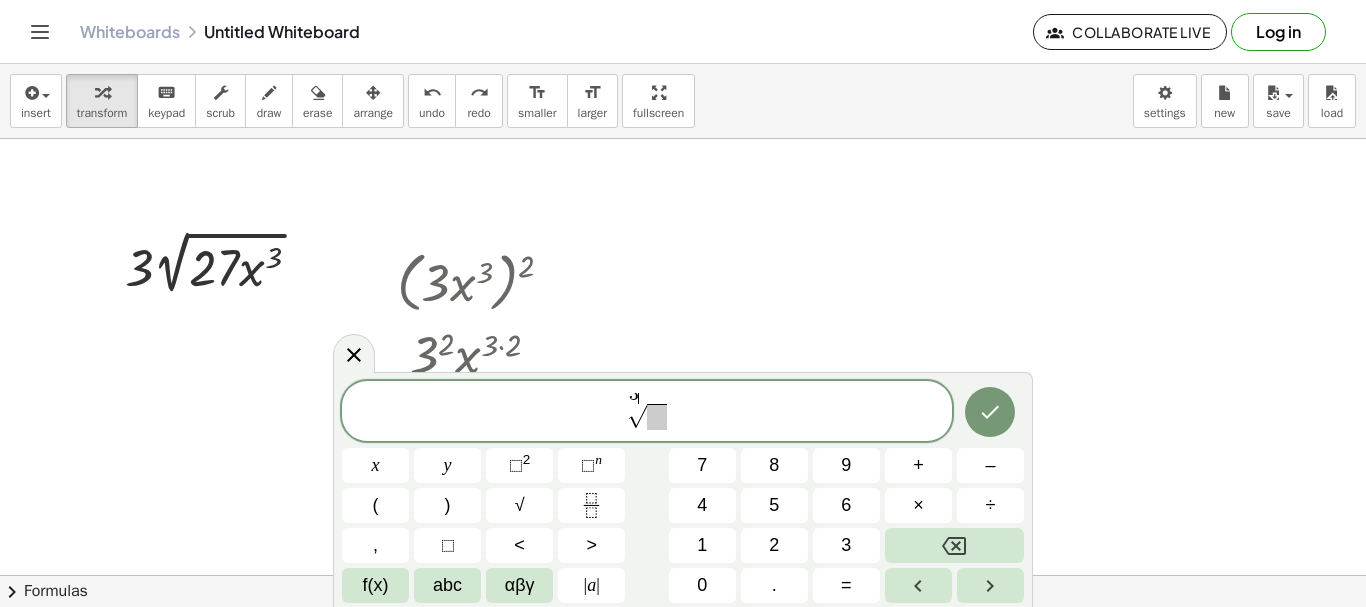 click on "3 ​" at bounding box center [634, 394] 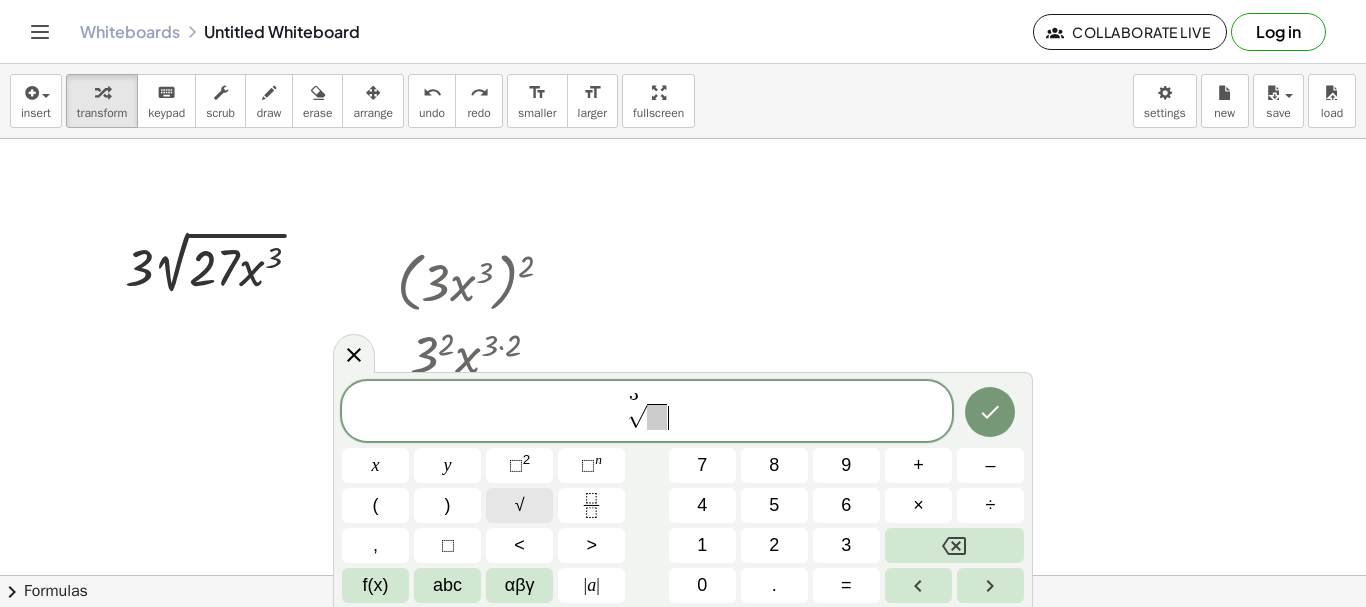 click on "√" at bounding box center (519, 505) 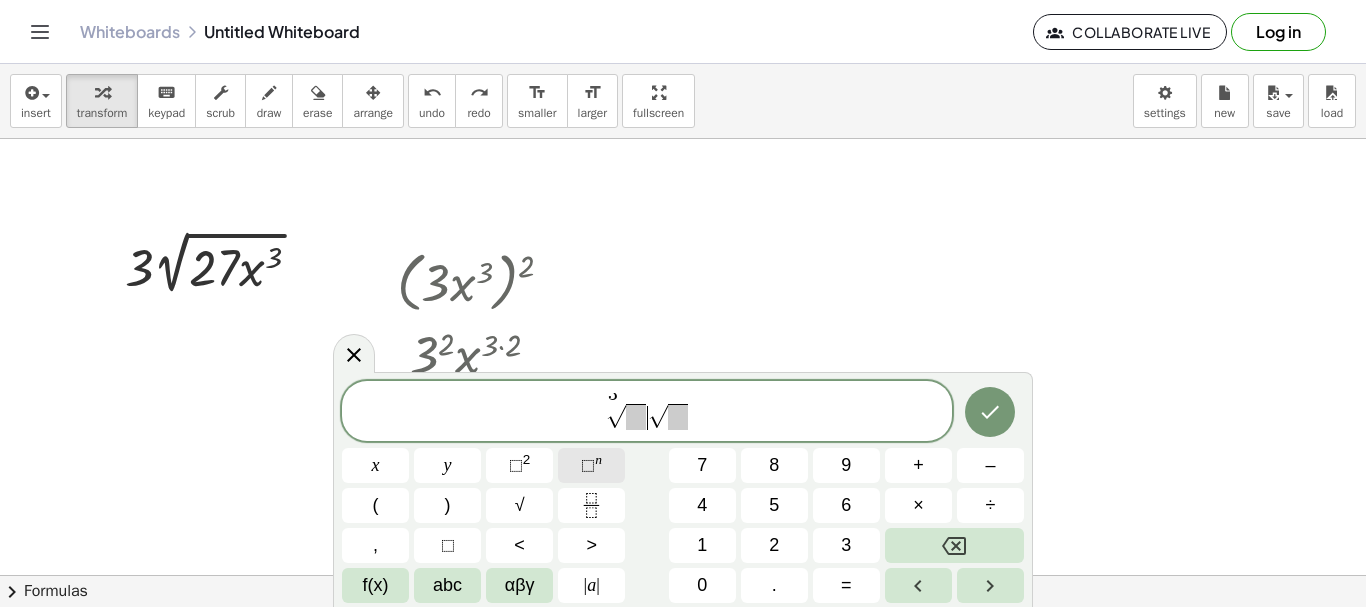 click on "⬚" at bounding box center [588, 465] 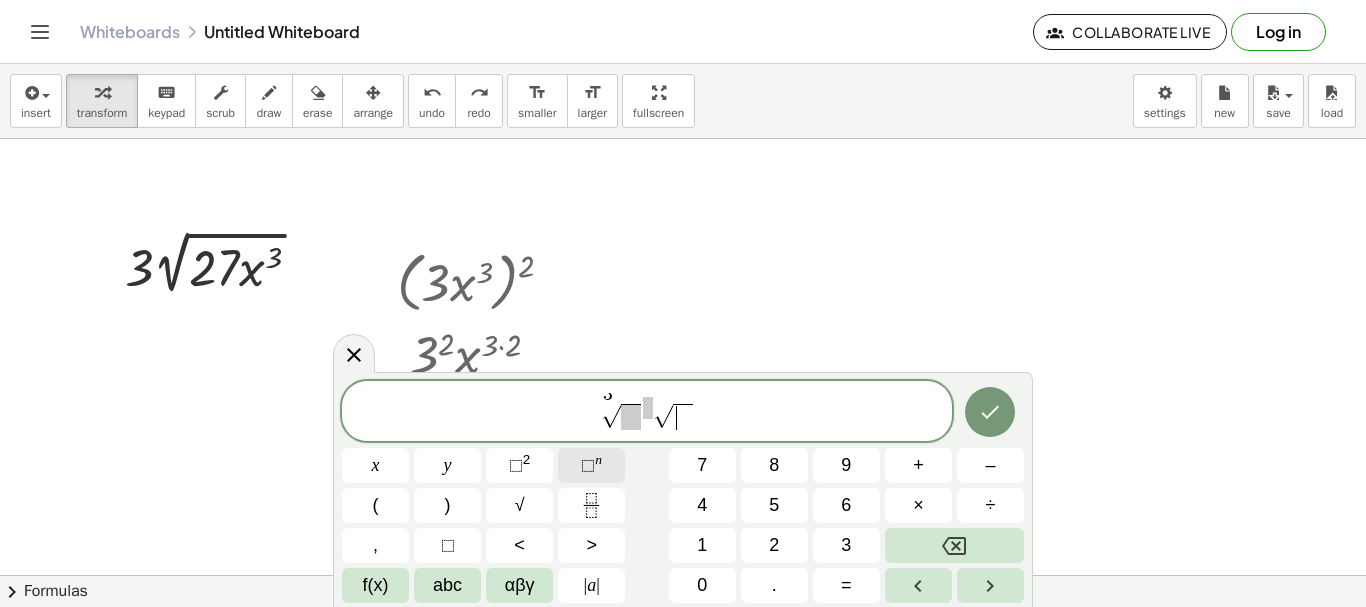 click on "⬚" at bounding box center [588, 465] 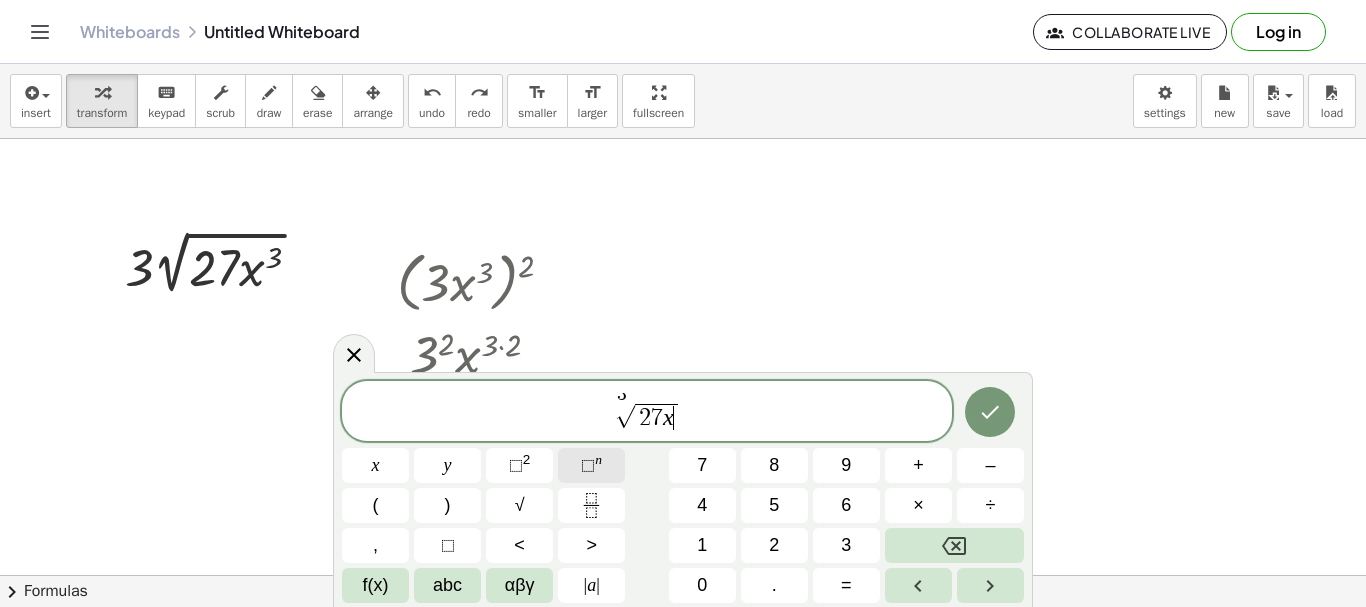 click on "⬚ n" at bounding box center [591, 465] 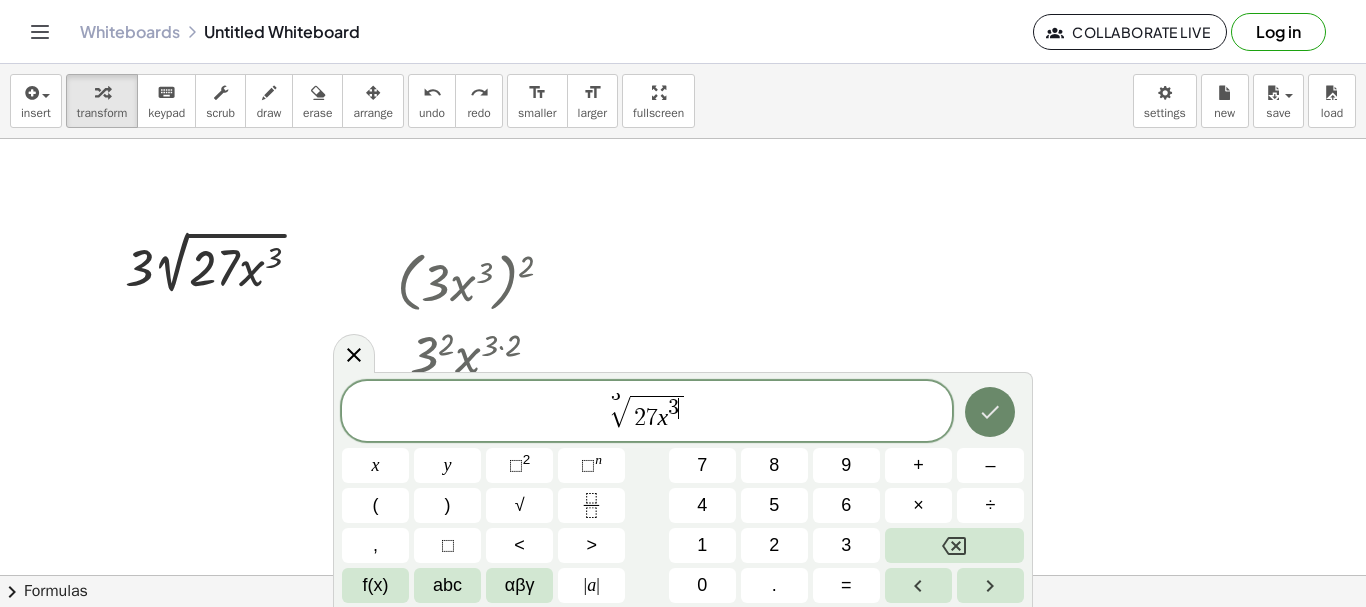 click 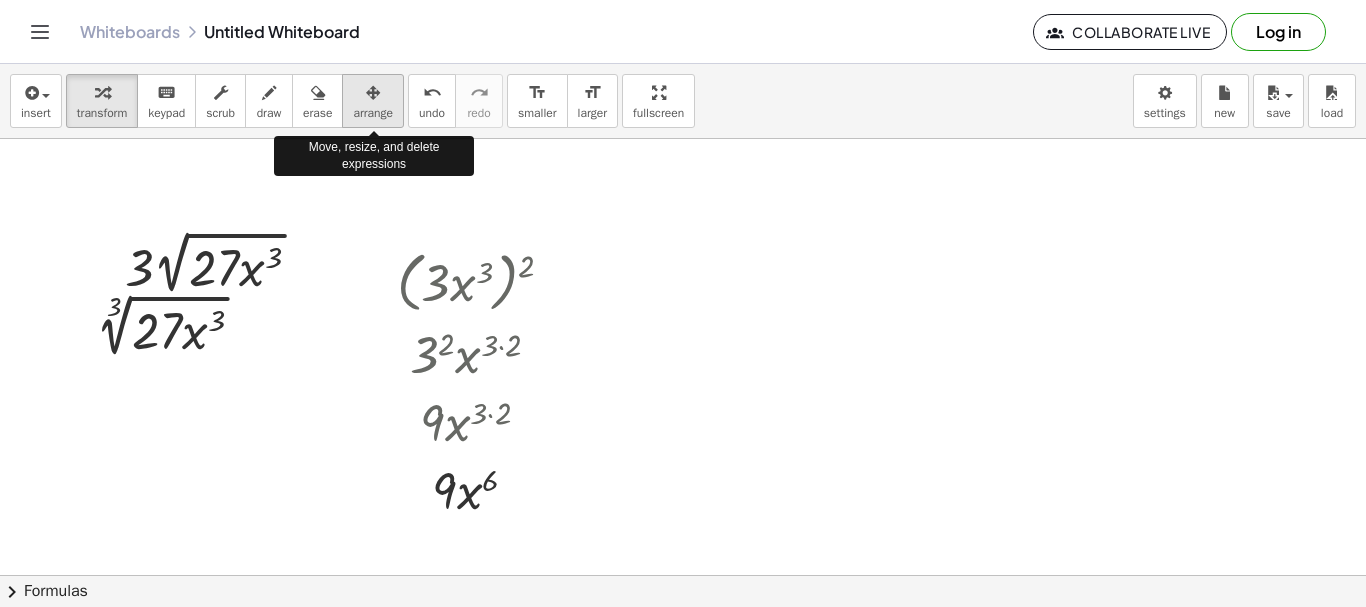 click on "arrange" at bounding box center [373, 113] 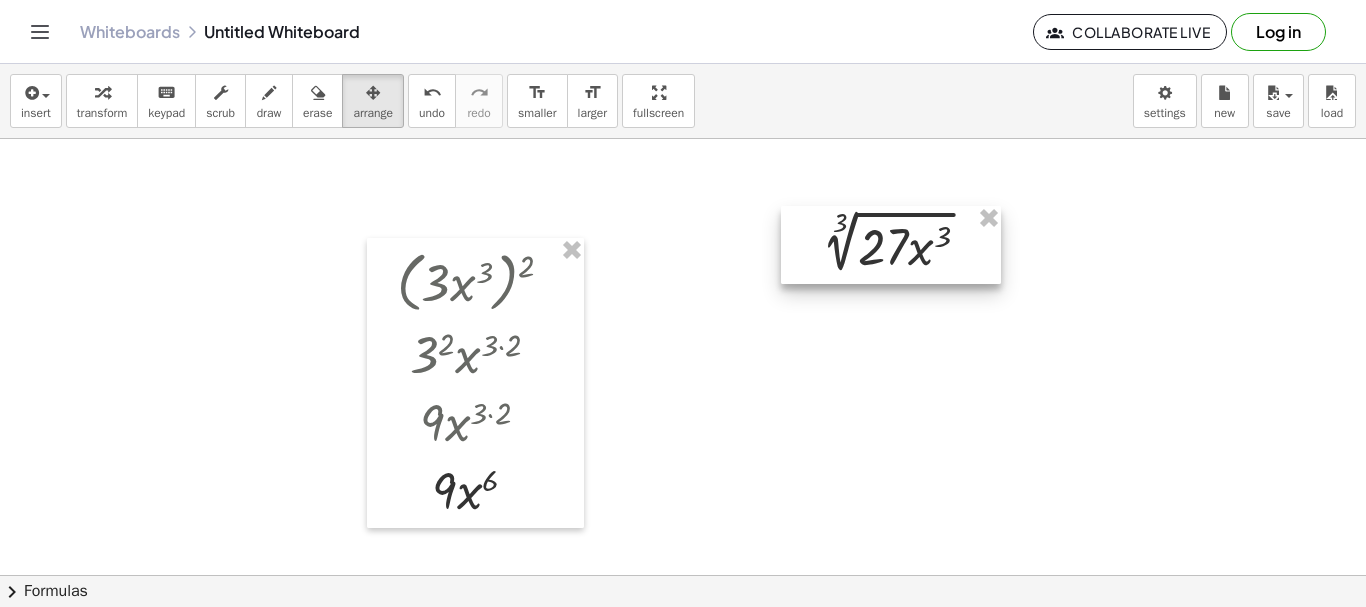 drag, startPoint x: 85, startPoint y: 343, endPoint x: 181, endPoint y: 337, distance: 96.18732 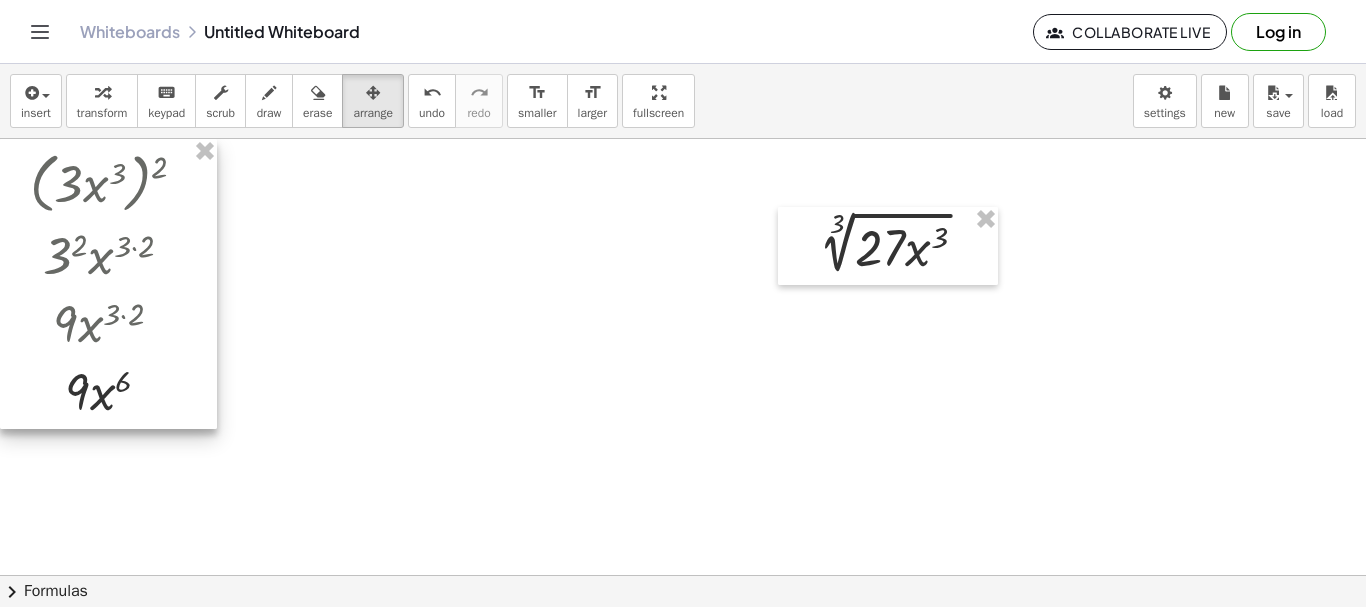 drag, startPoint x: 394, startPoint y: 309, endPoint x: 0, endPoint y: 110, distance: 441.40344 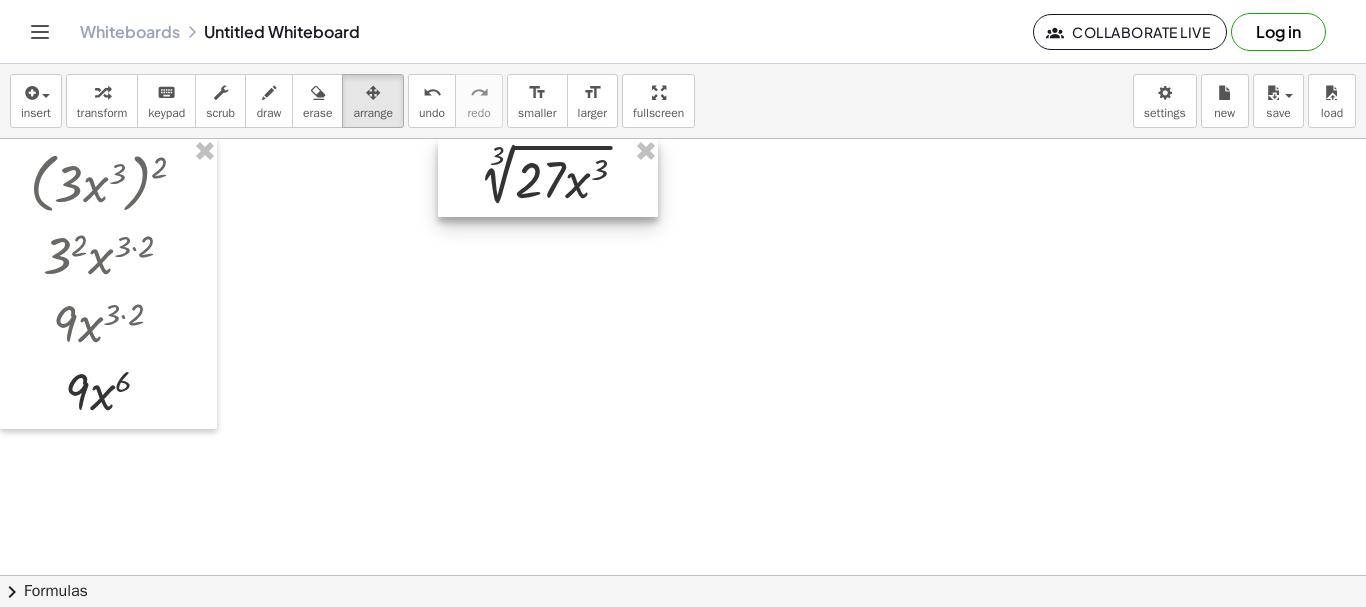 drag, startPoint x: 868, startPoint y: 246, endPoint x: 509, endPoint y: 94, distance: 389.85254 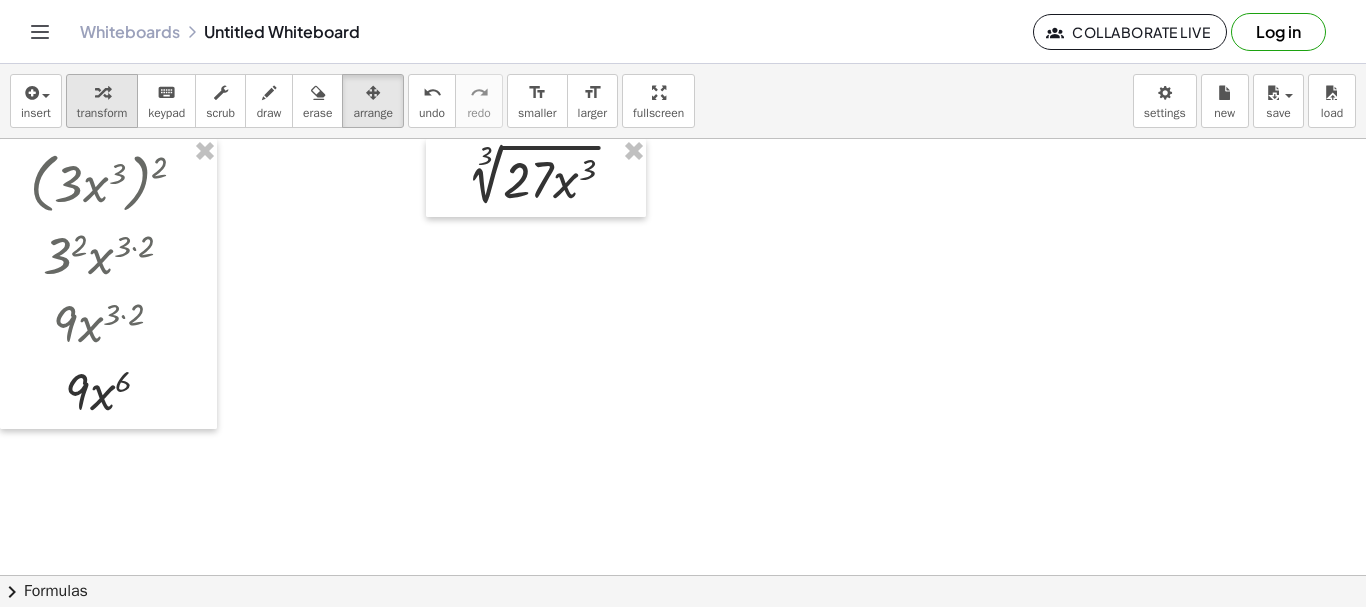 click at bounding box center (102, 92) 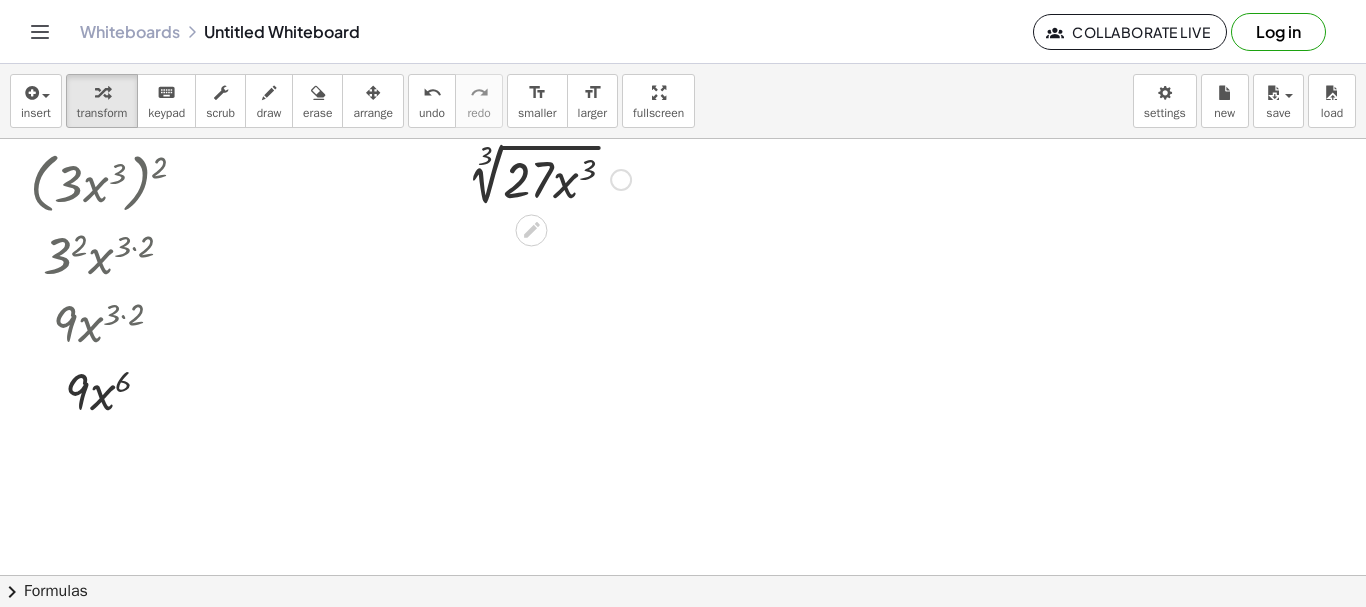 click at bounding box center [543, 178] 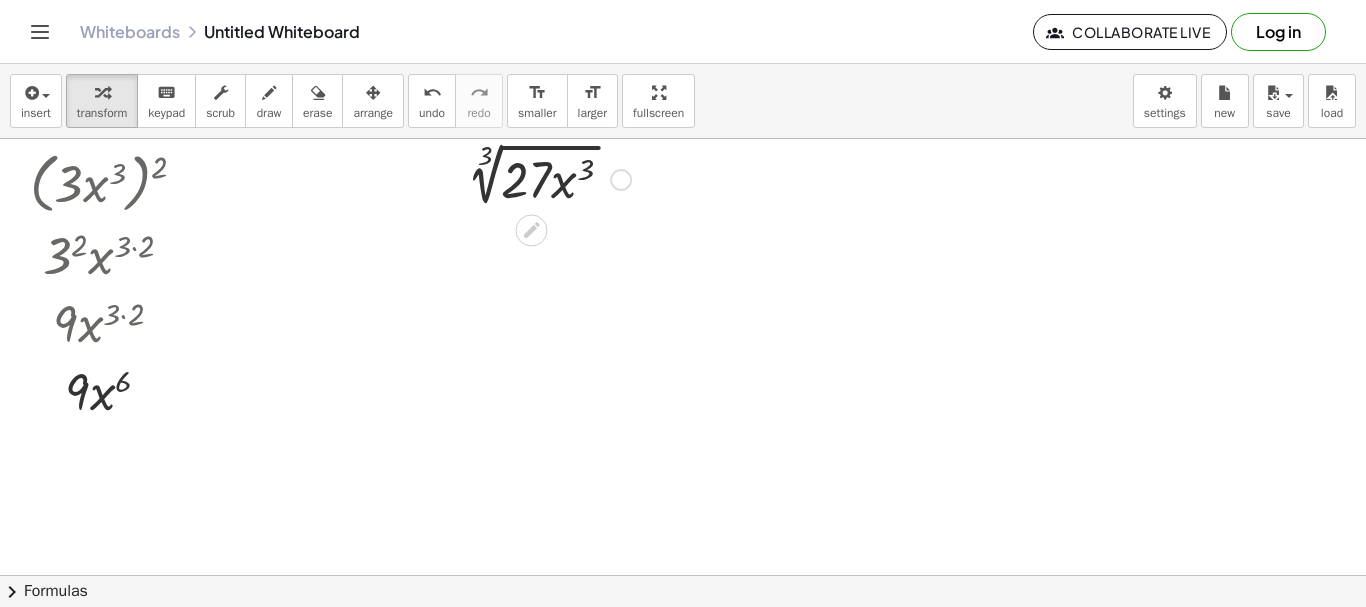 click at bounding box center (543, 178) 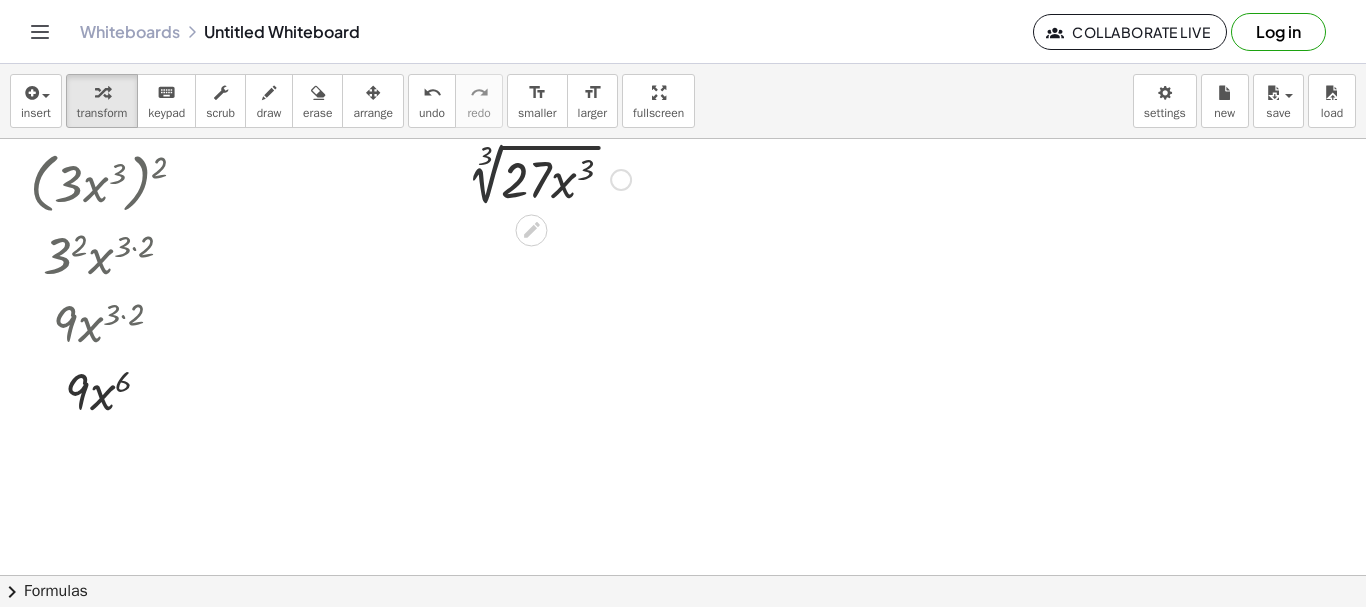 click at bounding box center (543, 178) 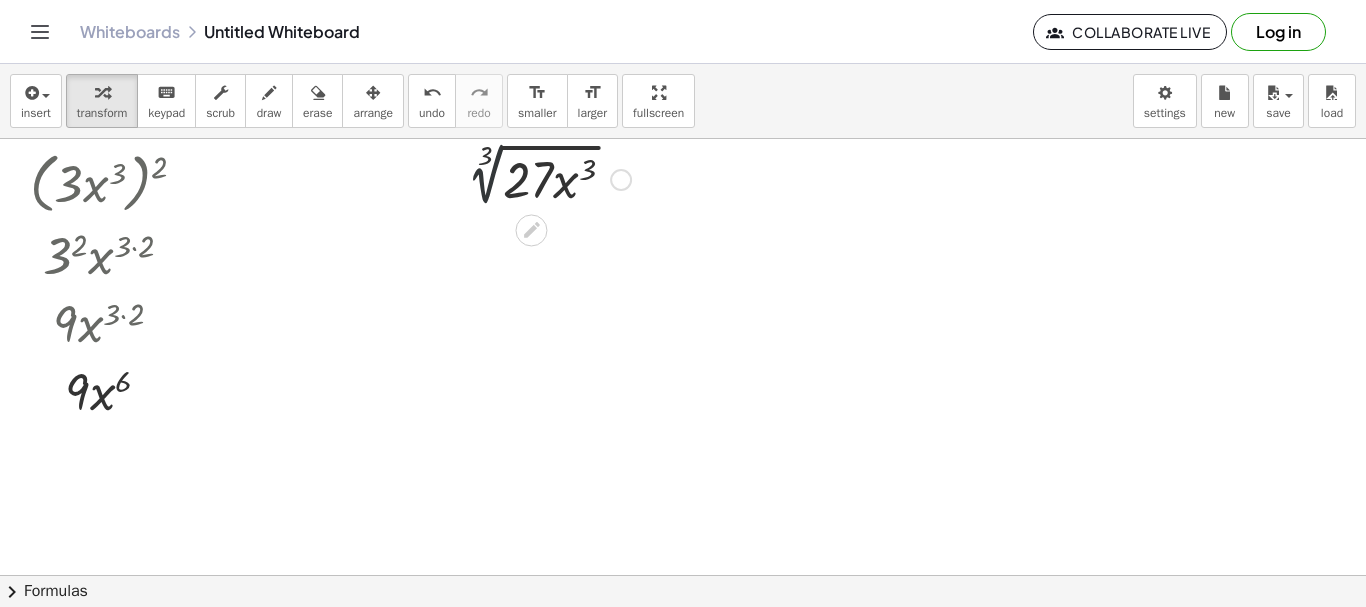 click at bounding box center (543, 178) 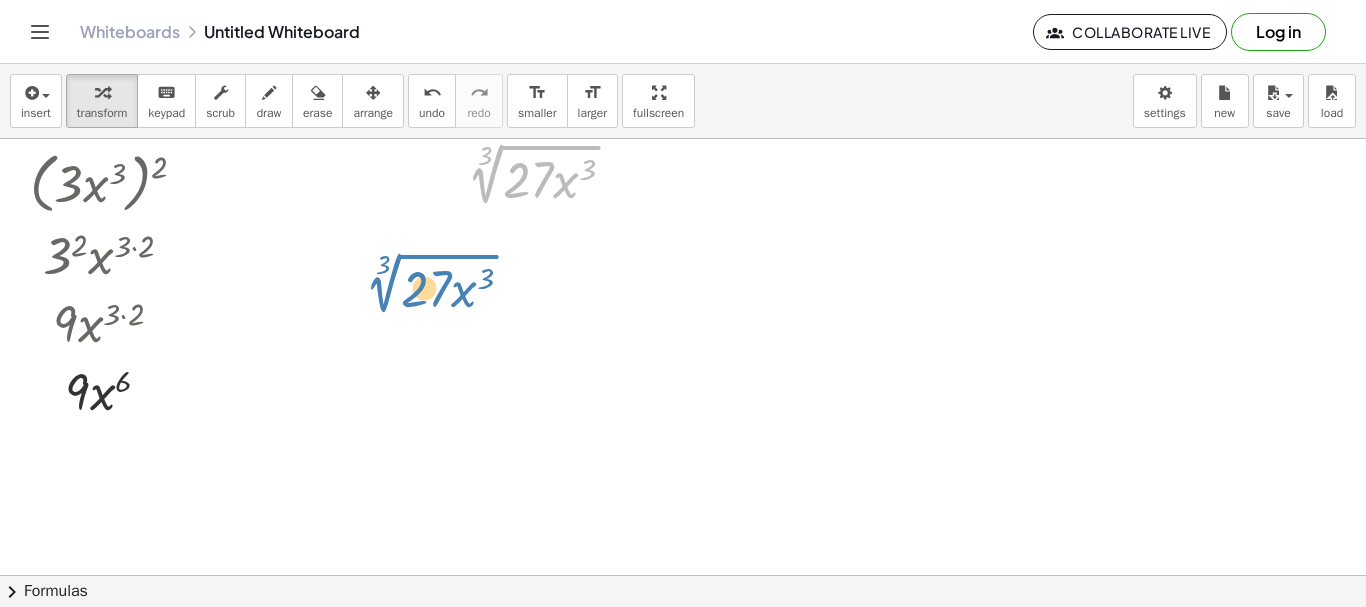 drag, startPoint x: 486, startPoint y: 189, endPoint x: 384, endPoint y: 298, distance: 149.28162 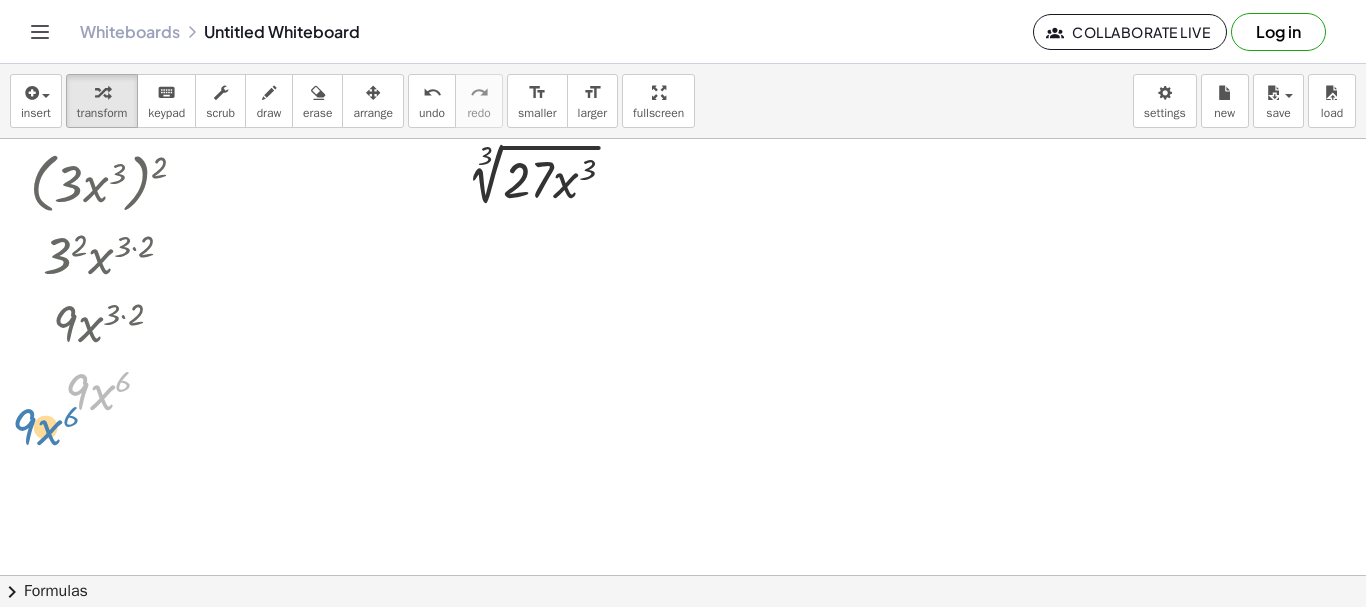 drag, startPoint x: 113, startPoint y: 386, endPoint x: 60, endPoint y: 422, distance: 64.070274 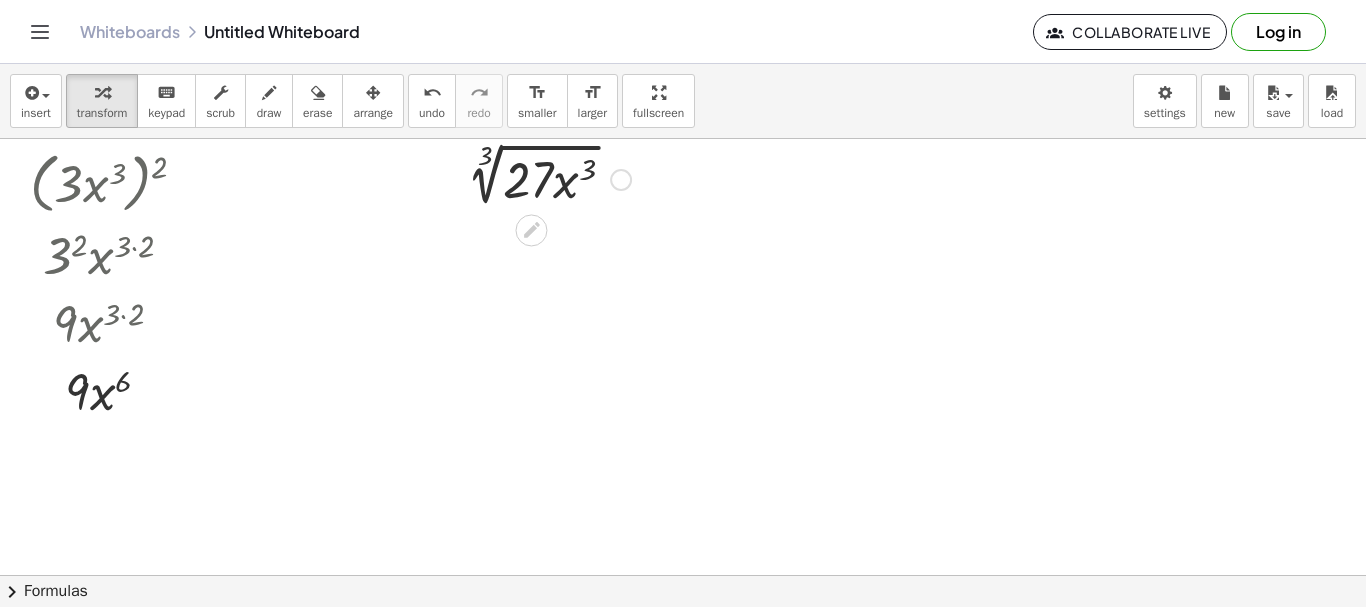 click at bounding box center (621, 180) 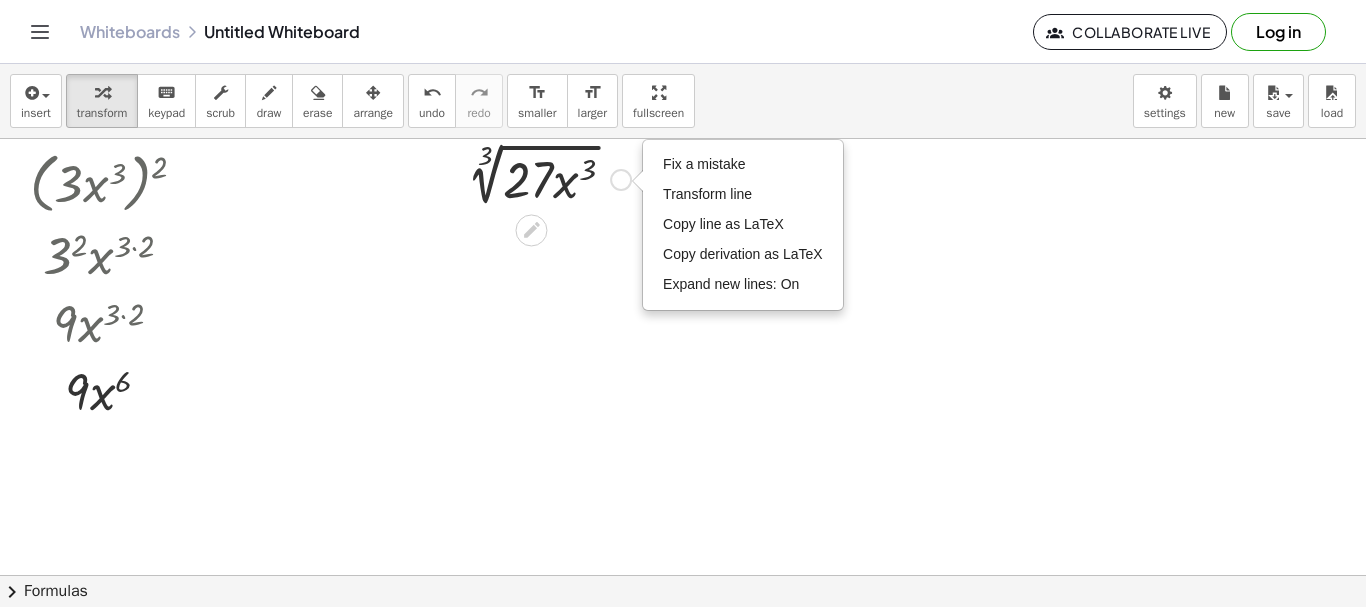 click 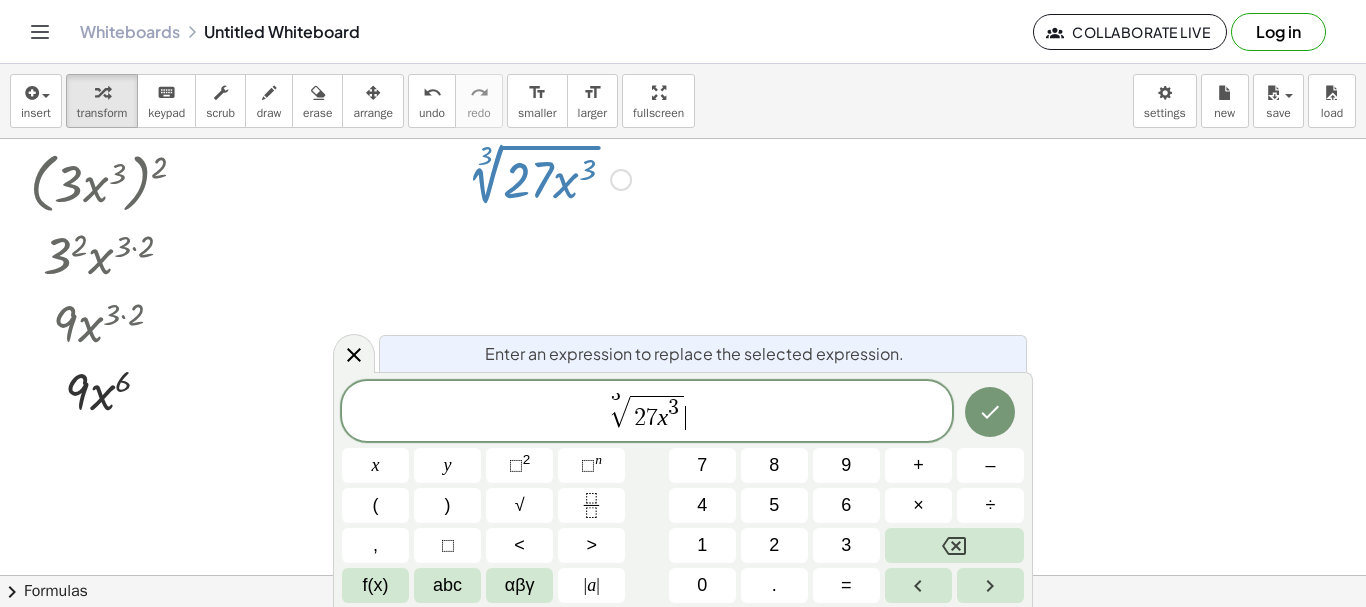 click on "3 √ 2 7 x 3 ​" at bounding box center (647, 412) 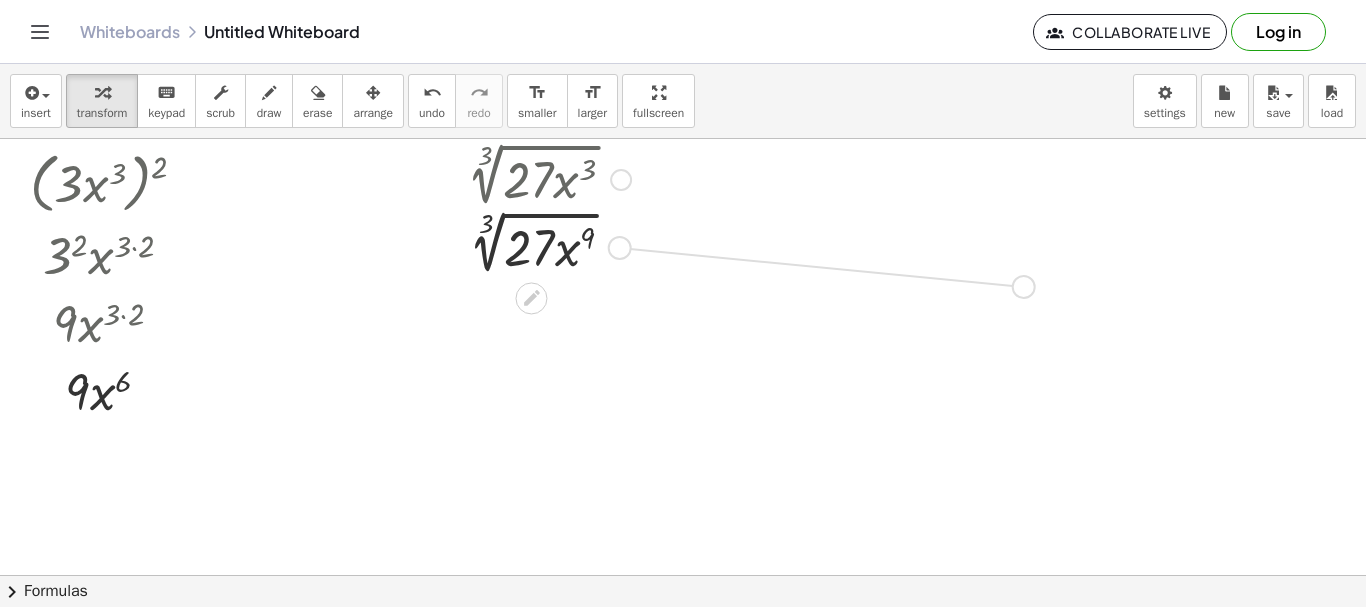 drag, startPoint x: 619, startPoint y: 249, endPoint x: 1032, endPoint y: 289, distance: 414.93253 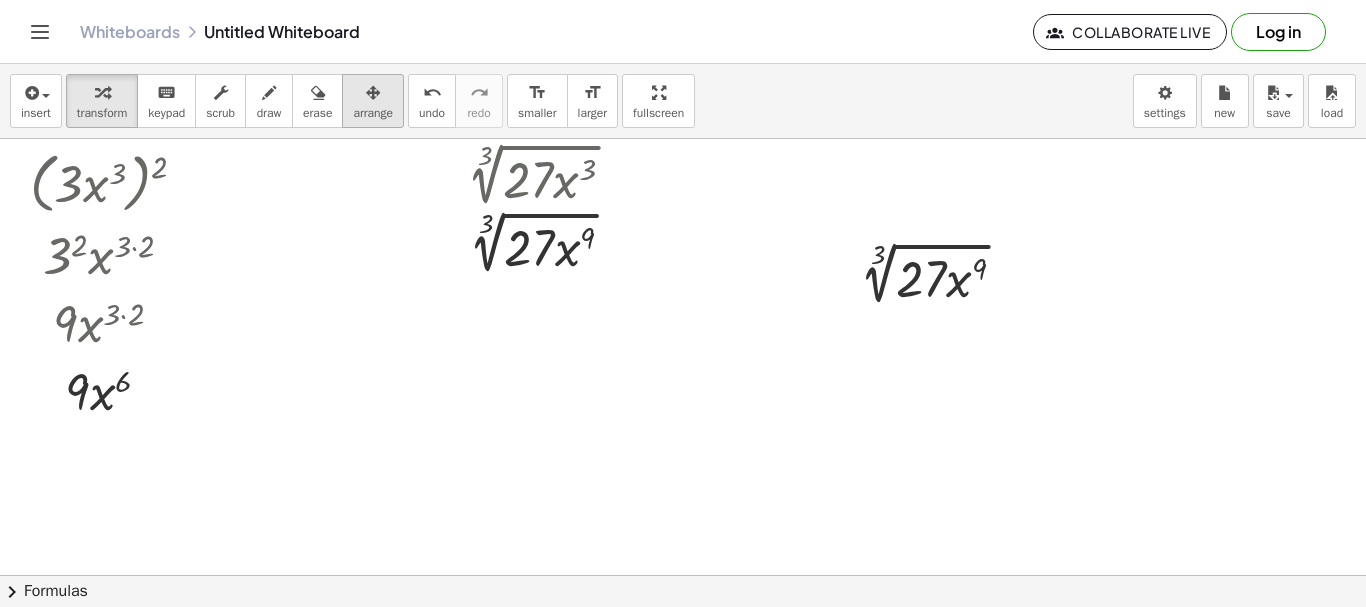 click at bounding box center (373, 93) 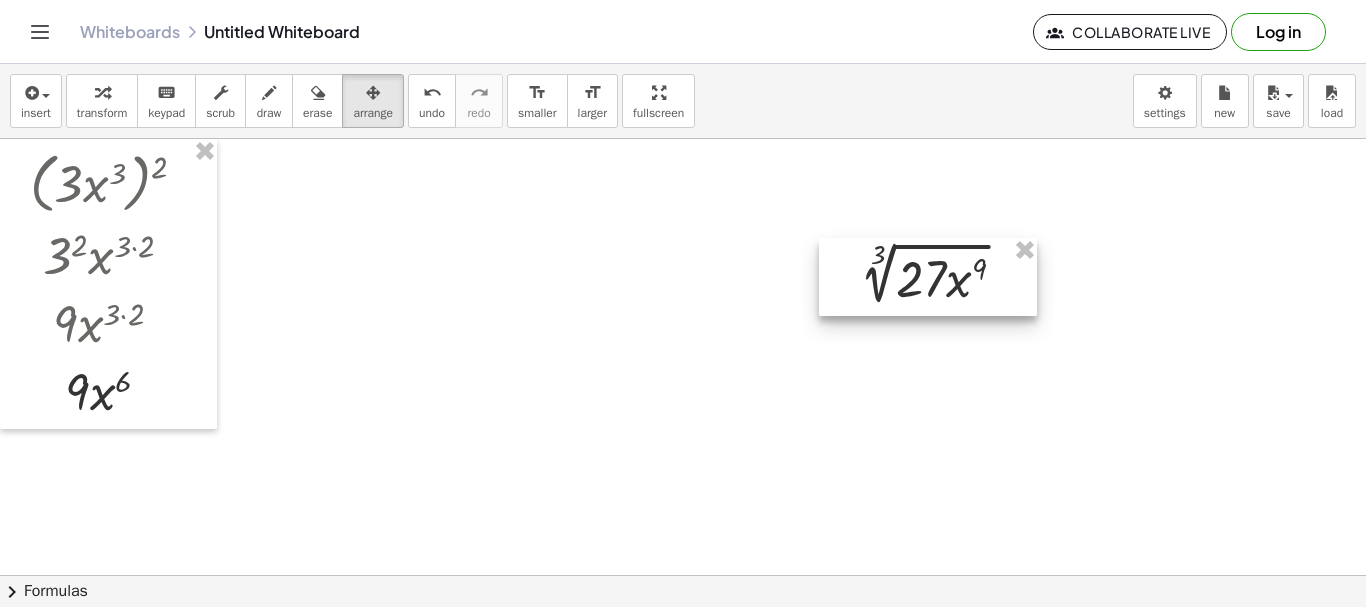 drag, startPoint x: 853, startPoint y: 265, endPoint x: 215, endPoint y: 73, distance: 666.2642 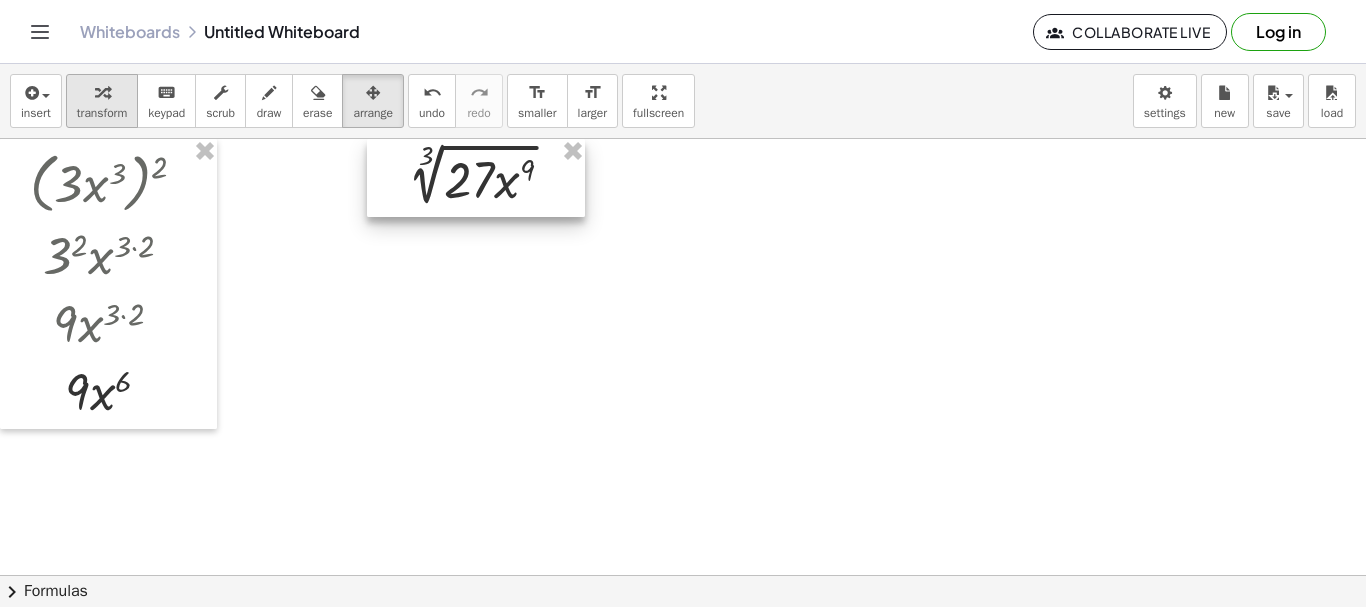 click at bounding box center (102, 92) 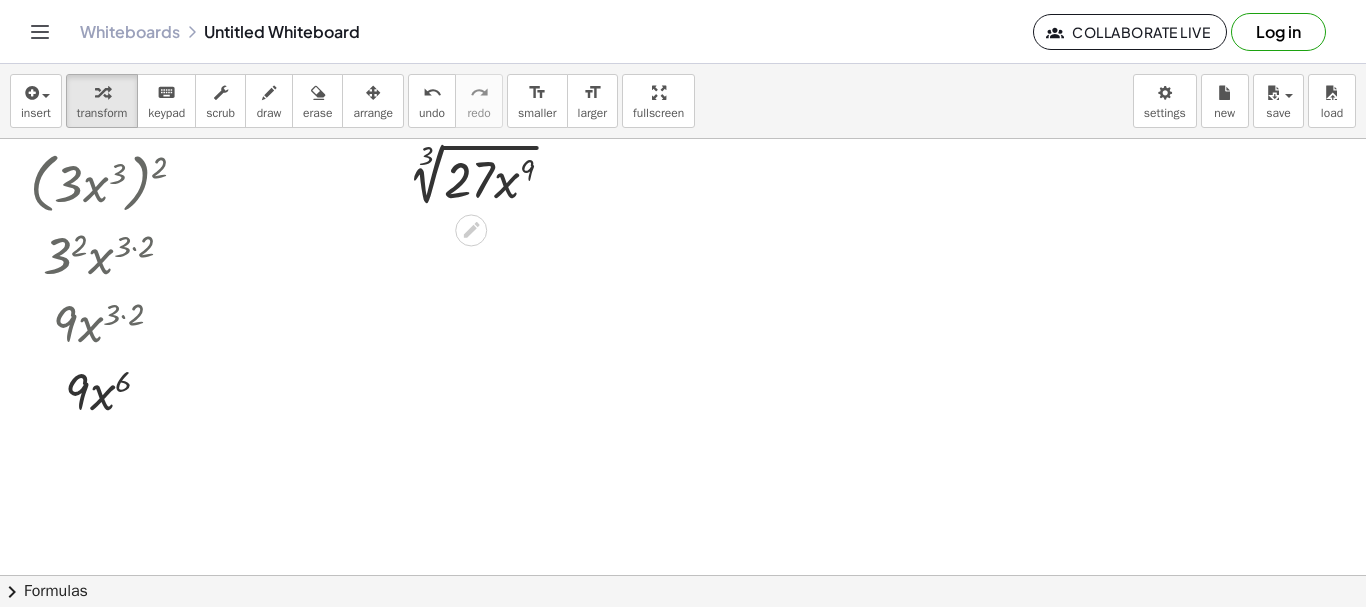 click at bounding box center (483, 178) 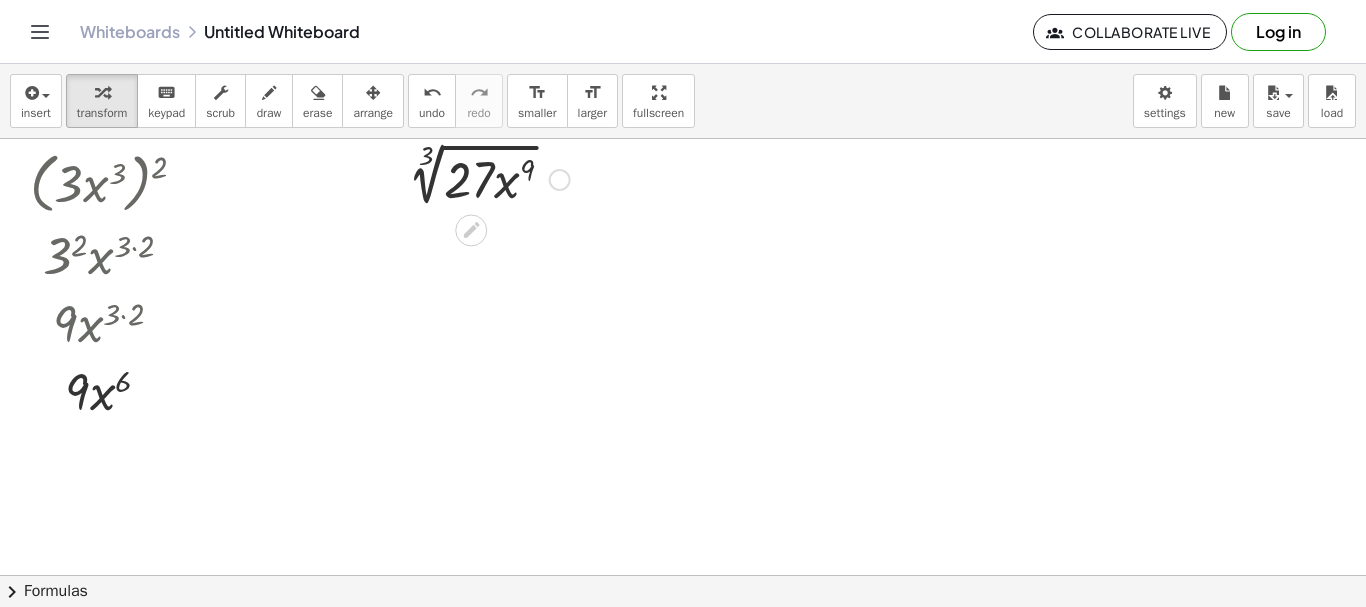 click at bounding box center [483, 178] 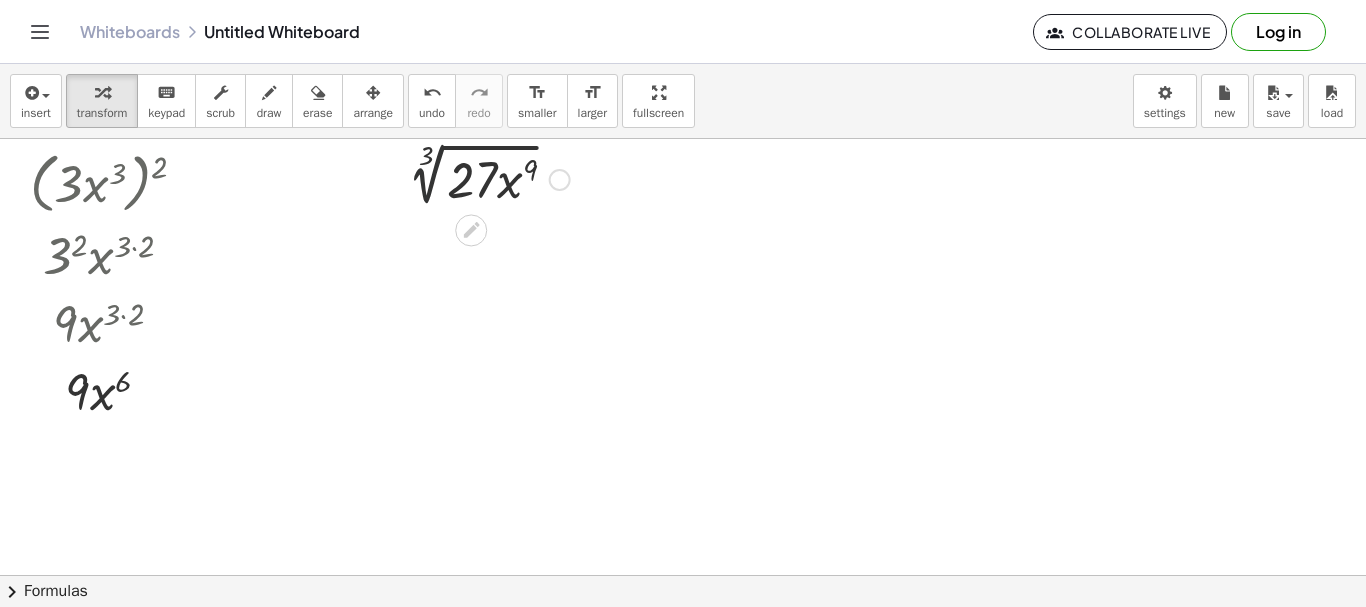 click at bounding box center [483, 178] 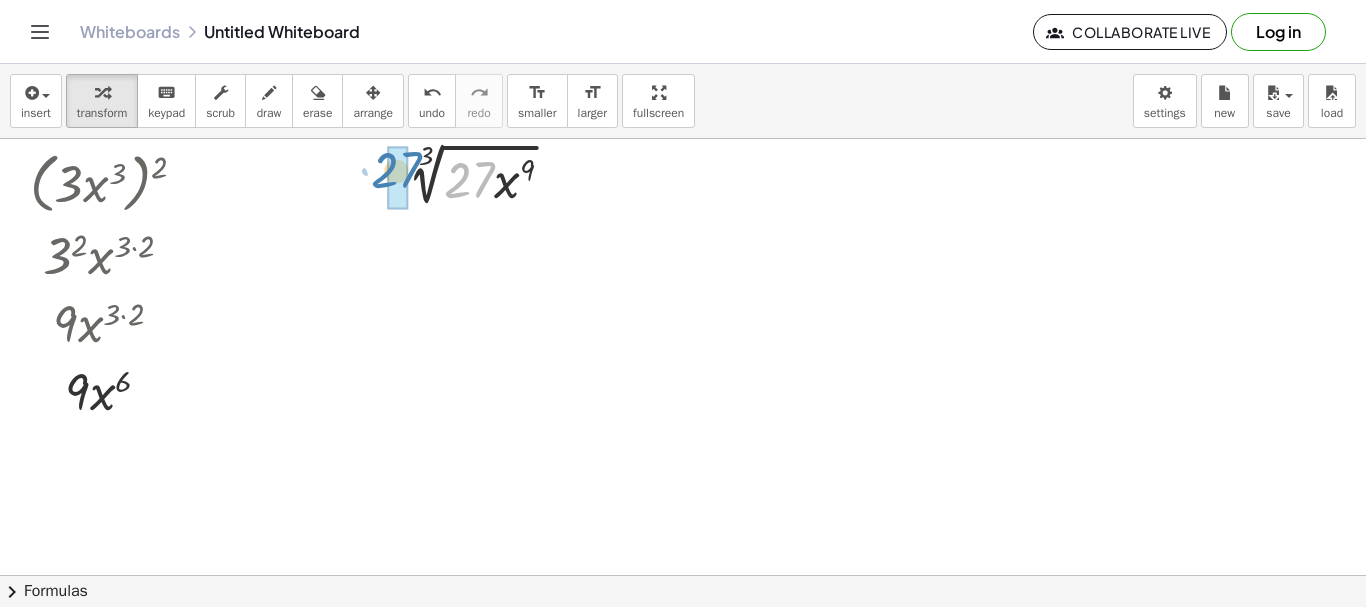 drag, startPoint x: 479, startPoint y: 175, endPoint x: 405, endPoint y: 166, distance: 74.54529 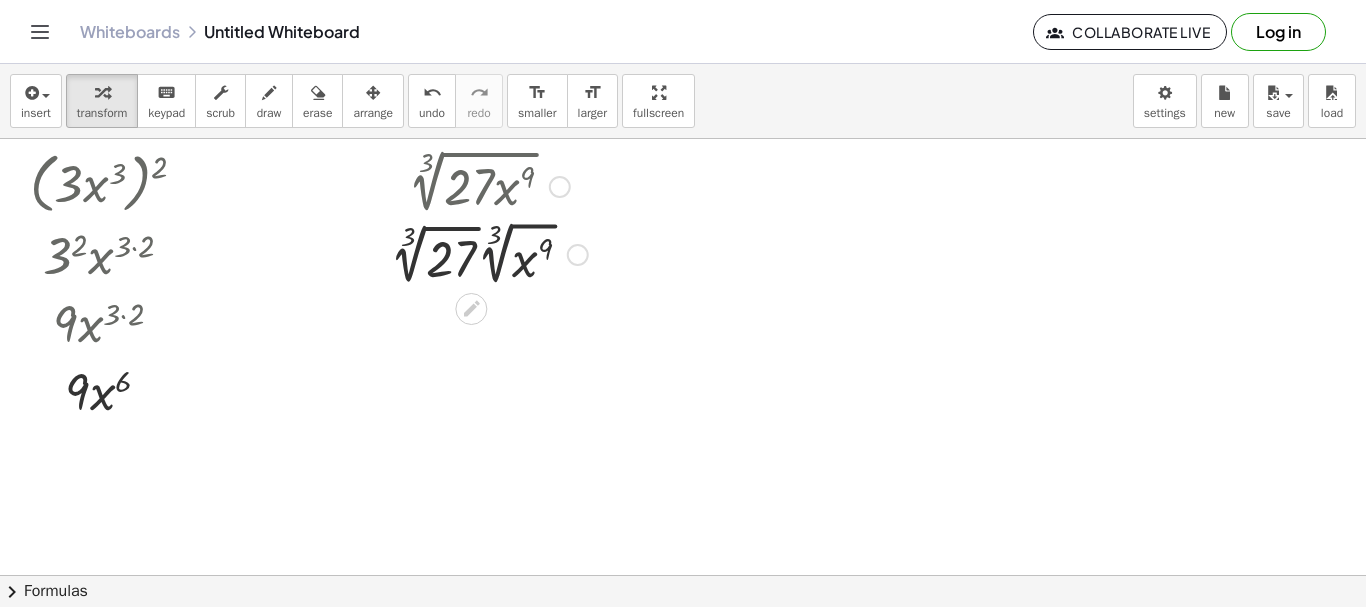 click at bounding box center [489, 252] 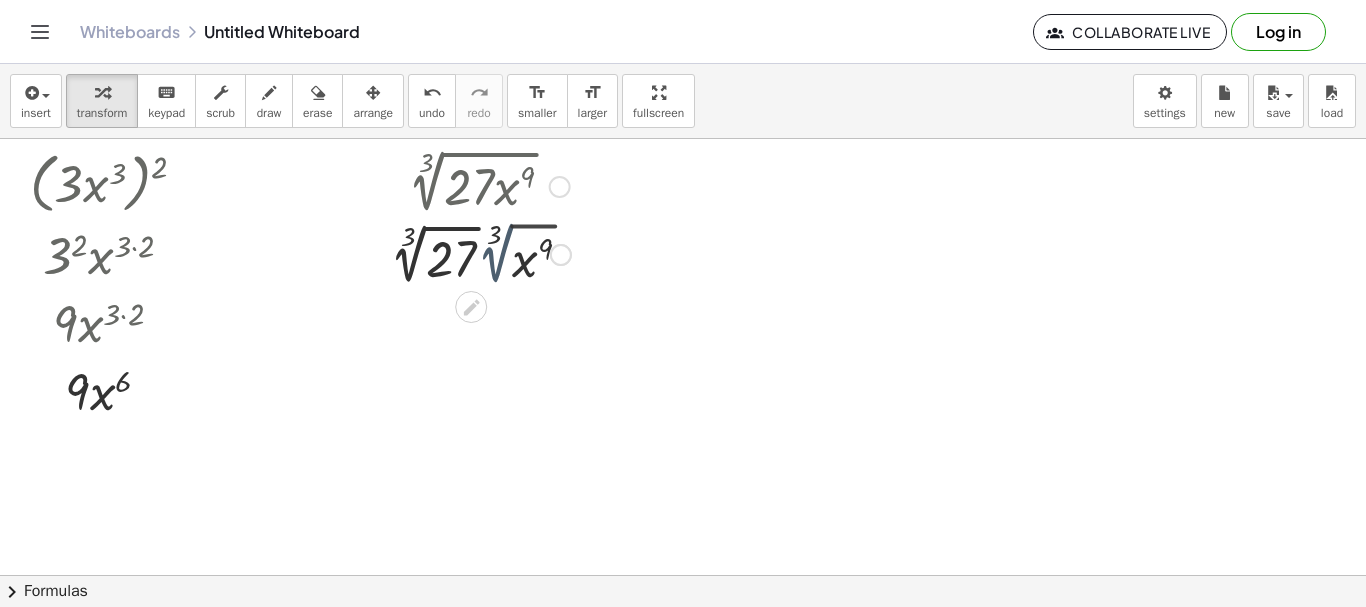 click at bounding box center [484, 253] 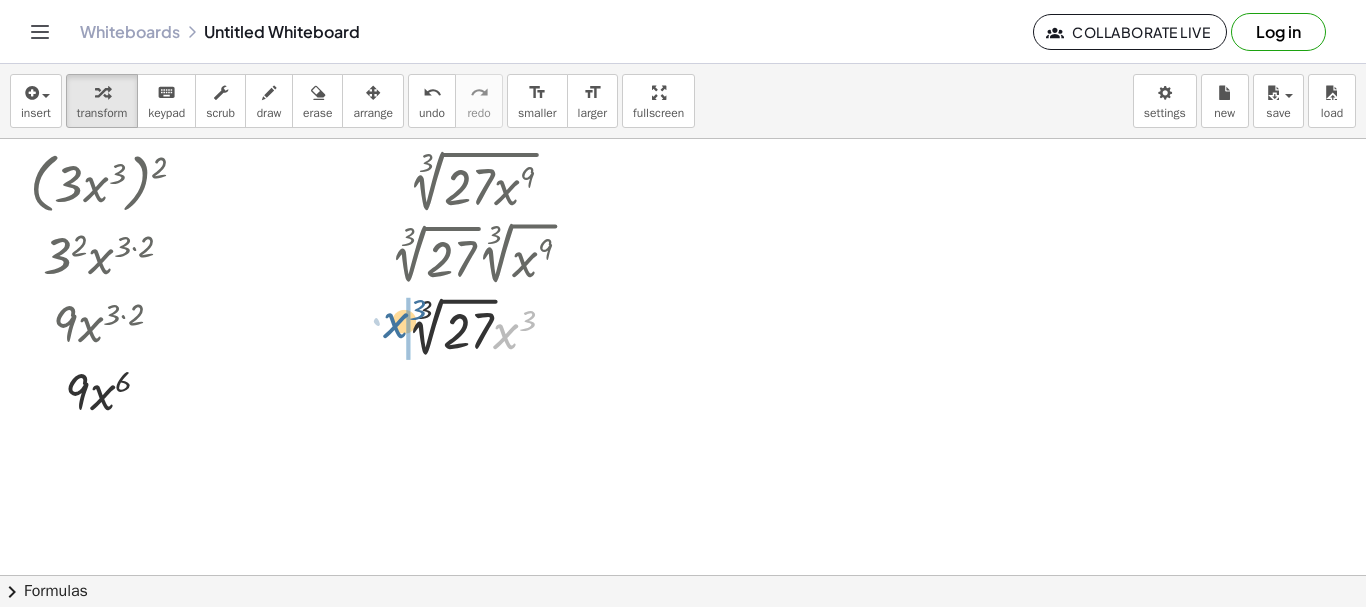 drag, startPoint x: 473, startPoint y: 336, endPoint x: 387, endPoint y: 321, distance: 87.29834 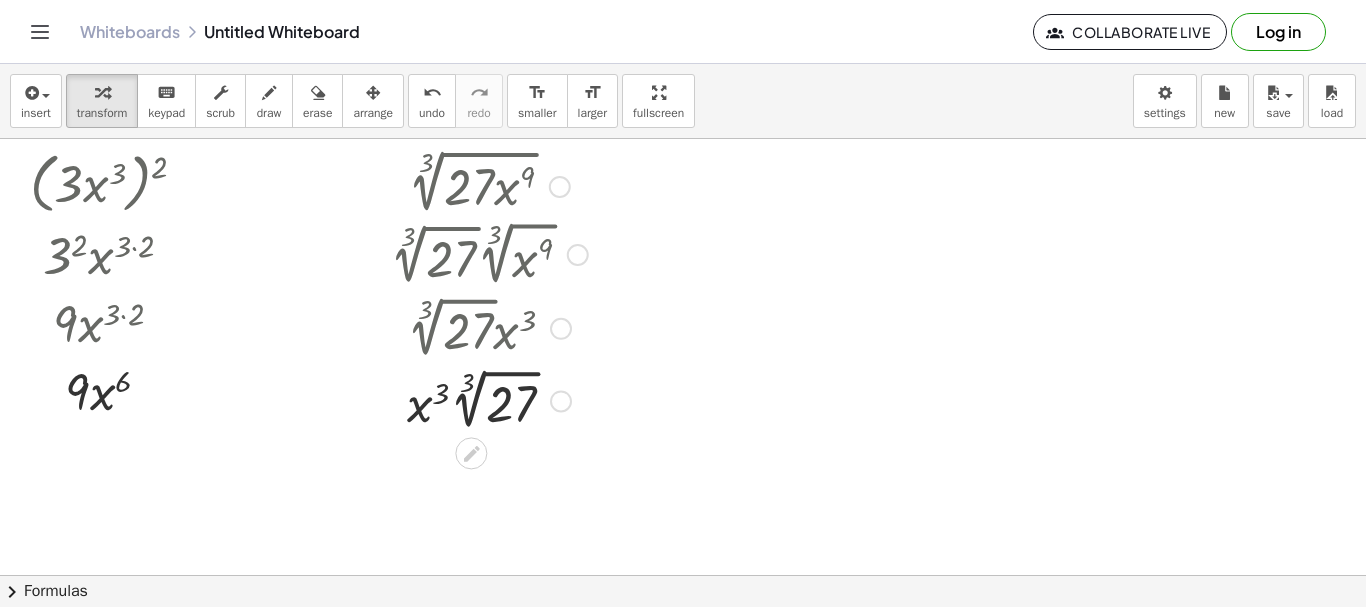 click at bounding box center [489, 399] 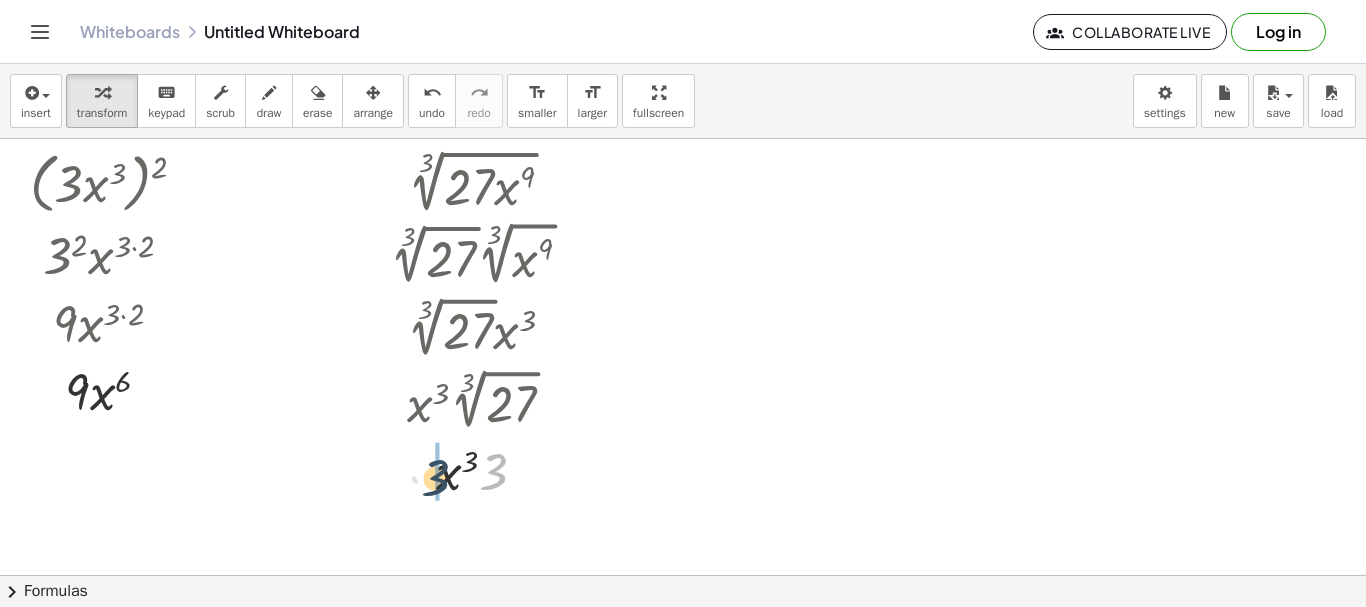 drag, startPoint x: 497, startPoint y: 476, endPoint x: 439, endPoint y: 482, distance: 58.30952 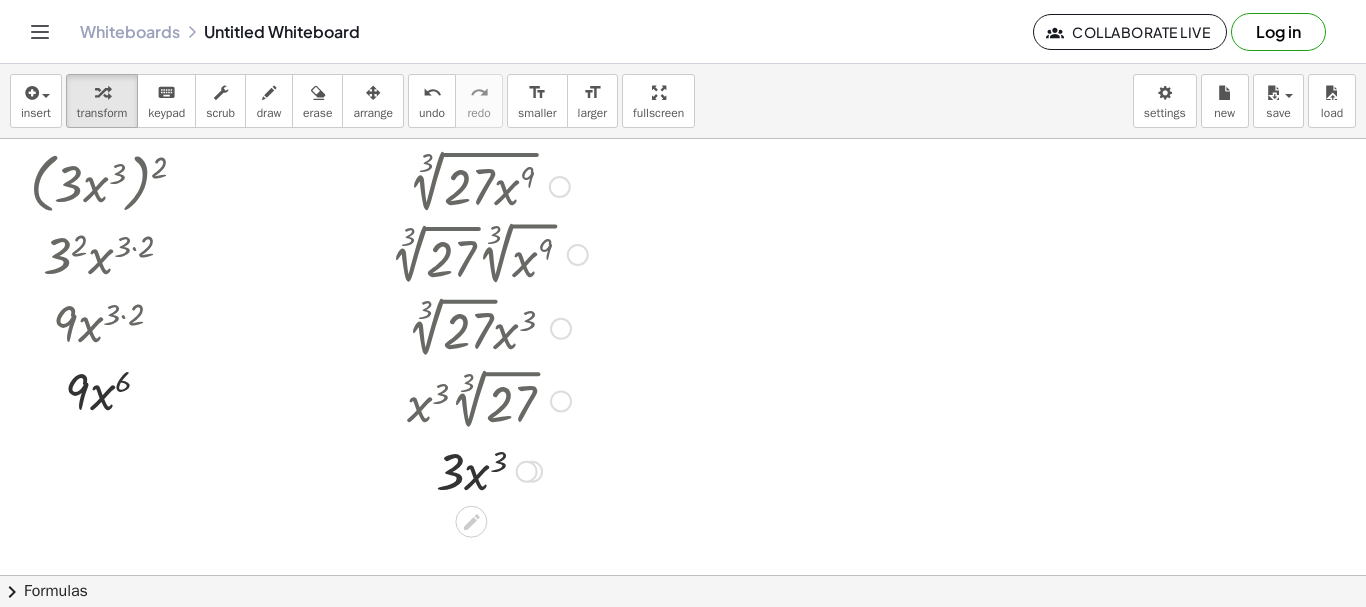 click at bounding box center (489, 185) 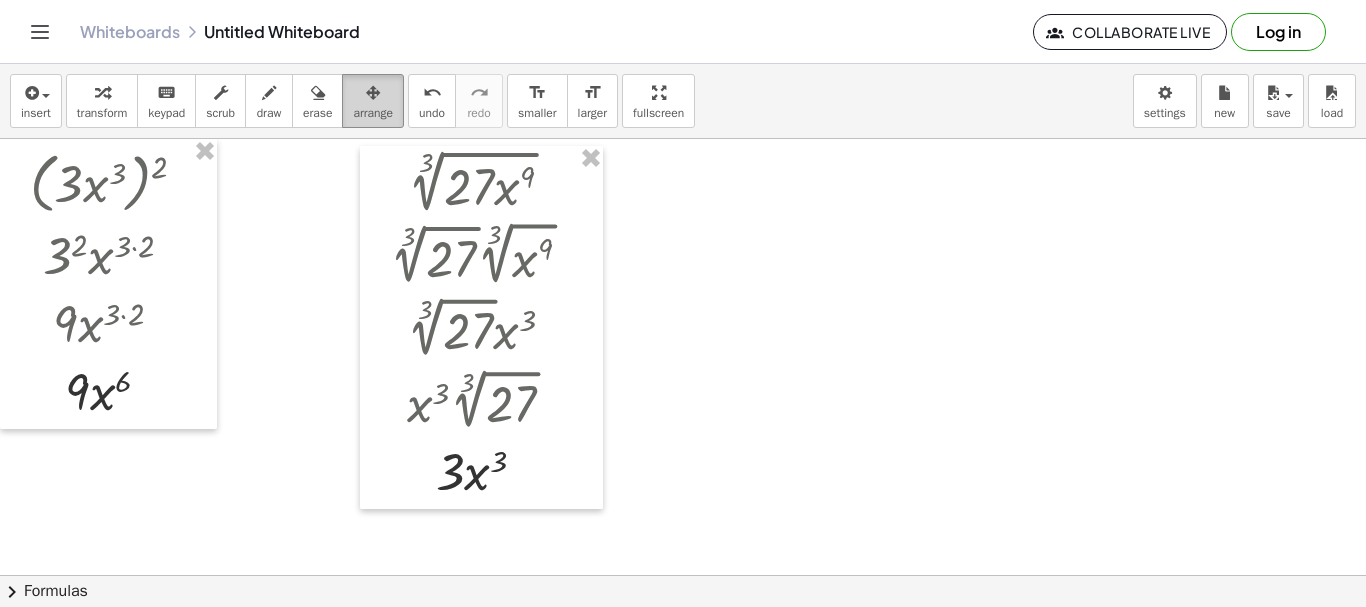 click at bounding box center (373, 93) 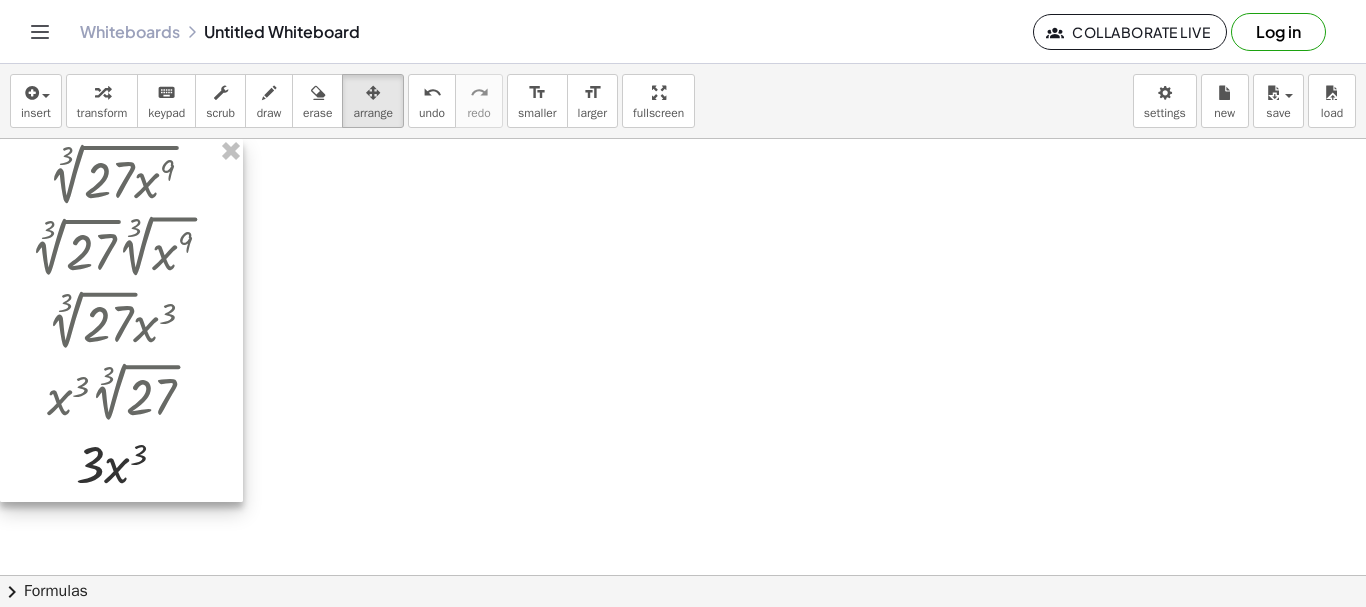 drag, startPoint x: 400, startPoint y: 255, endPoint x: 0, endPoint y: 111, distance: 425.13055 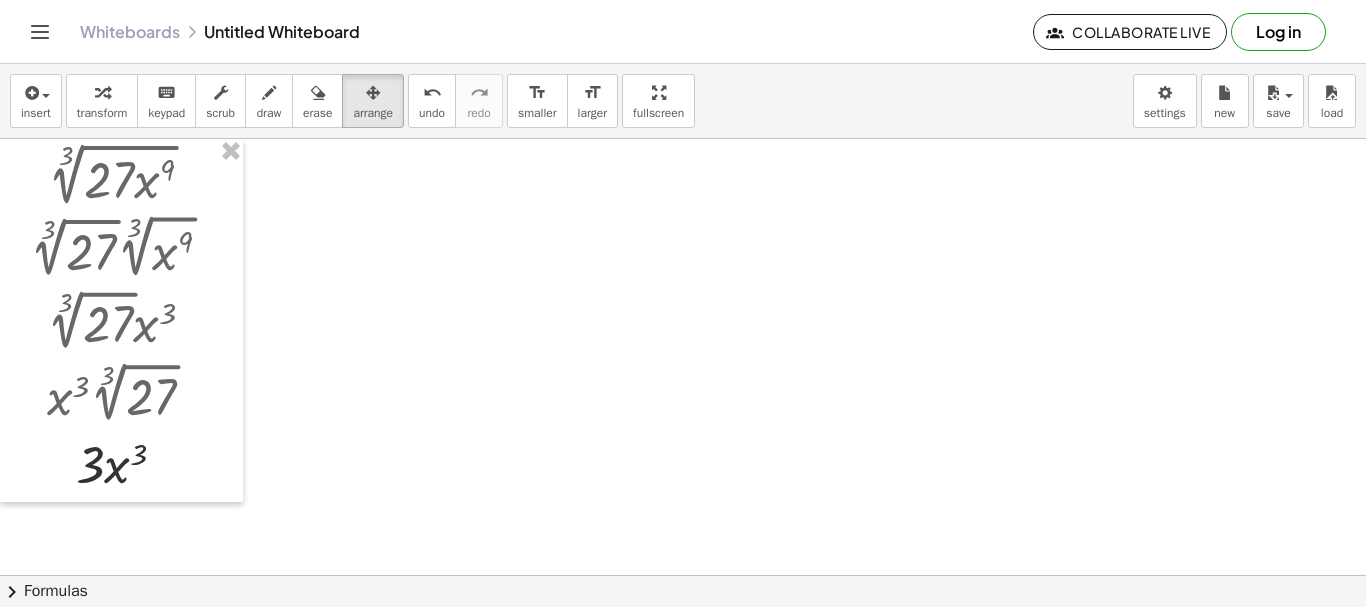 click on "chevron_right  Formulas" 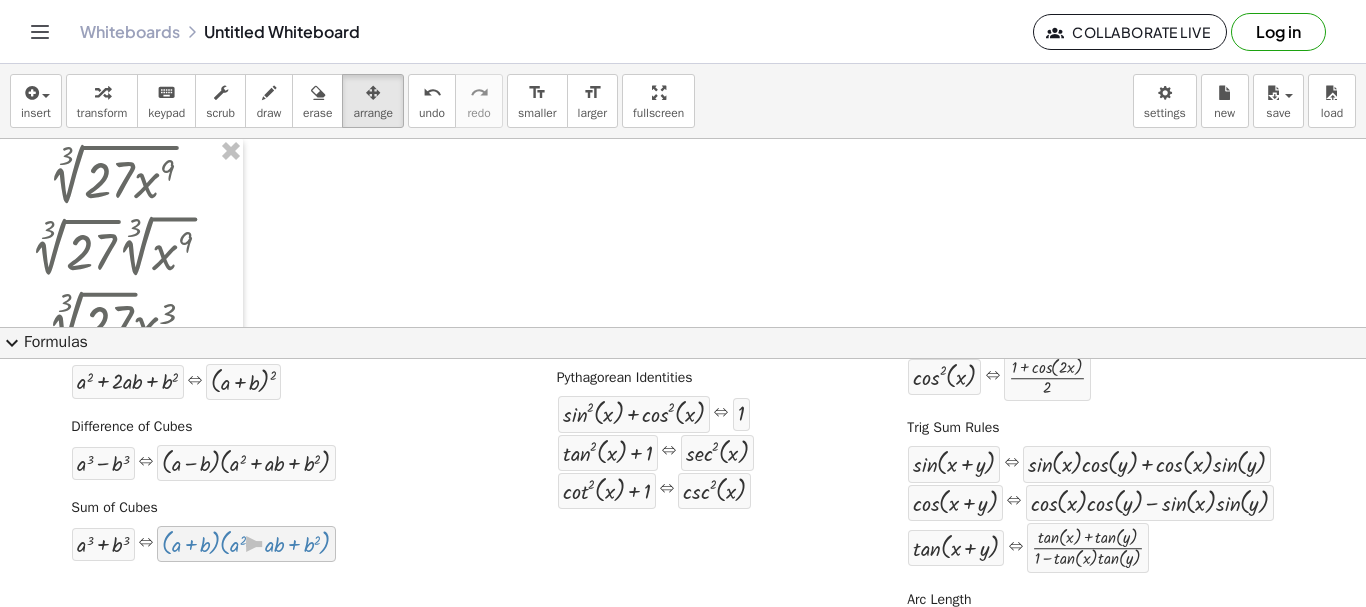 click at bounding box center (246, 544) 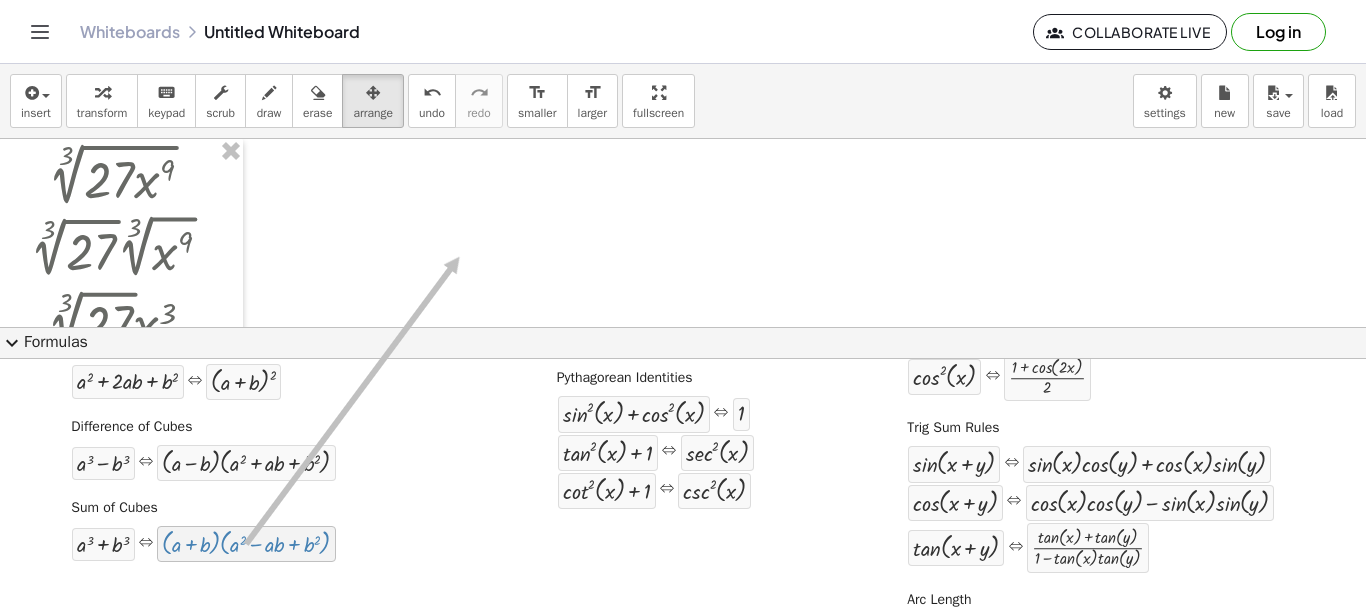 drag, startPoint x: 184, startPoint y: 550, endPoint x: 457, endPoint y: 251, distance: 404.8827 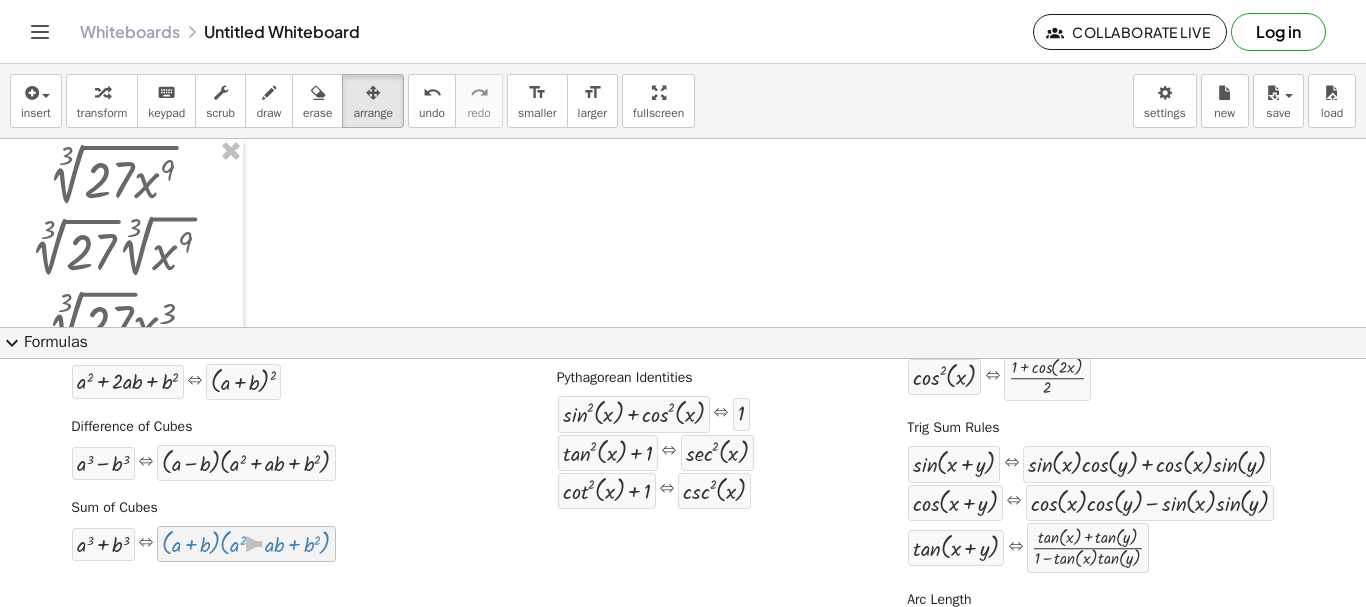 click at bounding box center (246, 544) 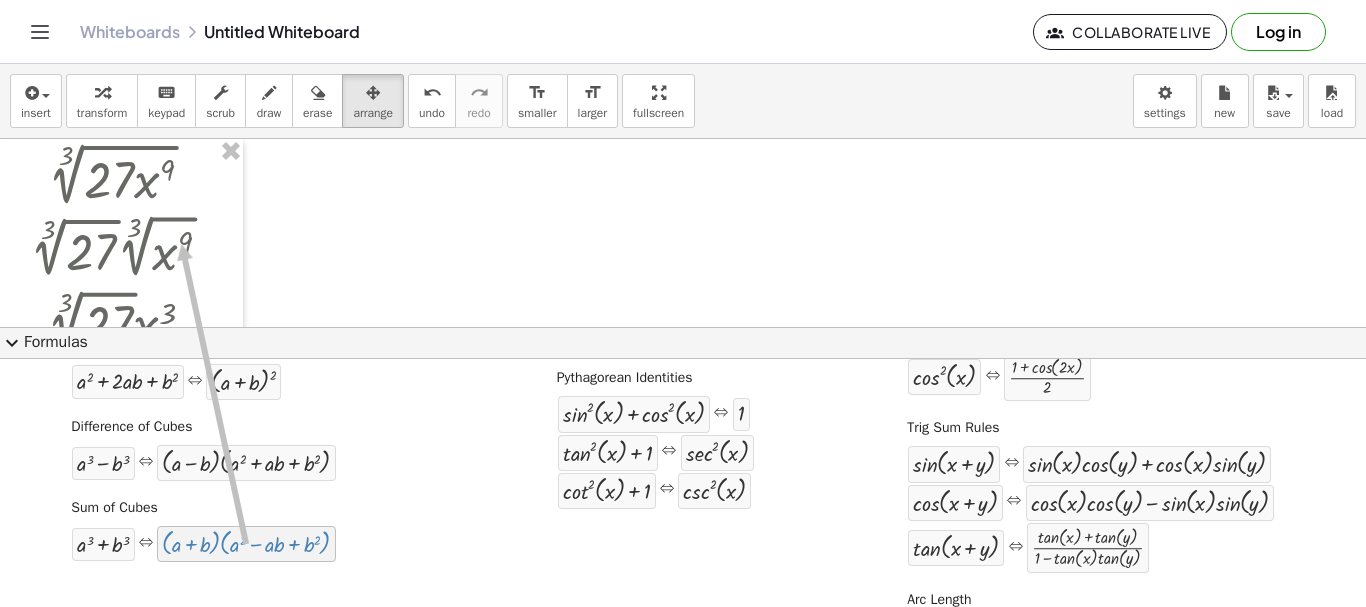 drag, startPoint x: 278, startPoint y: 549, endPoint x: 180, endPoint y: 244, distance: 320.3576 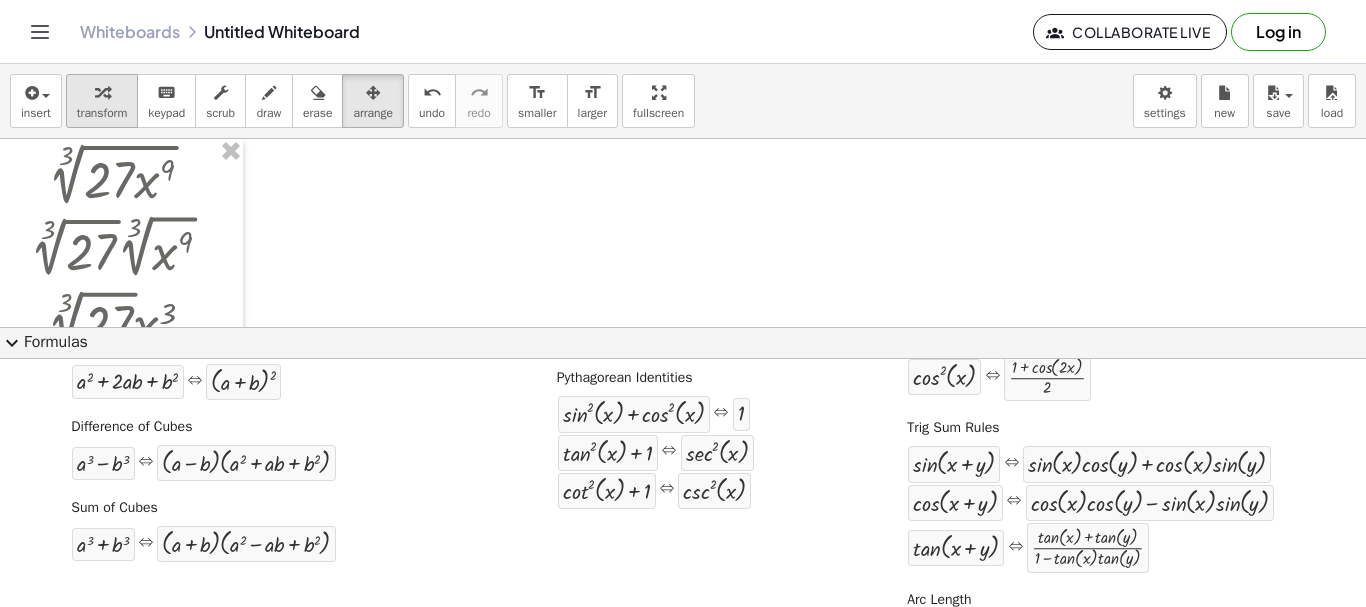 click on "transform" at bounding box center [102, 113] 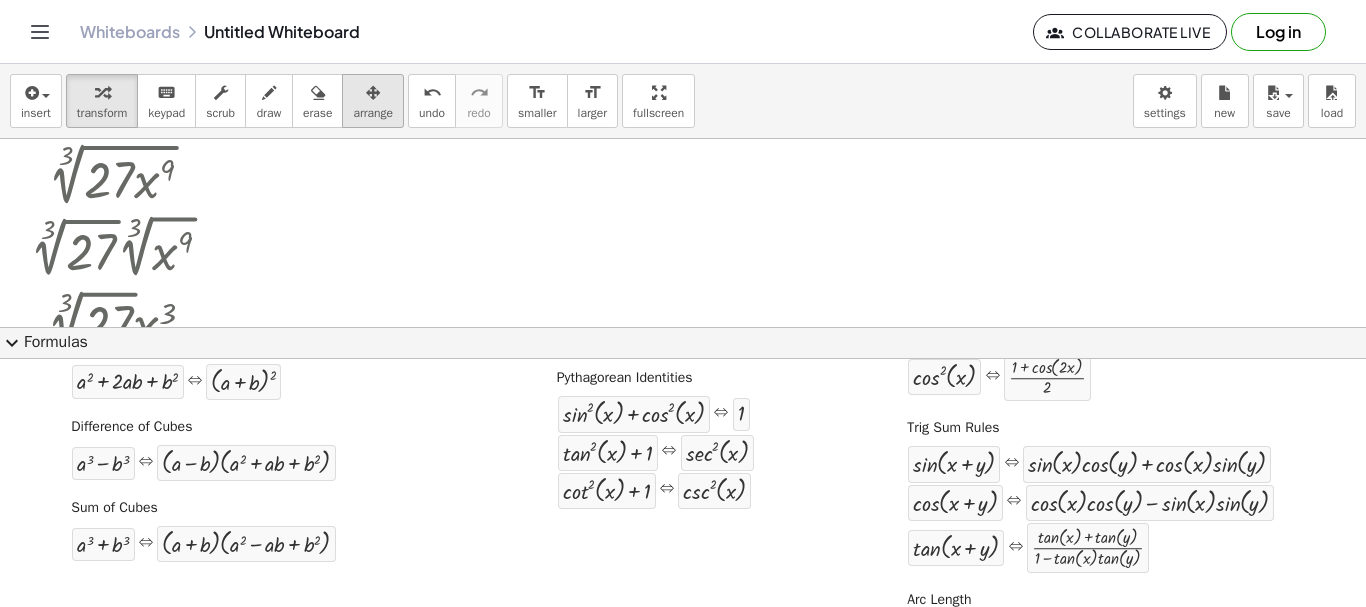 click at bounding box center [373, 93] 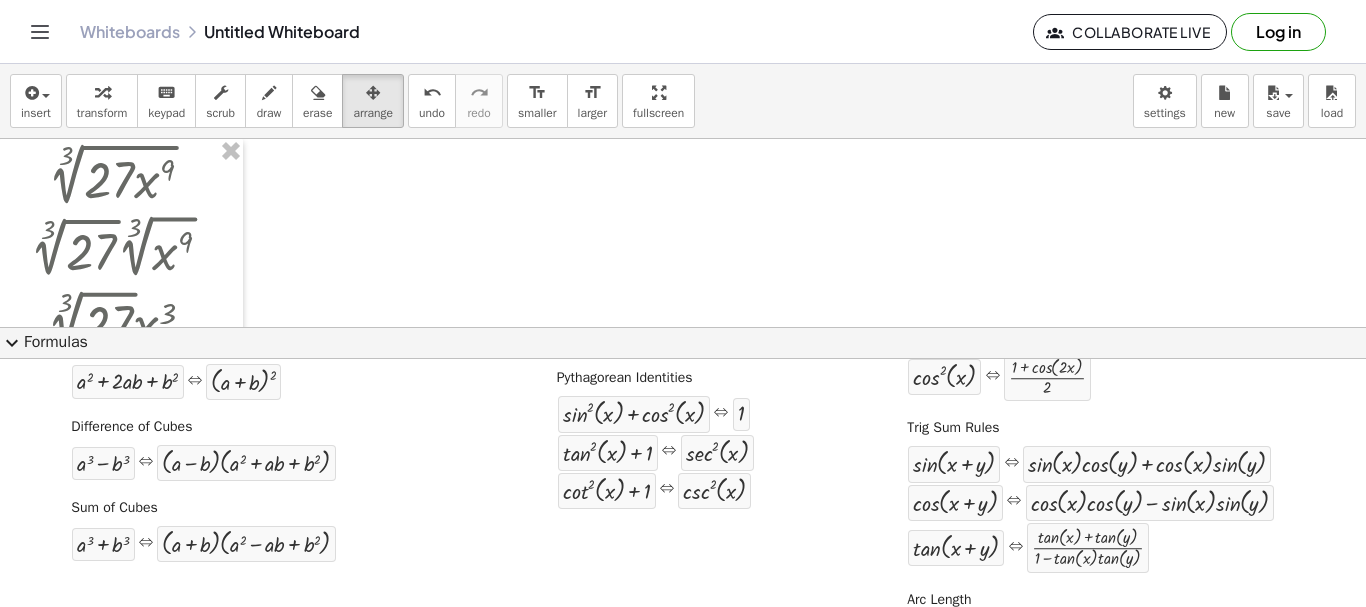 click at bounding box center (683, 575) 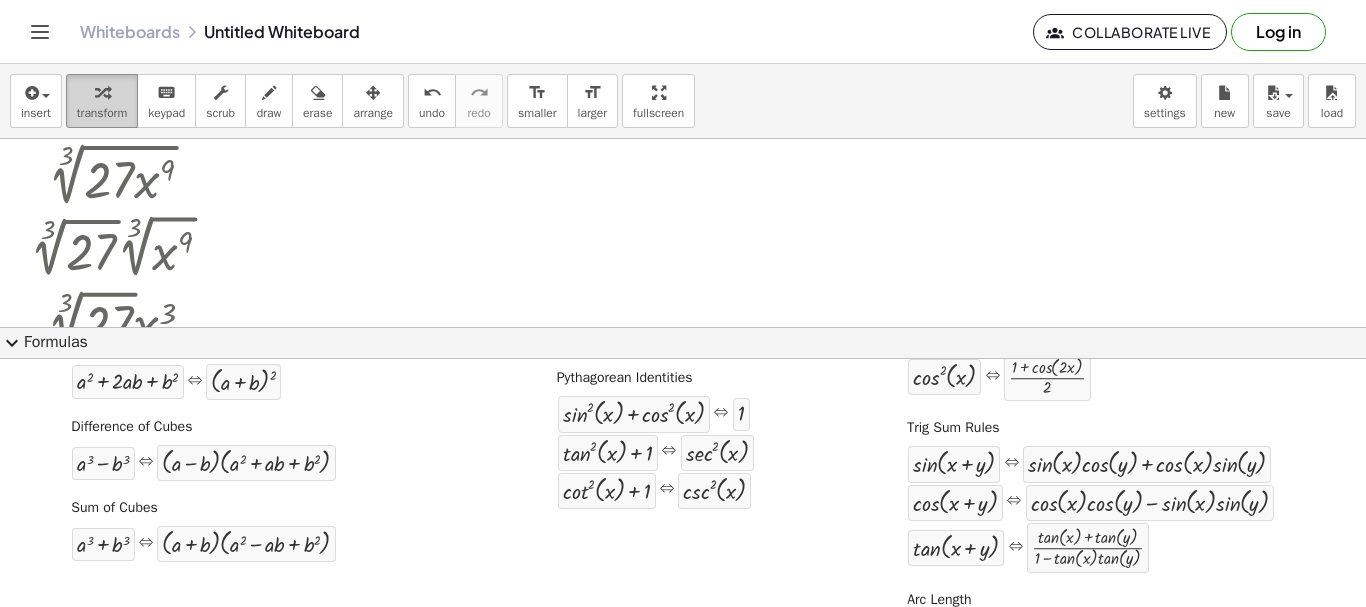 click on "transform" at bounding box center [102, 113] 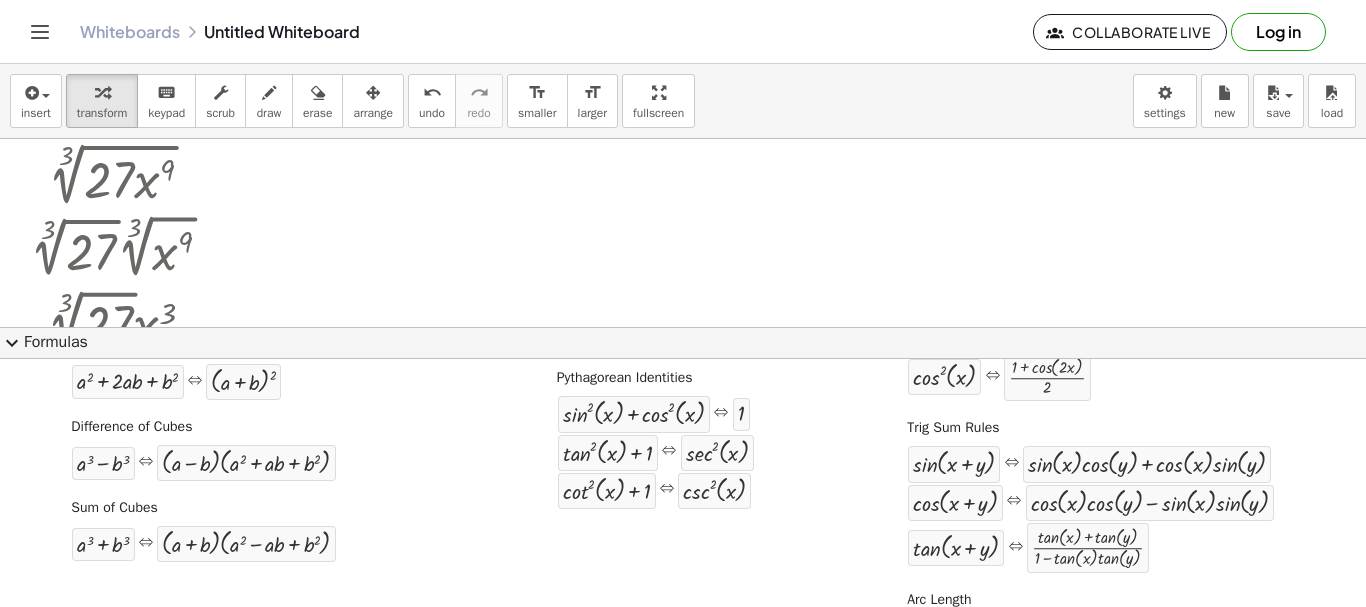 click at bounding box center (683, 575) 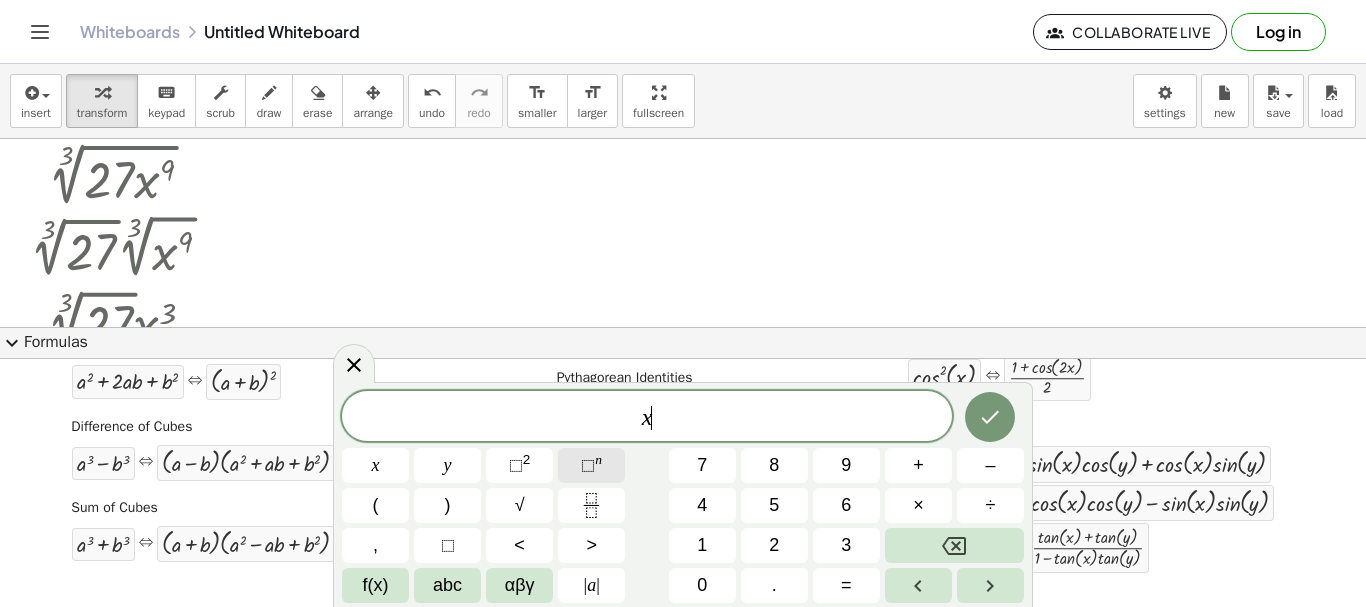 click on "⬚" at bounding box center [588, 465] 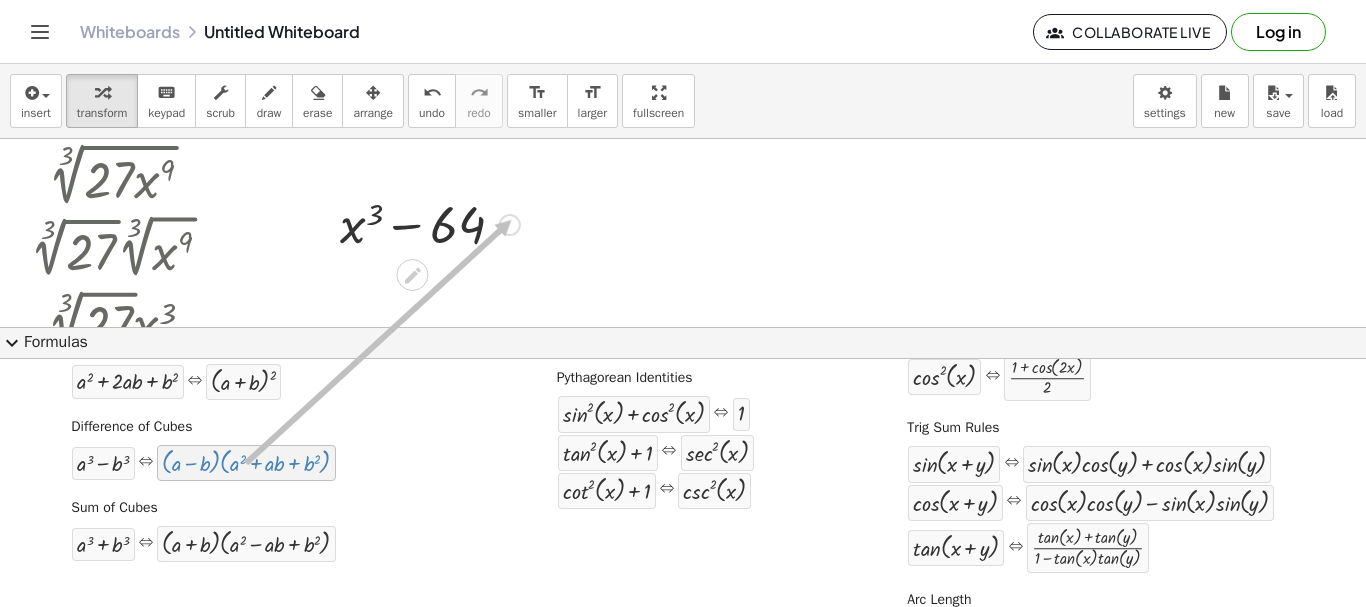 drag, startPoint x: 308, startPoint y: 369, endPoint x: 510, endPoint y: 220, distance: 251.00797 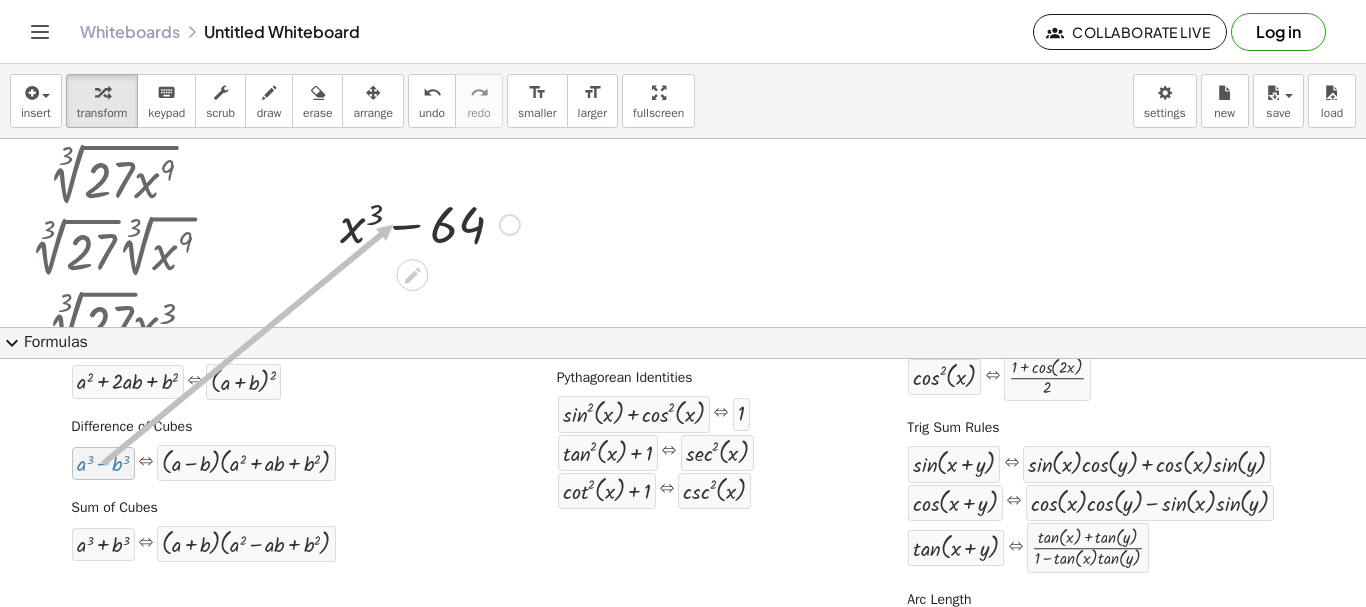 drag, startPoint x: 98, startPoint y: 469, endPoint x: 394, endPoint y: 220, distance: 386.80356 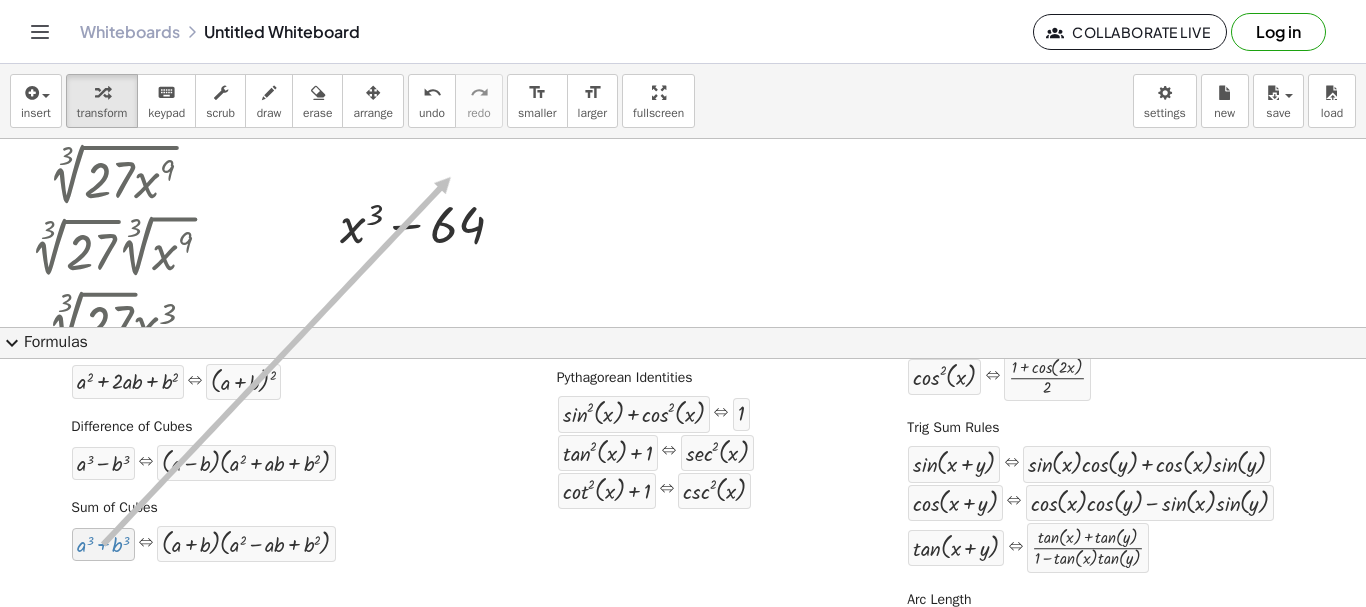 drag, startPoint x: 111, startPoint y: 530, endPoint x: 448, endPoint y: 177, distance: 488.03482 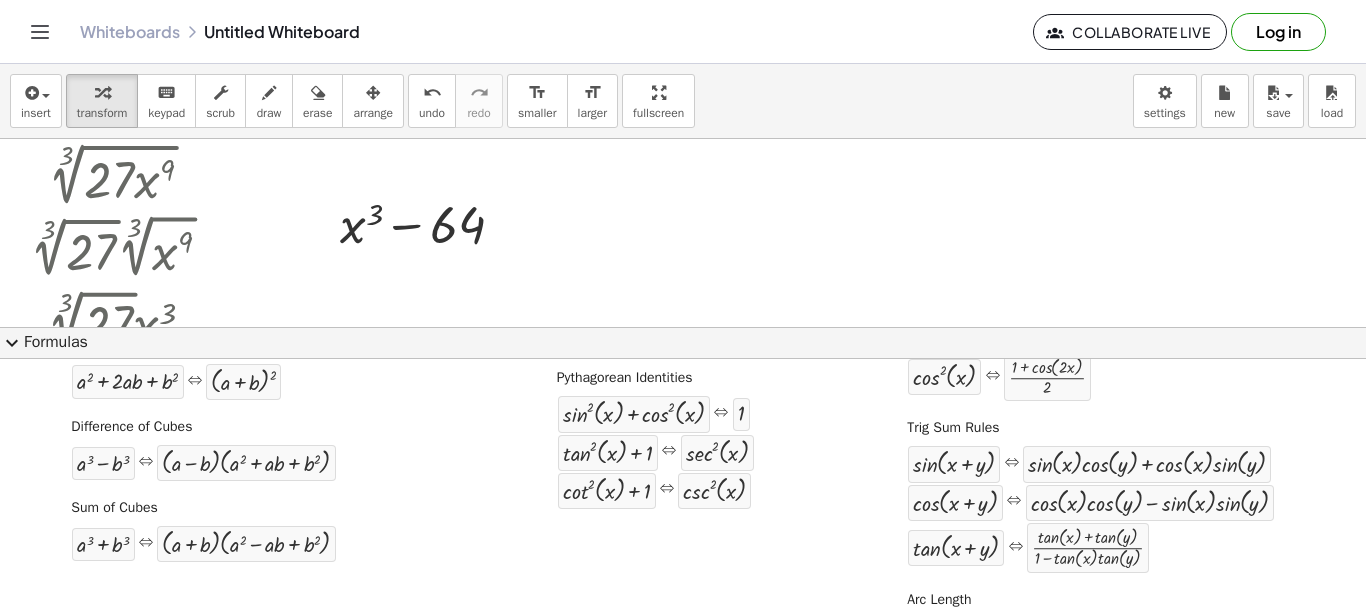 click on "expand_more" at bounding box center (12, 343) 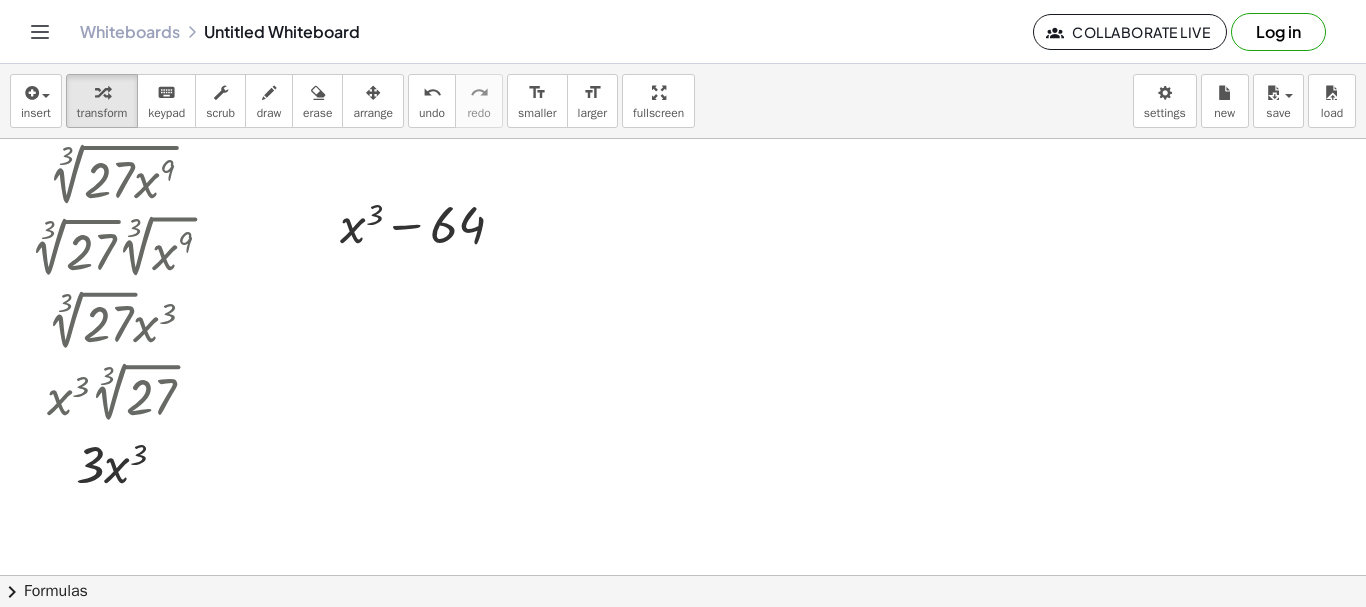 click on "chevron_right  Formulas" 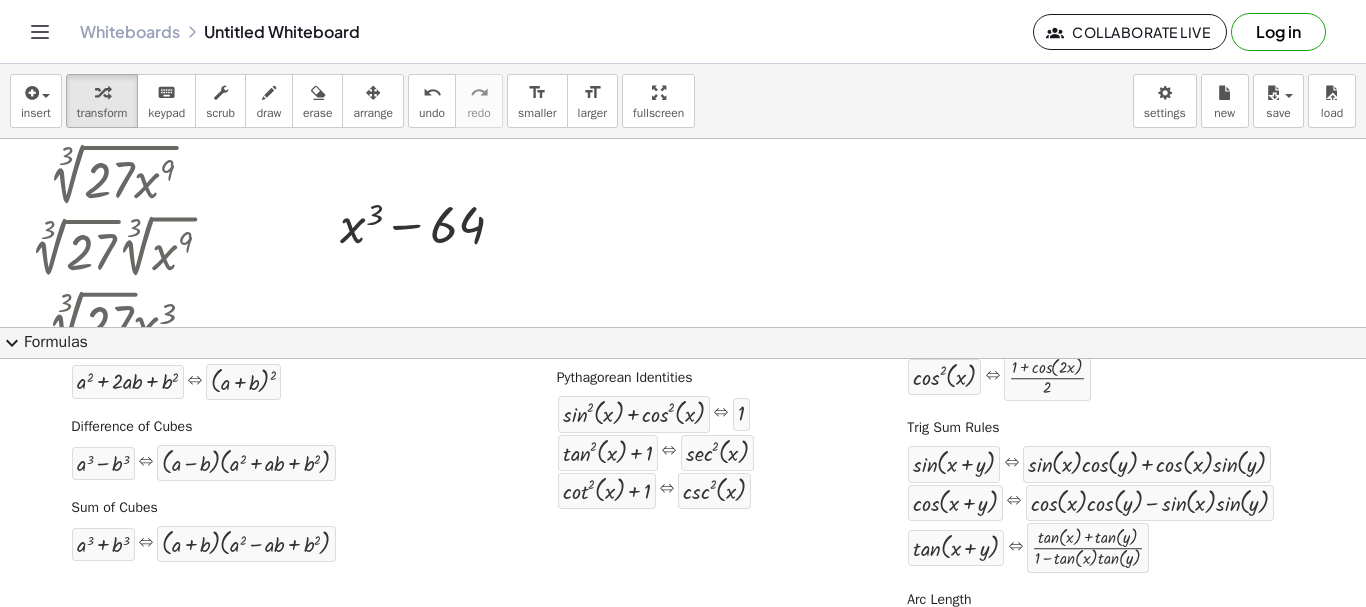 click at bounding box center [683, 575] 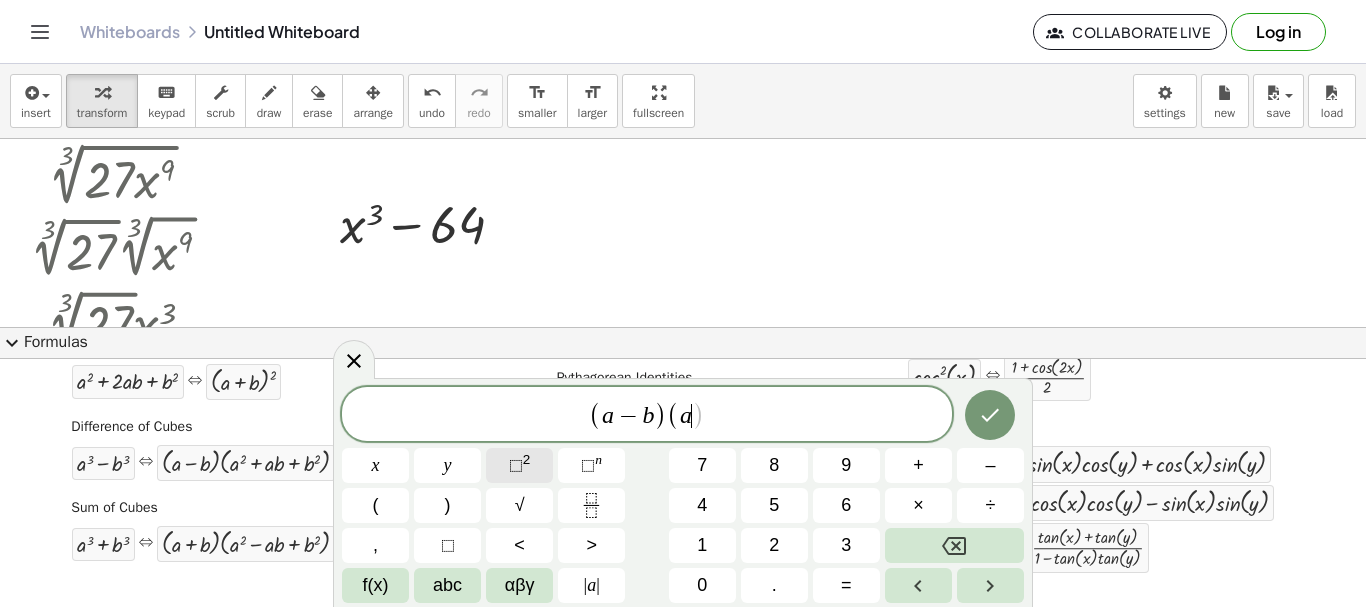 click on "⬚ 2" 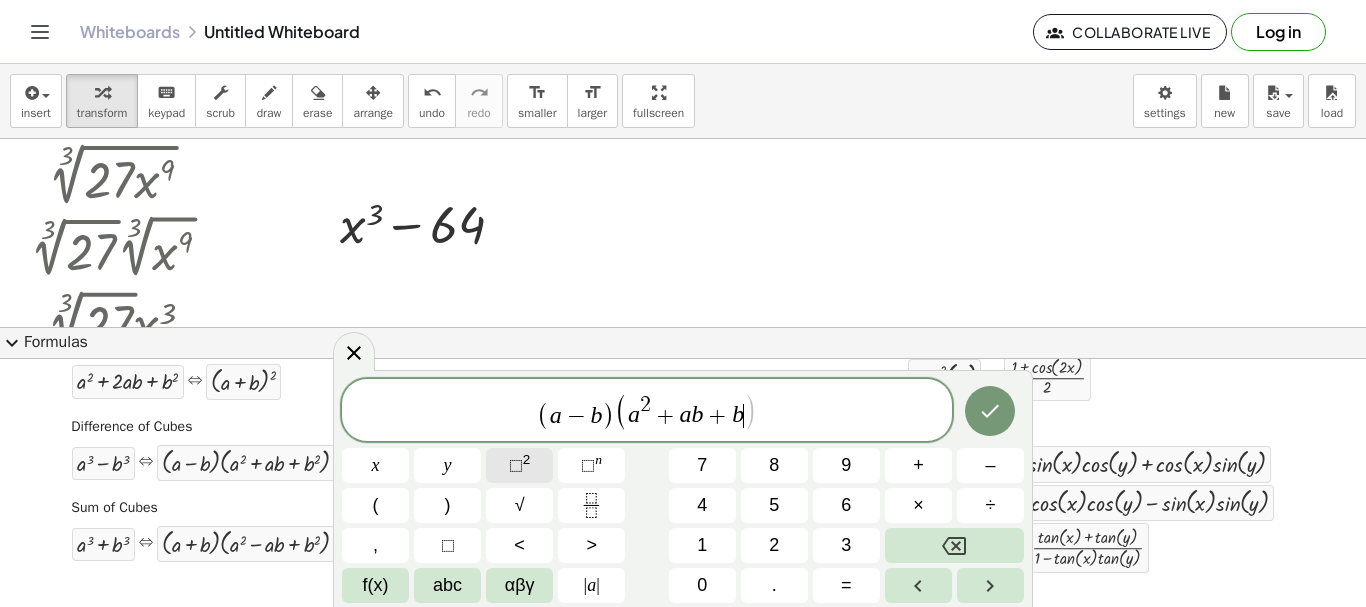 click on "⬚ 2" at bounding box center (519, 465) 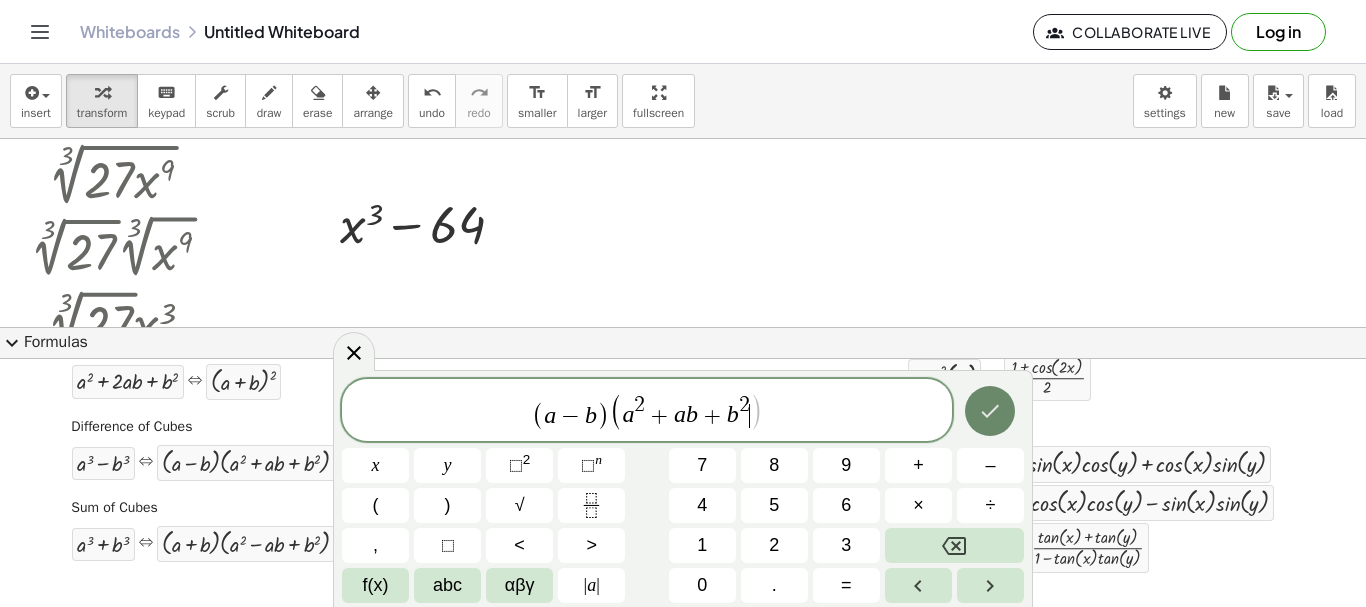 click at bounding box center (990, 411) 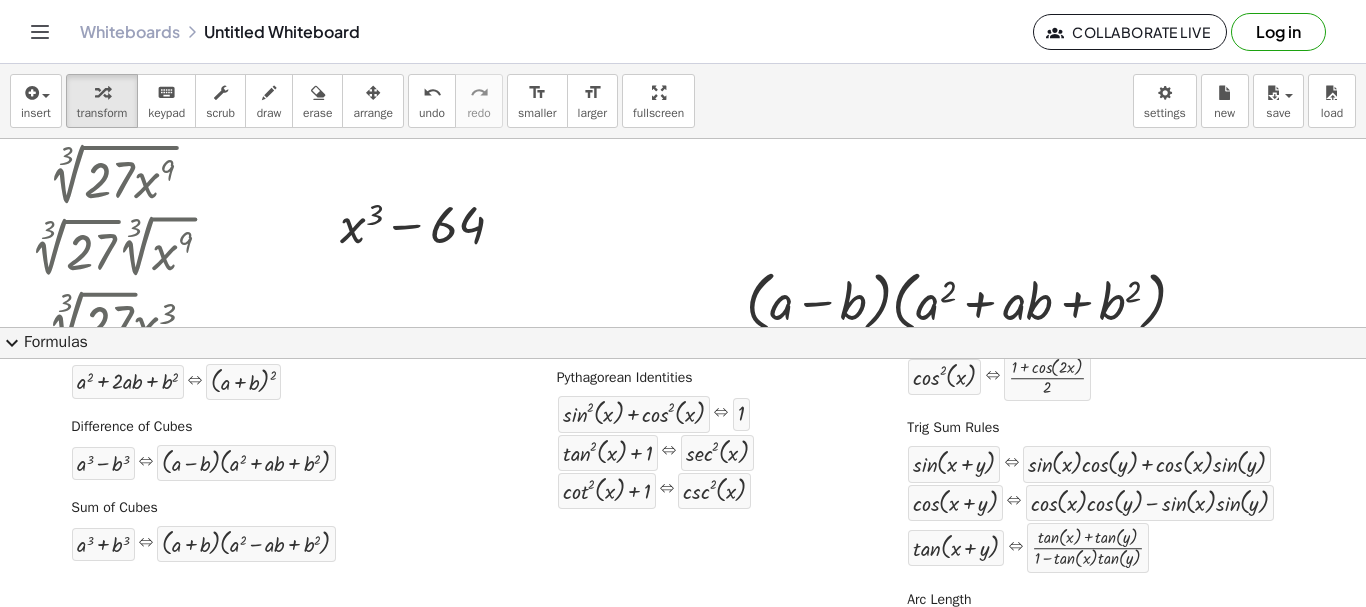 click on "expand_more" at bounding box center [12, 343] 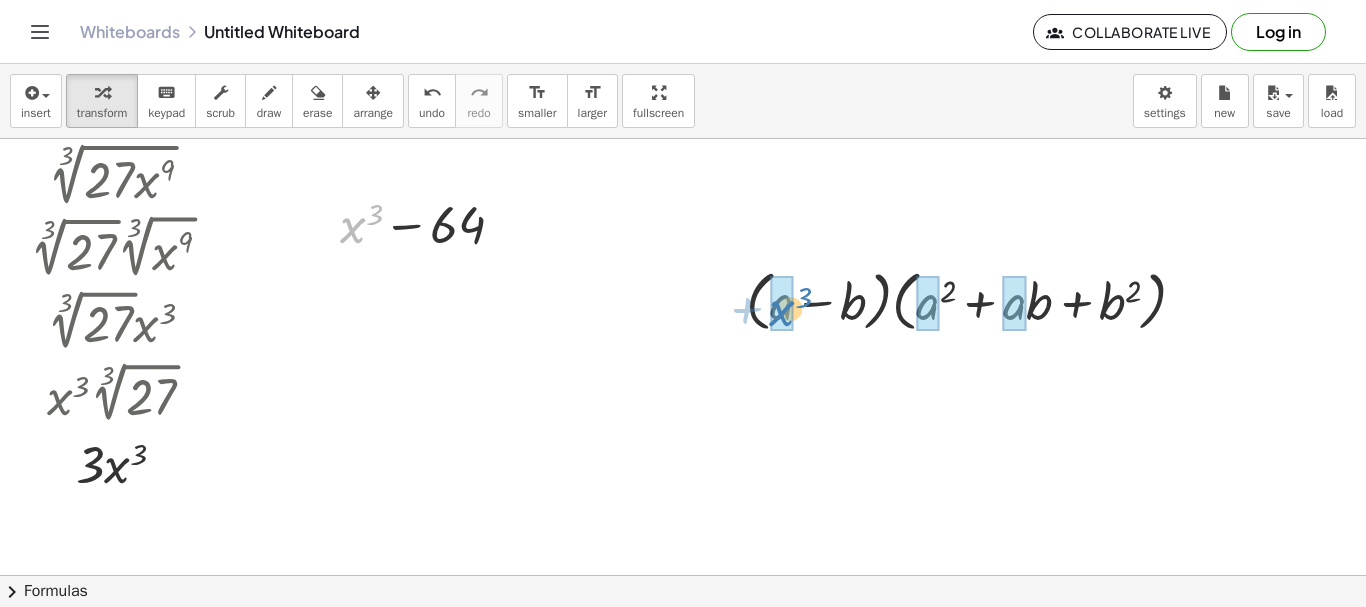 drag, startPoint x: 356, startPoint y: 227, endPoint x: 793, endPoint y: 315, distance: 445.77237 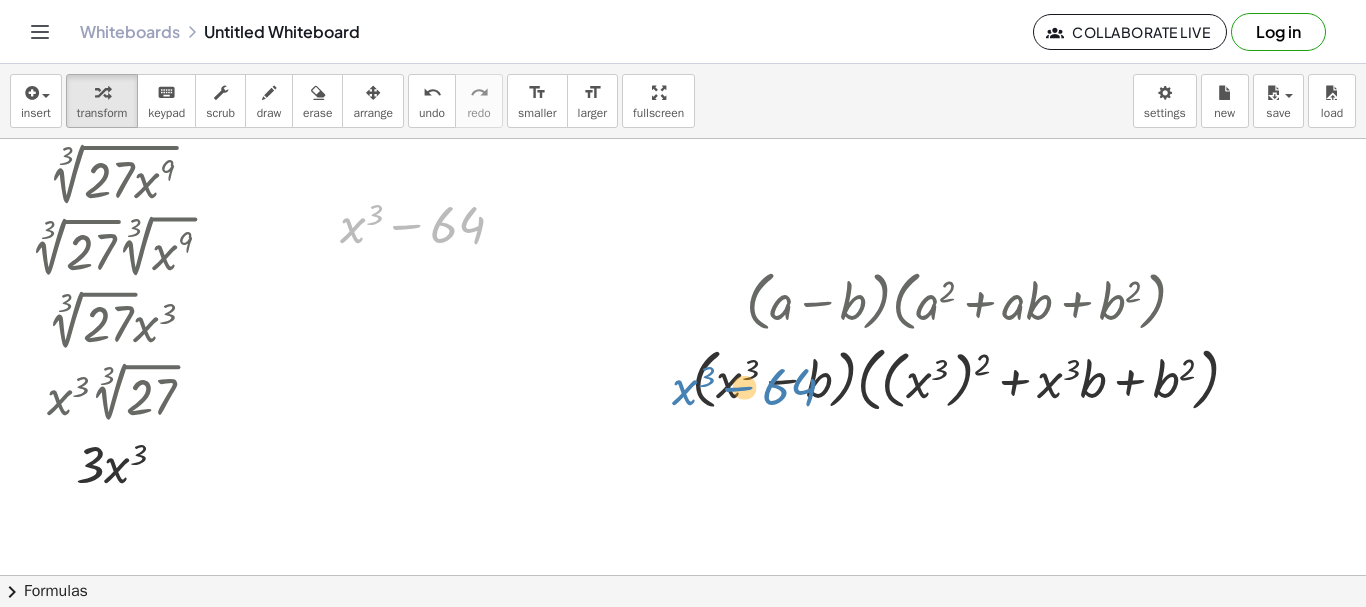 drag, startPoint x: 431, startPoint y: 231, endPoint x: 516, endPoint y: 333, distance: 132.77425 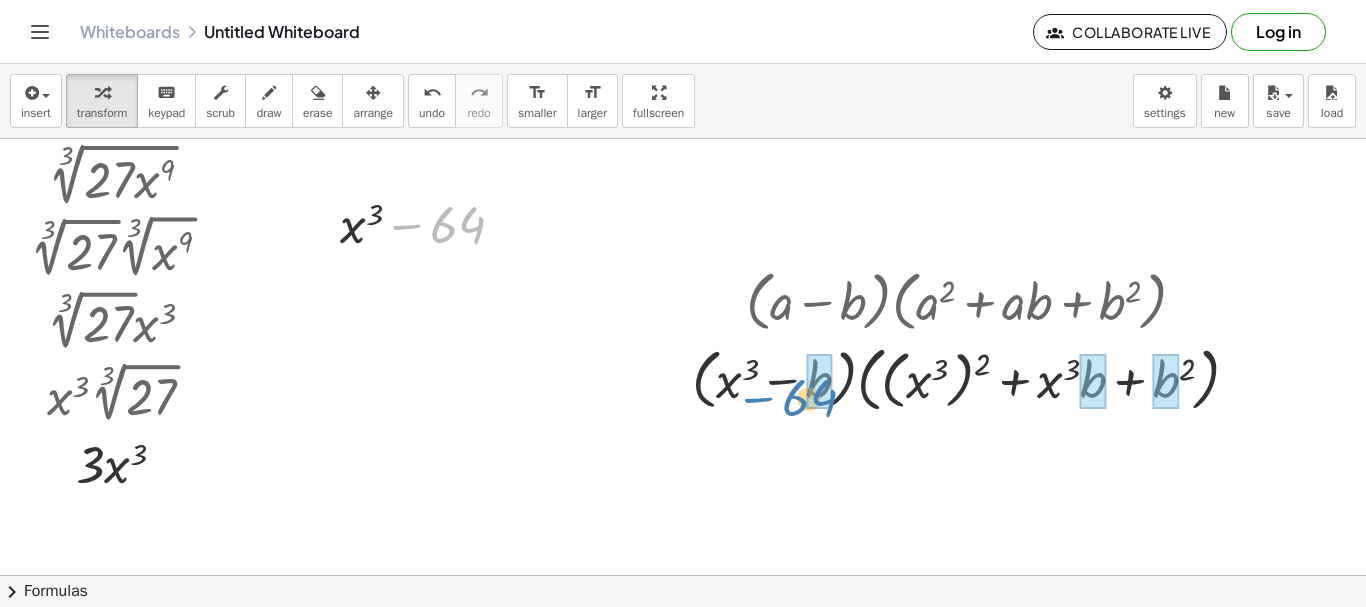 drag, startPoint x: 444, startPoint y: 231, endPoint x: 796, endPoint y: 404, distance: 392.2155 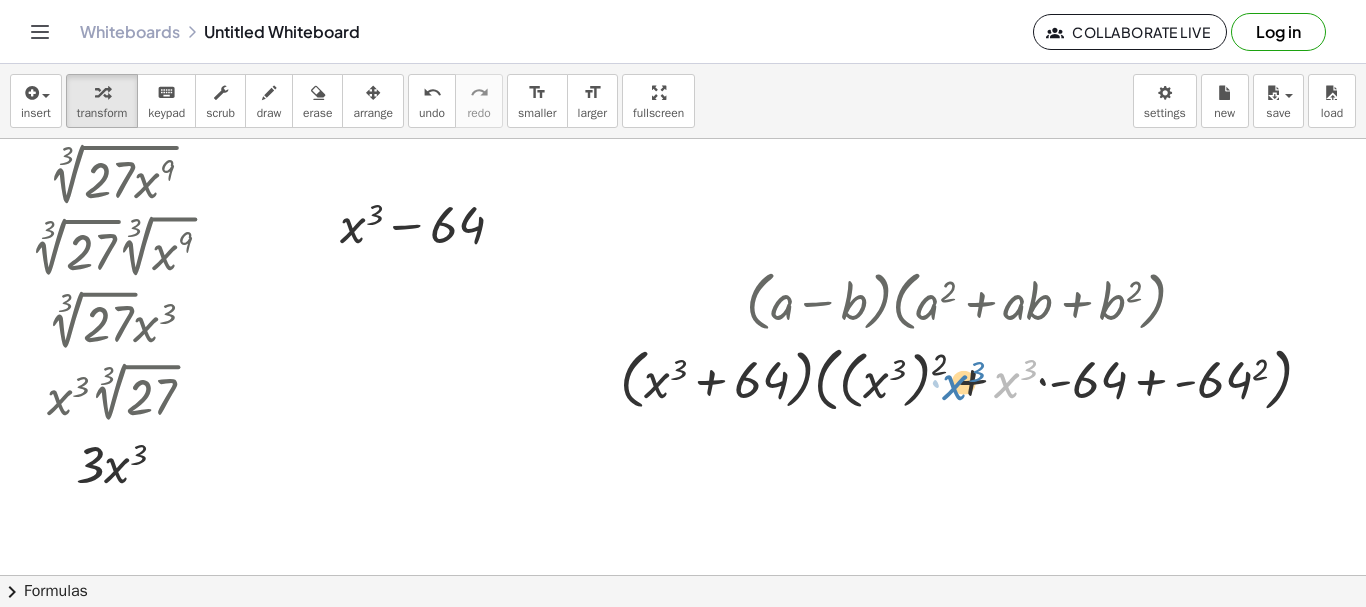 drag, startPoint x: 1002, startPoint y: 386, endPoint x: 962, endPoint y: 388, distance: 40.04997 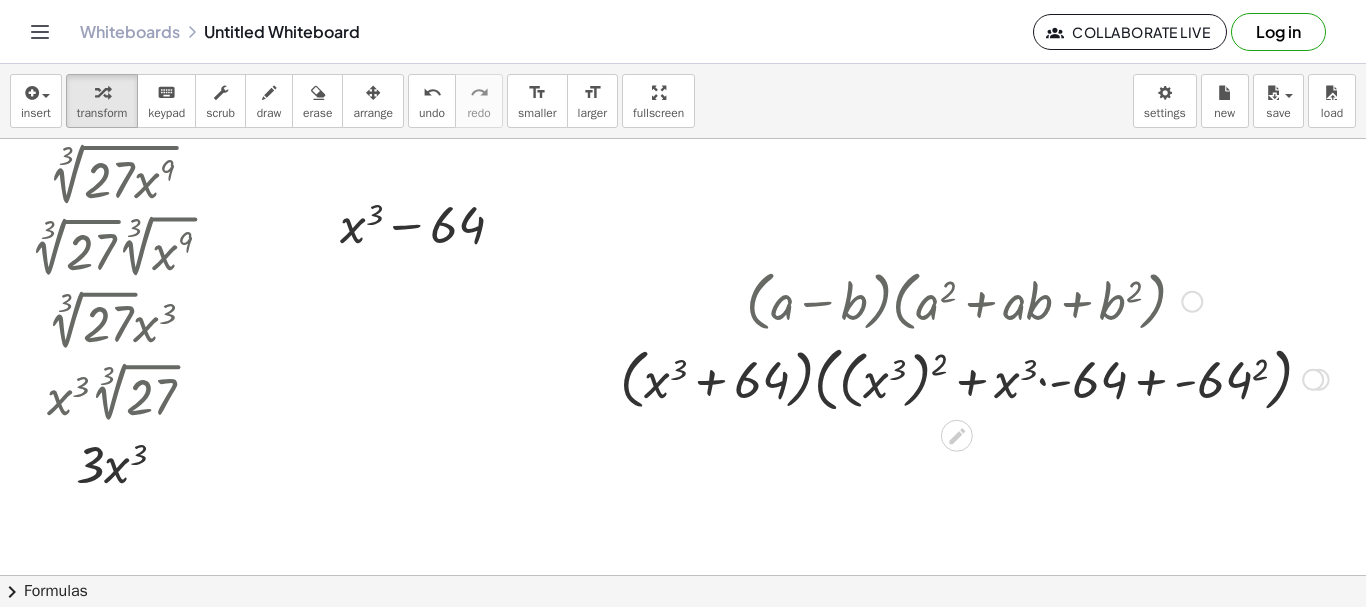 click at bounding box center [974, 378] 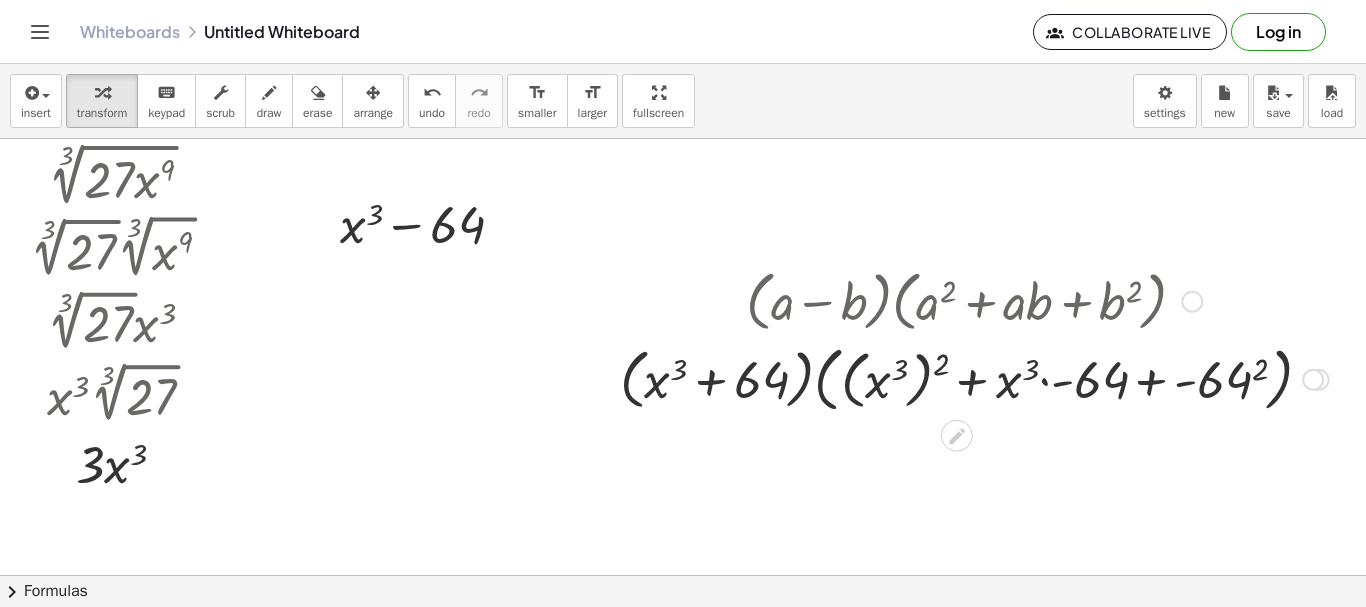 click at bounding box center [974, 378] 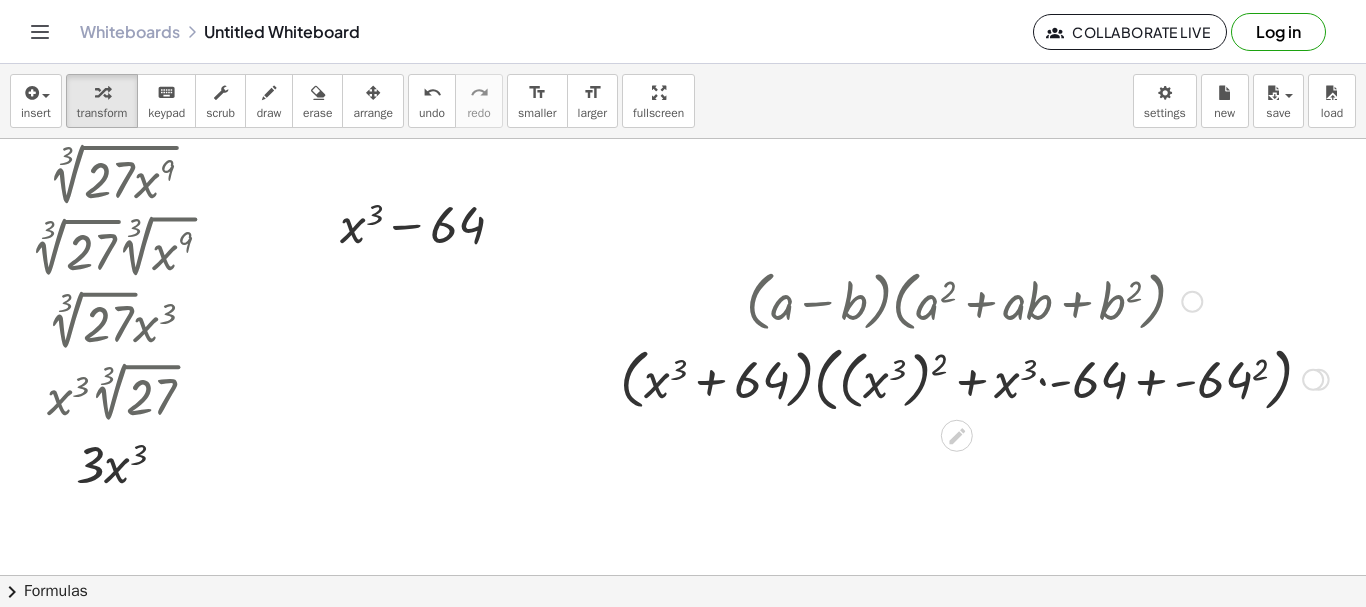 click at bounding box center (974, 378) 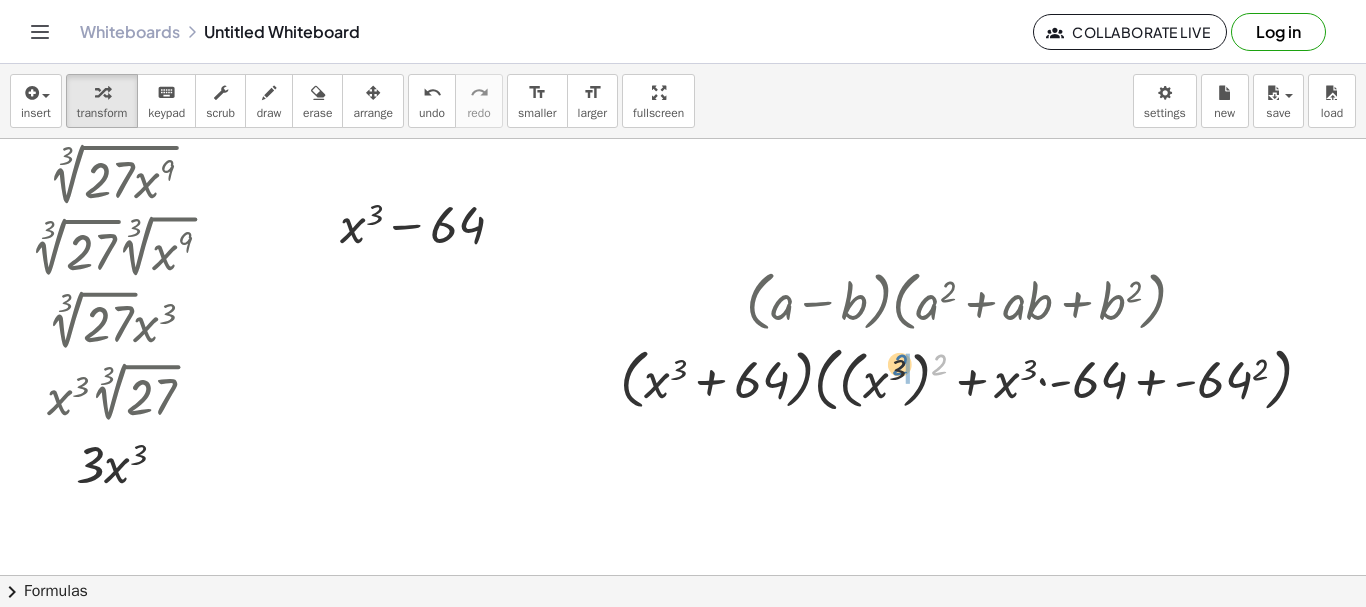 drag, startPoint x: 938, startPoint y: 368, endPoint x: 901, endPoint y: 368, distance: 37 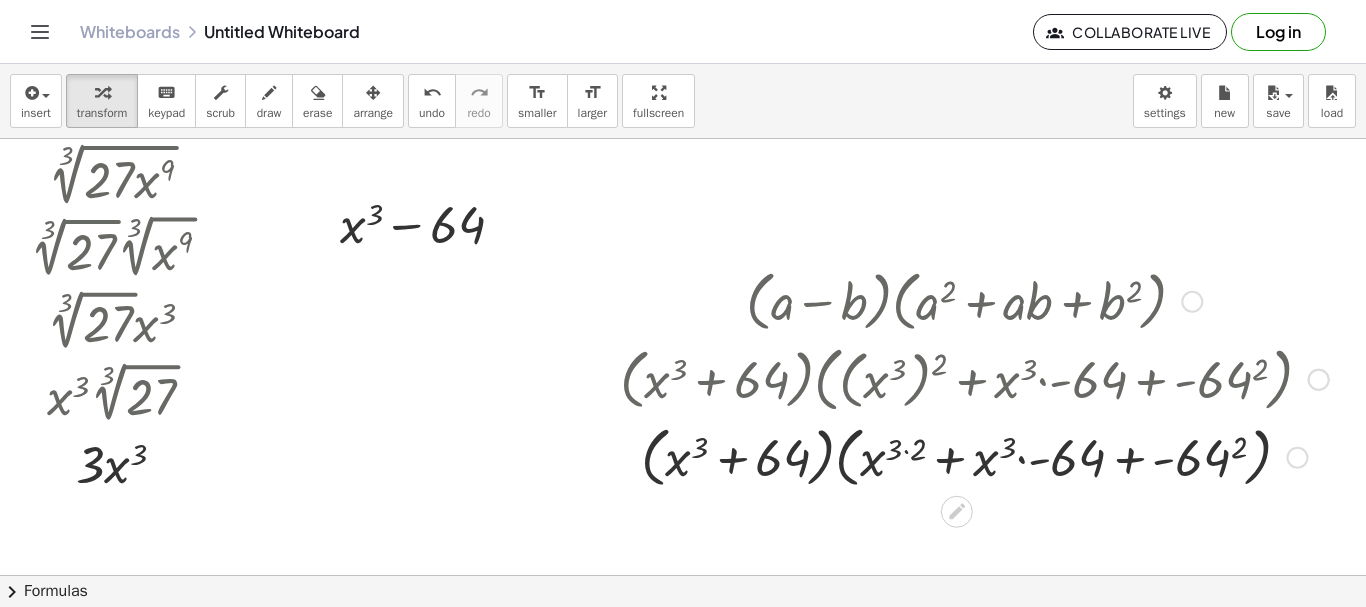 click at bounding box center (974, 456) 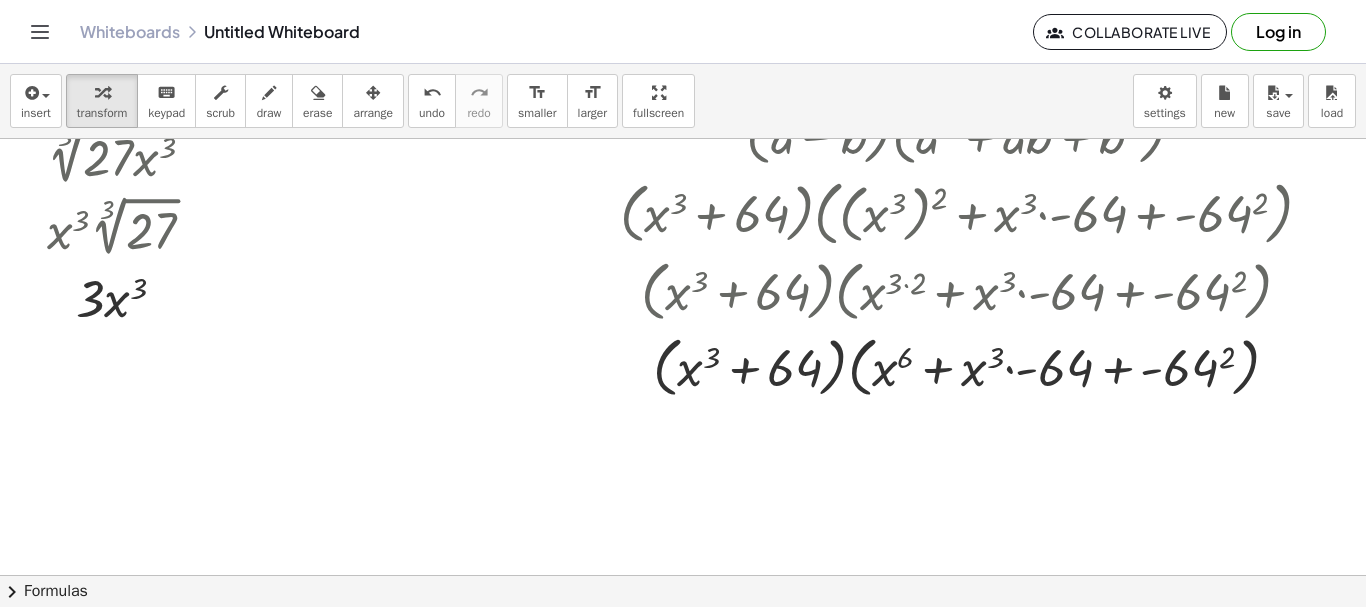 scroll, scrollTop: 161, scrollLeft: 0, axis: vertical 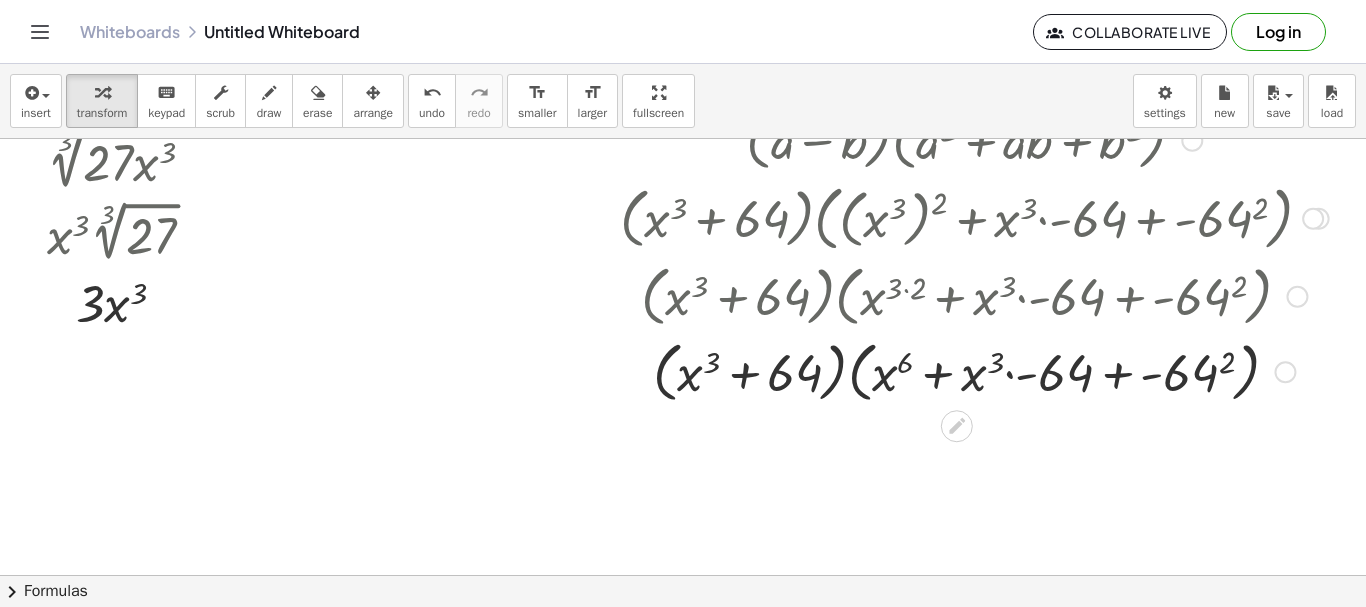 click at bounding box center [974, 371] 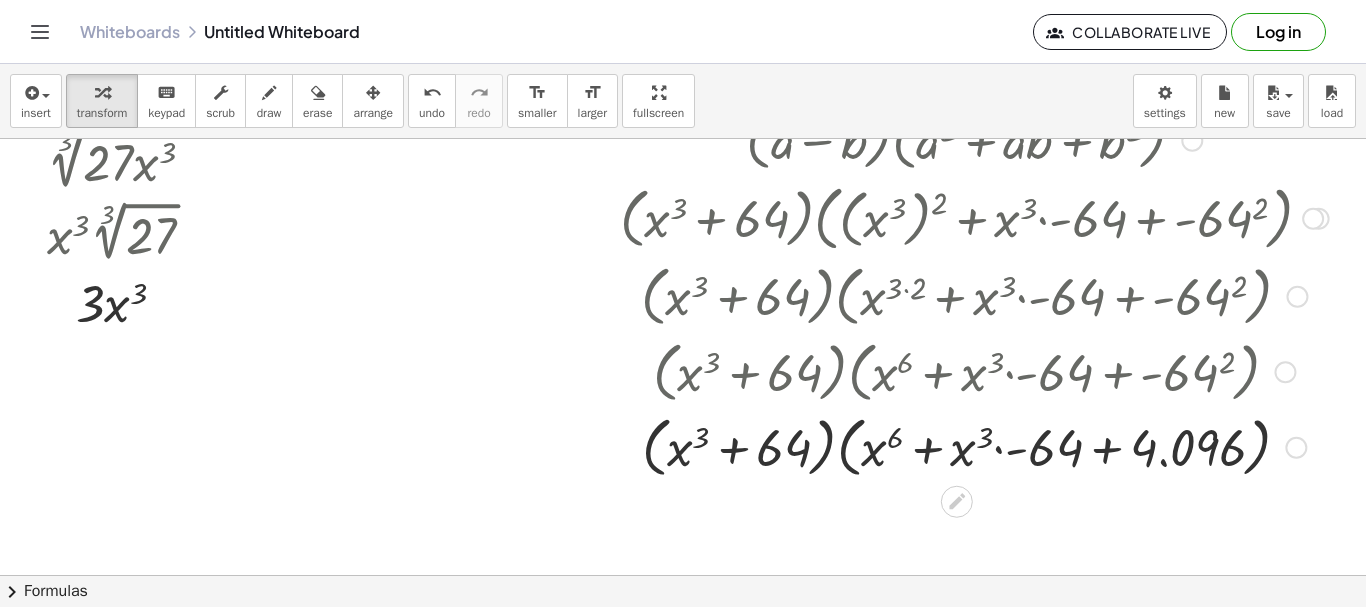click at bounding box center [974, 446] 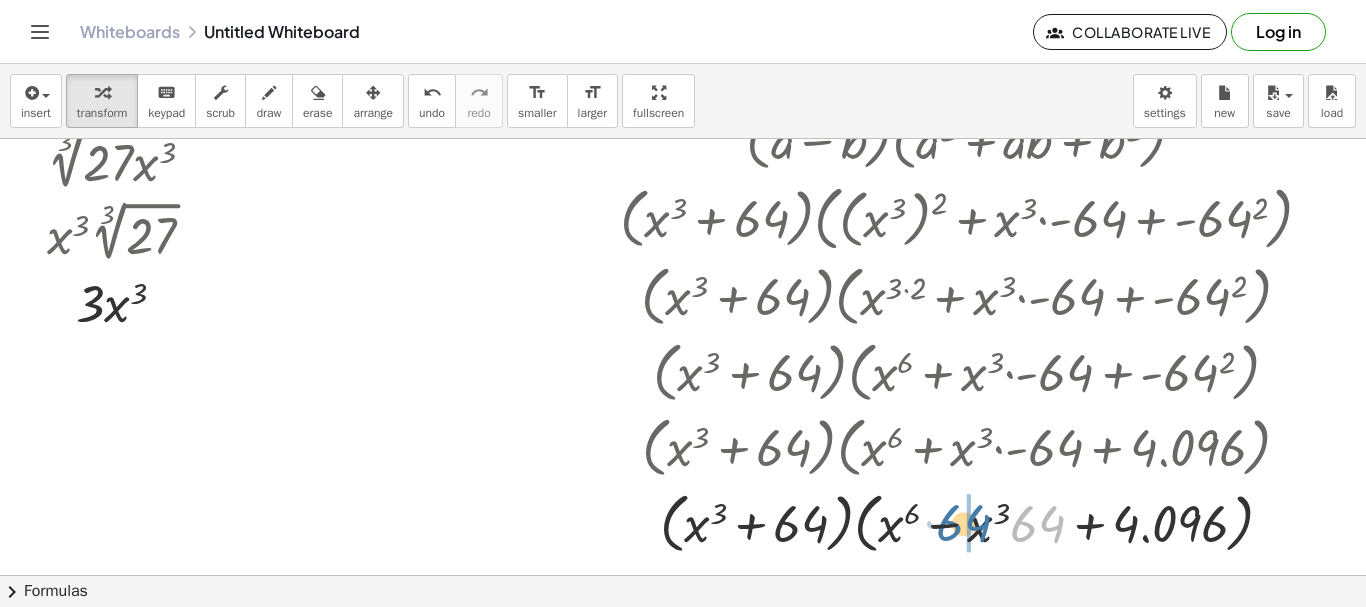 drag, startPoint x: 1031, startPoint y: 530, endPoint x: 957, endPoint y: 529, distance: 74.00676 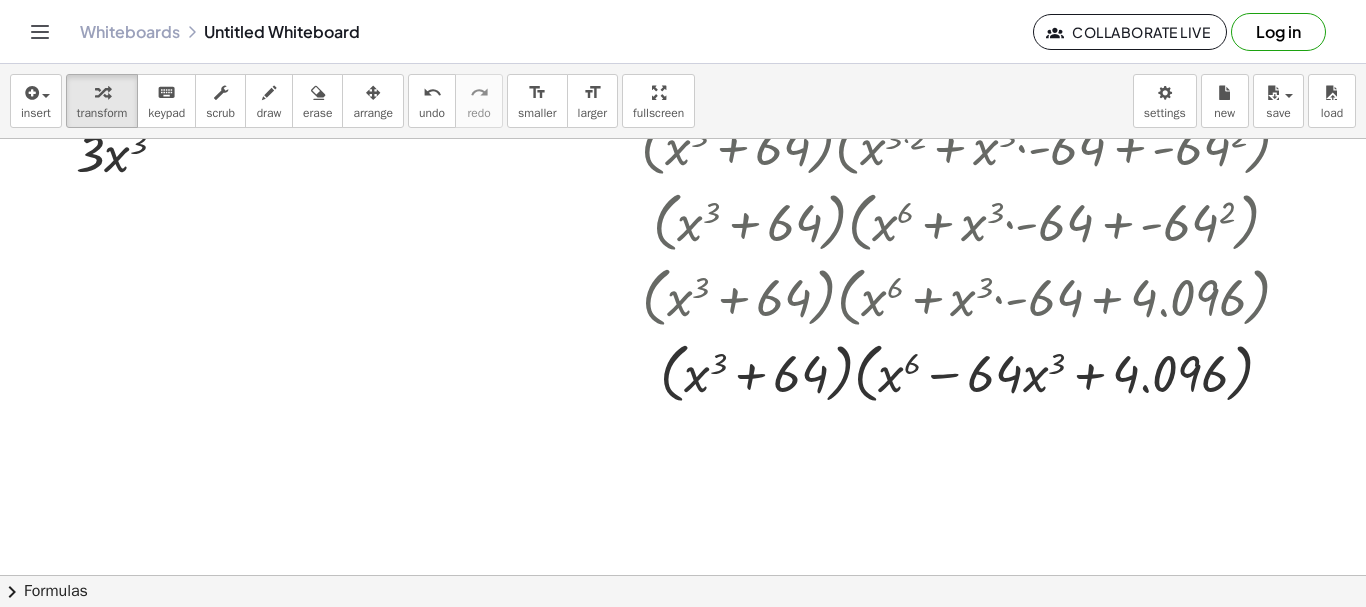 scroll, scrollTop: 334, scrollLeft: 0, axis: vertical 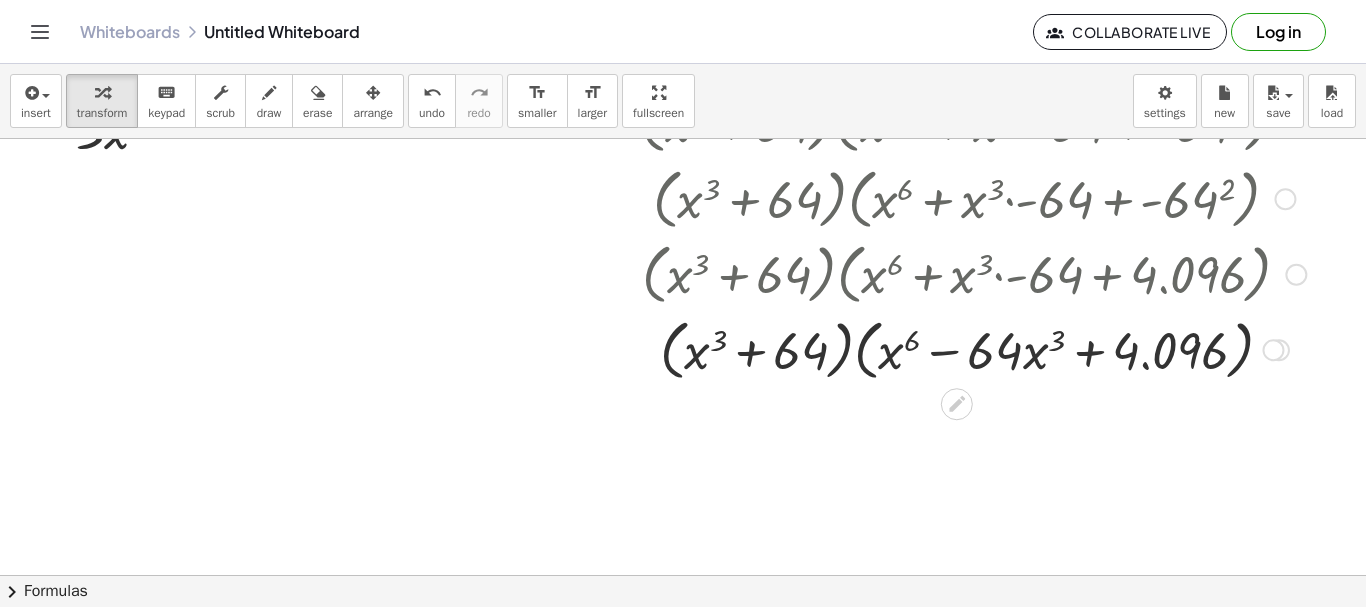 click at bounding box center (974, 349) 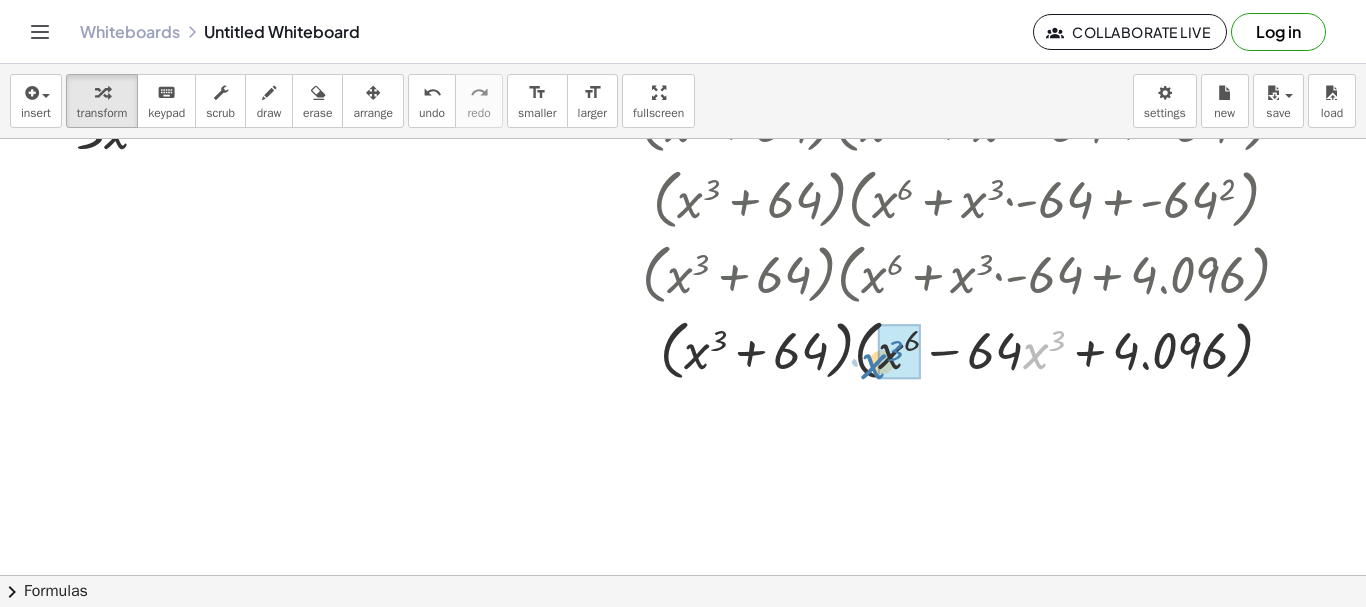 drag, startPoint x: 1041, startPoint y: 349, endPoint x: 880, endPoint y: 360, distance: 161.37534 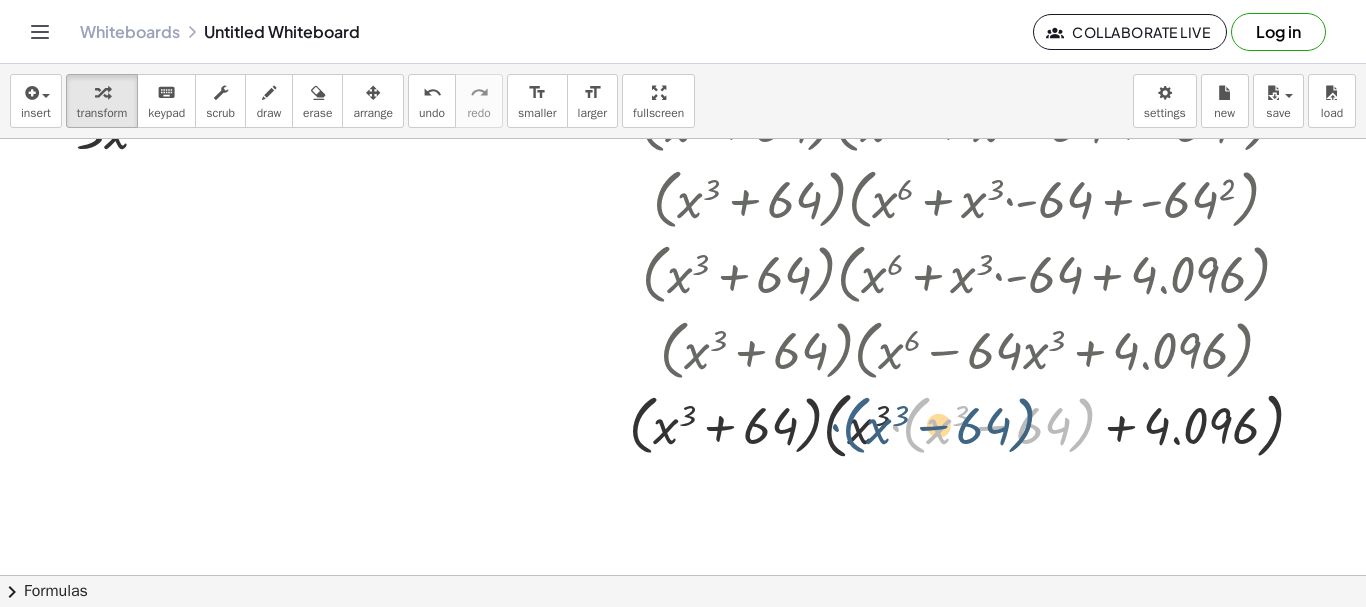 drag, startPoint x: 920, startPoint y: 433, endPoint x: 906, endPoint y: 433, distance: 14 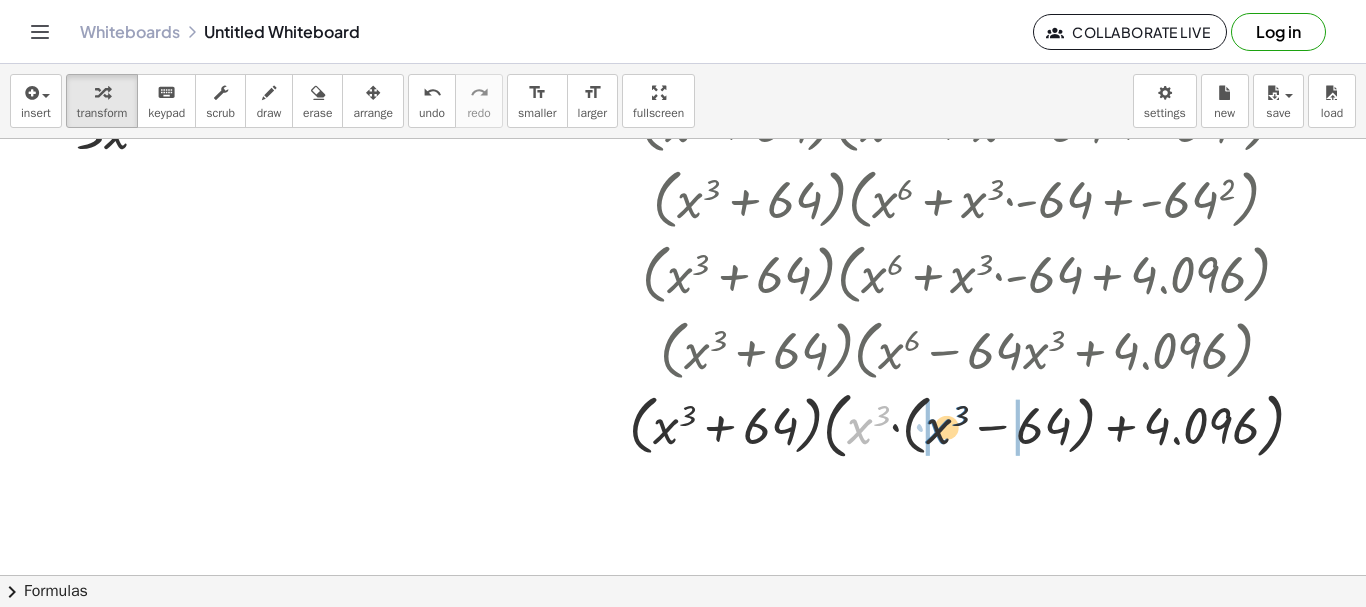 drag, startPoint x: 861, startPoint y: 430, endPoint x: 939, endPoint y: 430, distance: 78 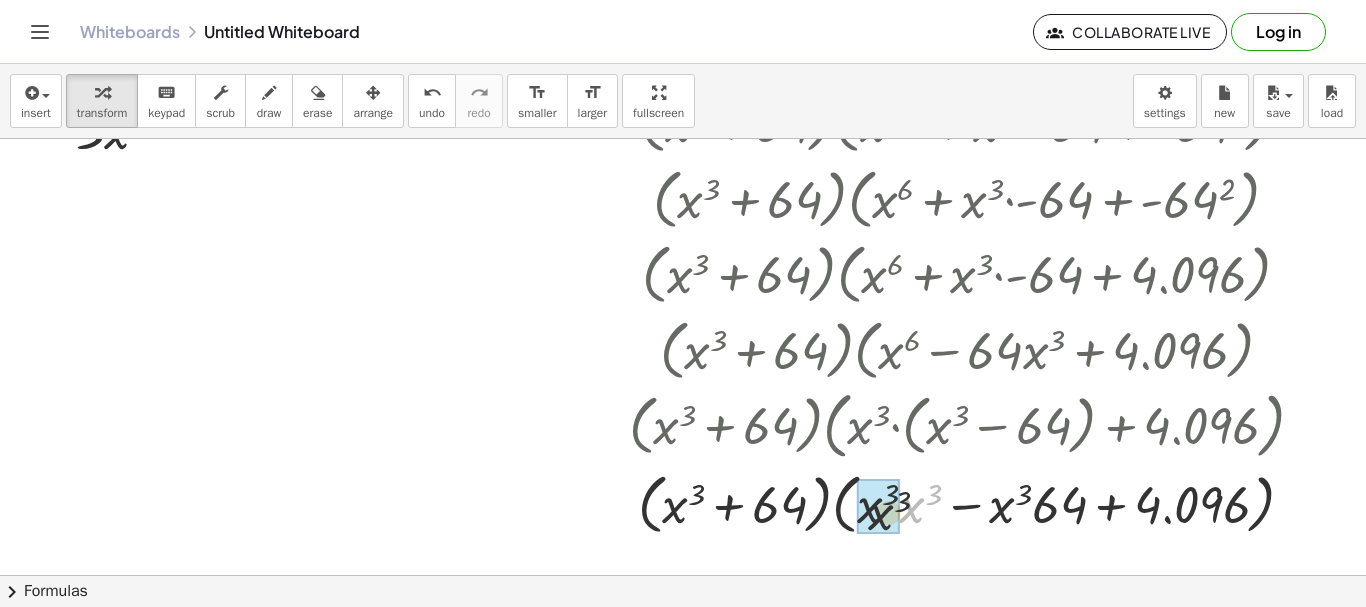 drag, startPoint x: 913, startPoint y: 500, endPoint x: 867, endPoint y: 509, distance: 46.872166 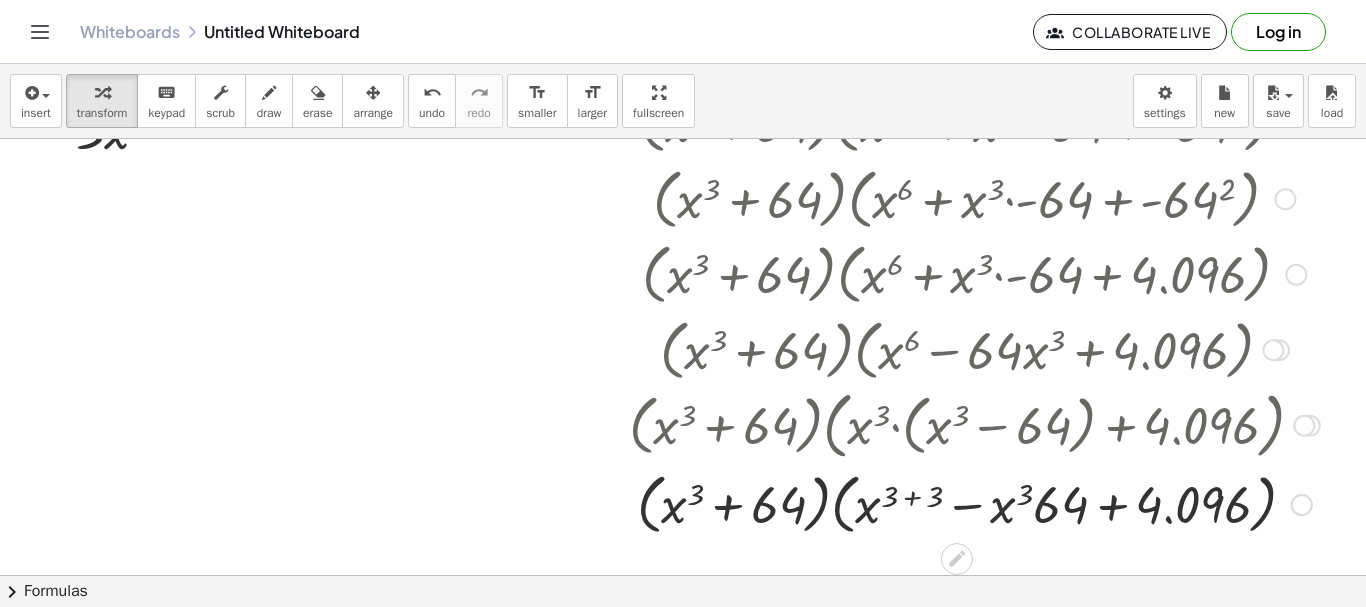 click at bounding box center [974, 503] 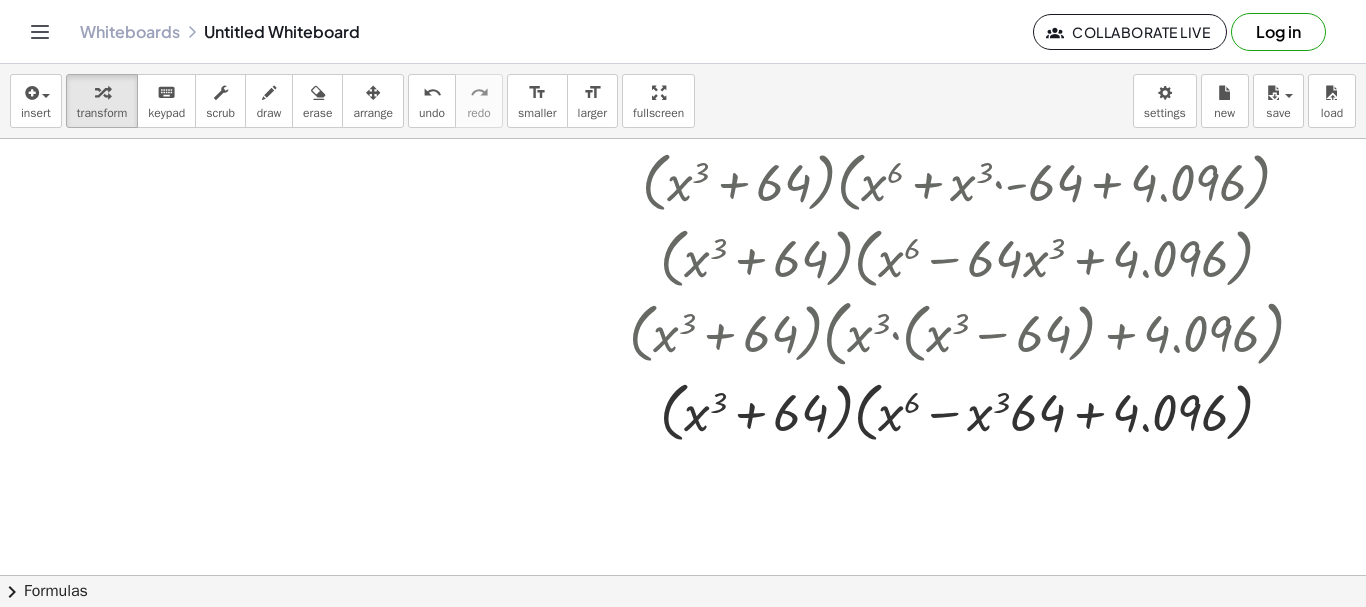 scroll, scrollTop: 457, scrollLeft: 0, axis: vertical 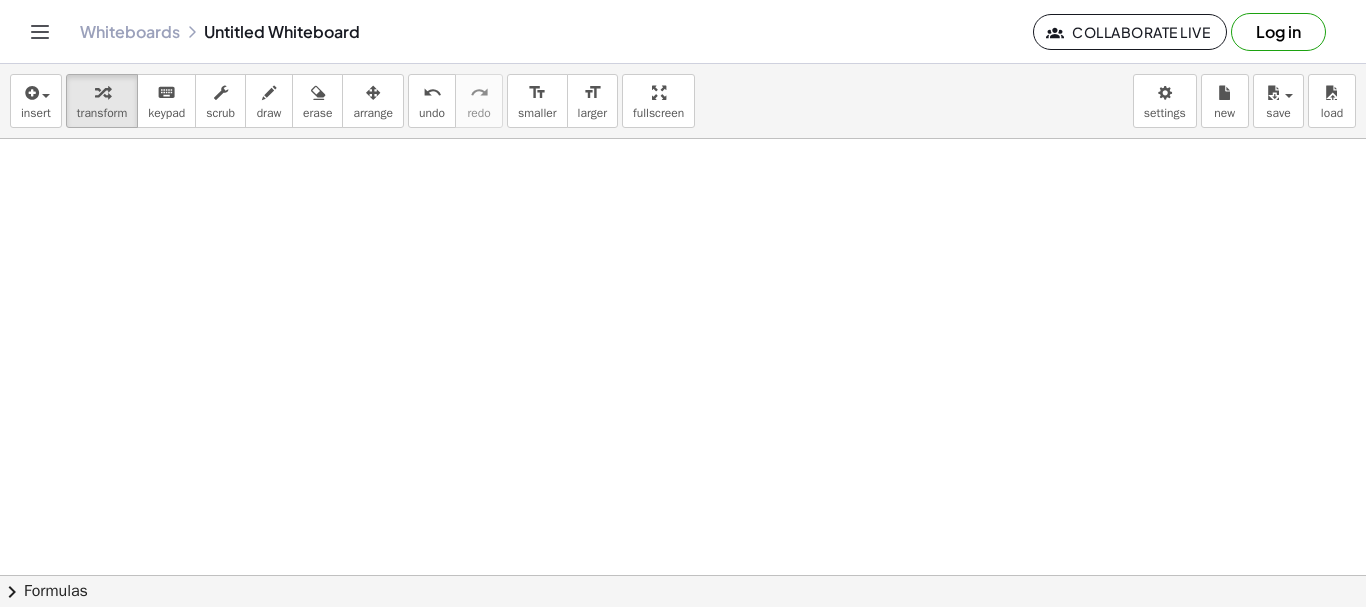 drag, startPoint x: 1268, startPoint y: 380, endPoint x: 1358, endPoint y: 284, distance: 131.59027 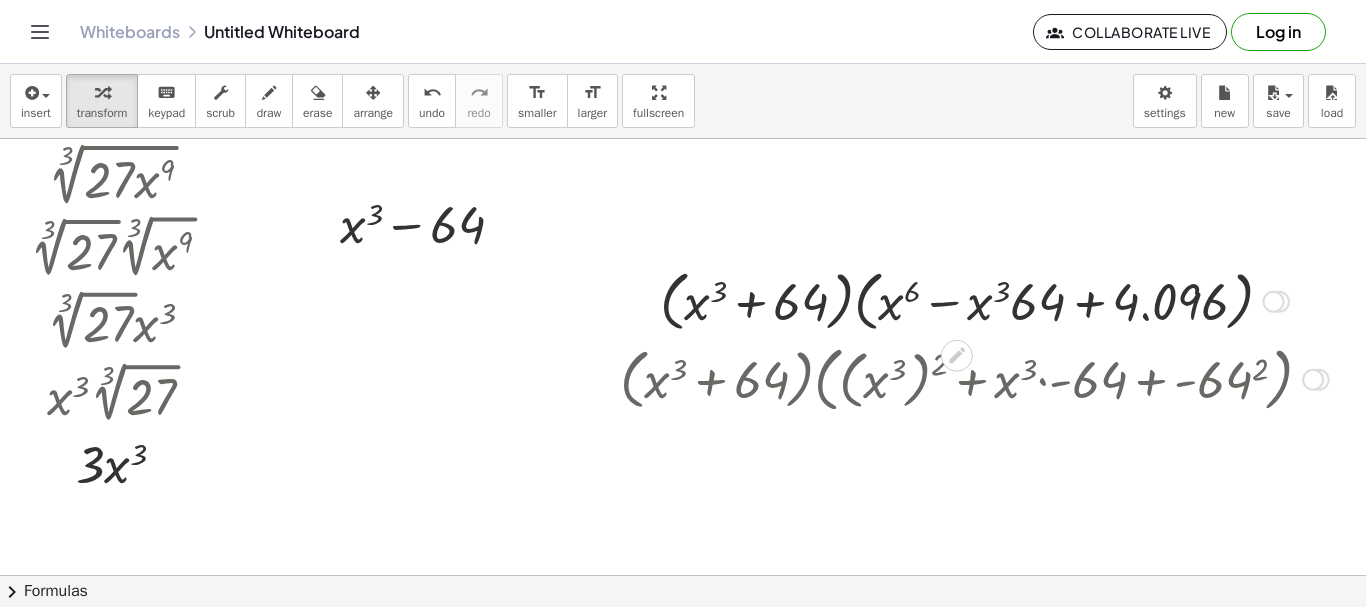 drag, startPoint x: 1280, startPoint y: 455, endPoint x: 1158, endPoint y: 130, distance: 347.14407 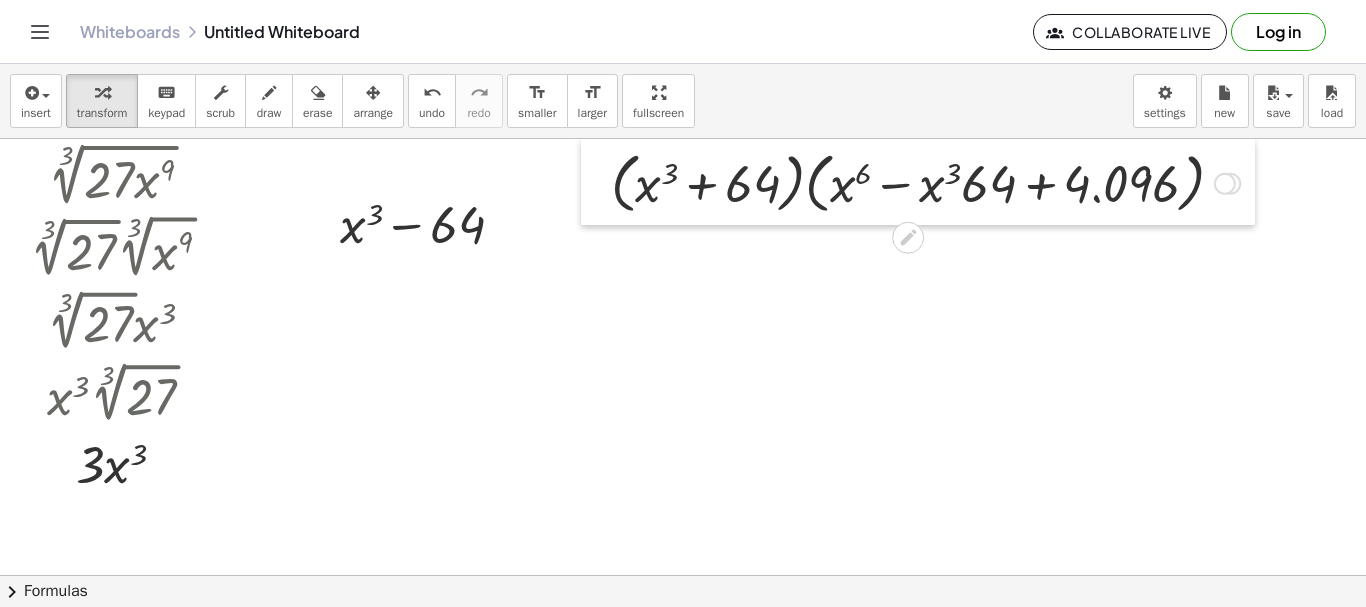 drag, startPoint x: 647, startPoint y: 303, endPoint x: 599, endPoint y: 144, distance: 166.08733 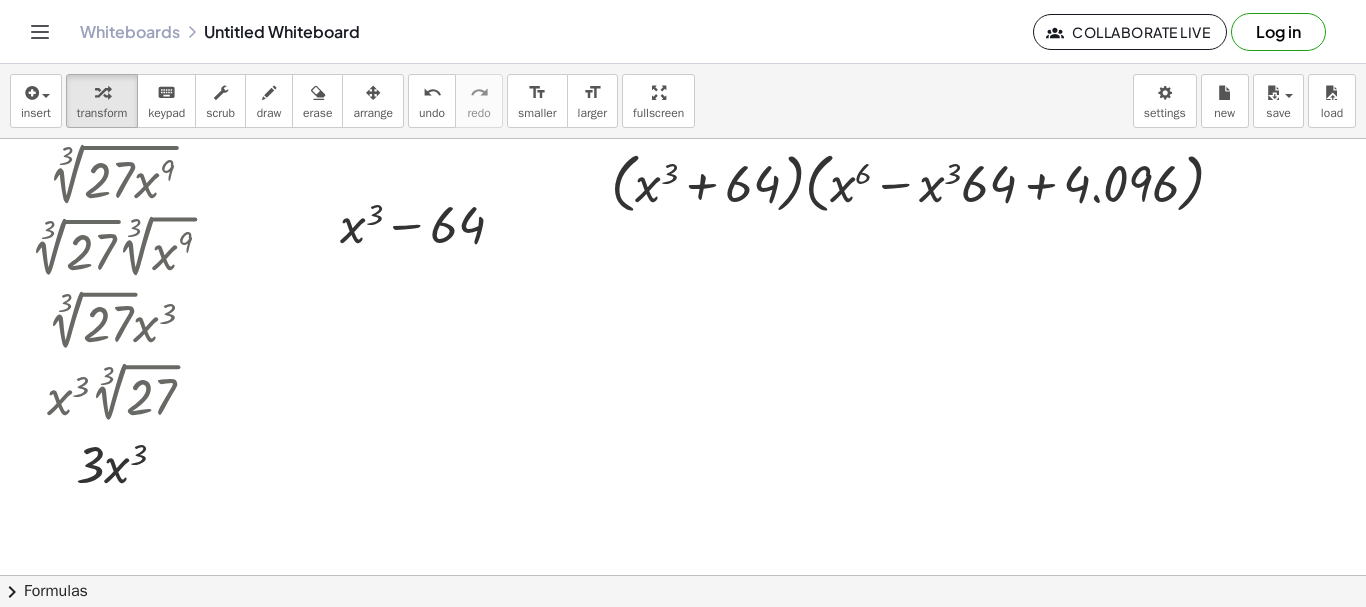 click on "chevron_right" at bounding box center (12, 592) 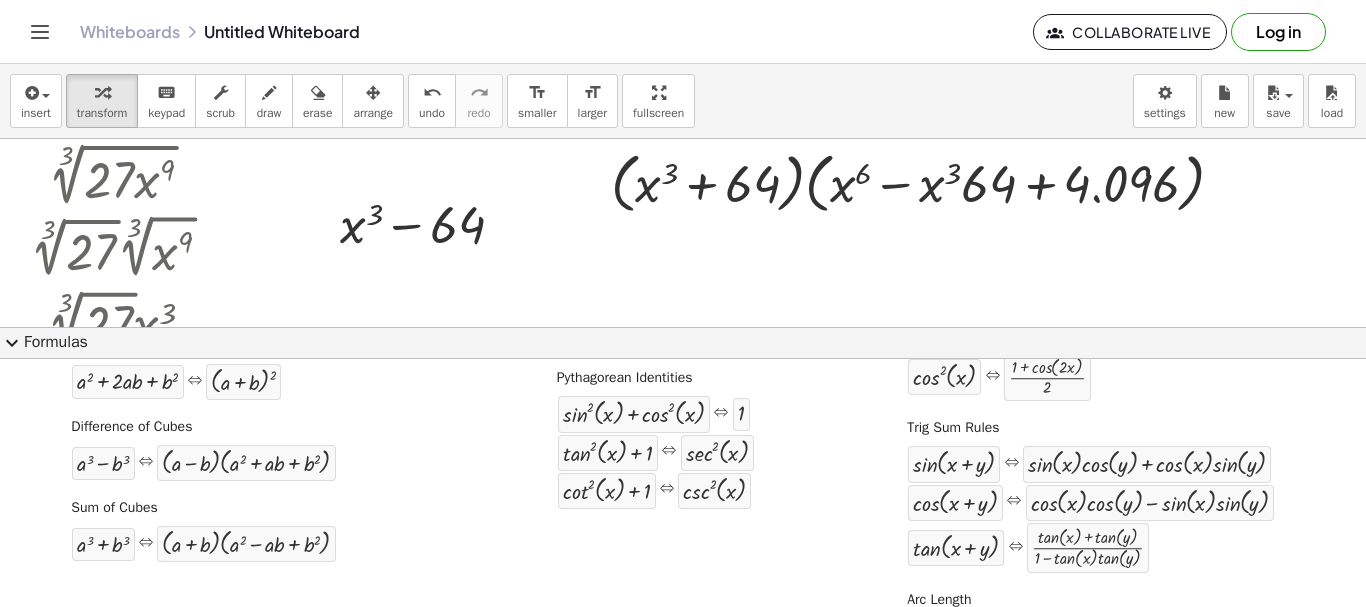 click at bounding box center (683, 575) 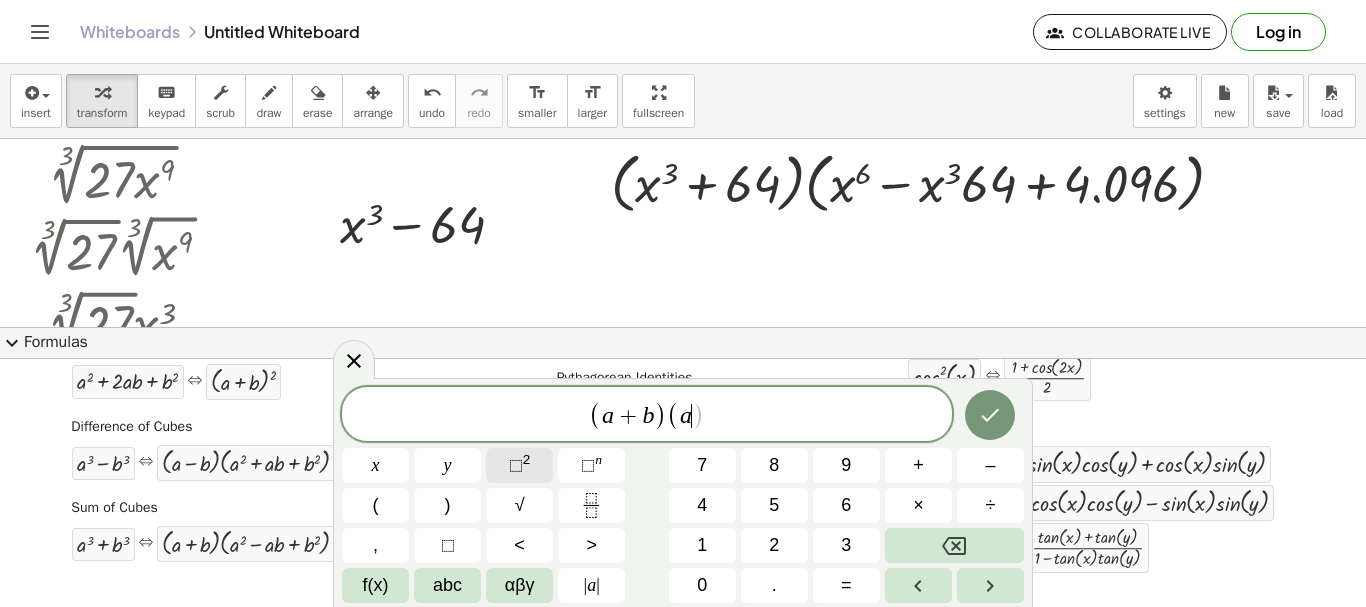 click on "⬚" at bounding box center (516, 465) 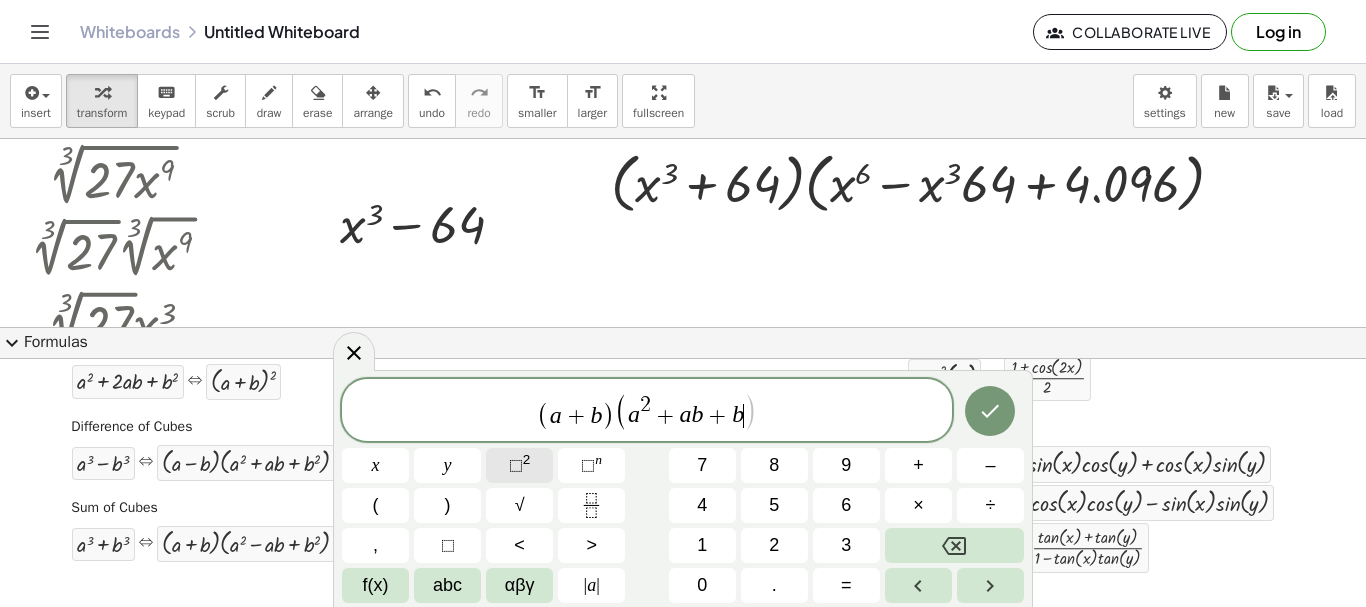 click on "⬚" at bounding box center (516, 465) 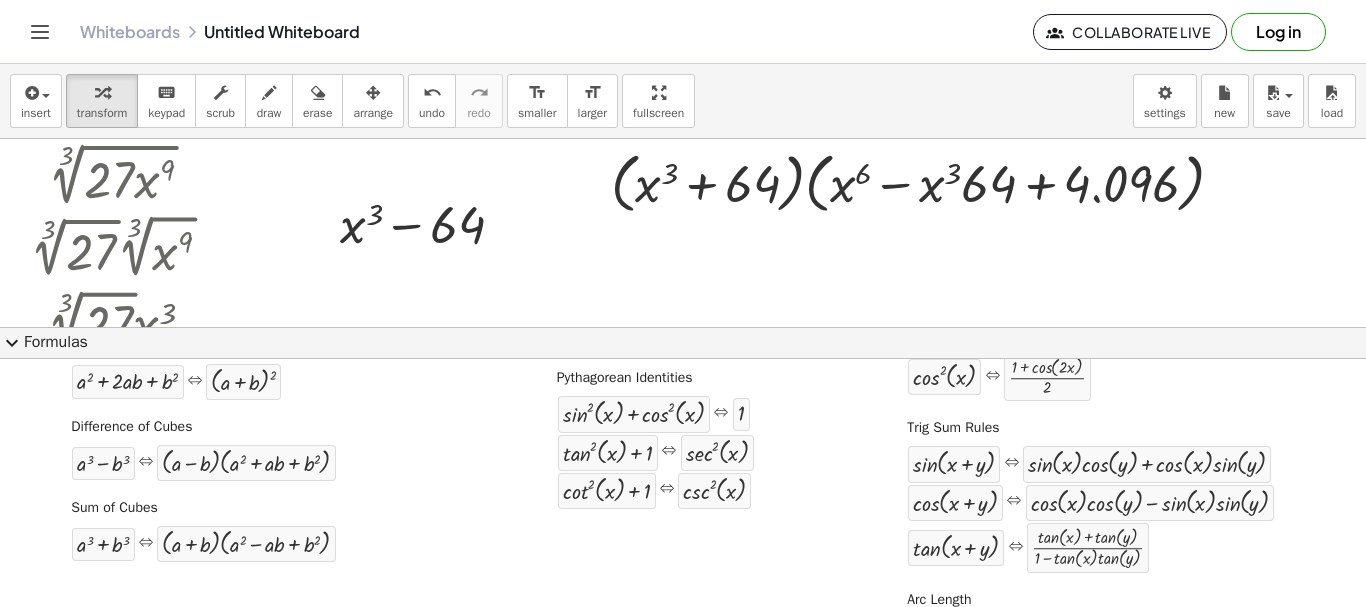 click on "expand_more" at bounding box center [12, 343] 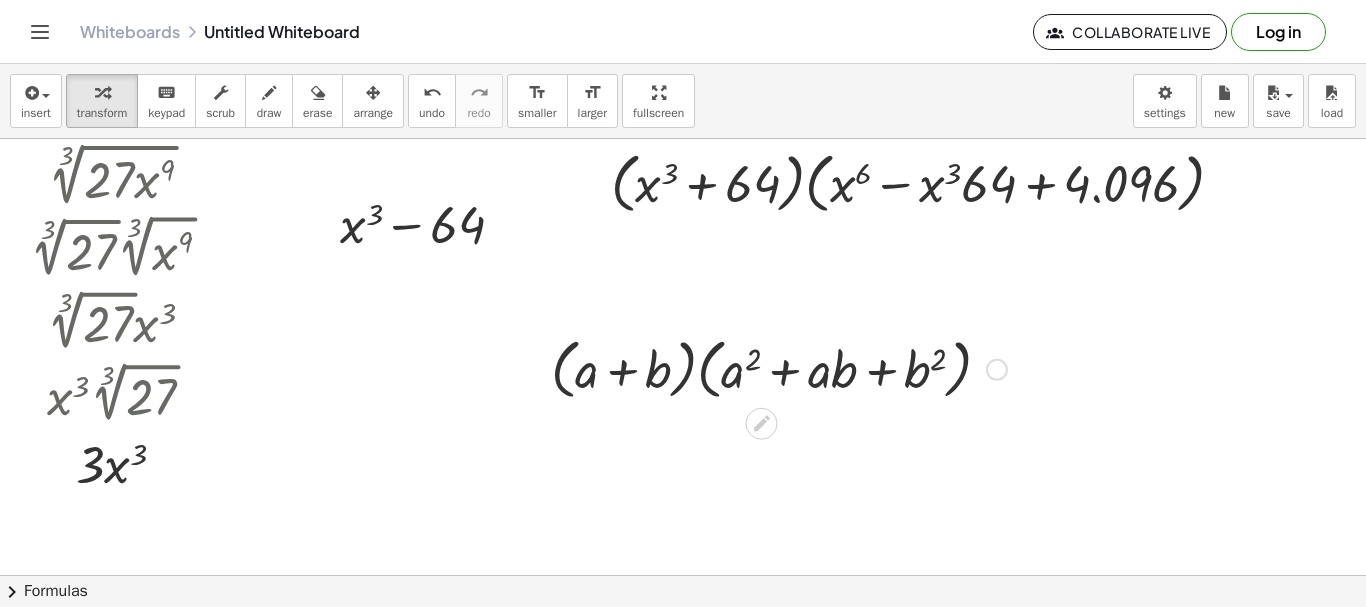 drag, startPoint x: 516, startPoint y: 388, endPoint x: 533, endPoint y: 385, distance: 17.262676 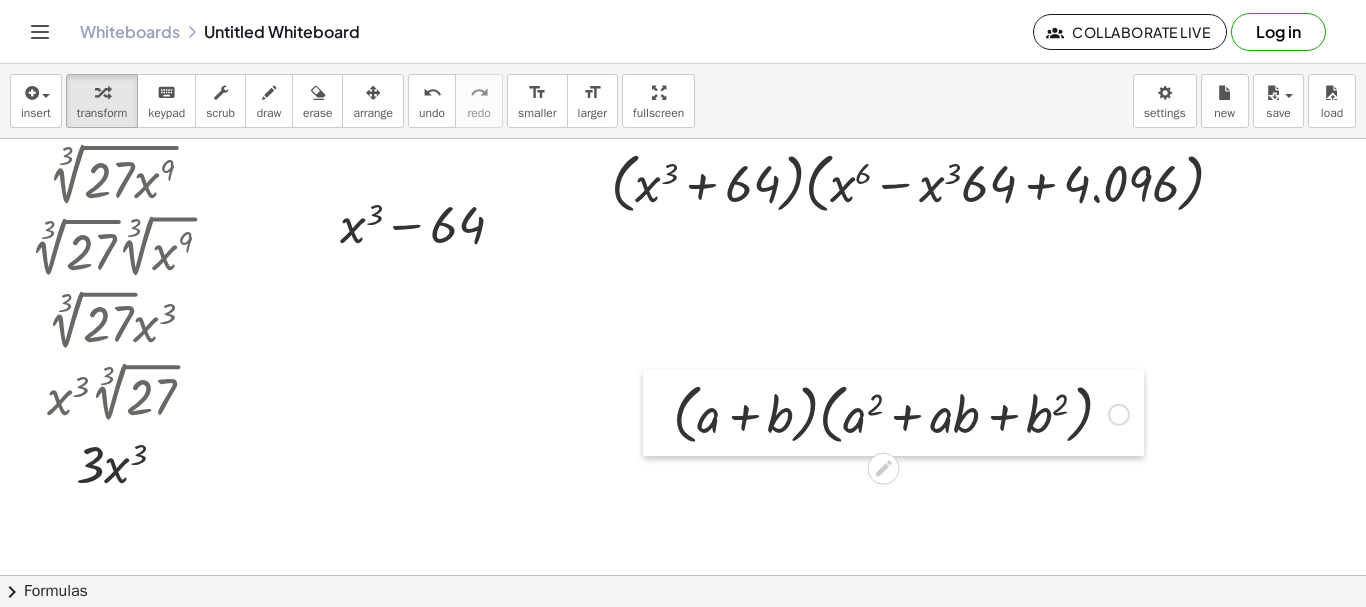 drag, startPoint x: 546, startPoint y: 383, endPoint x: 317, endPoint y: 255, distance: 262.34518 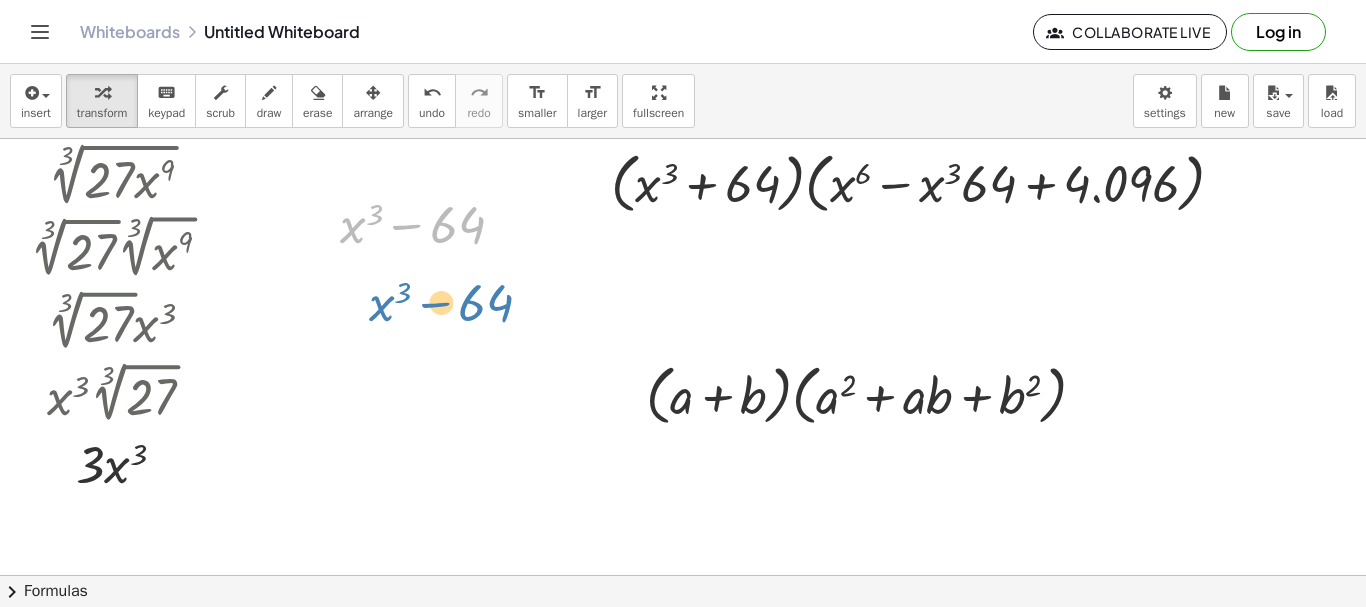 drag, startPoint x: 349, startPoint y: 241, endPoint x: 326, endPoint y: 252, distance: 25.495098 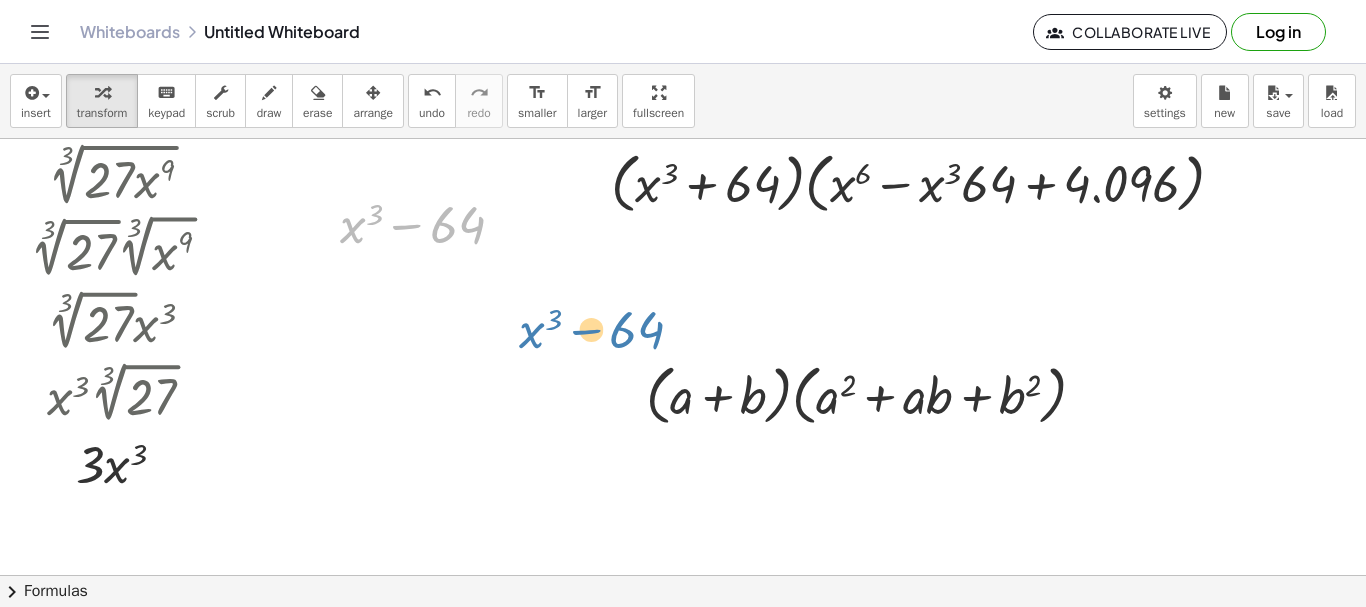 drag, startPoint x: 354, startPoint y: 243, endPoint x: 483, endPoint y: 319, distance: 149.72308 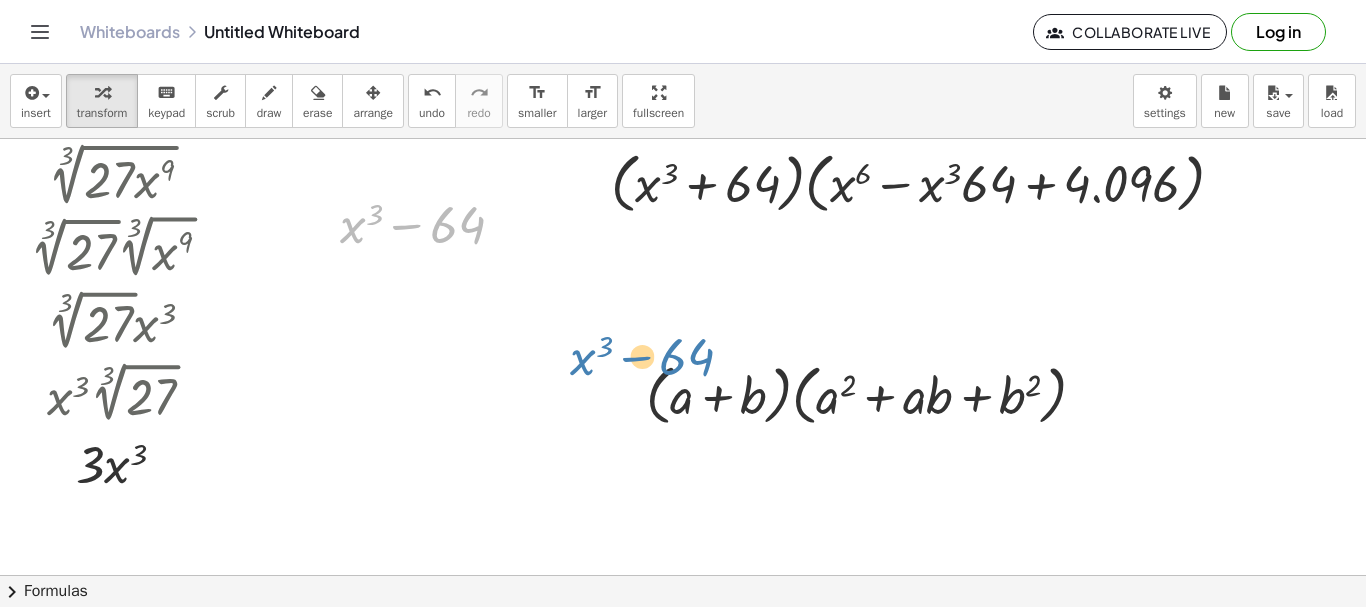 drag, startPoint x: 455, startPoint y: 227, endPoint x: 600, endPoint y: 323, distance: 173.8994 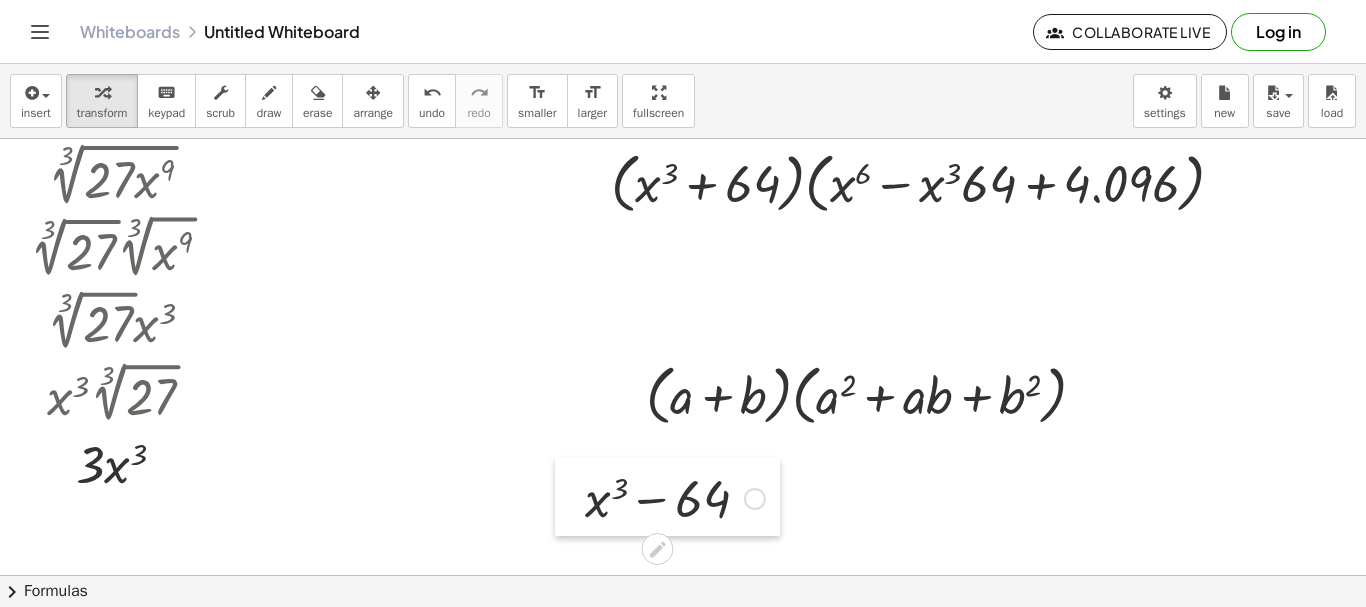 drag, startPoint x: 325, startPoint y: 256, endPoint x: 579, endPoint y: 530, distance: 373.62012 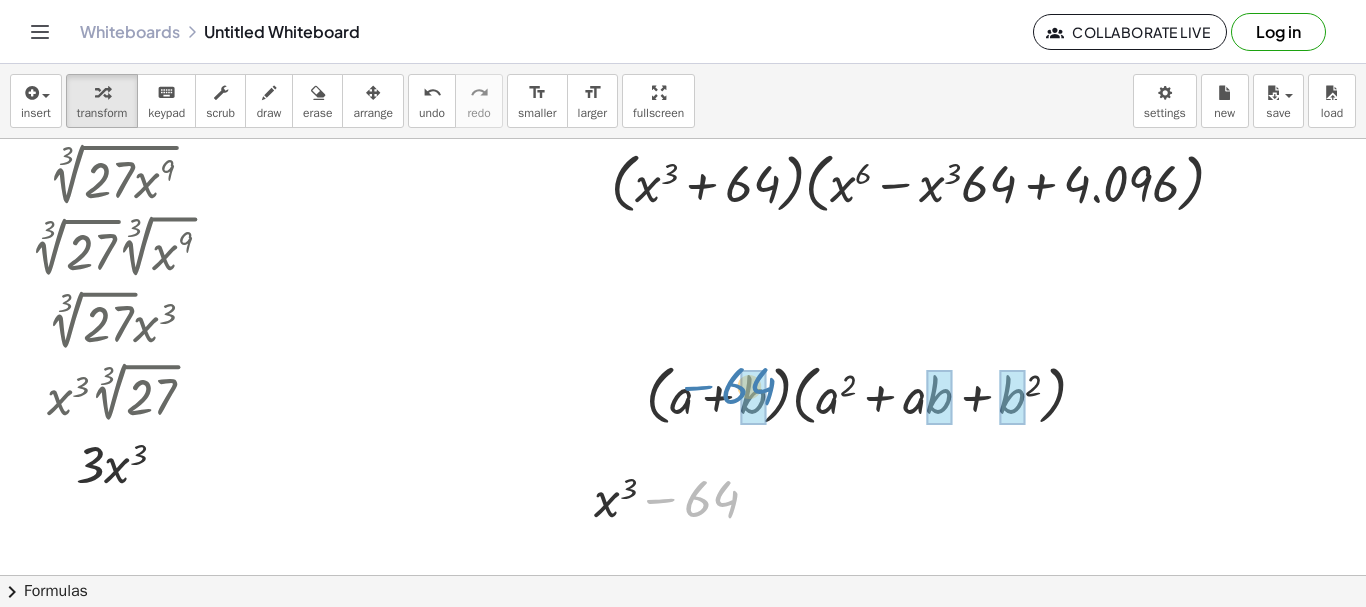 drag, startPoint x: 703, startPoint y: 420, endPoint x: 723, endPoint y: 388, distance: 37.735924 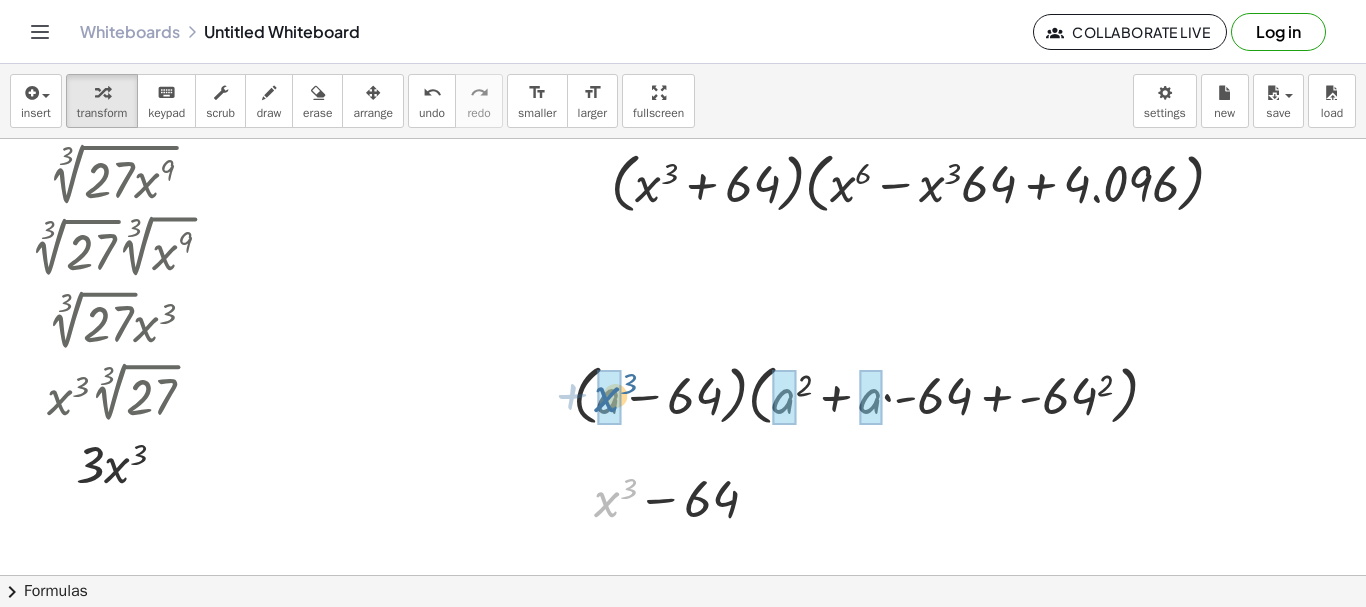 drag, startPoint x: 611, startPoint y: 507, endPoint x: 611, endPoint y: 402, distance: 105 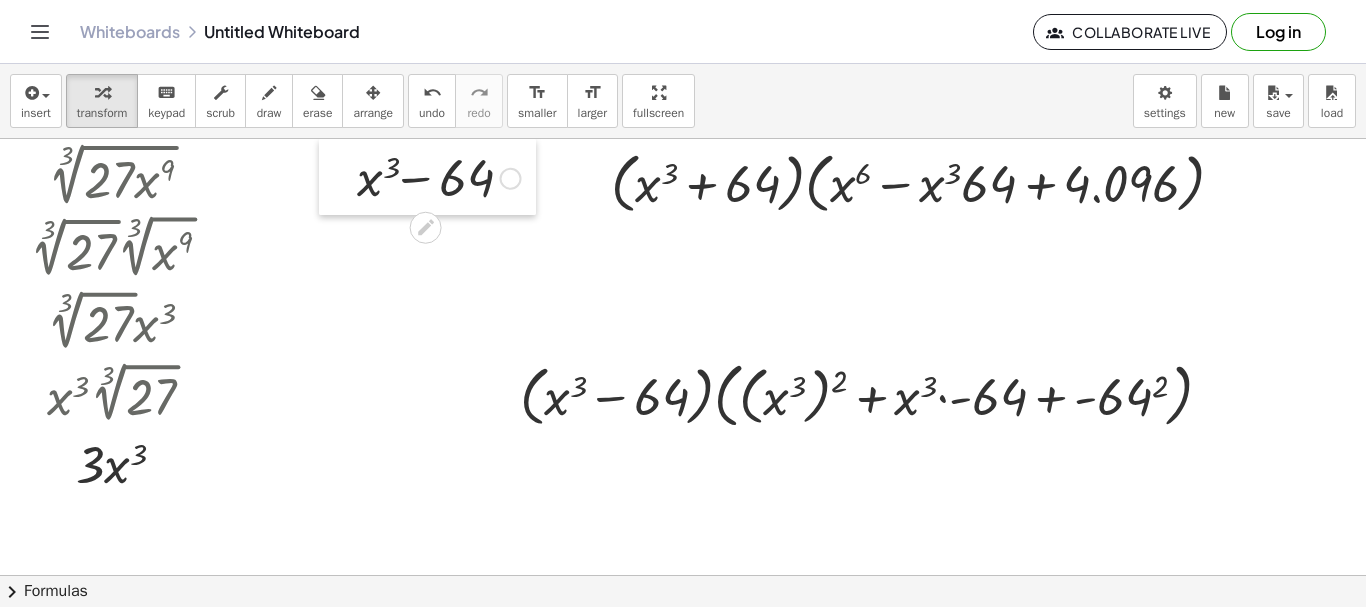drag, startPoint x: 564, startPoint y: 512, endPoint x: 323, endPoint y: 150, distance: 434.88504 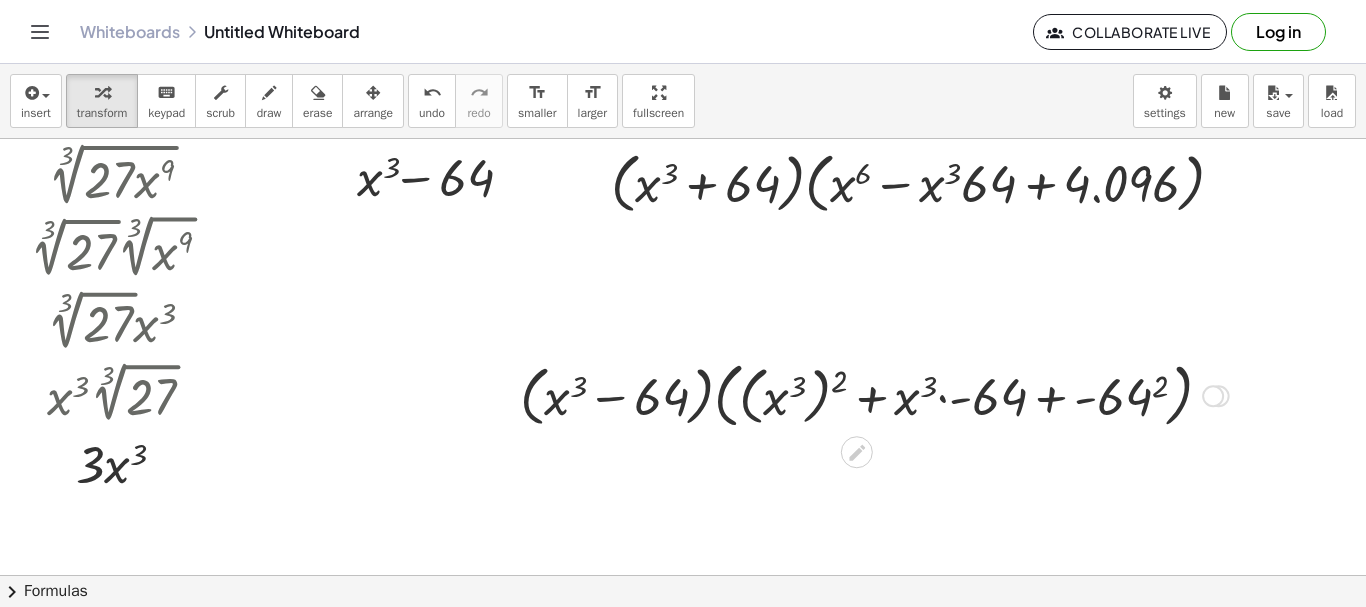 click at bounding box center (874, 394) 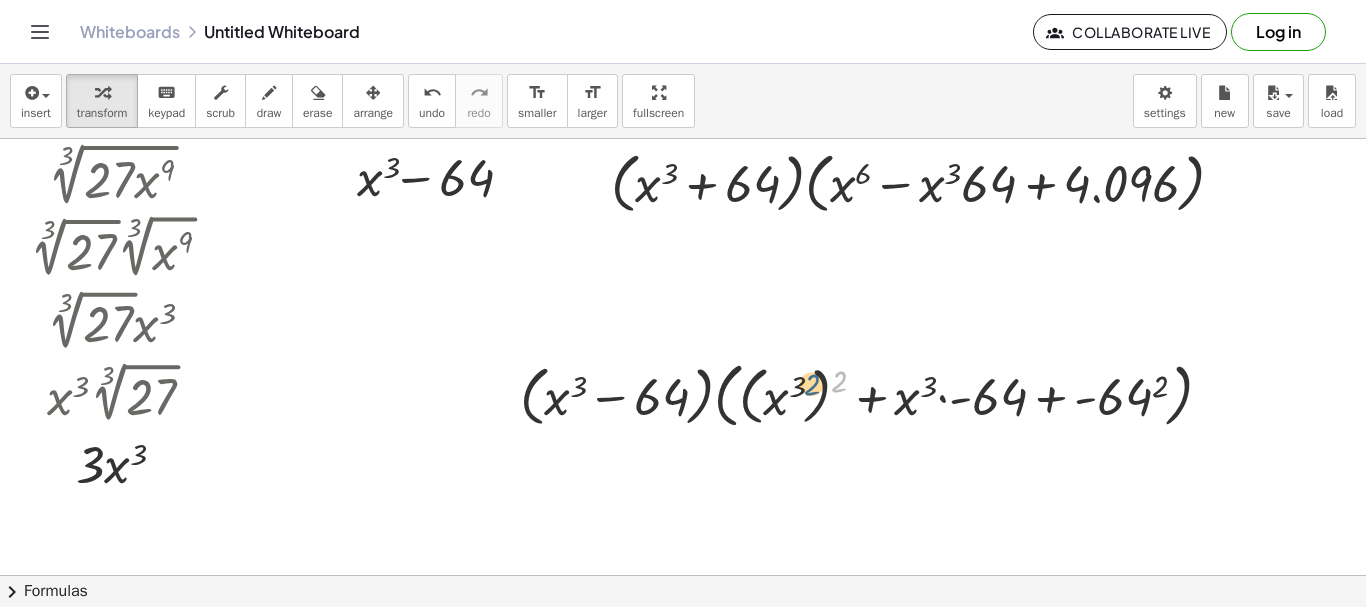 drag, startPoint x: 837, startPoint y: 387, endPoint x: 810, endPoint y: 390, distance: 27.166155 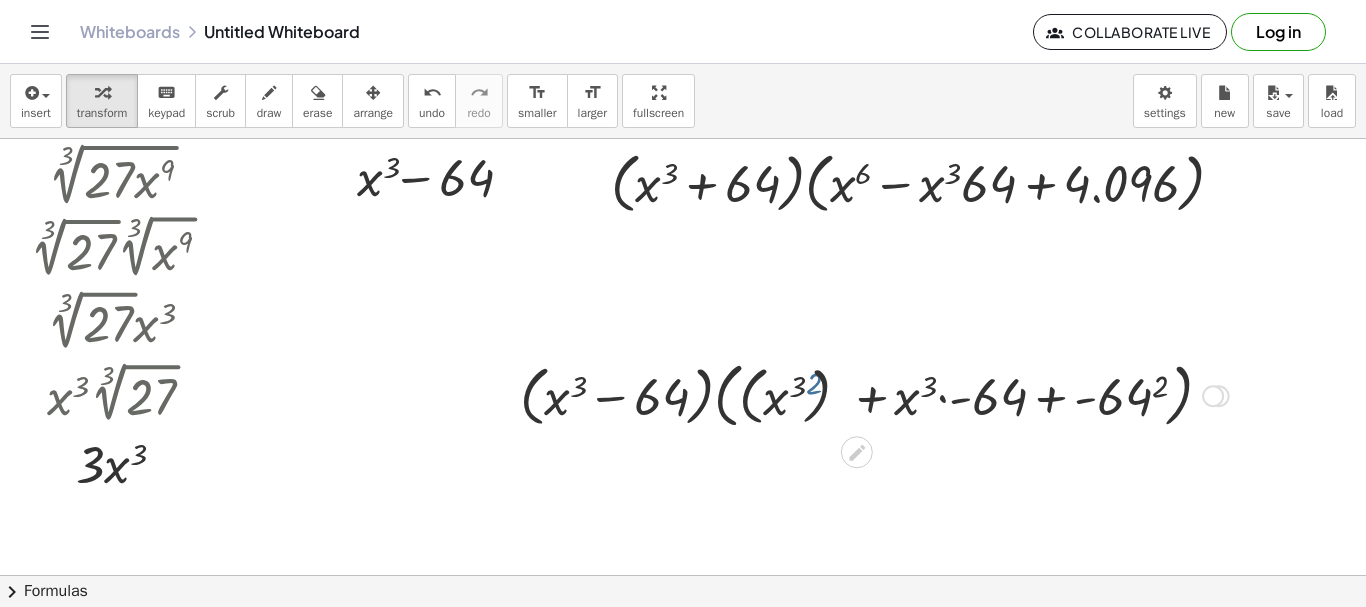 click at bounding box center (874, 394) 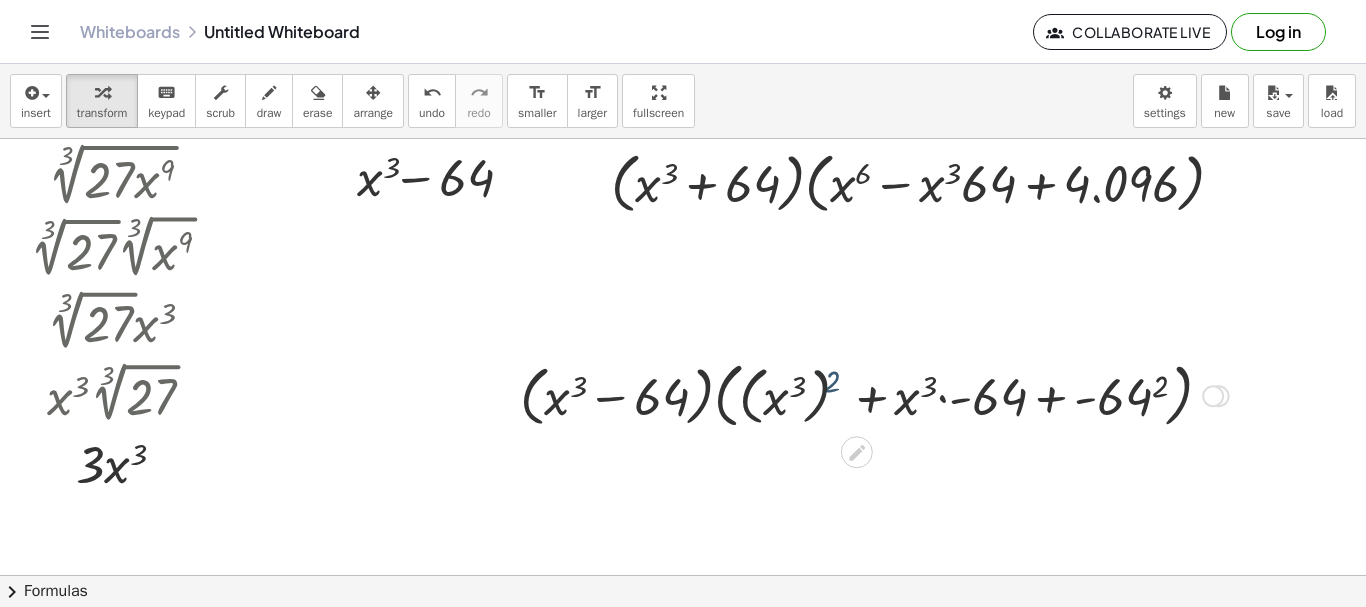 click at bounding box center (874, 394) 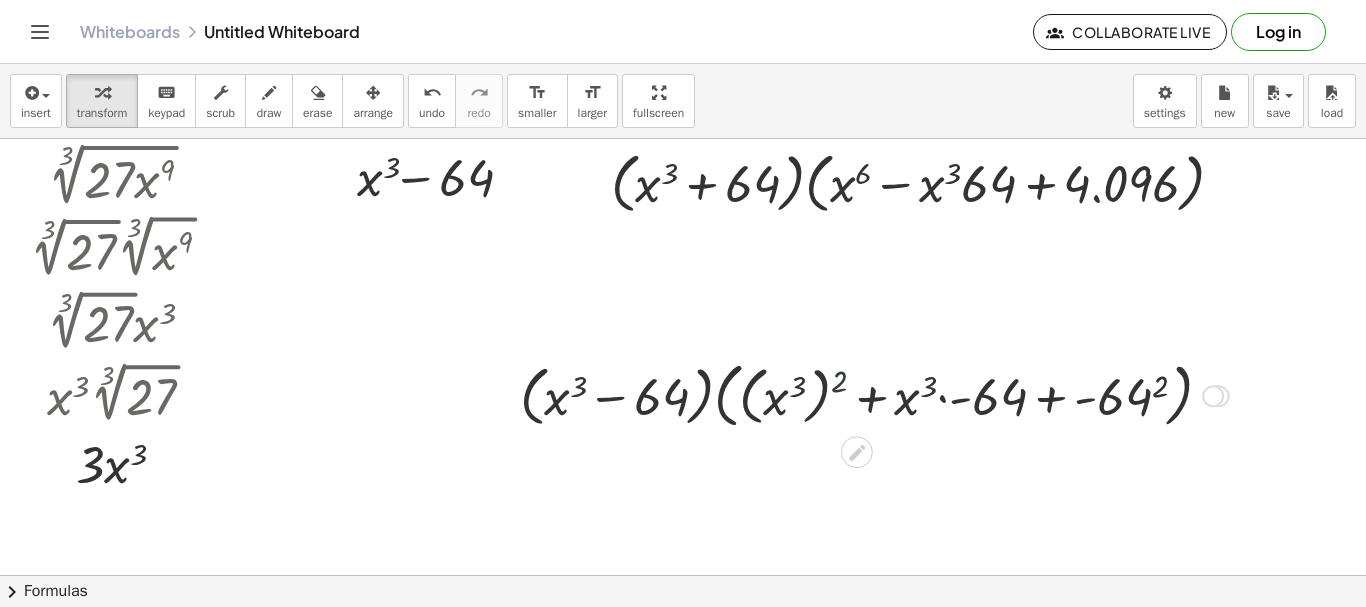 click at bounding box center [874, 394] 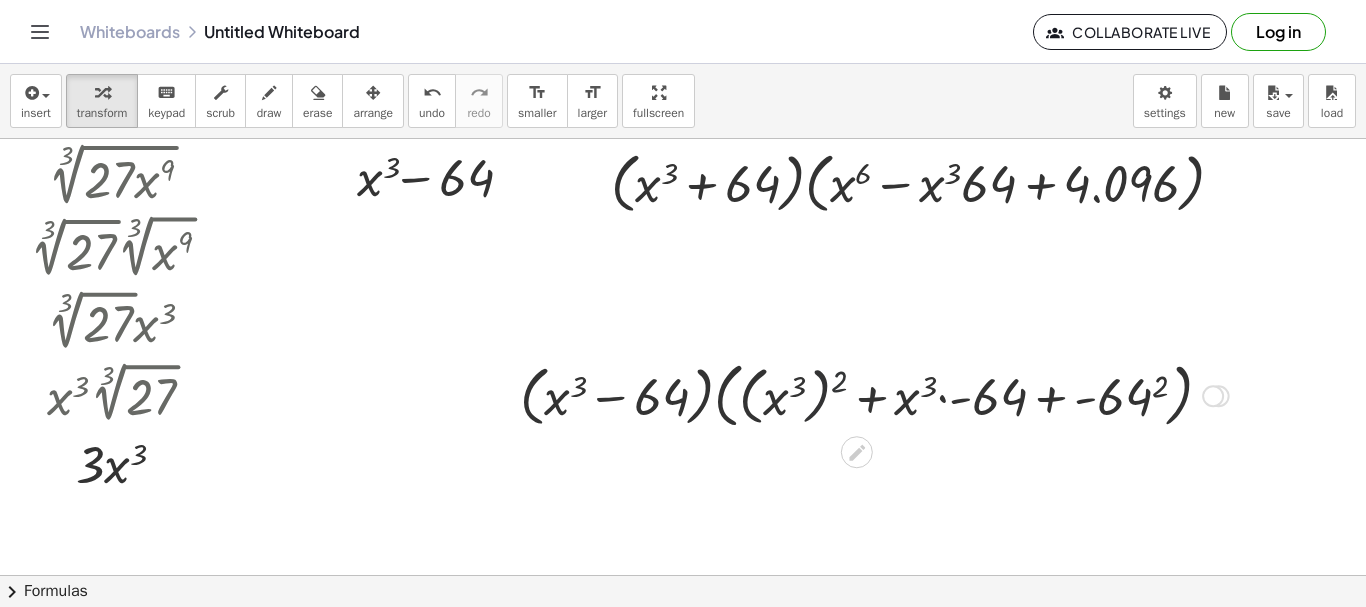 click at bounding box center [874, 394] 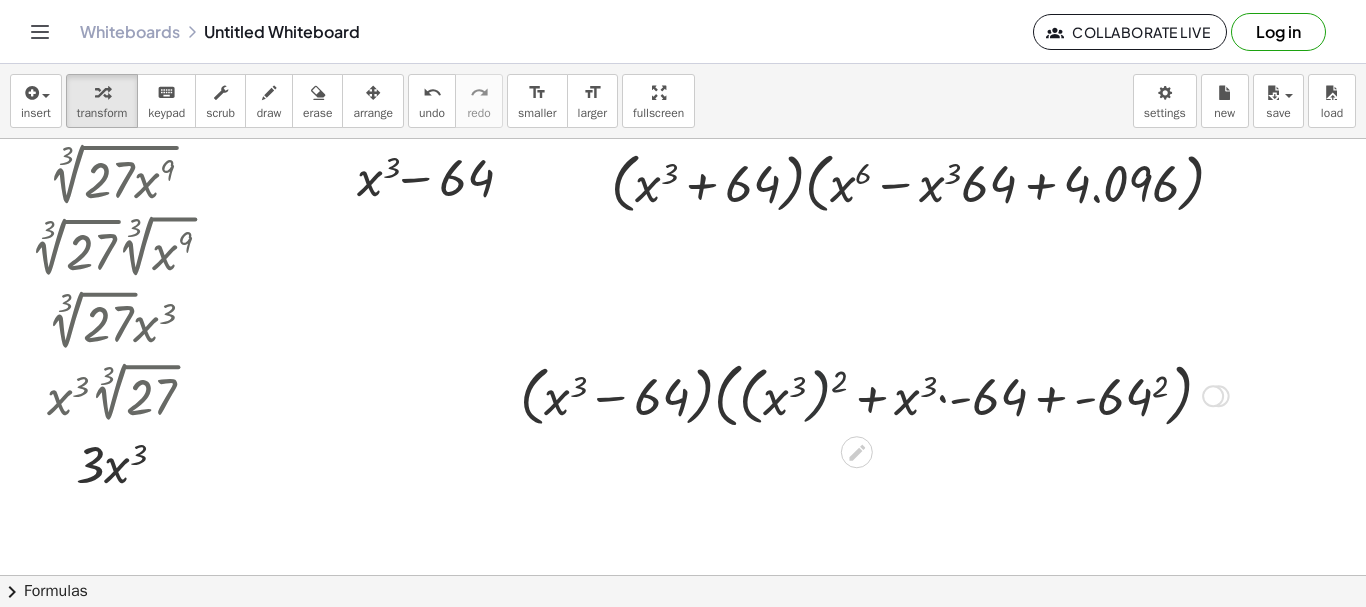 click at bounding box center [874, 394] 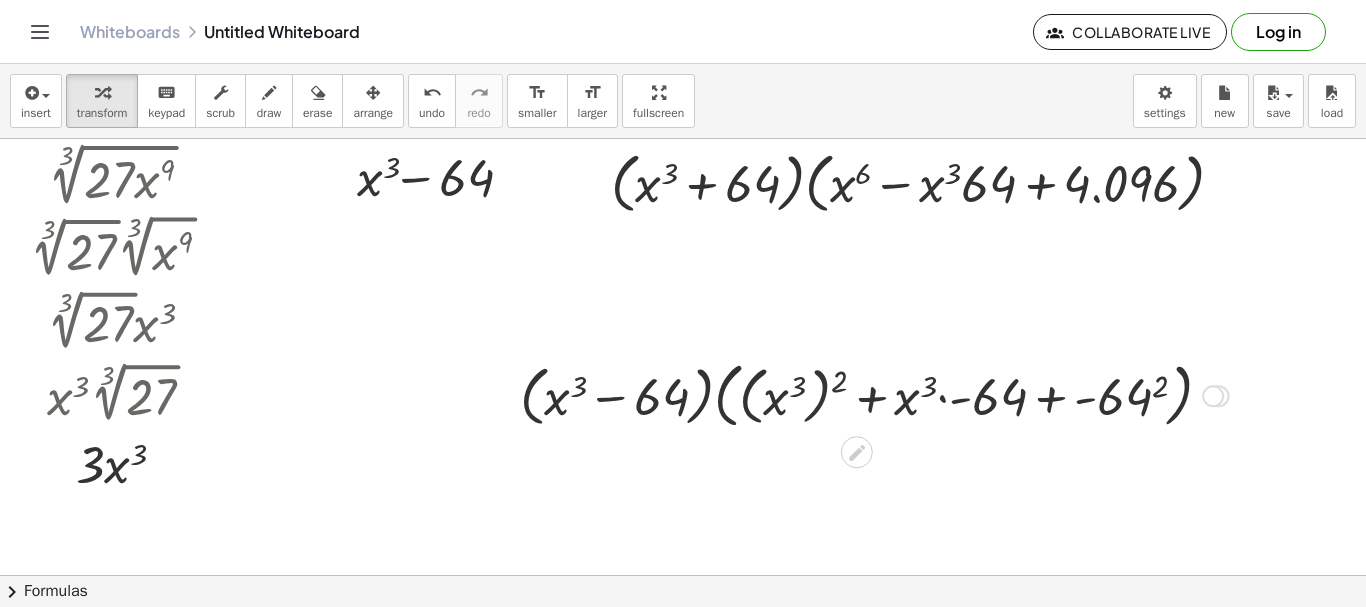 drag, startPoint x: 808, startPoint y: 394, endPoint x: 787, endPoint y: 399, distance: 21.587032 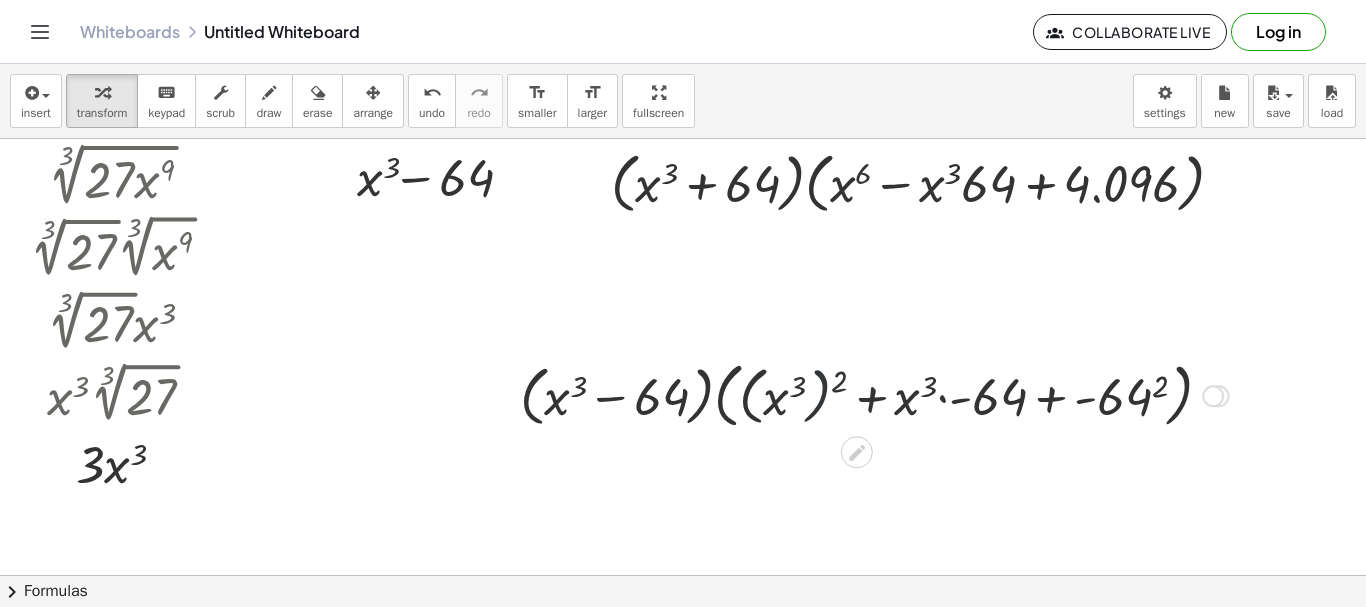 click at bounding box center (874, 394) 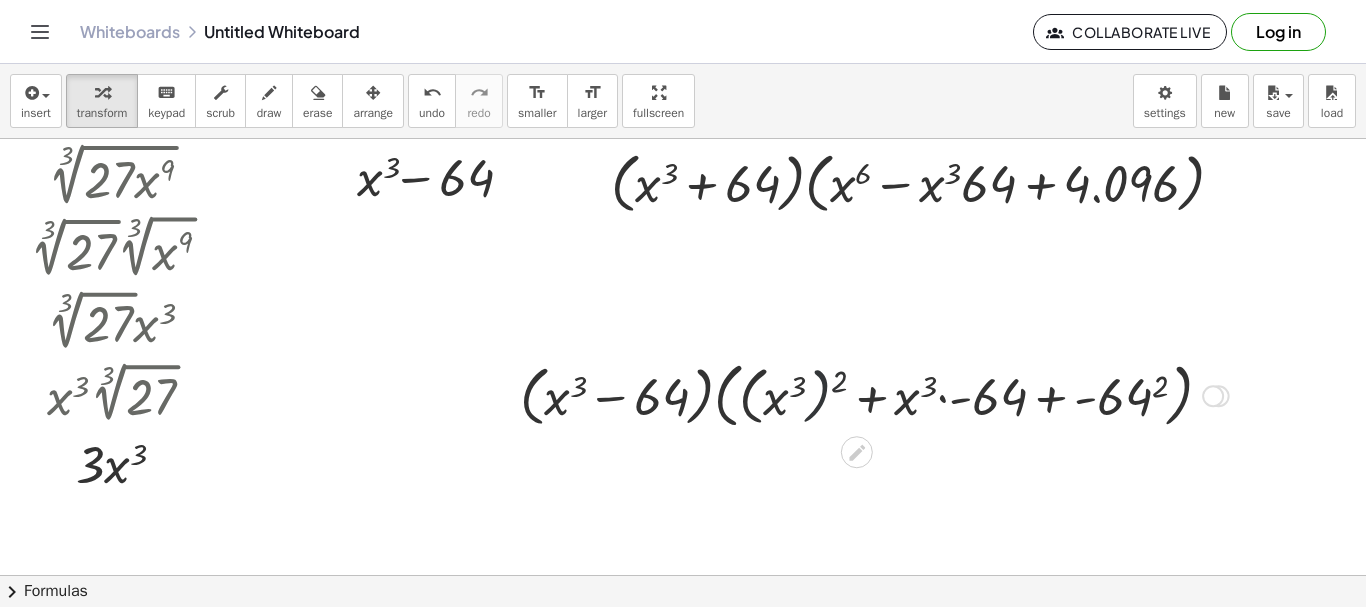 click at bounding box center [874, 394] 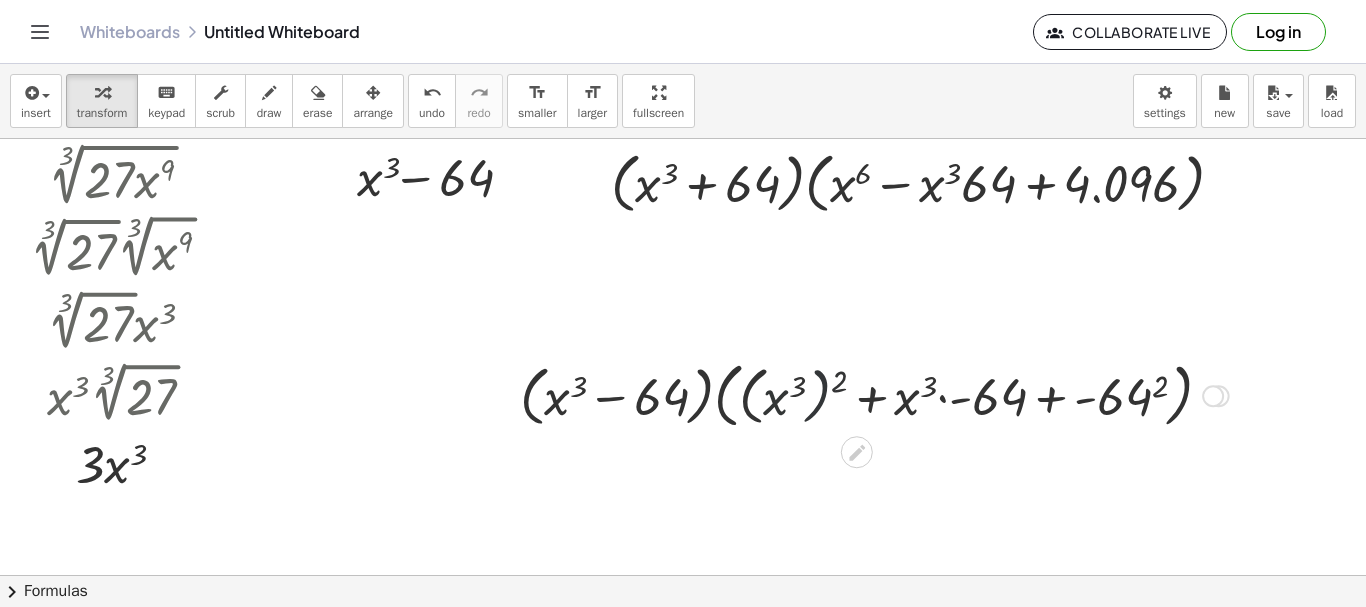 drag, startPoint x: 775, startPoint y: 405, endPoint x: 813, endPoint y: 391, distance: 40.496914 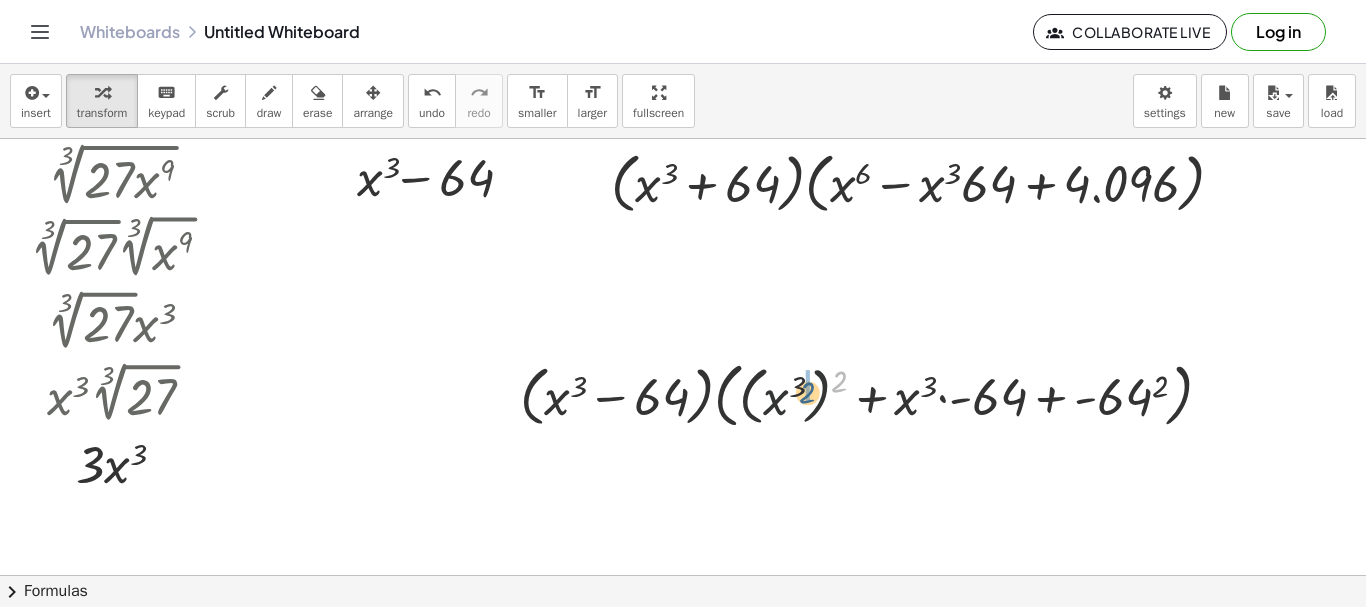drag, startPoint x: 837, startPoint y: 377, endPoint x: 805, endPoint y: 389, distance: 34.176014 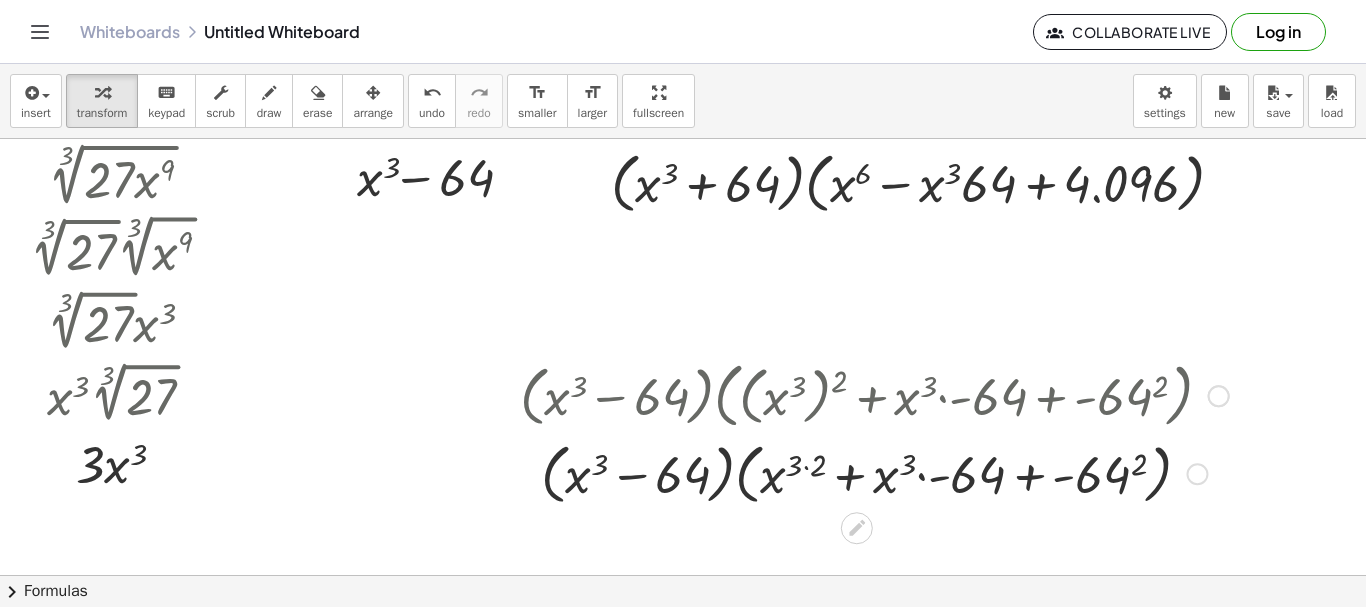 click at bounding box center [874, 473] 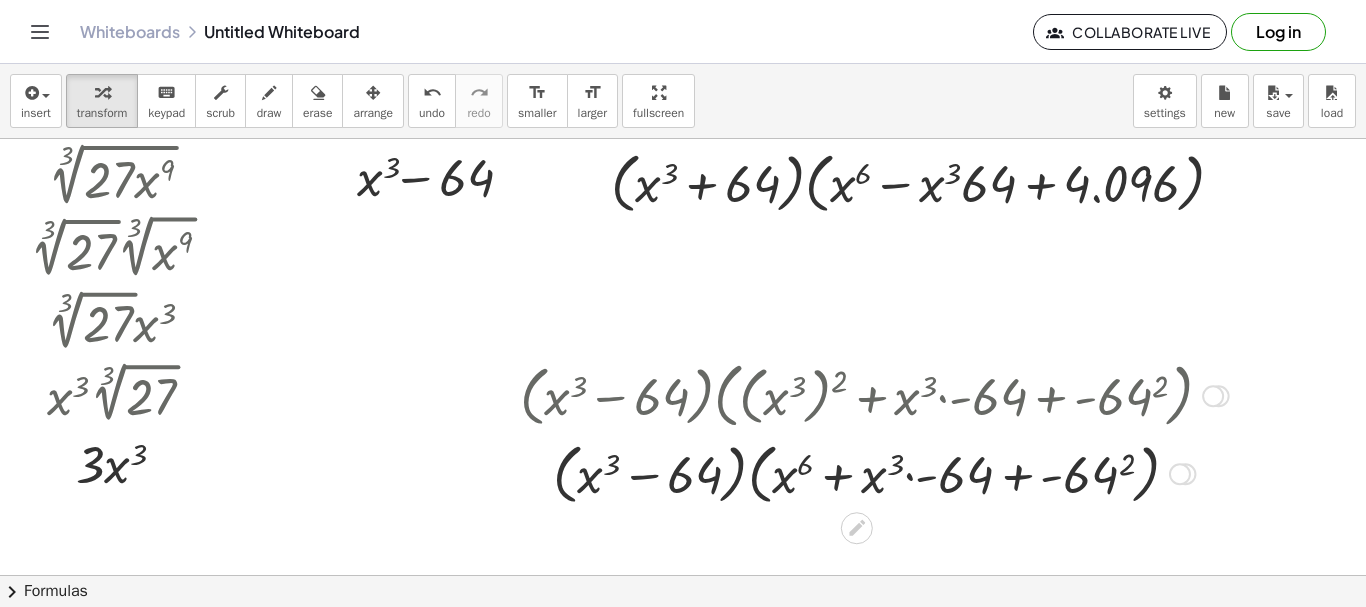 click at bounding box center (874, 473) 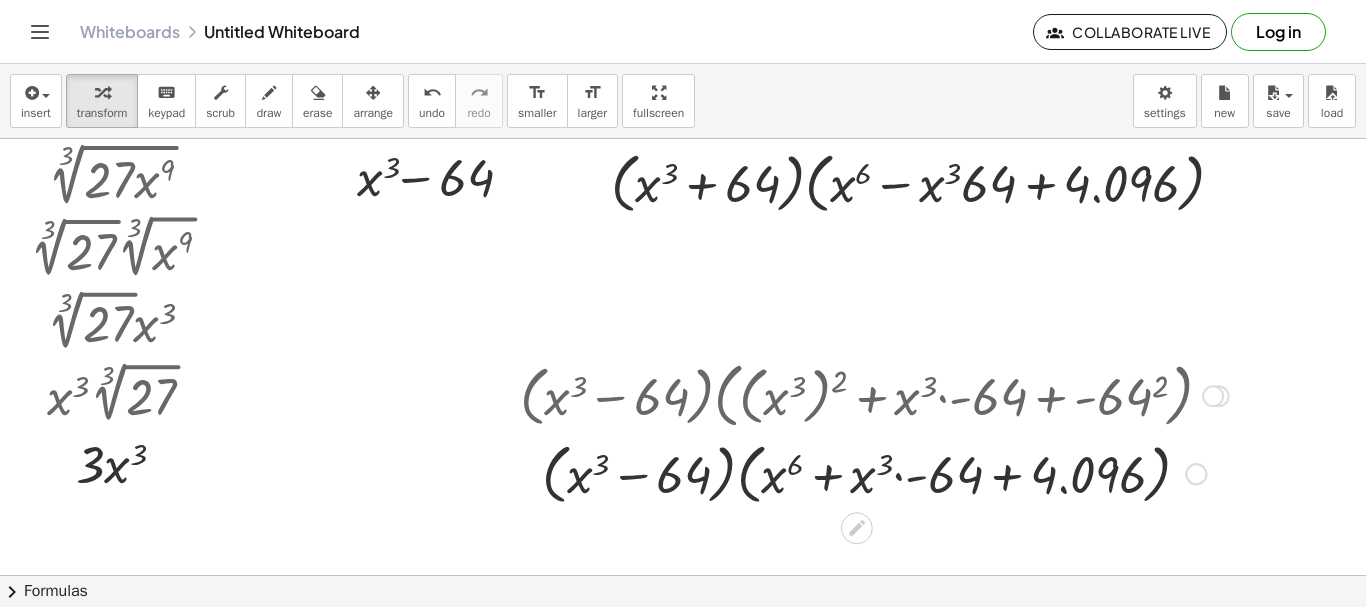 click at bounding box center [874, 473] 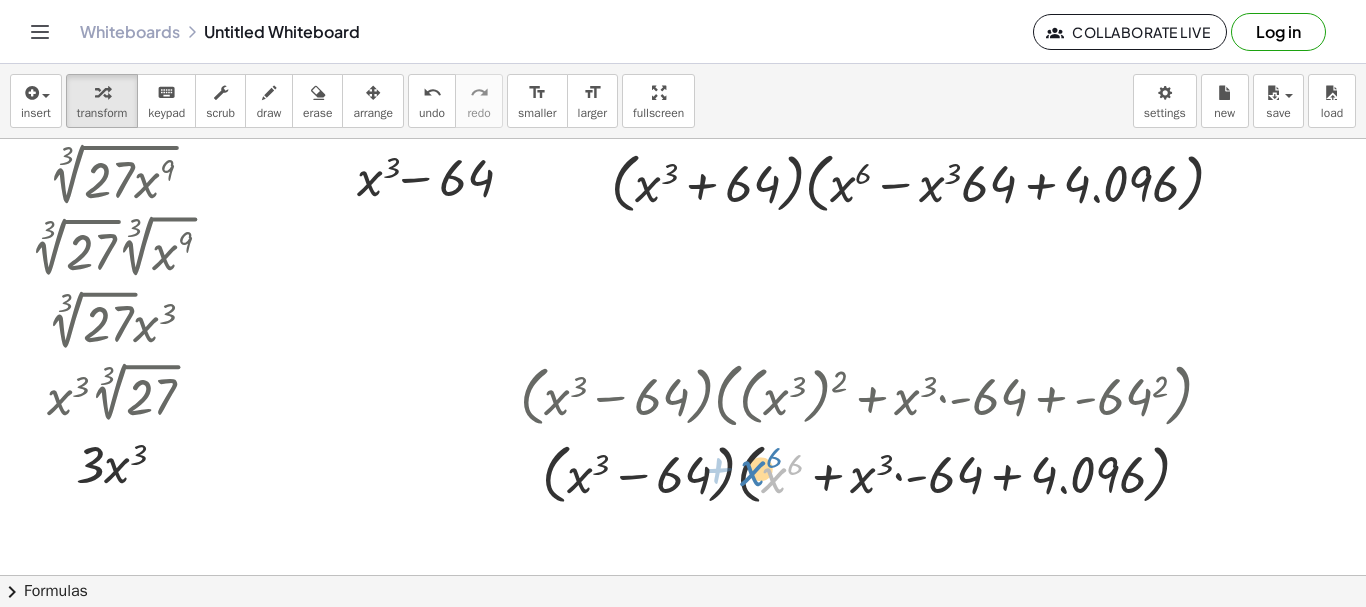 drag, startPoint x: 735, startPoint y: 465, endPoint x: 742, endPoint y: 477, distance: 13.892444 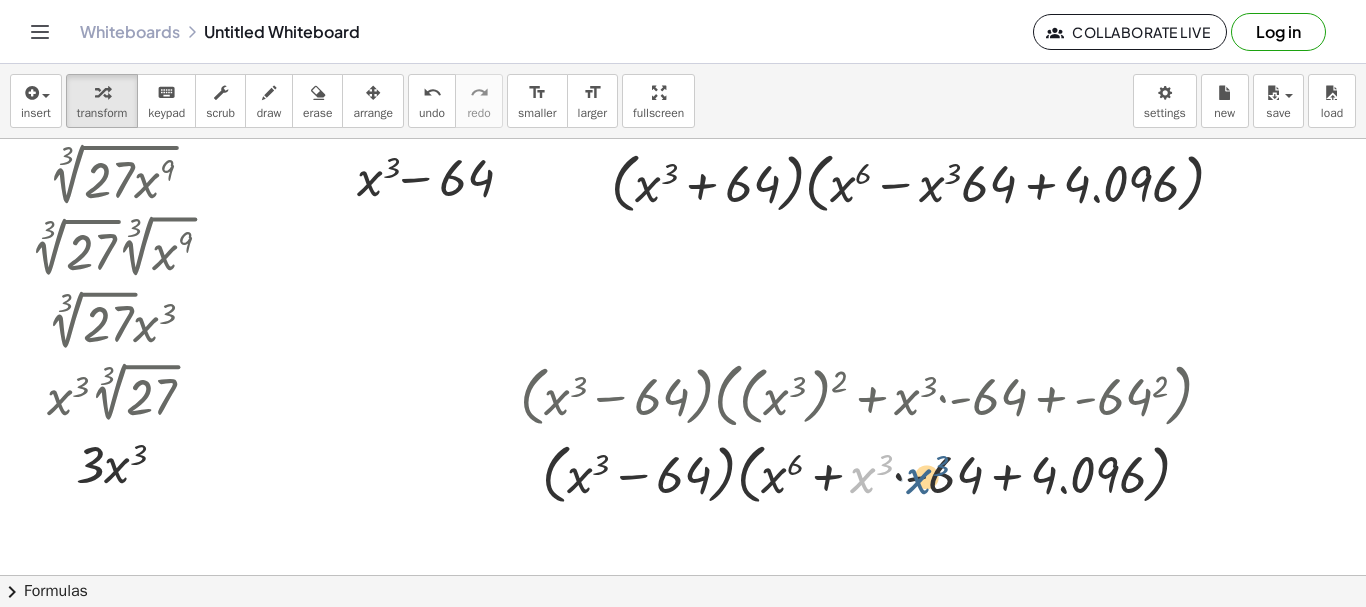drag, startPoint x: 861, startPoint y: 479, endPoint x: 917, endPoint y: 480, distance: 56.008926 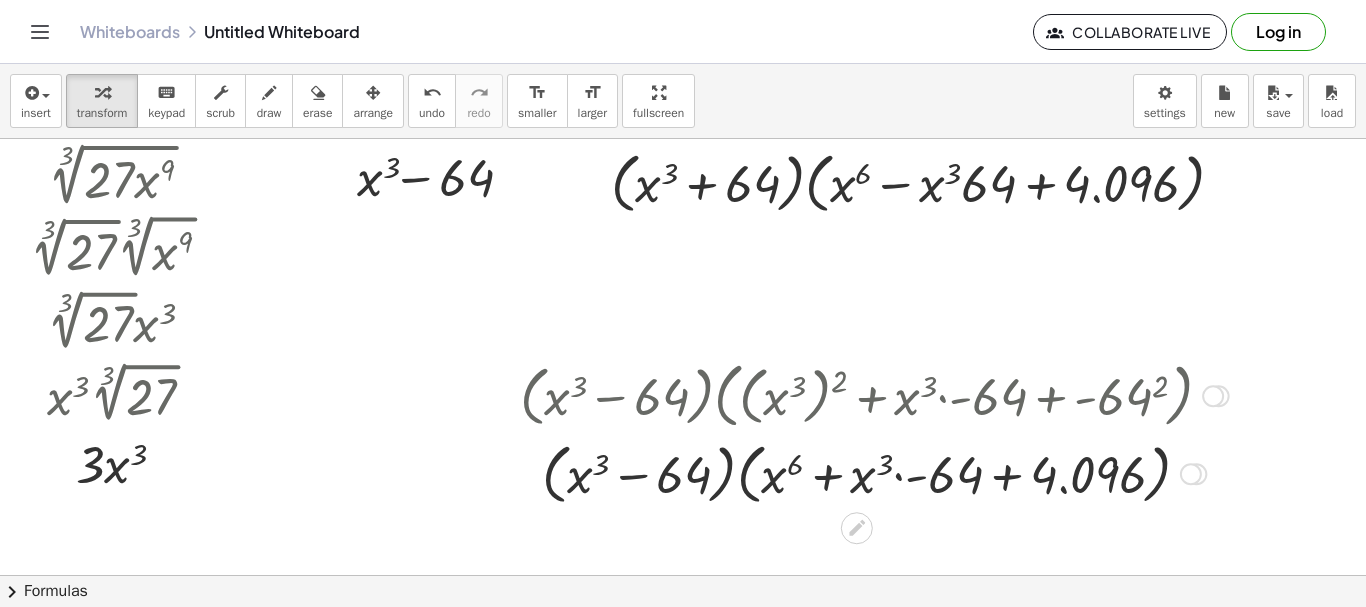 click at bounding box center [874, 473] 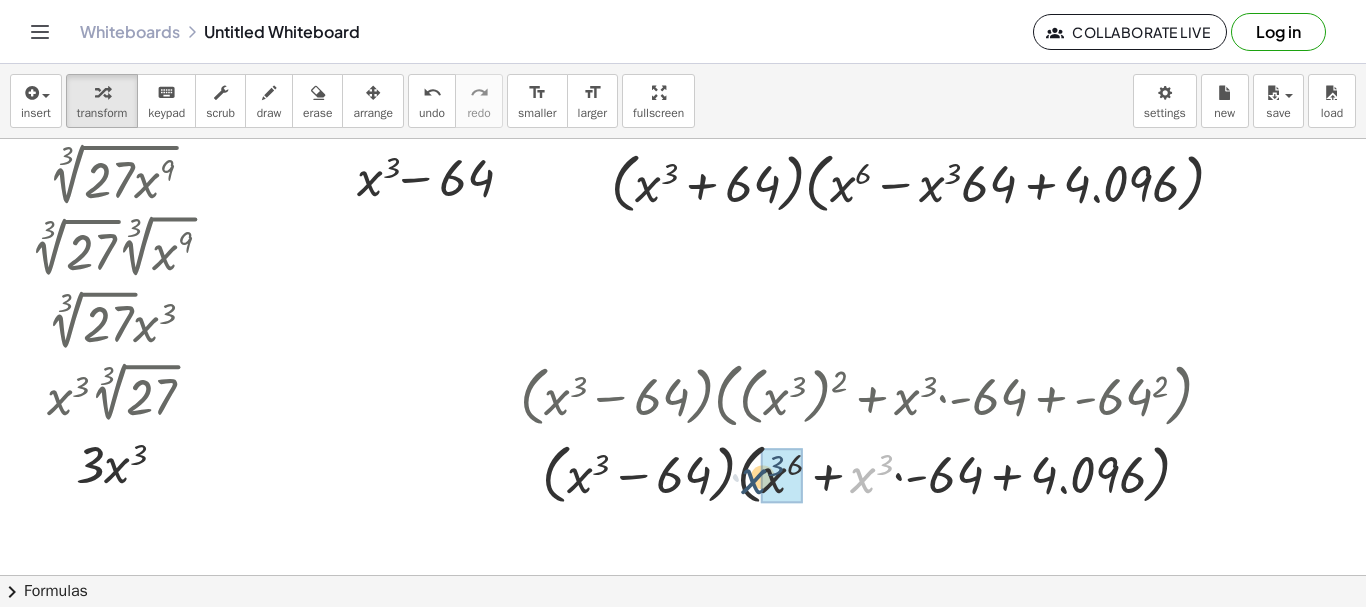drag, startPoint x: 868, startPoint y: 478, endPoint x: 760, endPoint y: 479, distance: 108.00463 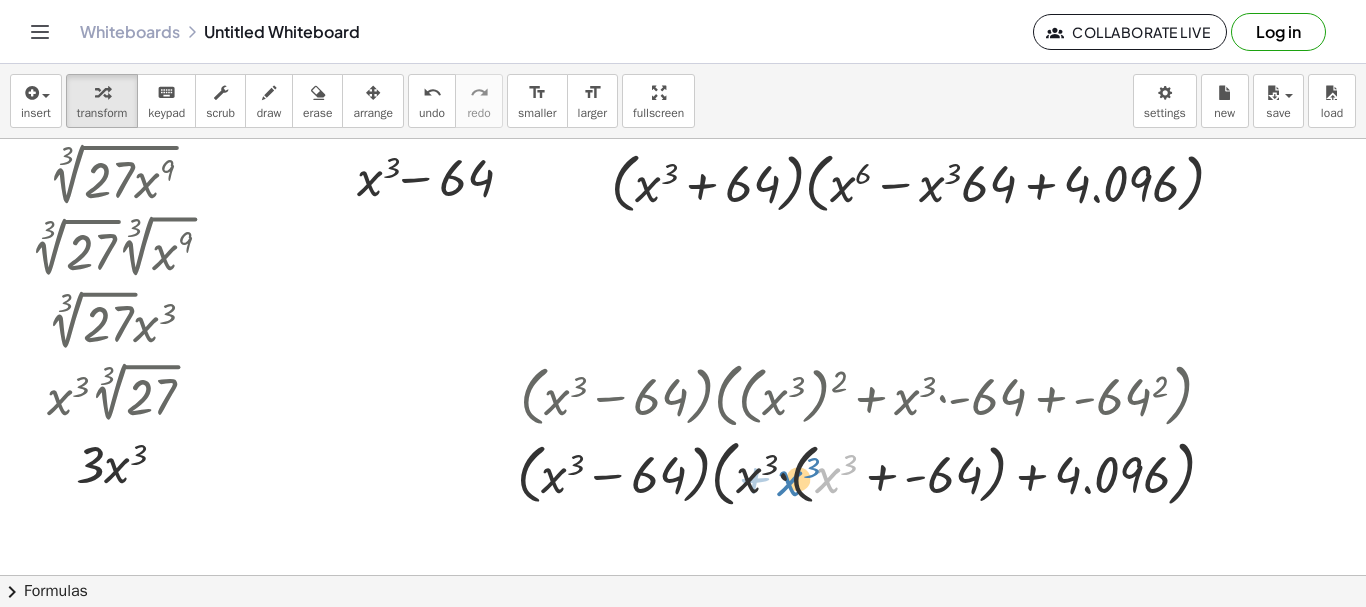 drag, startPoint x: 819, startPoint y: 478, endPoint x: 782, endPoint y: 481, distance: 37.12142 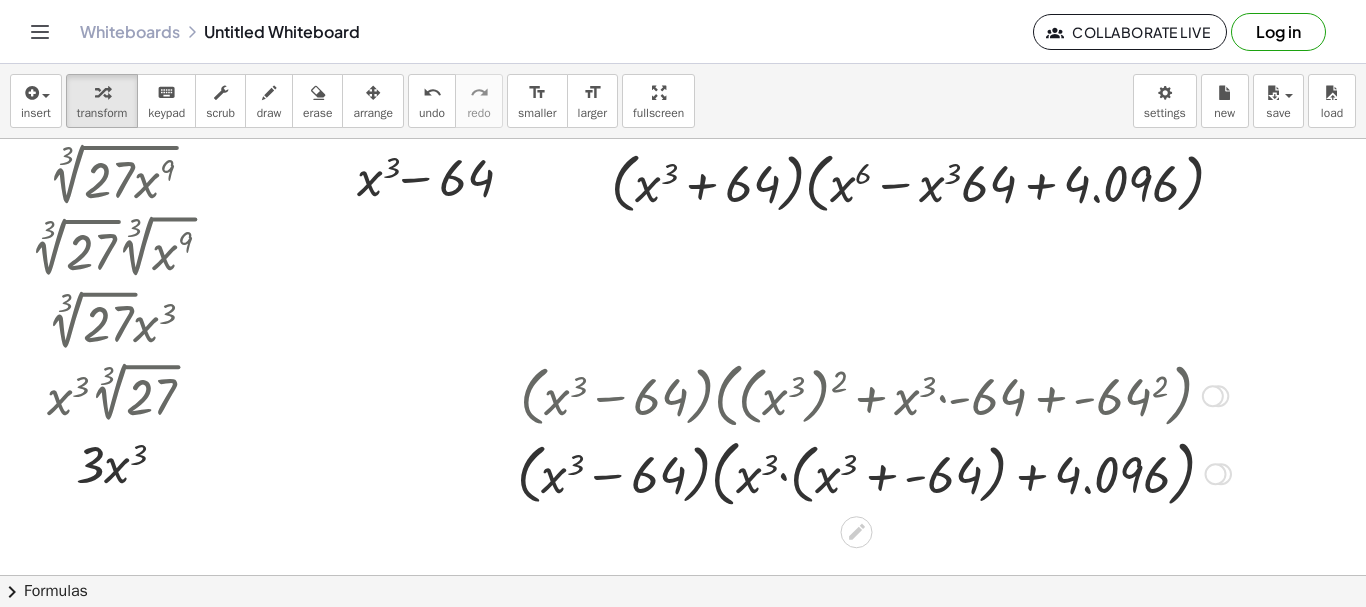 type 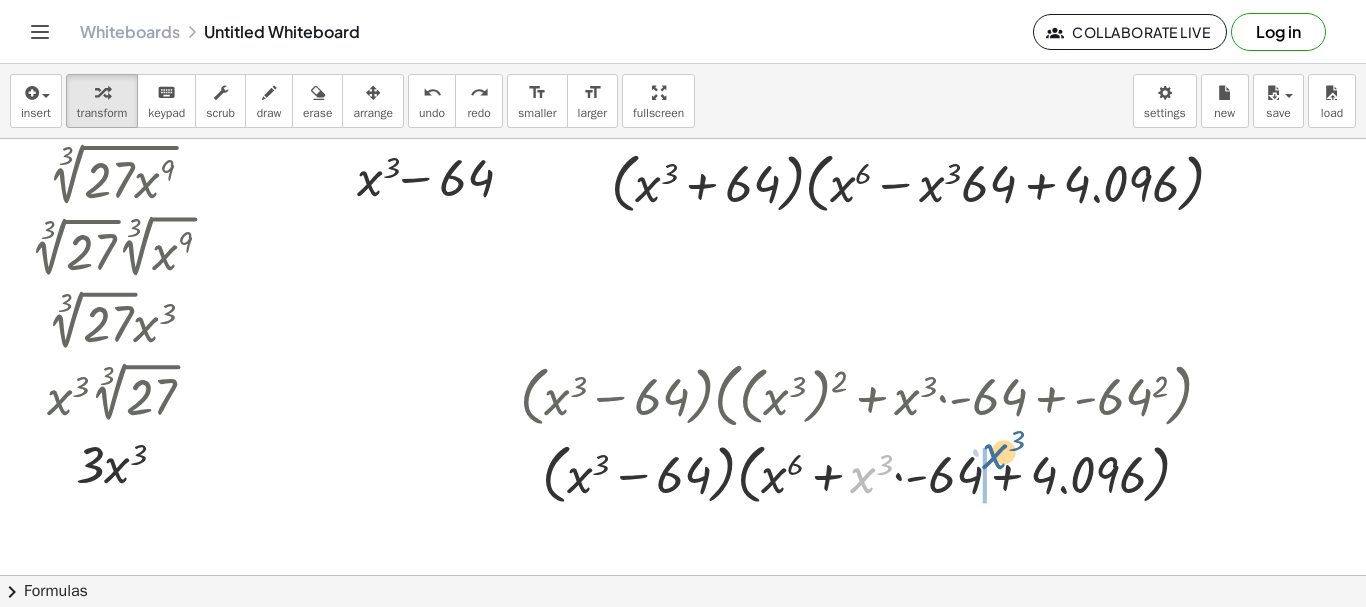 drag, startPoint x: 863, startPoint y: 487, endPoint x: 993, endPoint y: 465, distance: 131.8484 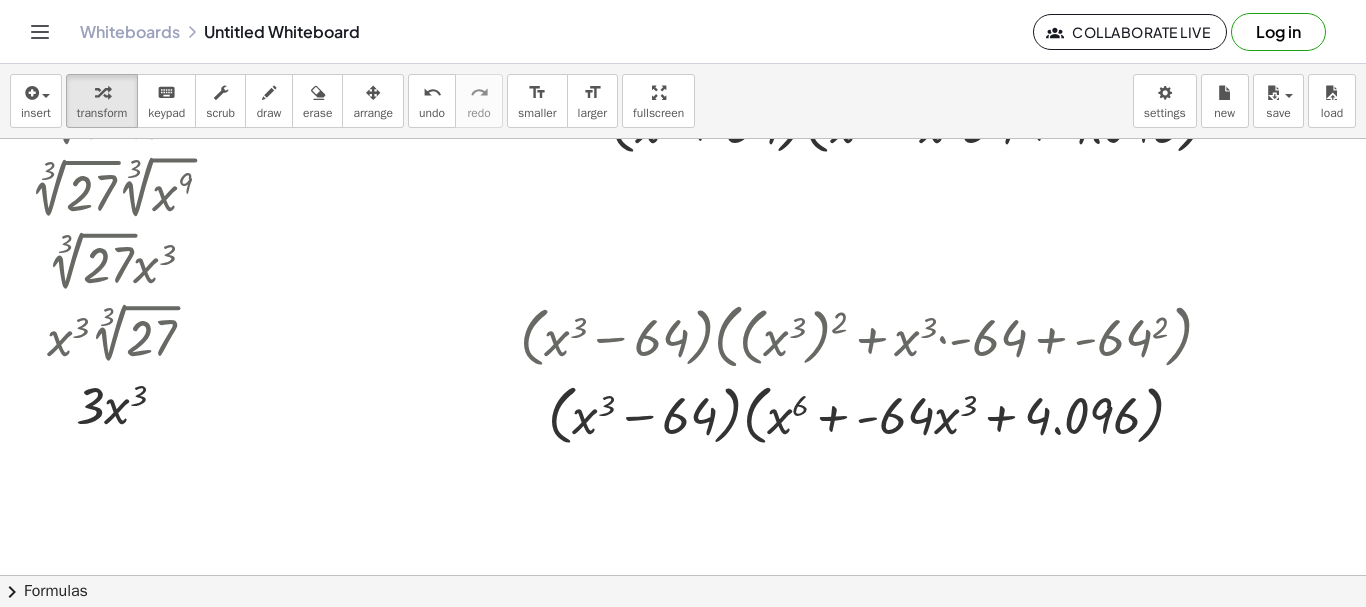 scroll, scrollTop: 0, scrollLeft: 0, axis: both 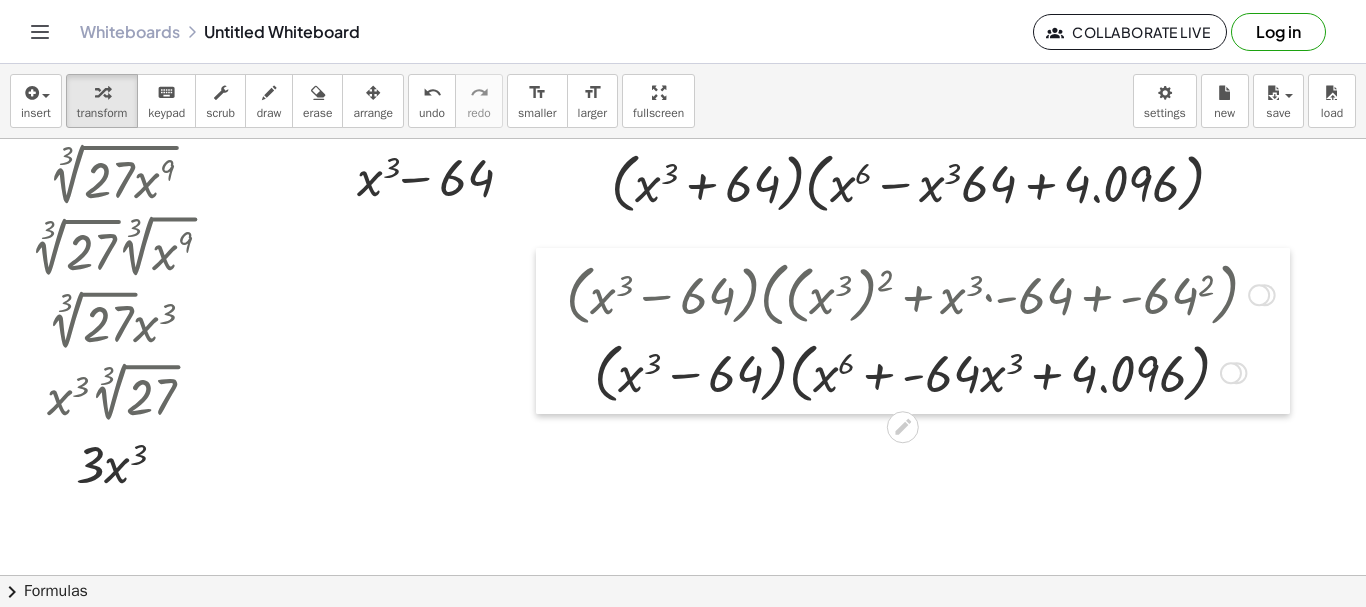 drag, startPoint x: 503, startPoint y: 450, endPoint x: 549, endPoint y: 349, distance: 110.98198 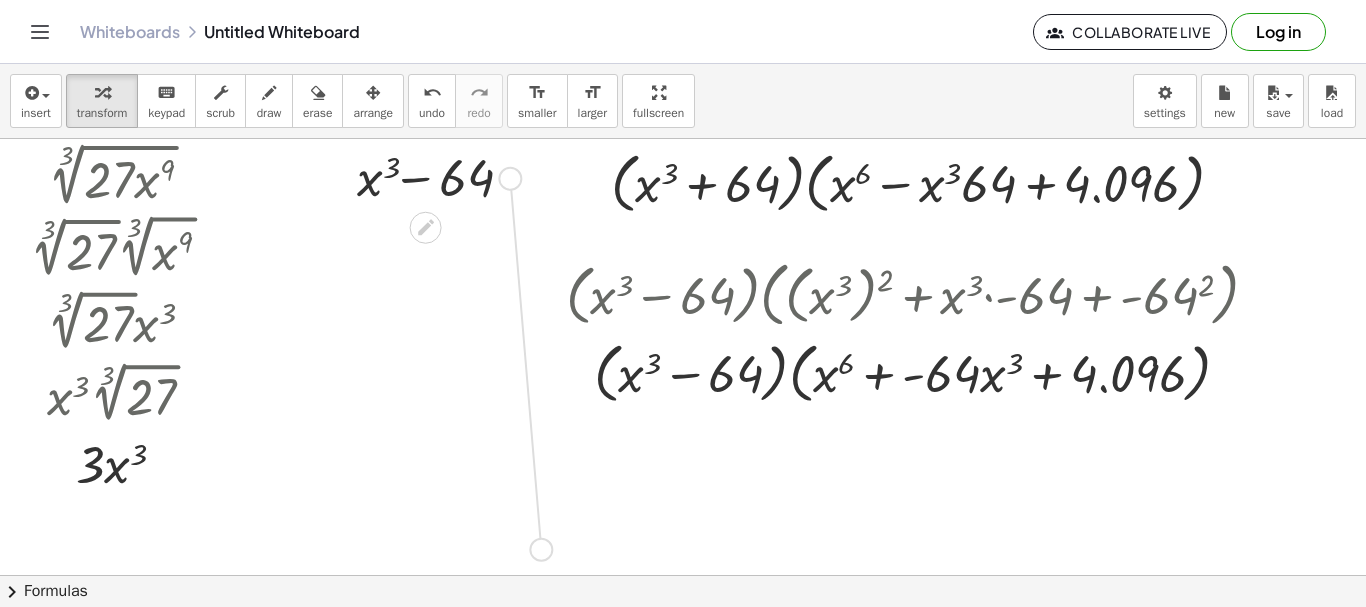 drag, startPoint x: 506, startPoint y: 173, endPoint x: 537, endPoint y: 552, distance: 380.2657 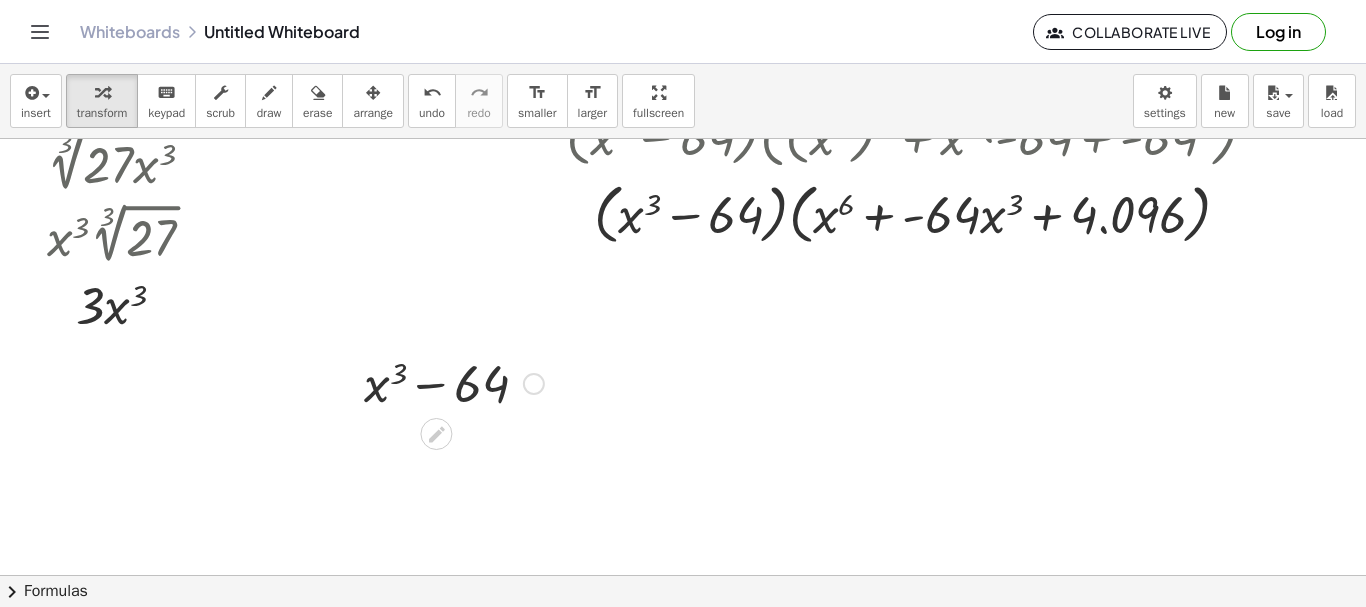 scroll, scrollTop: 164, scrollLeft: 0, axis: vertical 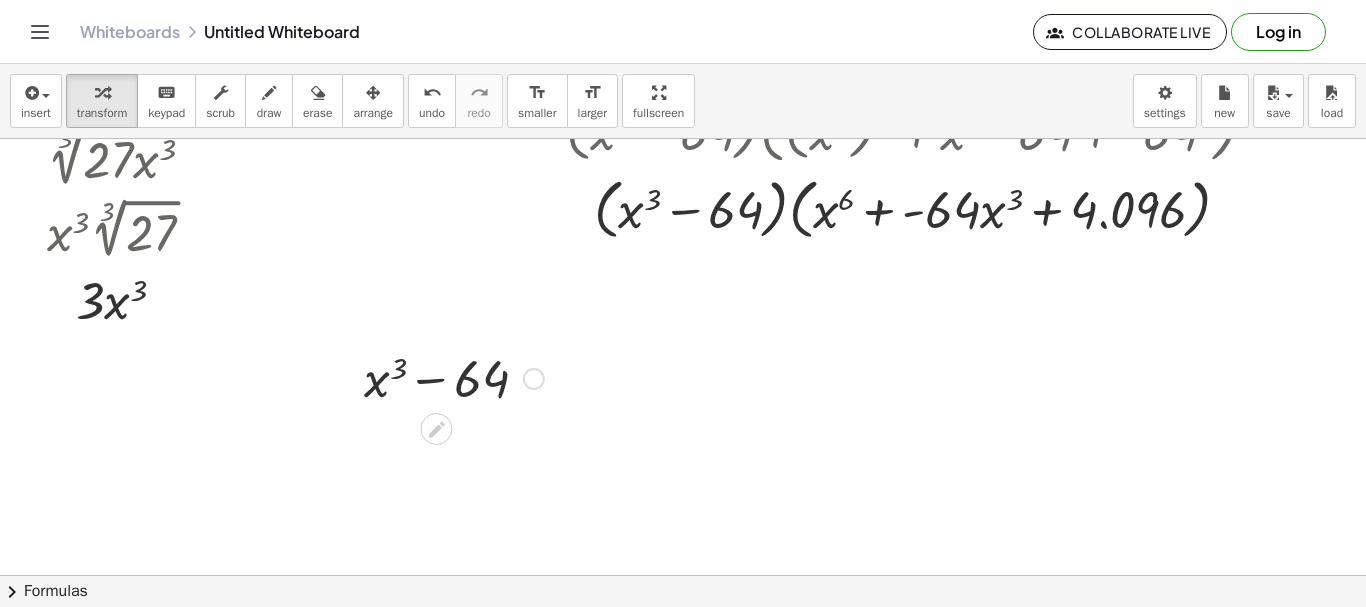 click at bounding box center (534, 379) 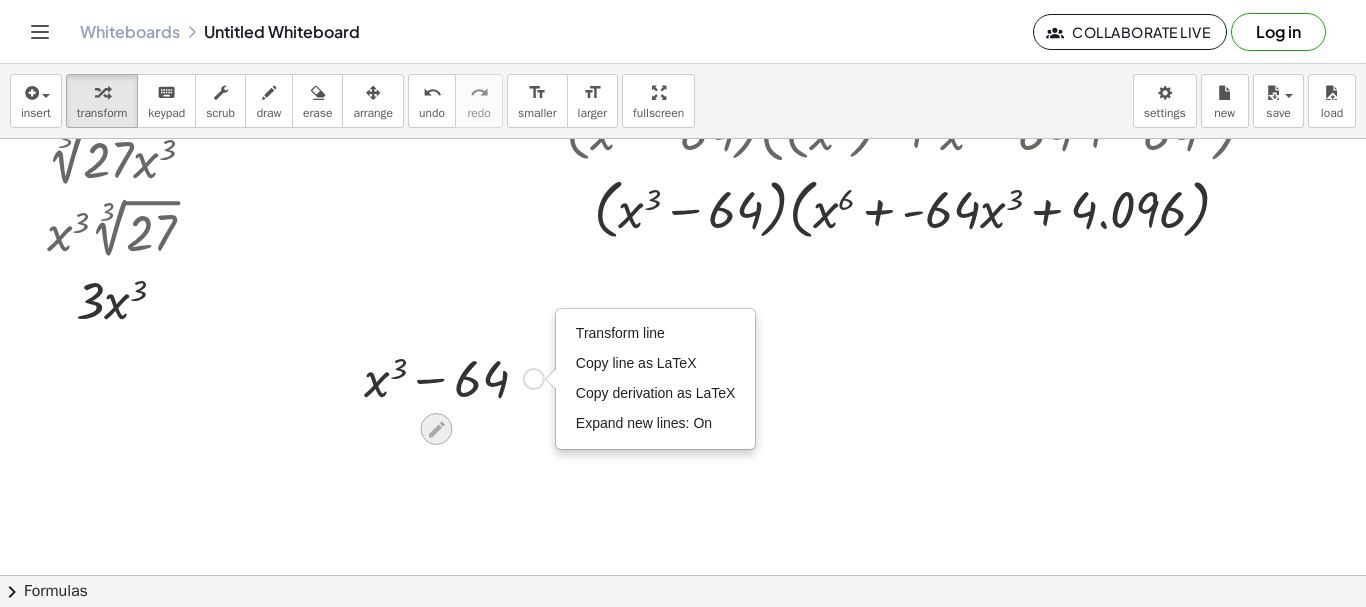 click at bounding box center [436, 429] 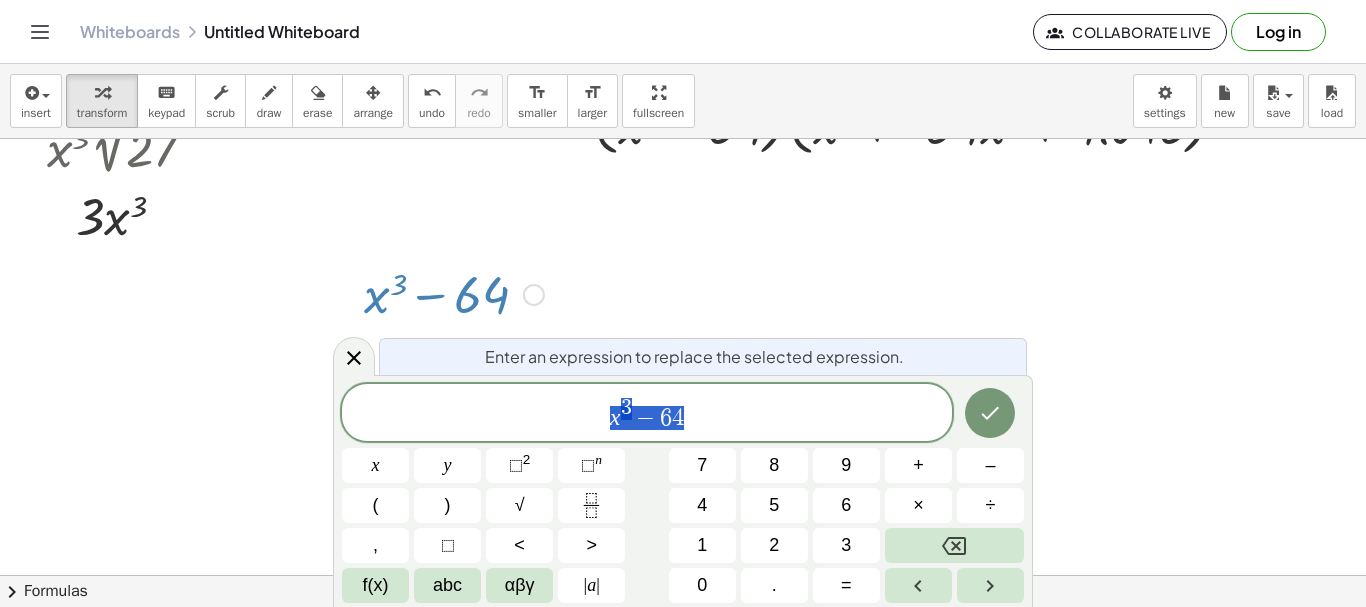 scroll, scrollTop: 248, scrollLeft: 0, axis: vertical 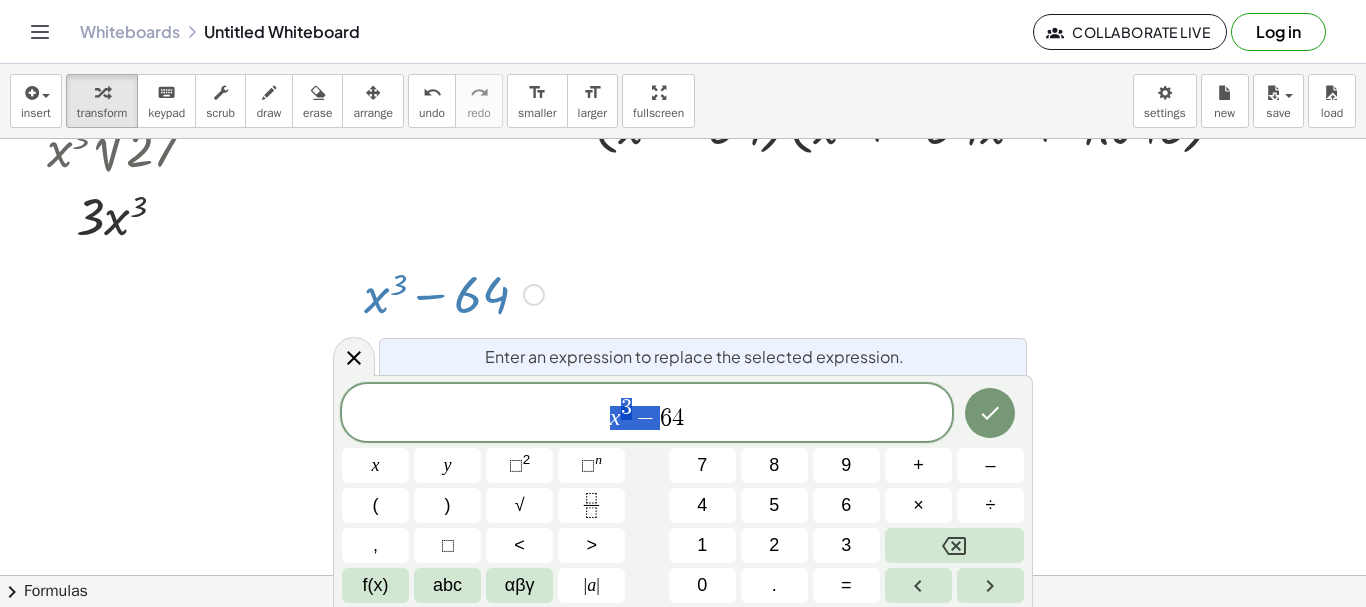 drag, startPoint x: 660, startPoint y: 423, endPoint x: 573, endPoint y: 417, distance: 87.20665 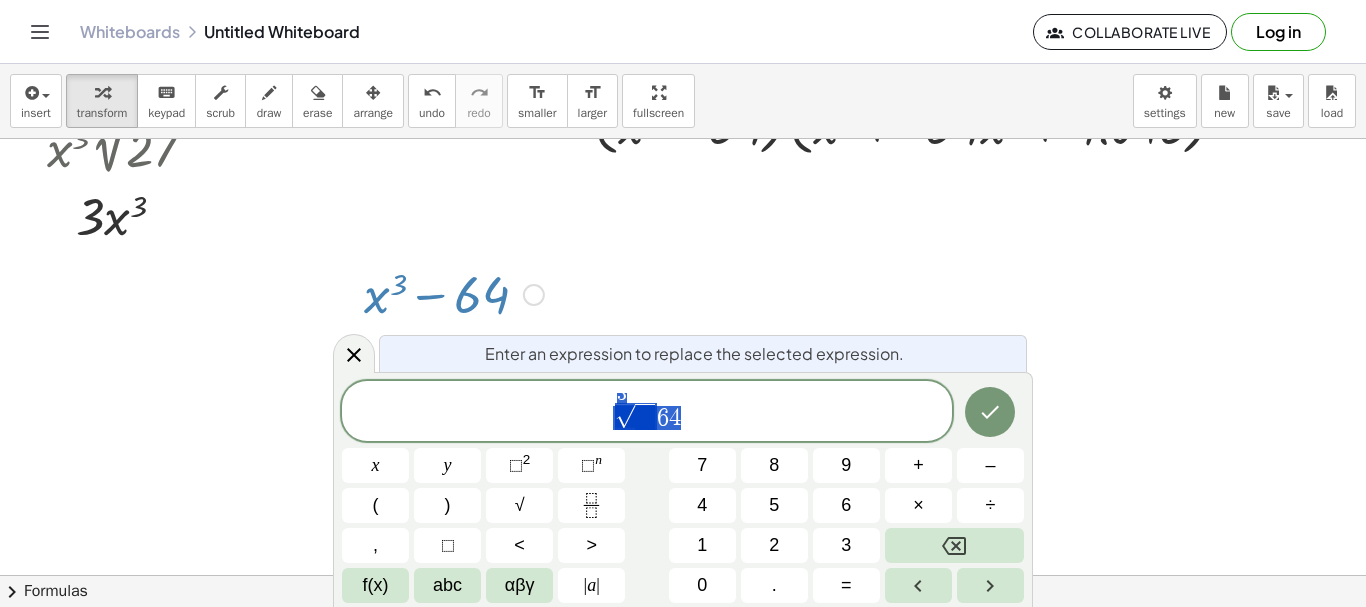 drag, startPoint x: 656, startPoint y: 418, endPoint x: 684, endPoint y: 418, distance: 28 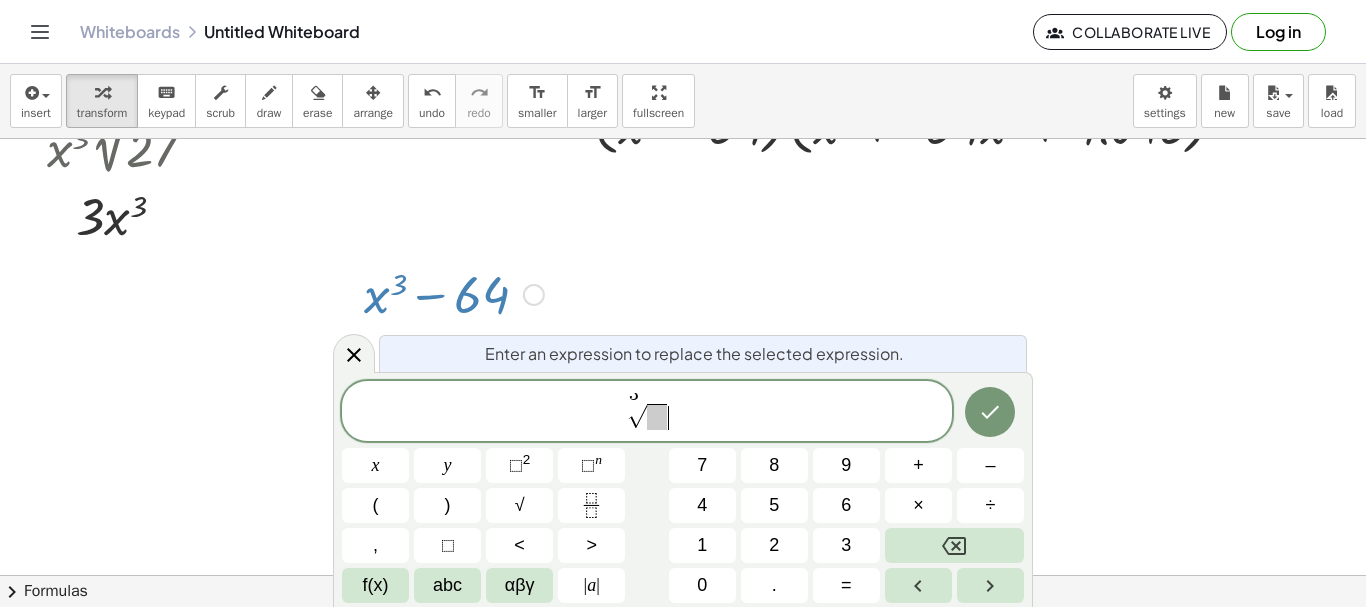 drag, startPoint x: 668, startPoint y: 418, endPoint x: 656, endPoint y: 419, distance: 12.0415945 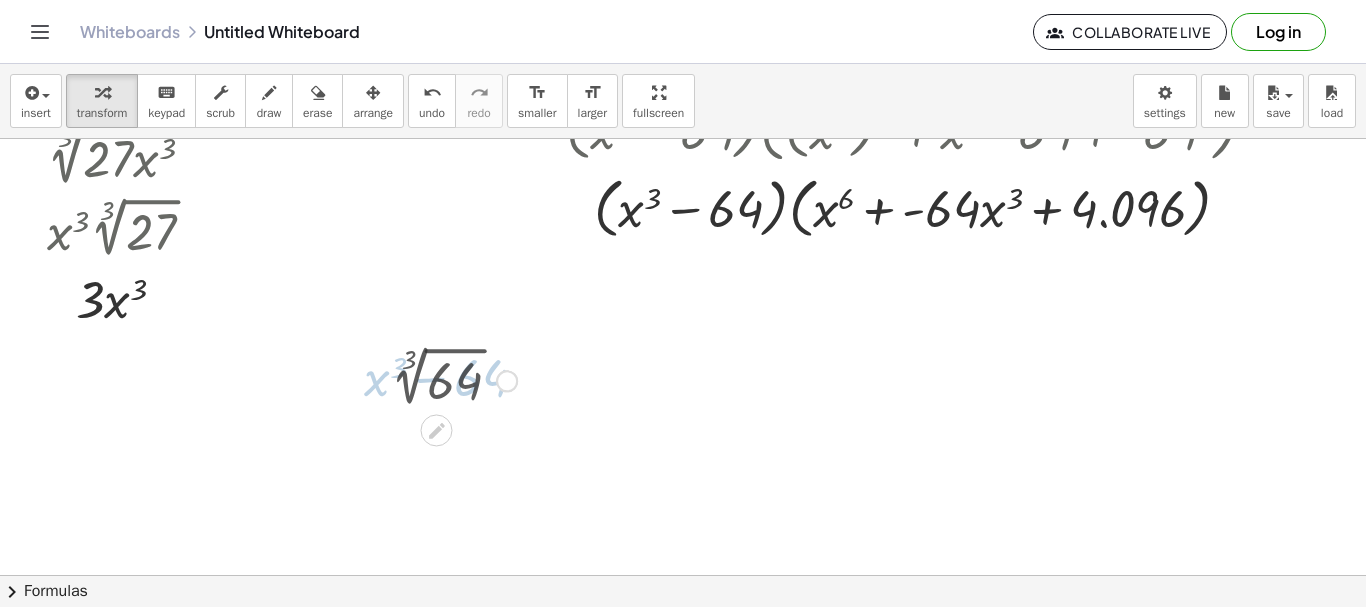 scroll, scrollTop: 164, scrollLeft: 0, axis: vertical 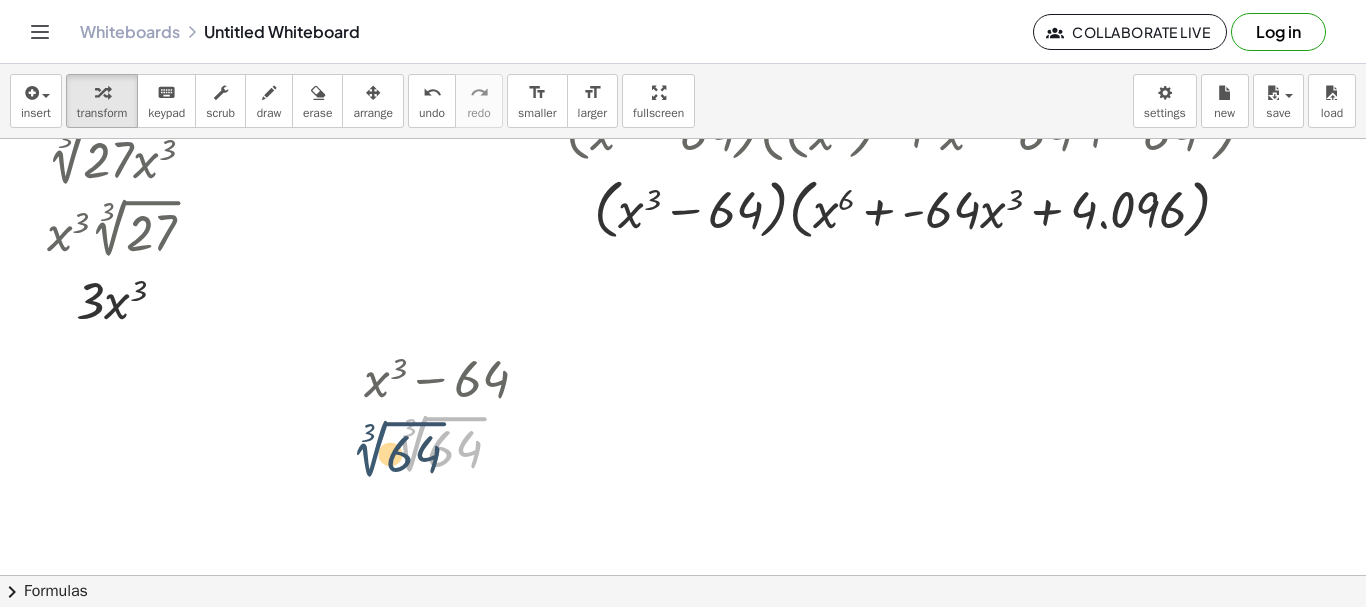 drag, startPoint x: 426, startPoint y: 454, endPoint x: 441, endPoint y: 459, distance: 15.811388 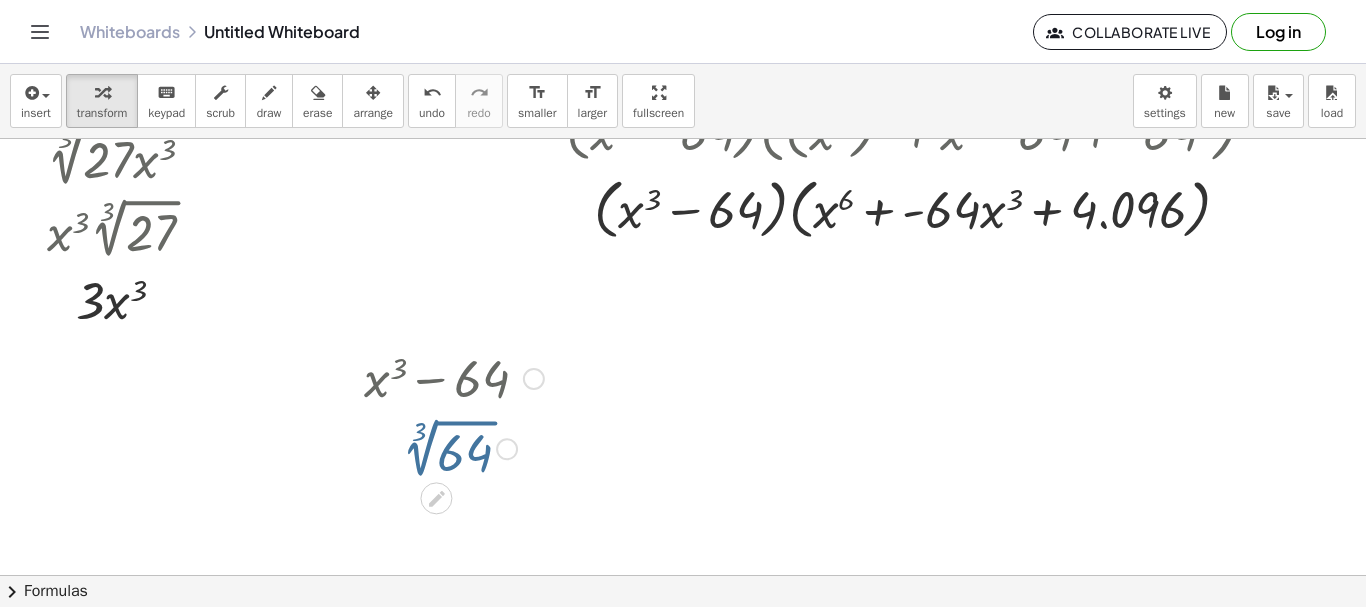 click at bounding box center [454, 447] 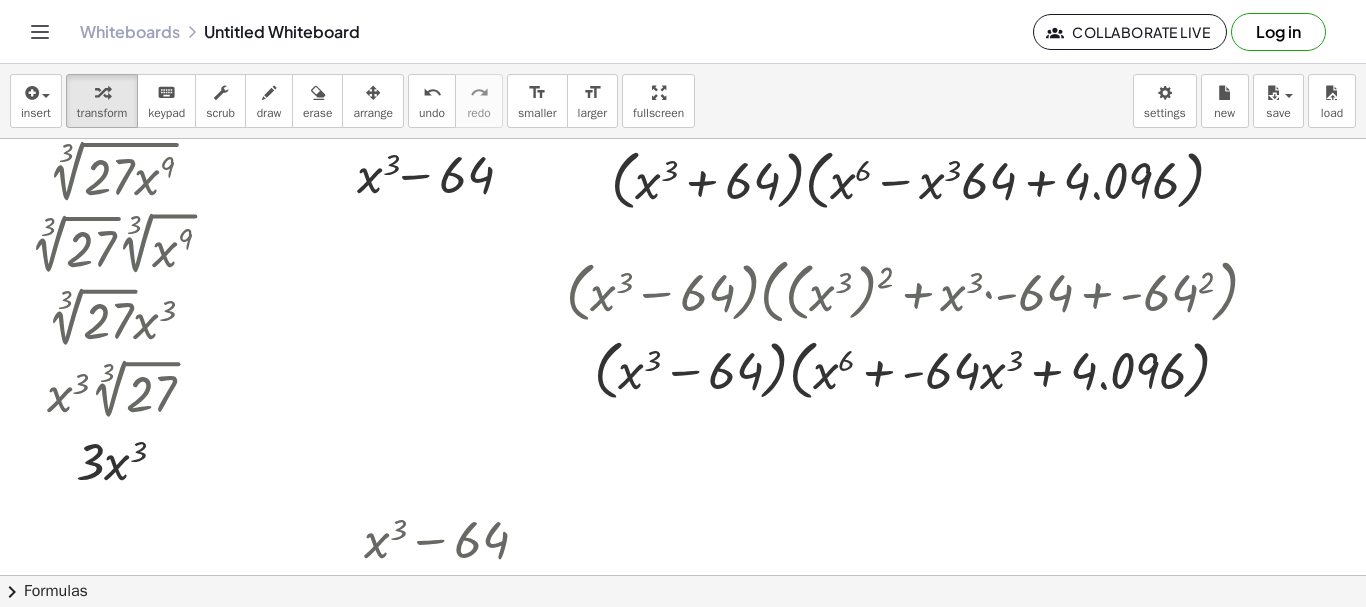 scroll, scrollTop: 0, scrollLeft: 0, axis: both 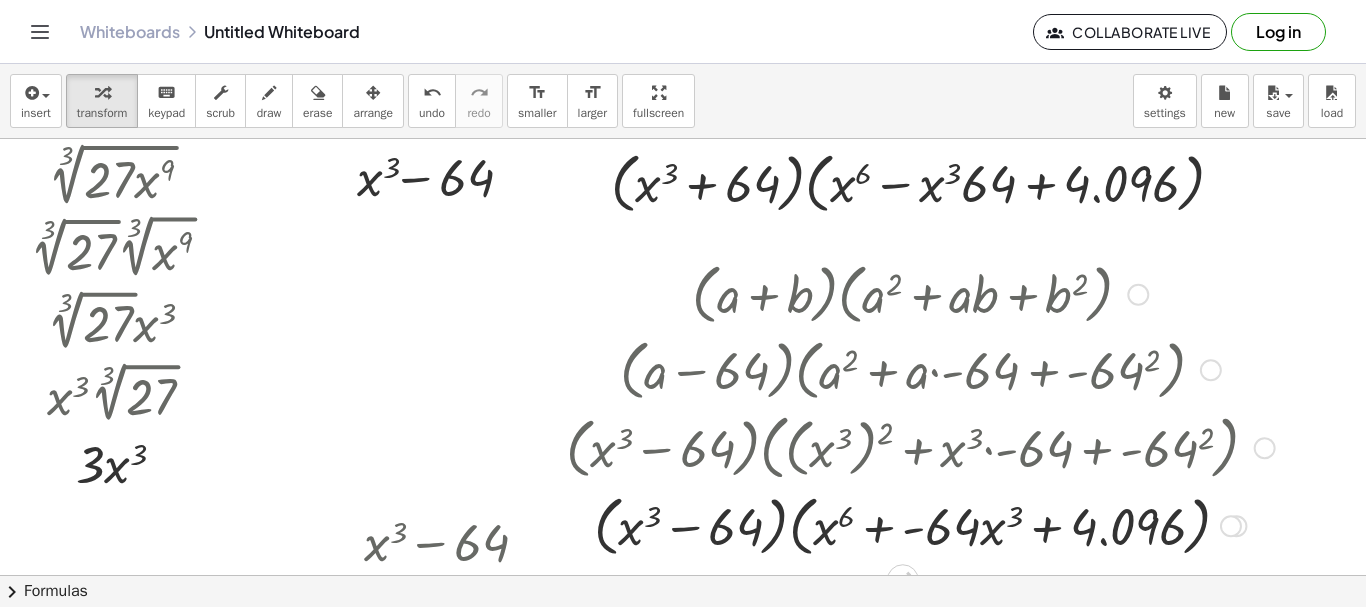 drag, startPoint x: 1260, startPoint y: 287, endPoint x: 1260, endPoint y: 519, distance: 232 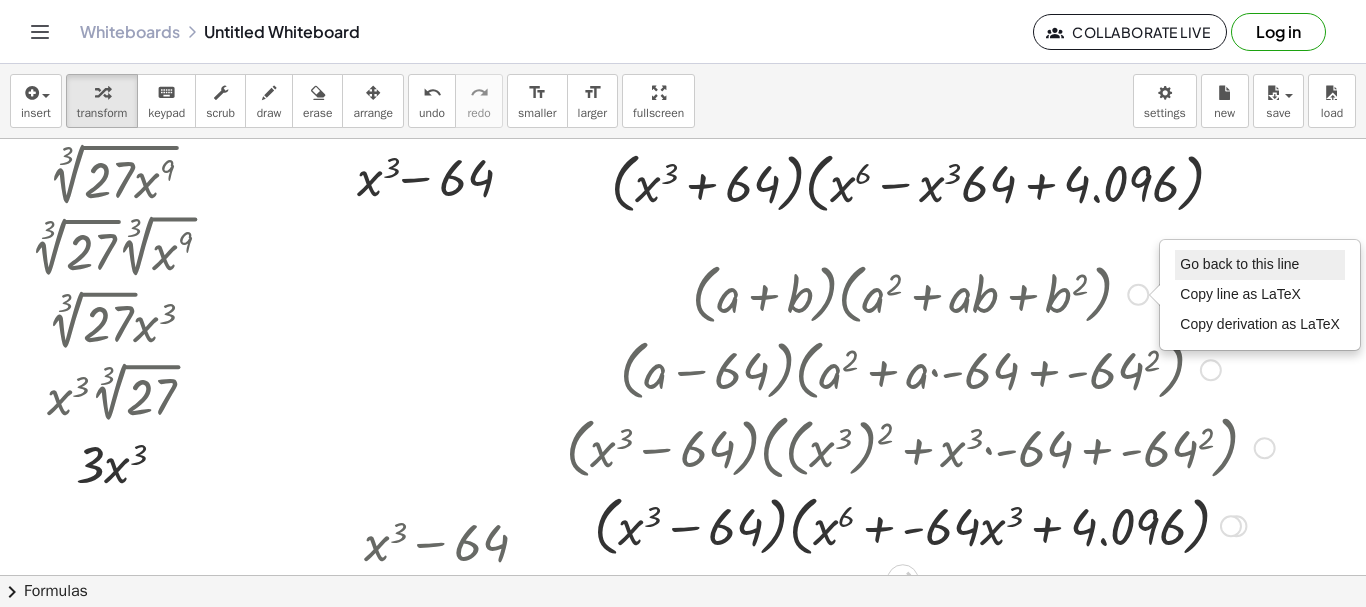 click on "Go back to this line" at bounding box center [1239, 264] 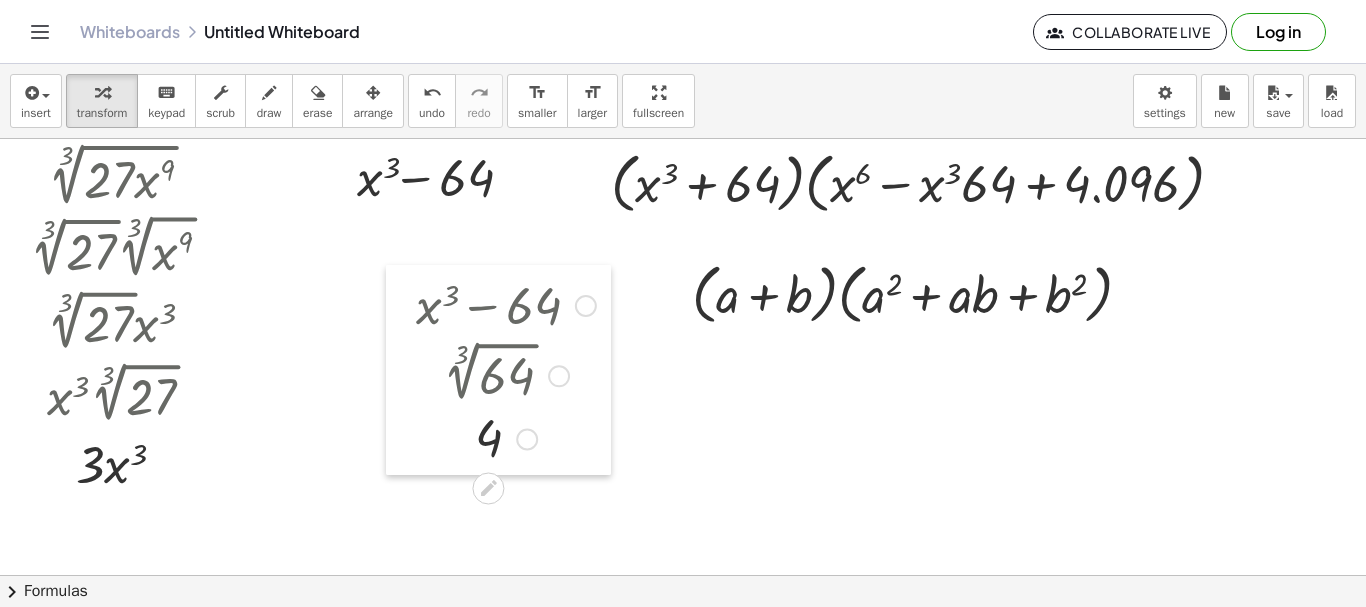 drag, startPoint x: 404, startPoint y: 384, endPoint x: 409, endPoint y: 300, distance: 84.14868 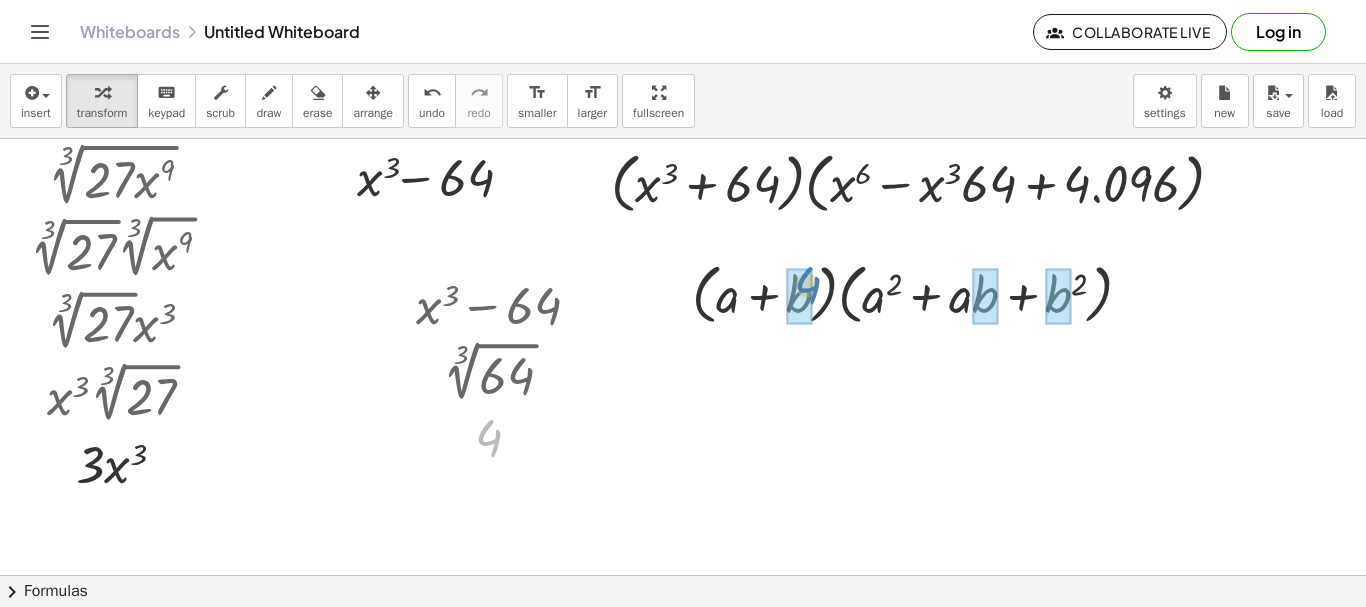 drag, startPoint x: 547, startPoint y: 409, endPoint x: 814, endPoint y: 276, distance: 298.2918 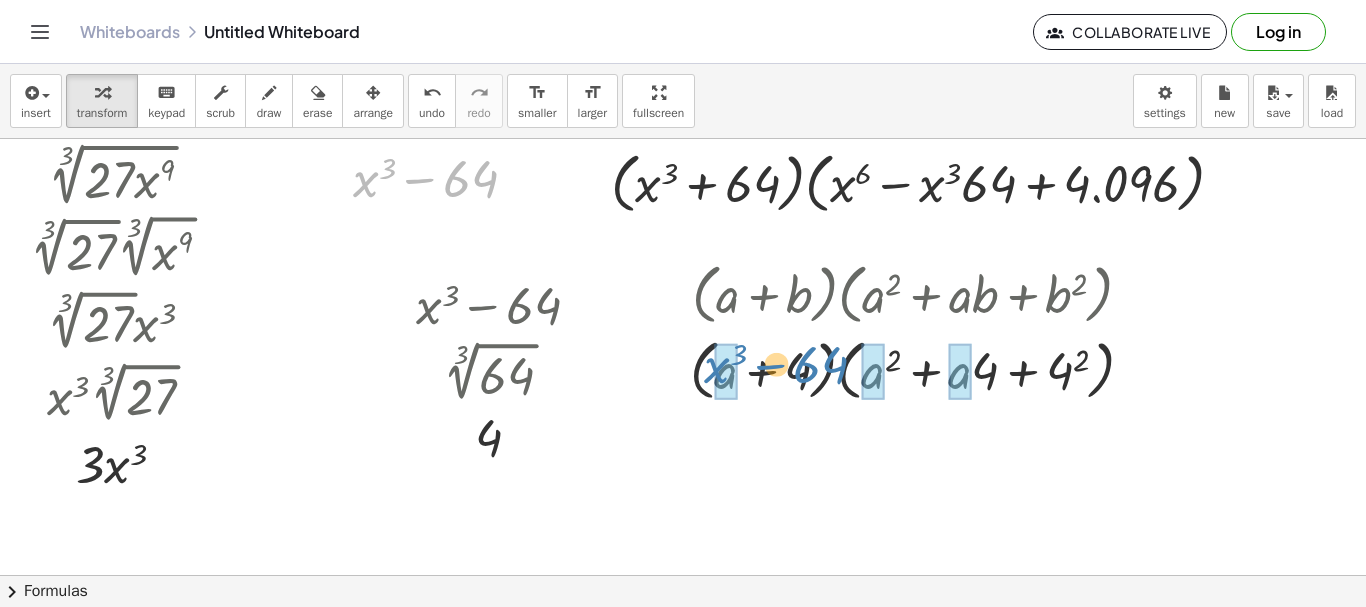 drag, startPoint x: 376, startPoint y: 193, endPoint x: 726, endPoint y: 379, distance: 396.35336 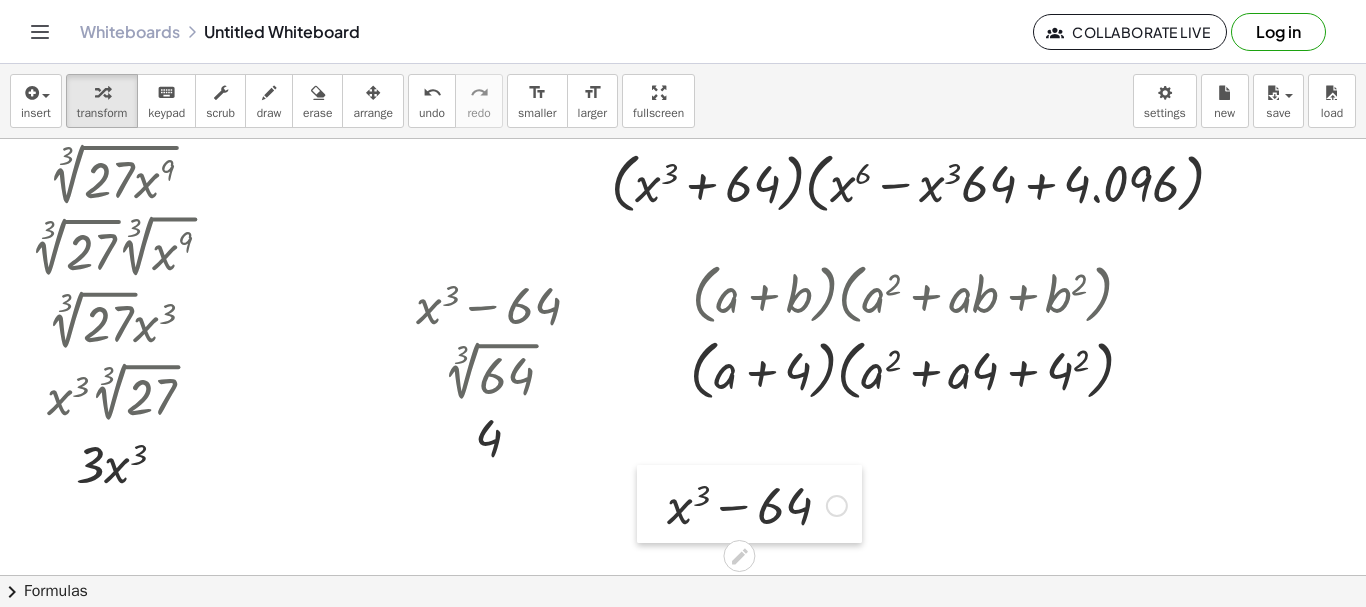 drag, startPoint x: 339, startPoint y: 201, endPoint x: 662, endPoint y: 527, distance: 458.9172 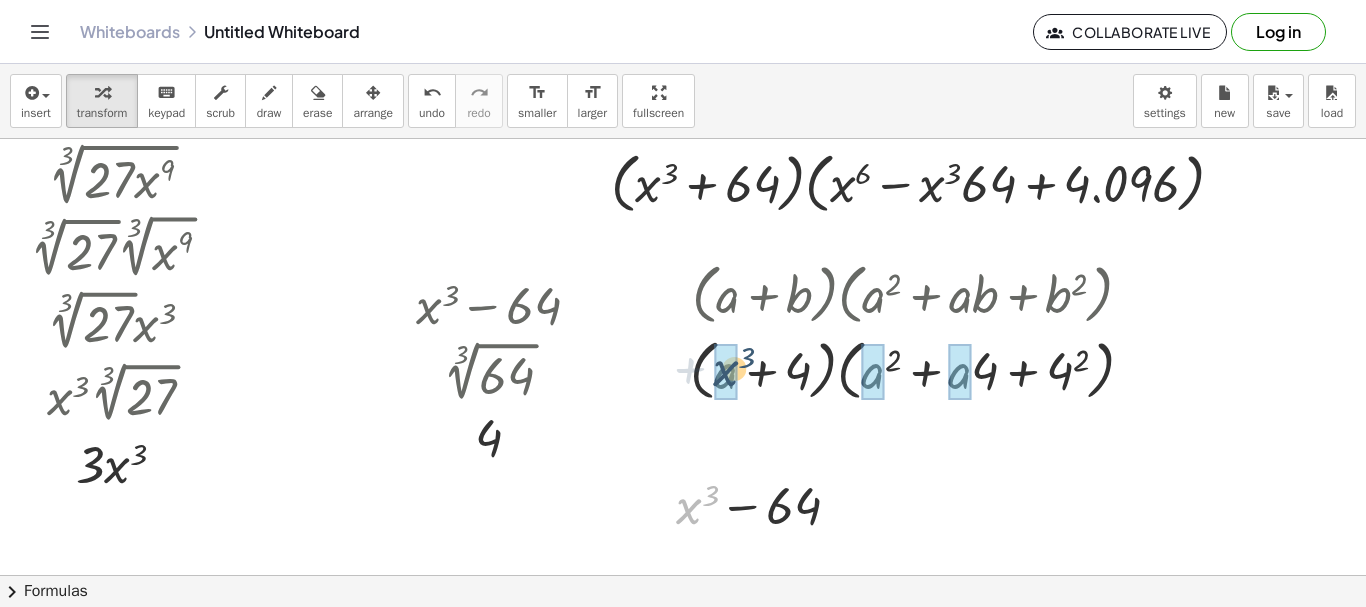 drag, startPoint x: 681, startPoint y: 514, endPoint x: 719, endPoint y: 373, distance: 146.03082 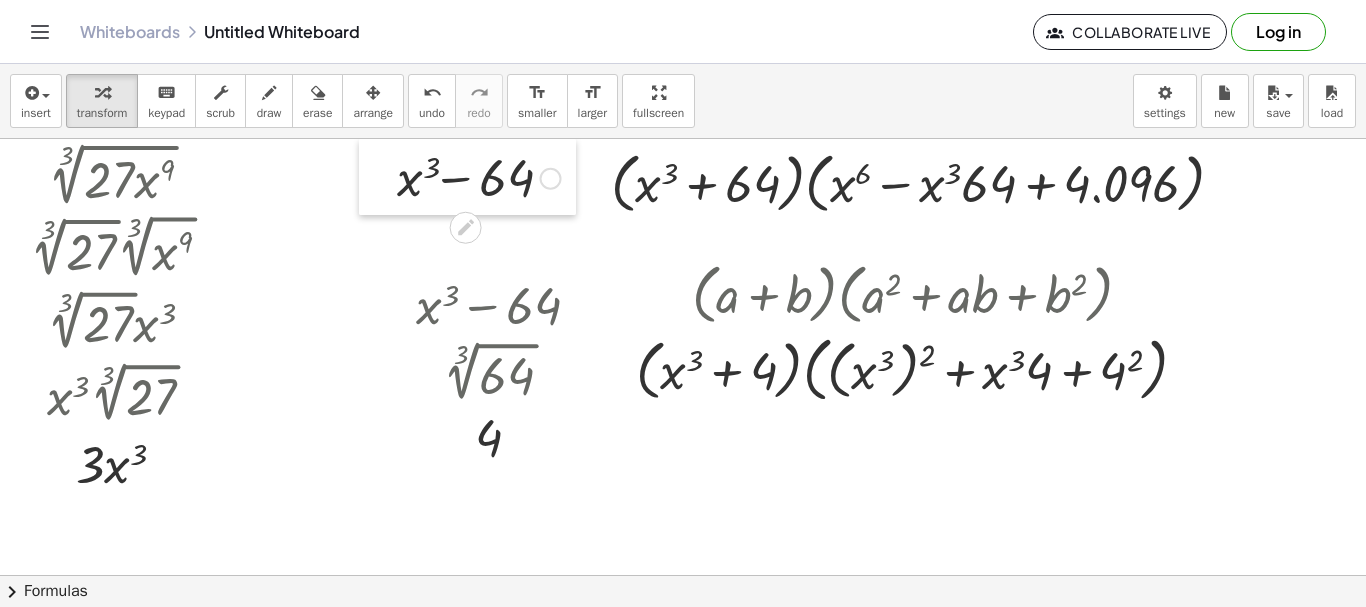 drag, startPoint x: 648, startPoint y: 519, endPoint x: 365, endPoint y: 182, distance: 440.06592 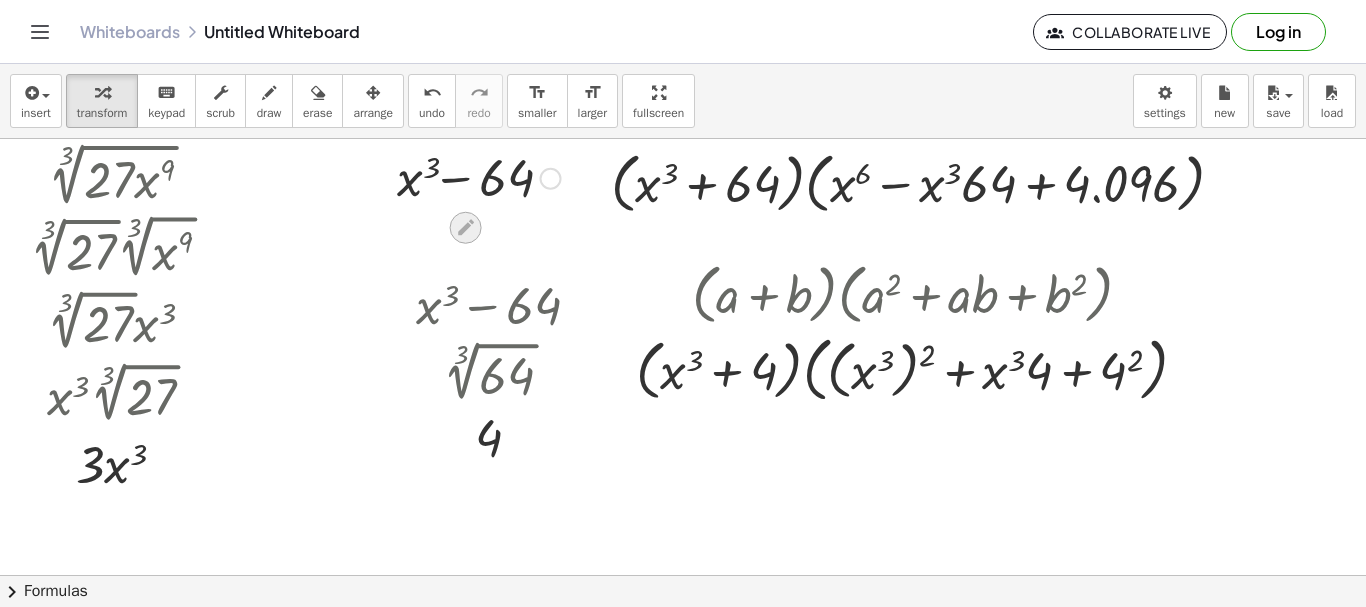 click 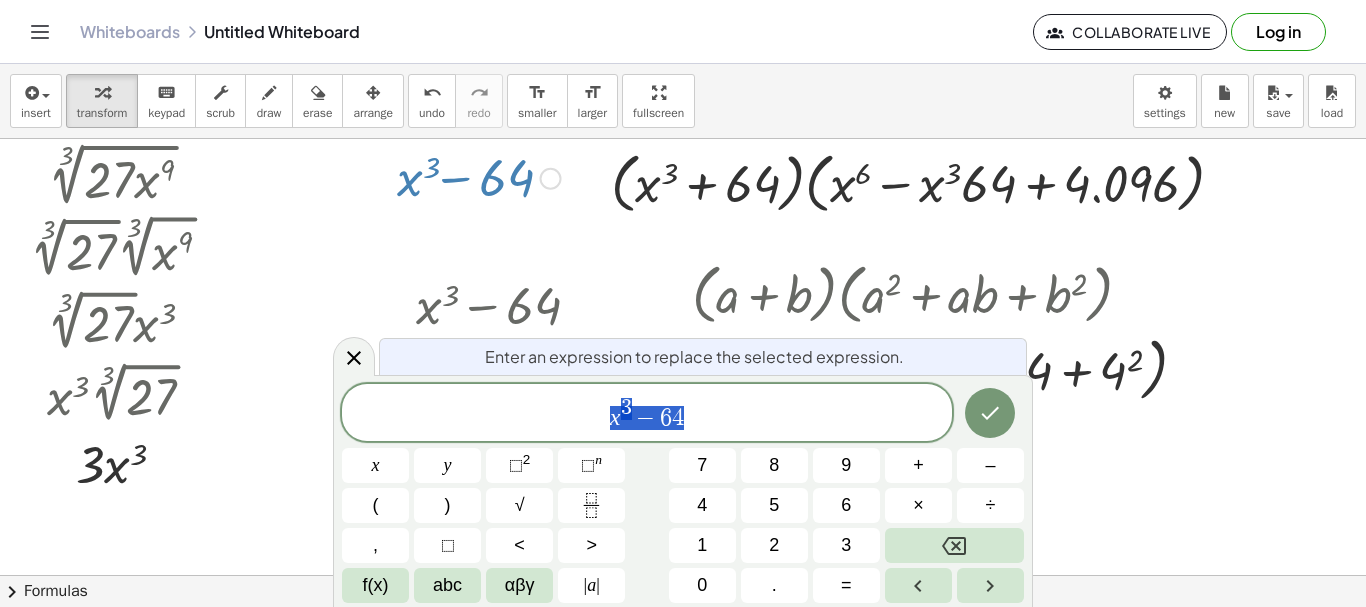 click on "x 3 − 6 4" at bounding box center [647, 414] 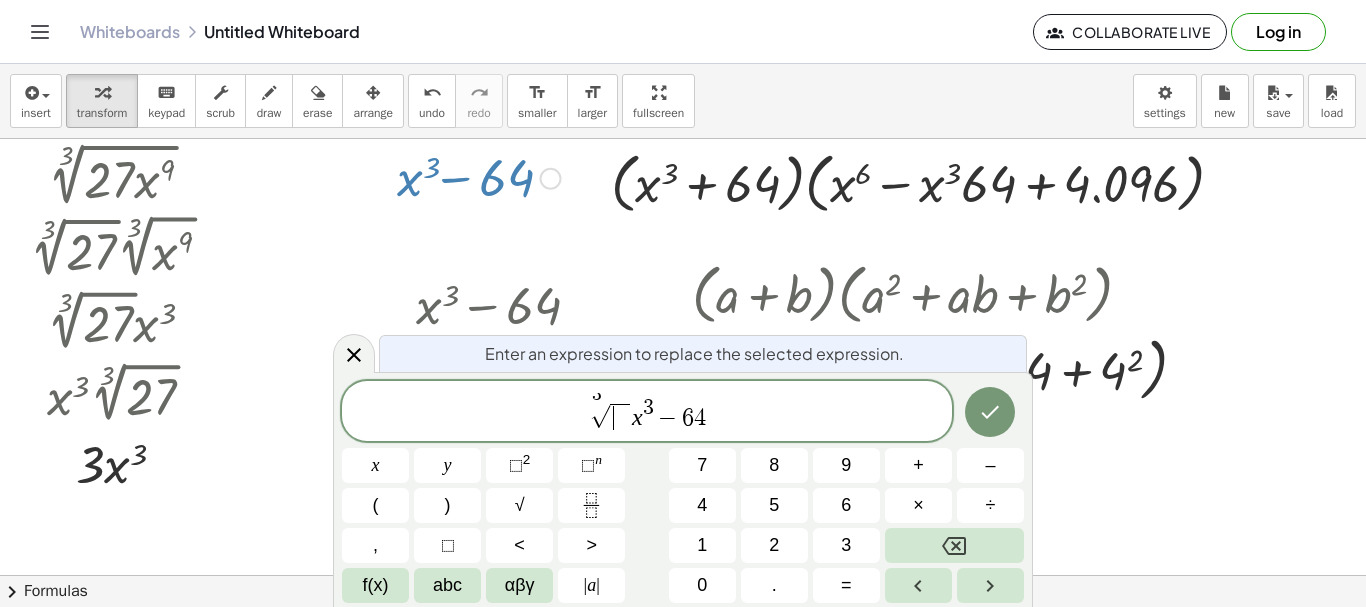 click on "​" at bounding box center (619, 417) 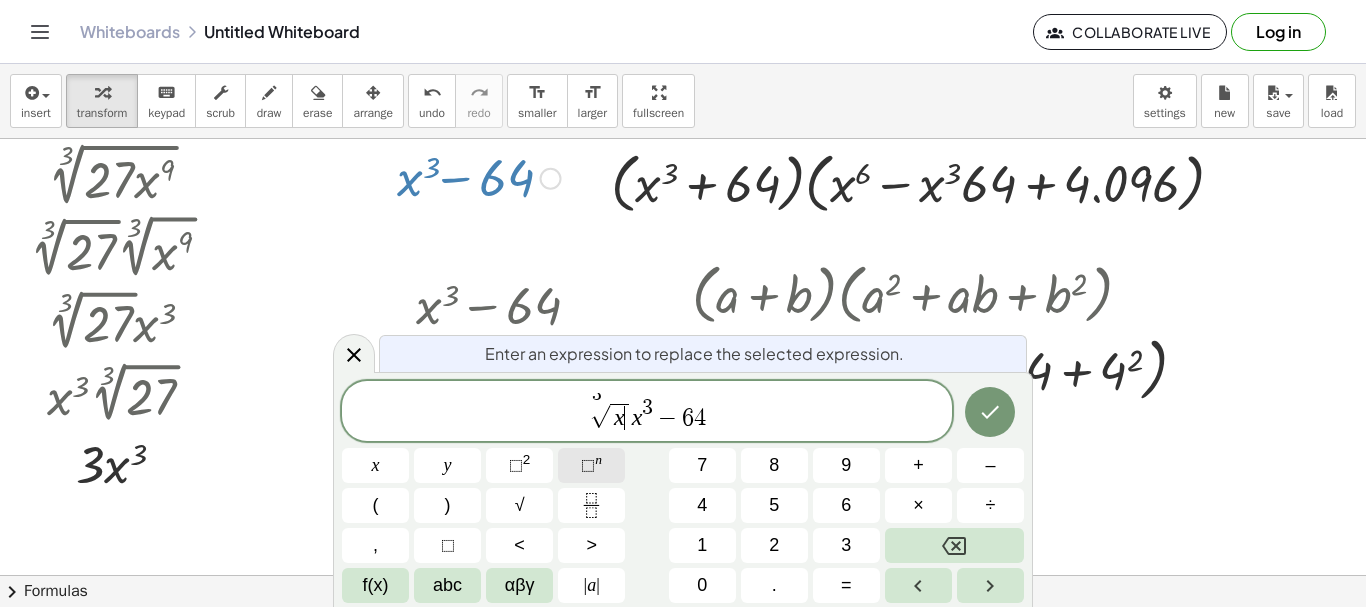 click on "⬚" at bounding box center (588, 465) 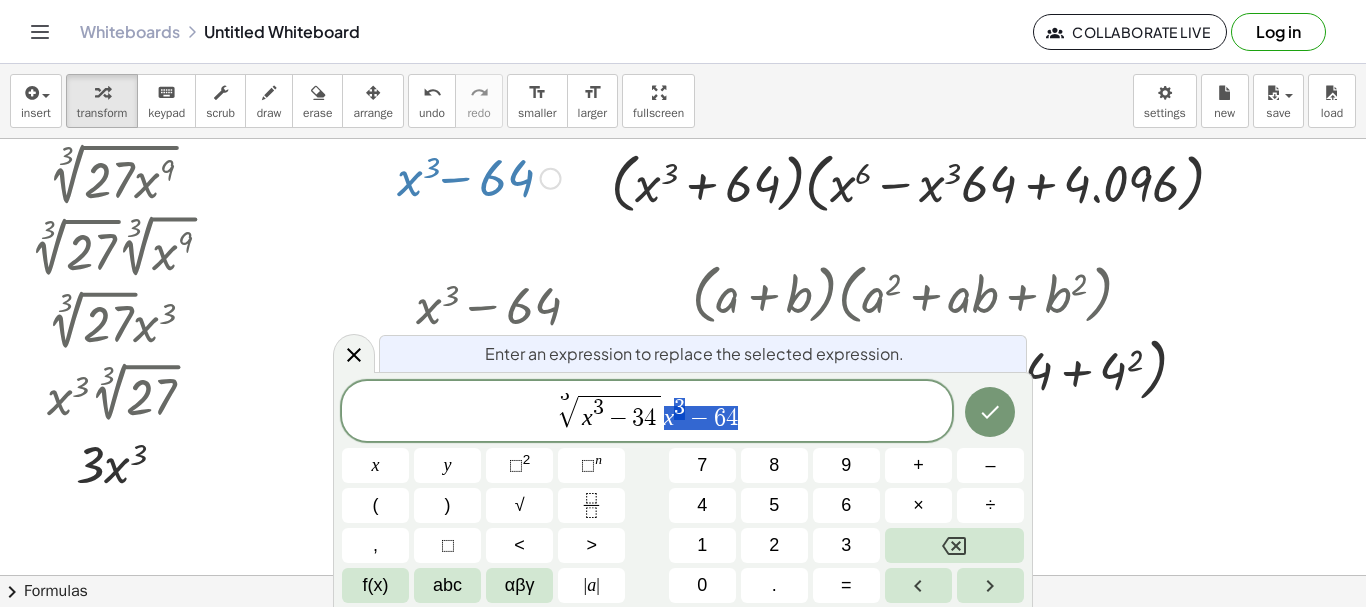 drag, startPoint x: 760, startPoint y: 423, endPoint x: 666, endPoint y: 421, distance: 94.02127 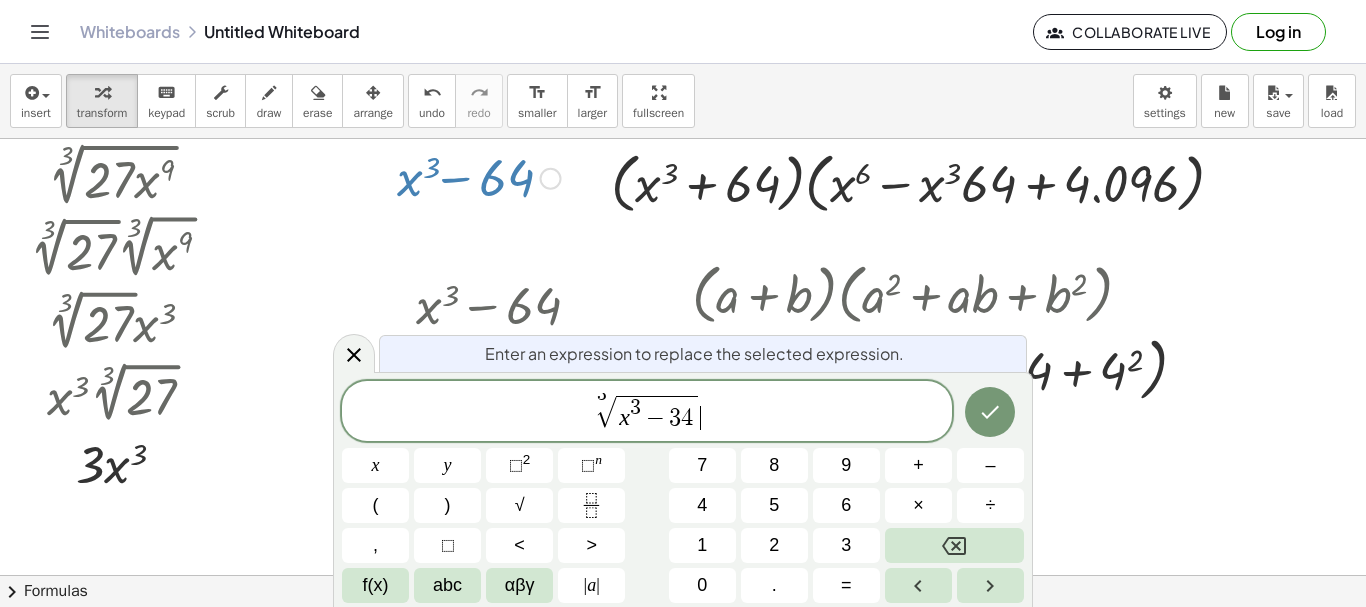 click on "3" at bounding box center (675, 418) 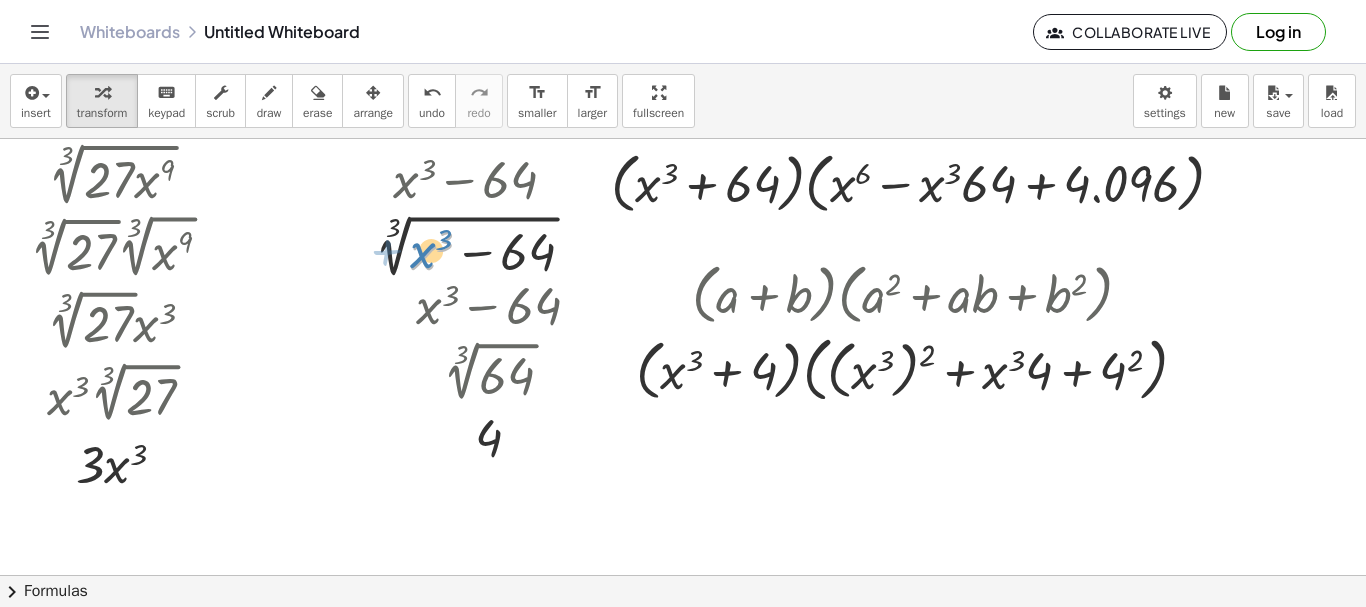 click at bounding box center (477, 250) 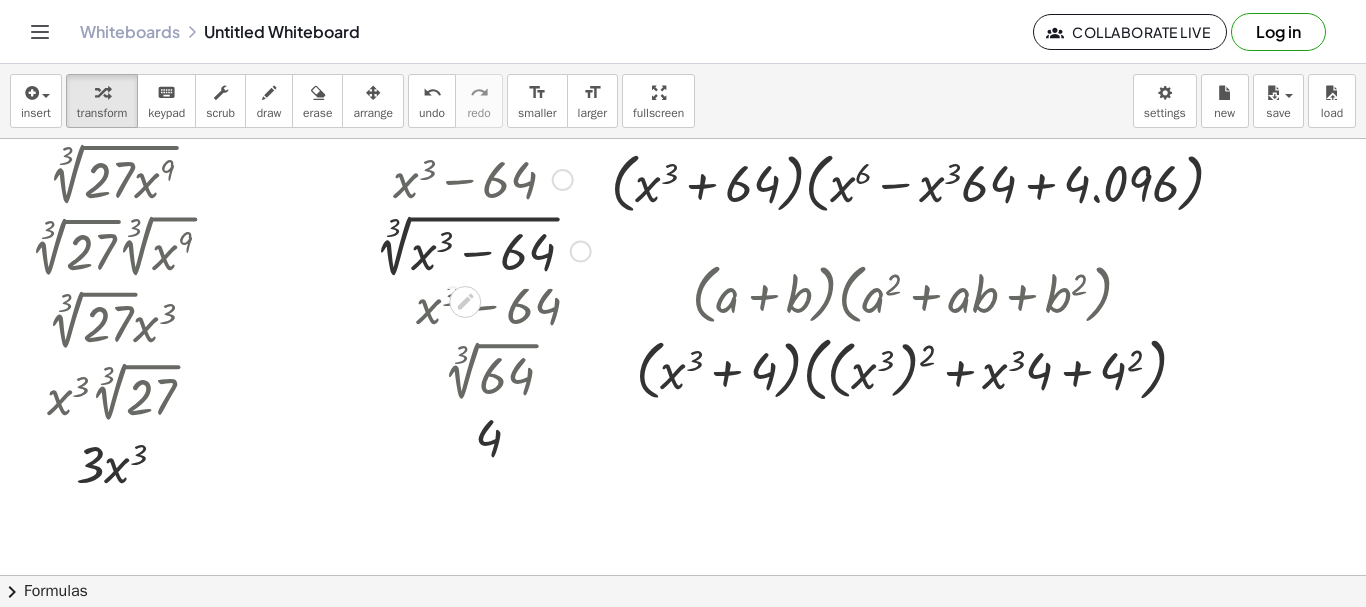 click at bounding box center [477, 250] 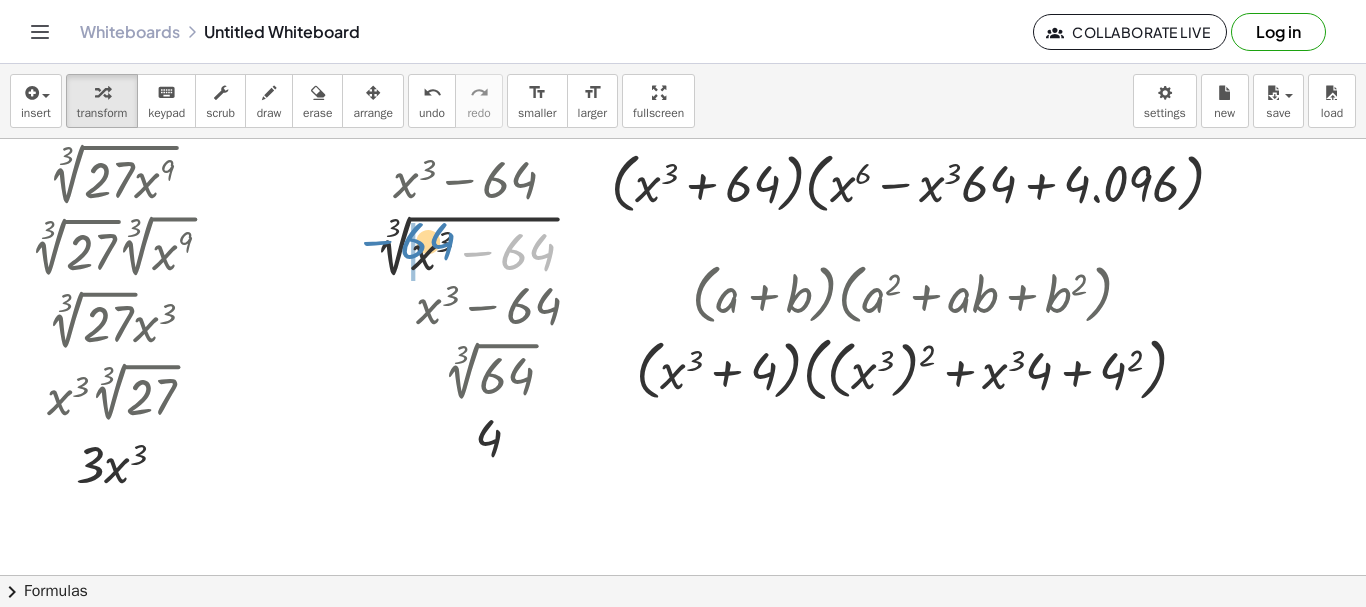 drag, startPoint x: 531, startPoint y: 261, endPoint x: 437, endPoint y: 253, distance: 94.33981 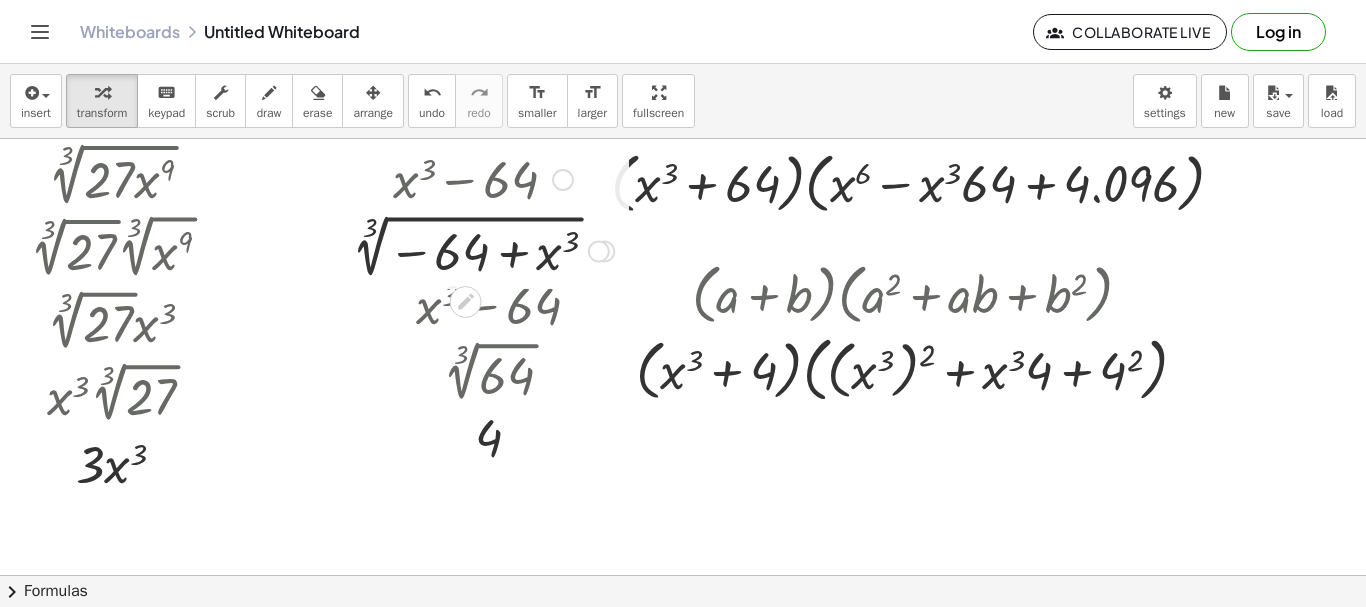 click at bounding box center (477, 250) 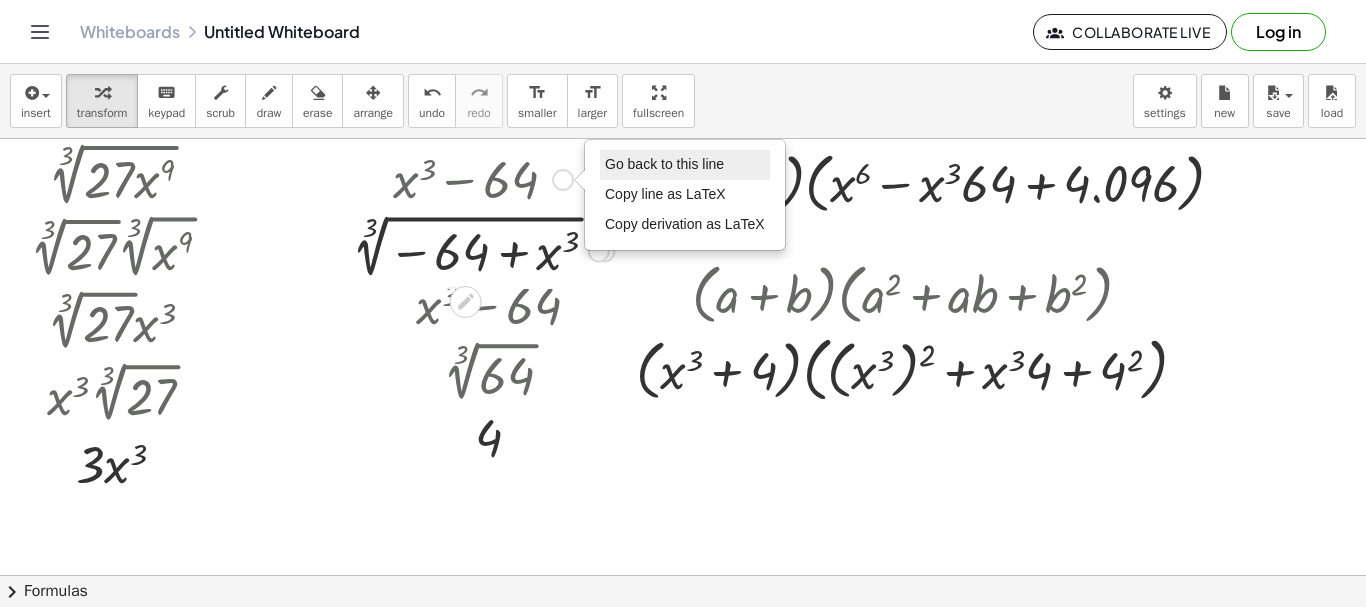 click on "Go back to this line" at bounding box center (664, 164) 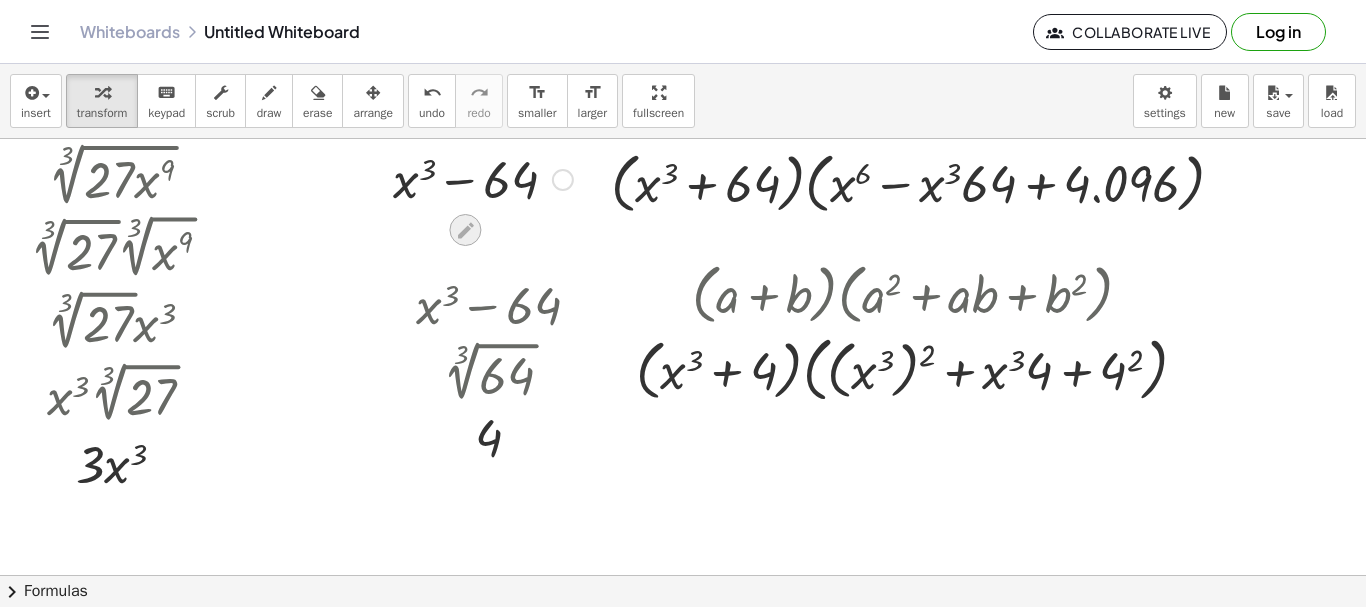 click at bounding box center [465, 230] 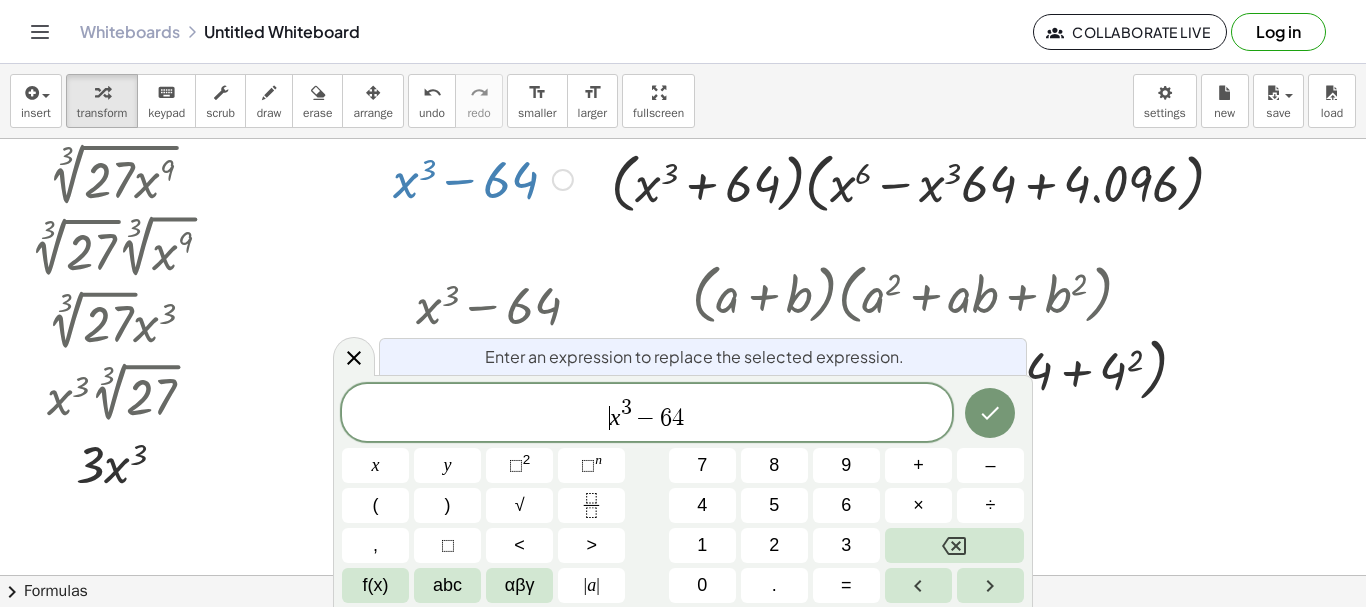 click on "​ x 3 − 6 4" at bounding box center (647, 414) 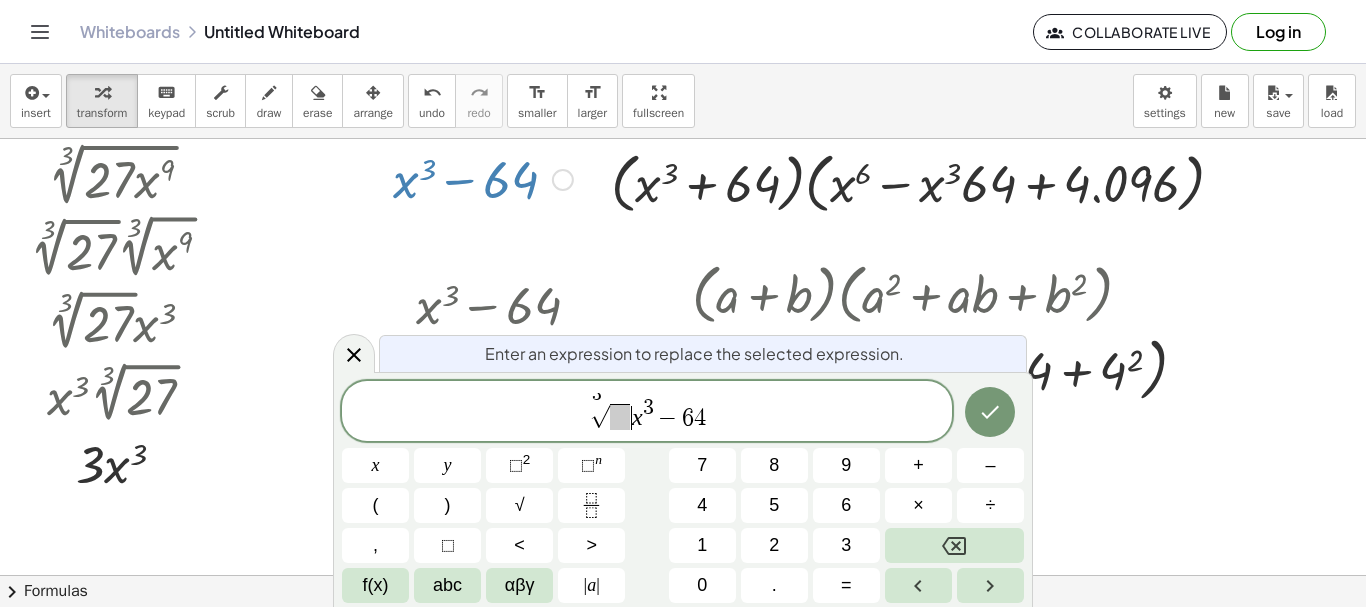 click at bounding box center (619, 417) 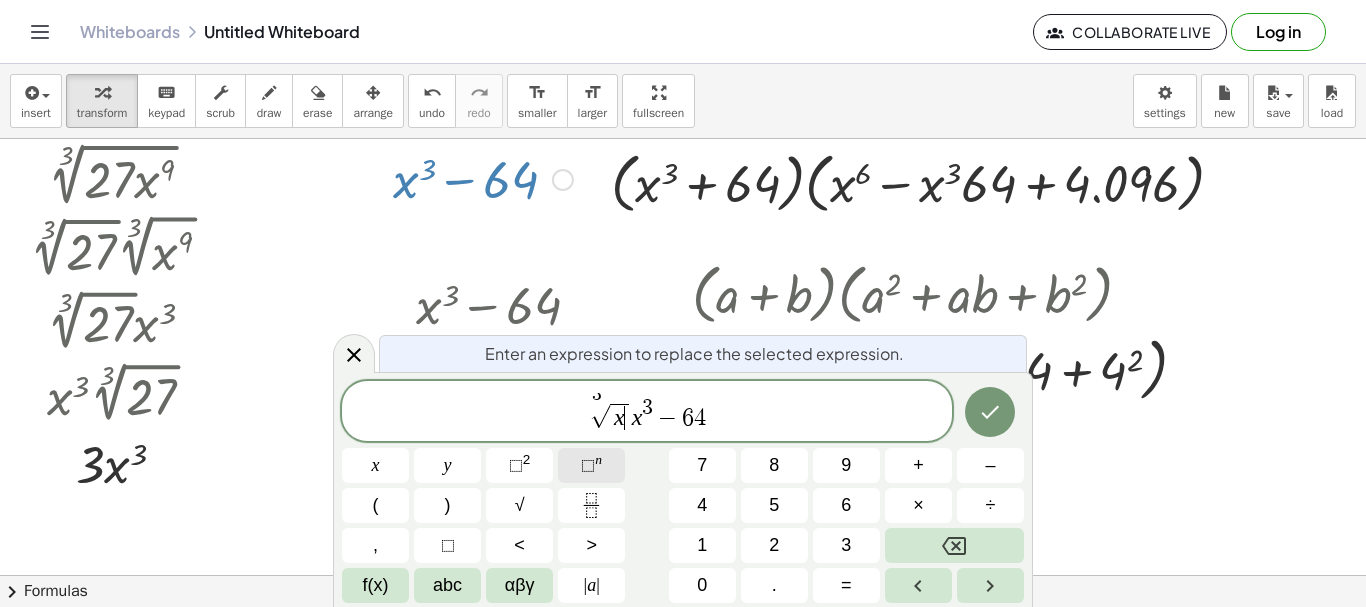 click on "⬚ n" at bounding box center (591, 465) 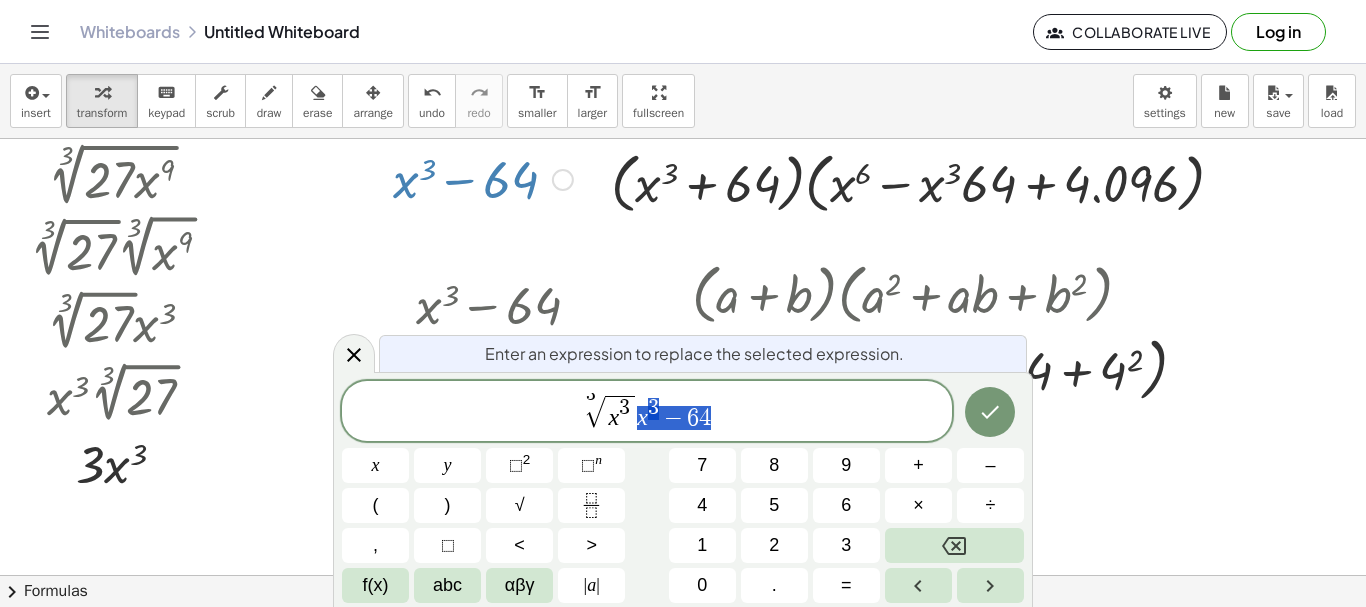 drag, startPoint x: 692, startPoint y: 428, endPoint x: 639, endPoint y: 423, distance: 53.235325 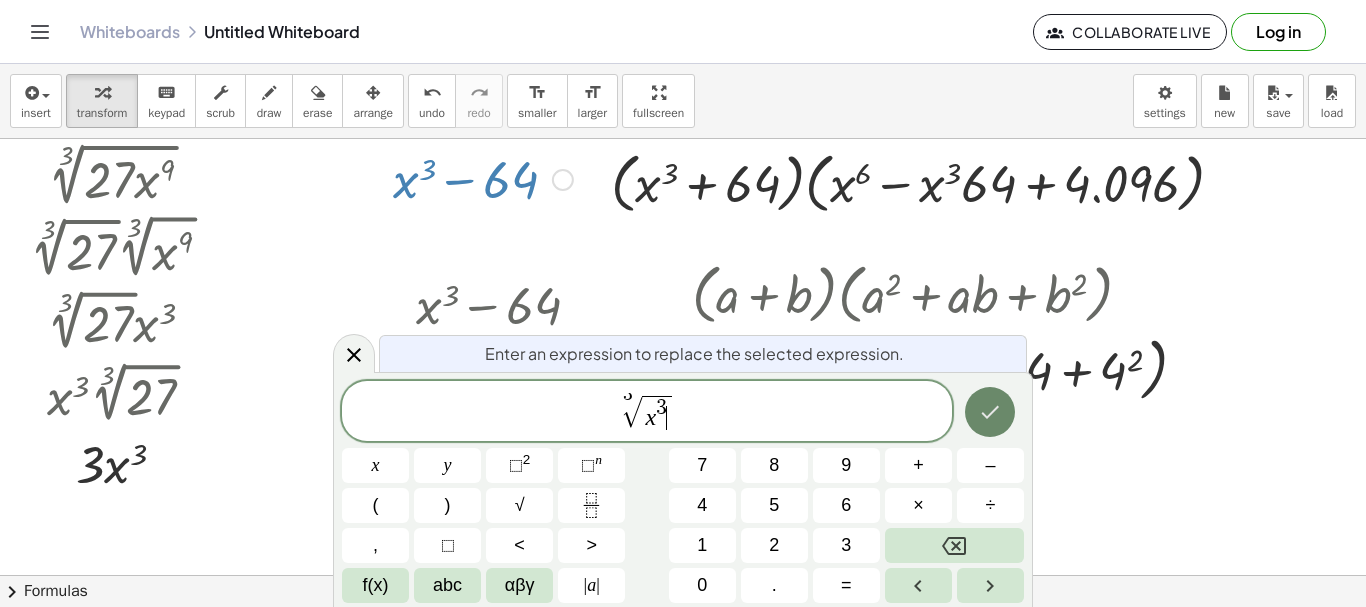 click at bounding box center [990, 412] 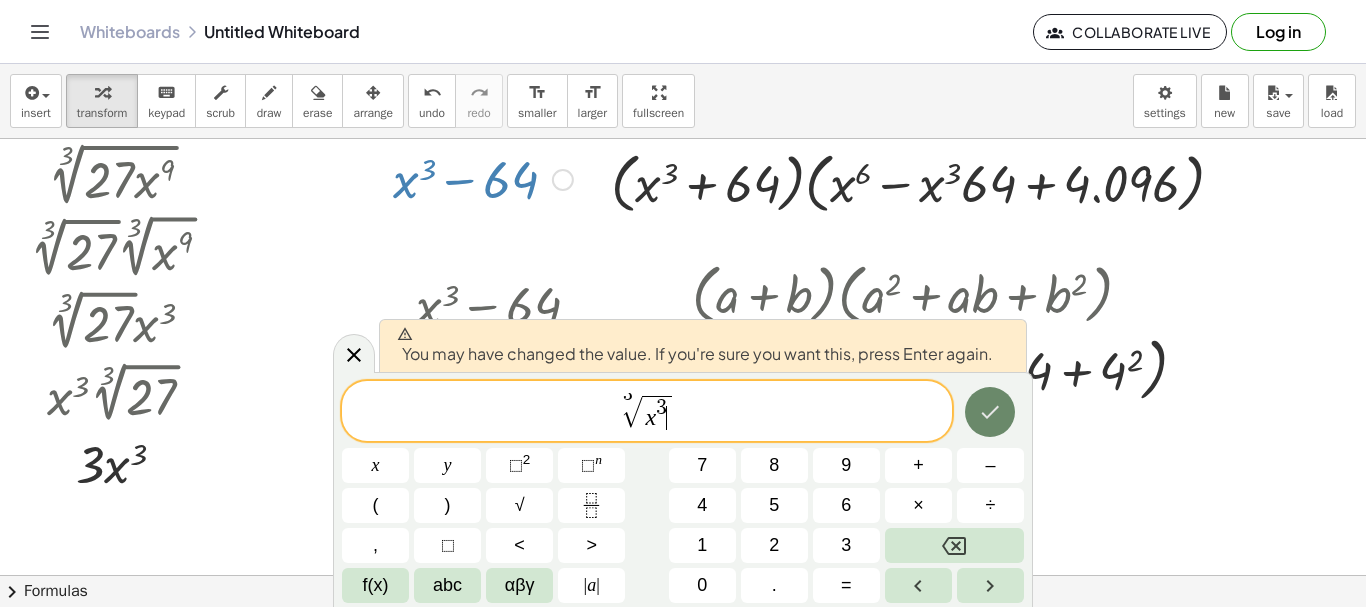 click 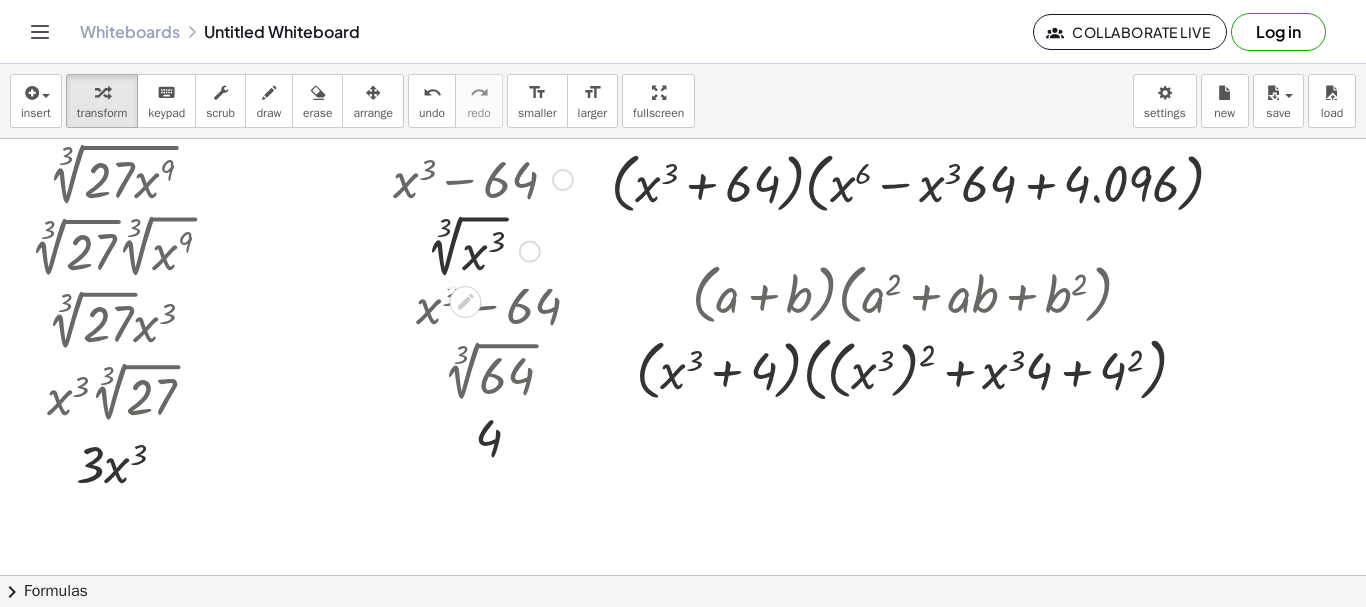 click at bounding box center (483, 250) 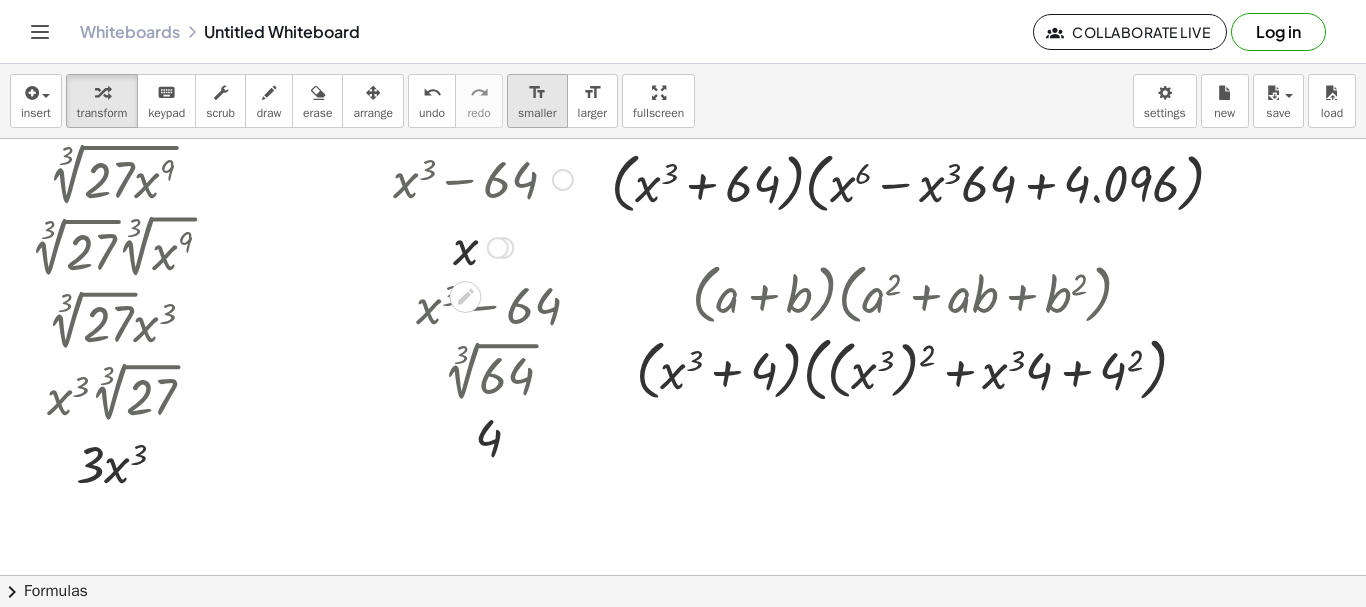 drag, startPoint x: 500, startPoint y: 251, endPoint x: 514, endPoint y: 125, distance: 126.77539 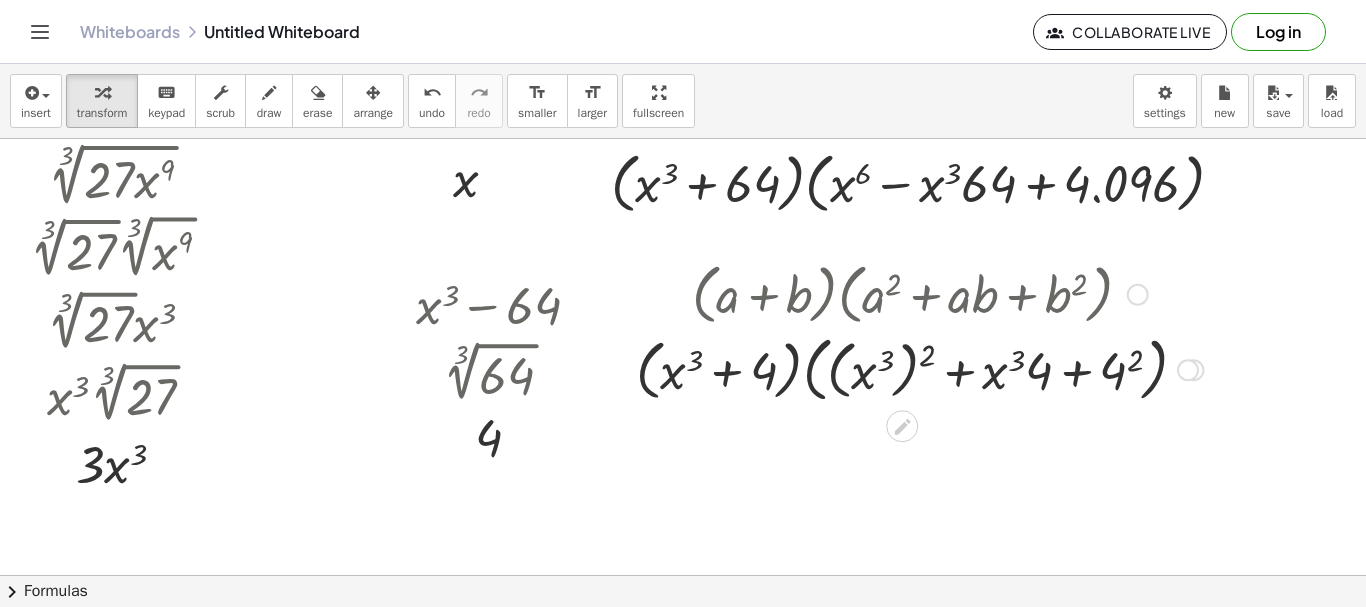 click at bounding box center [1138, 295] 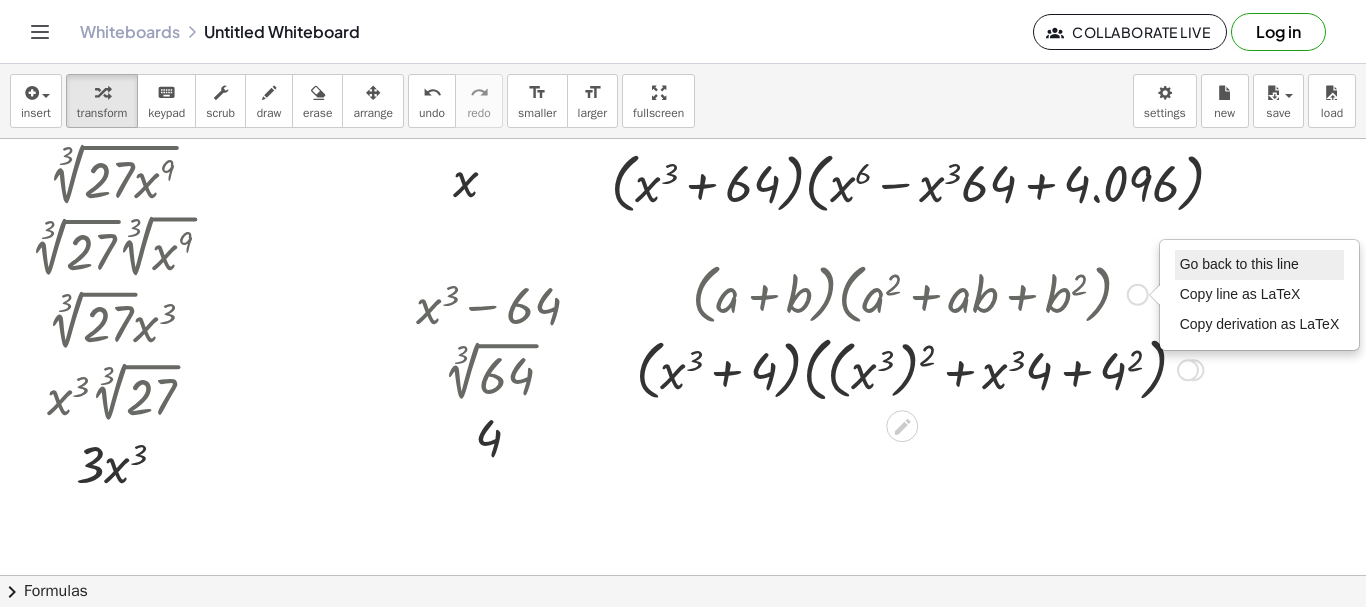 click on "Go back to this line" at bounding box center (1260, 265) 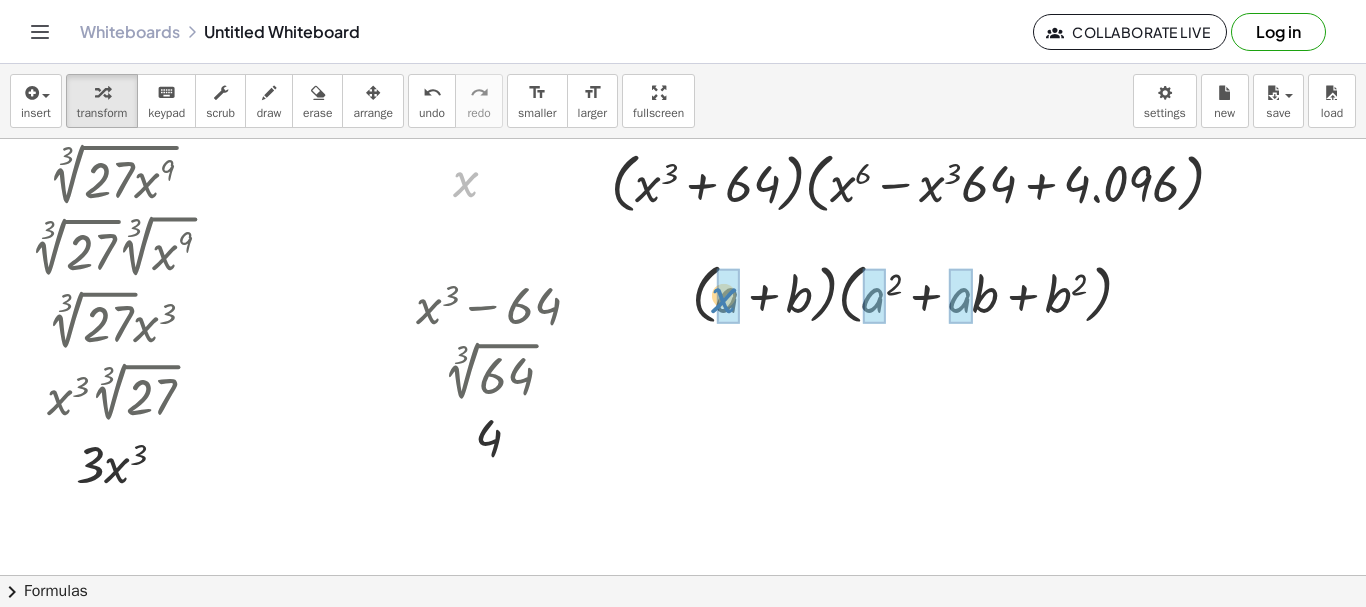 drag, startPoint x: 470, startPoint y: 187, endPoint x: 722, endPoint y: 299, distance: 275.768 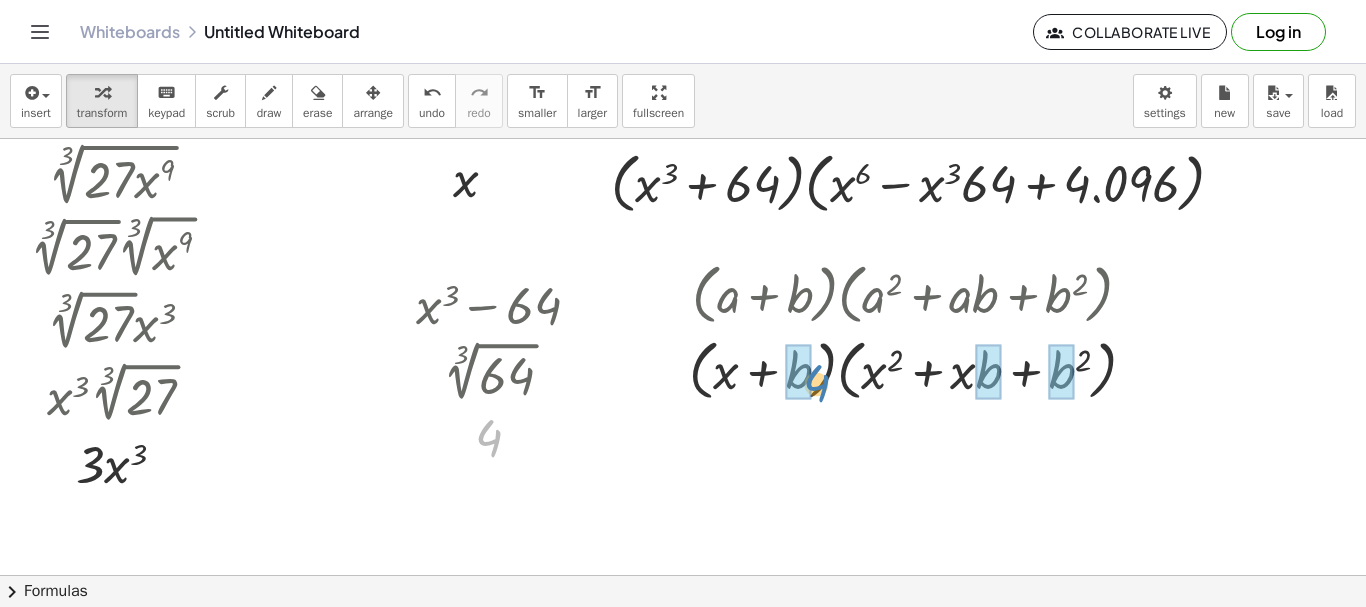 drag, startPoint x: 482, startPoint y: 429, endPoint x: 781, endPoint y: 377, distance: 303.48807 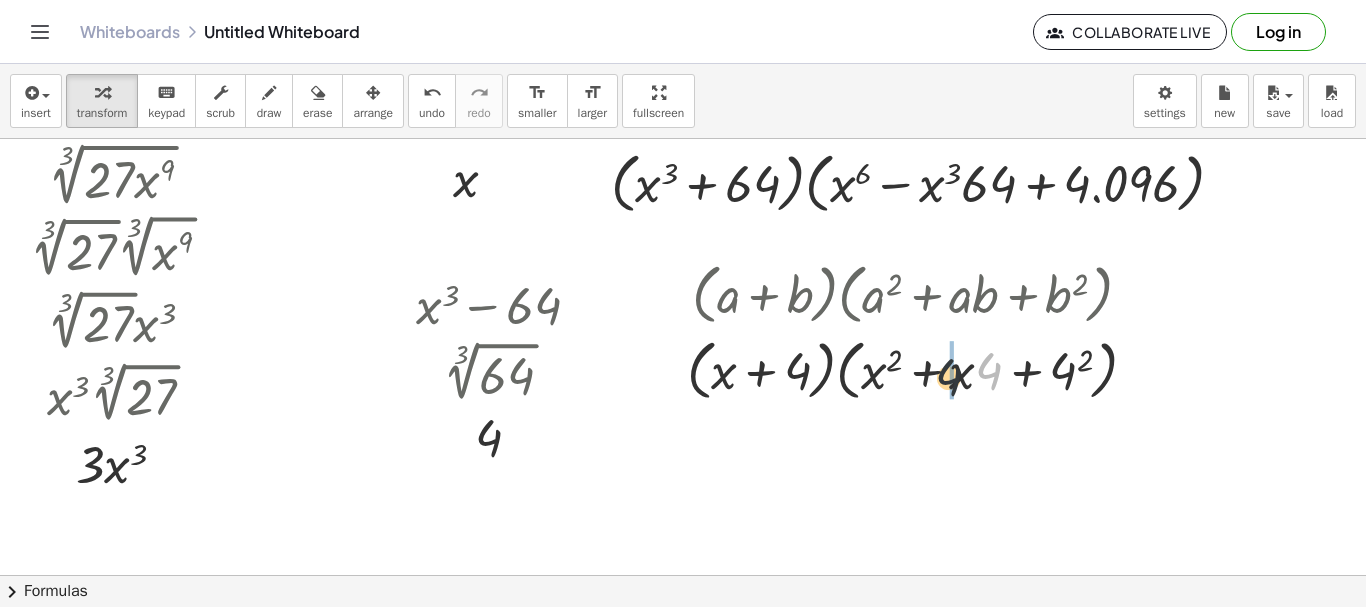 drag, startPoint x: 990, startPoint y: 369, endPoint x: 944, endPoint y: 376, distance: 46.52956 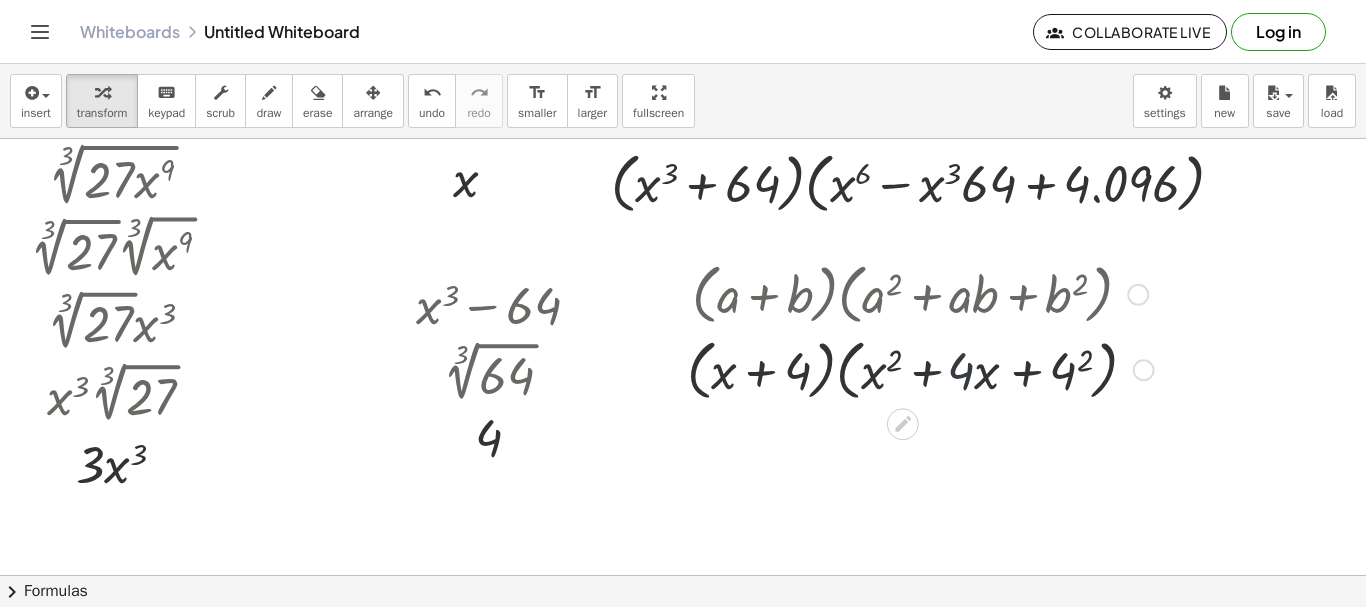 click at bounding box center (920, 369) 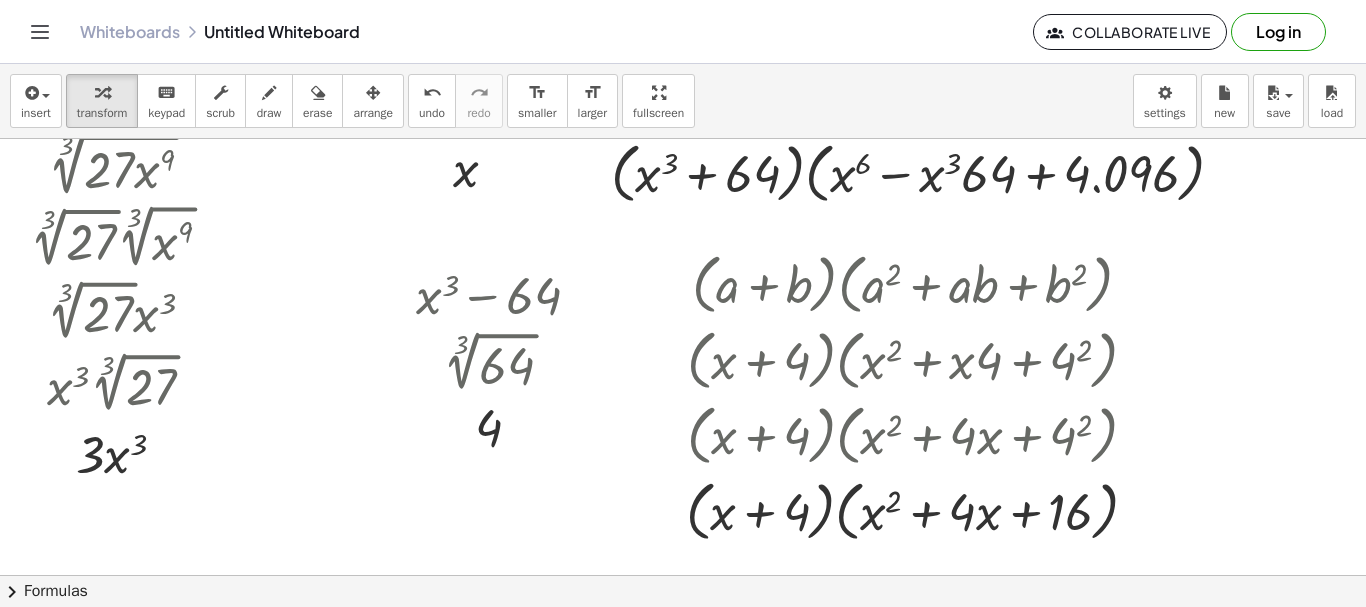 scroll, scrollTop: 0, scrollLeft: 0, axis: both 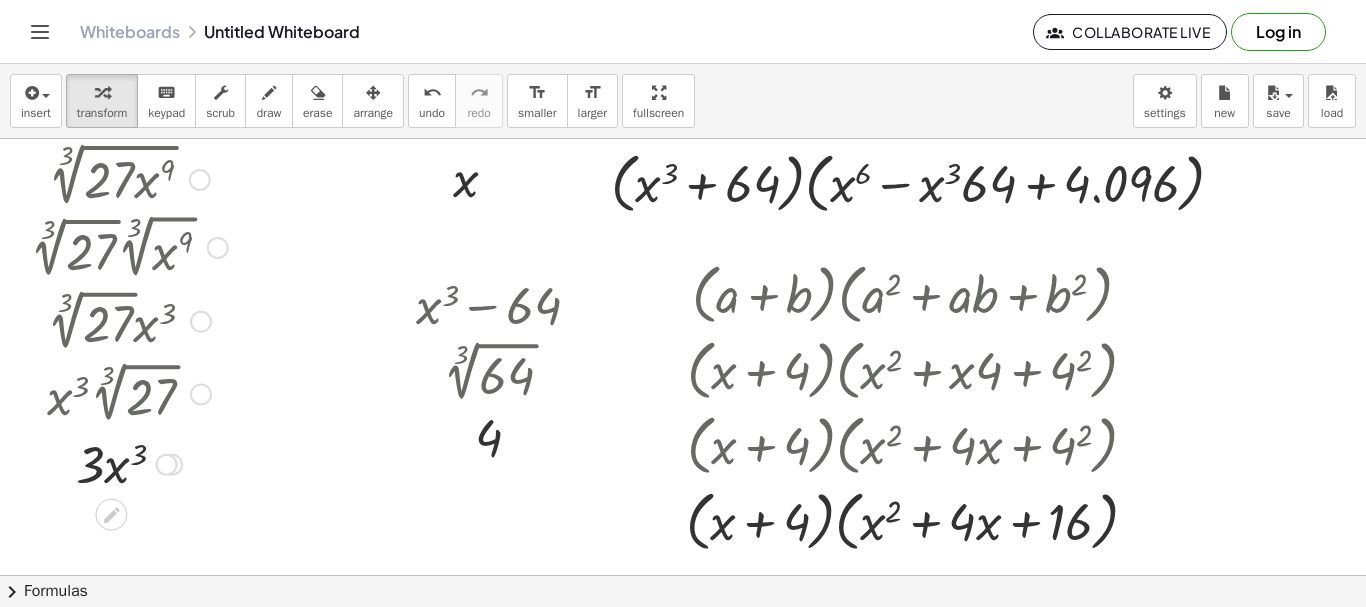click at bounding box center [200, 180] 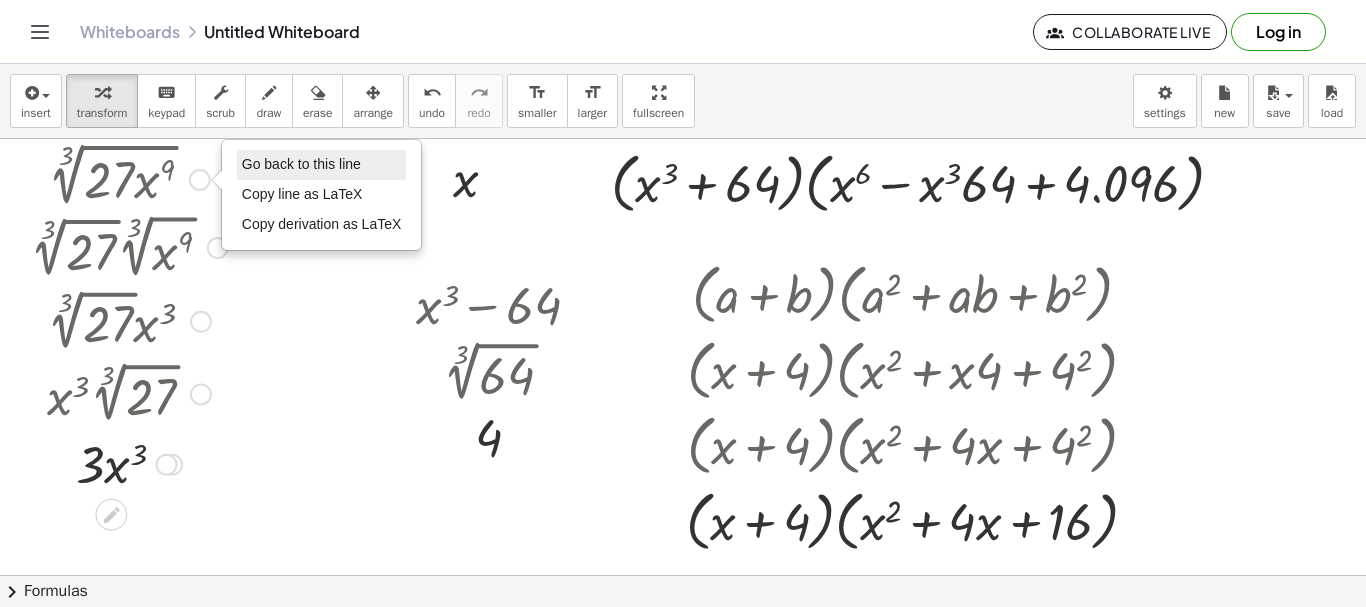 click on "Go back to this line" at bounding box center [301, 164] 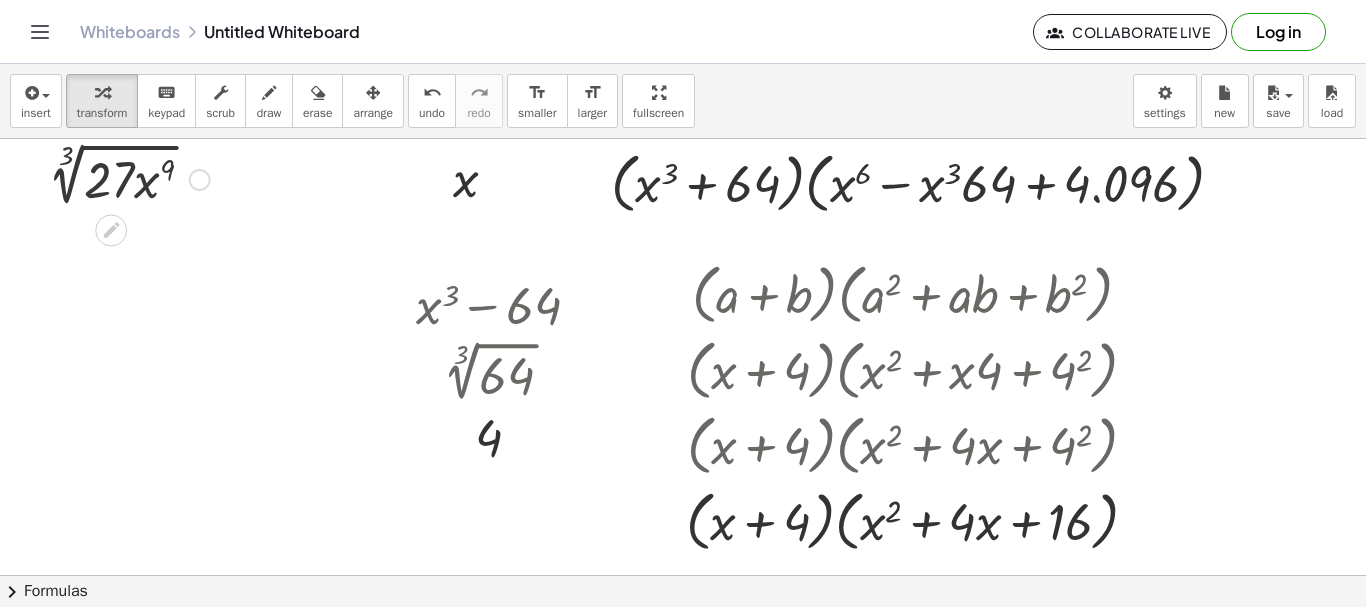 click on "Go back to this line Copy line as LaTeX Copy derivation as LaTeX" at bounding box center [200, 180] 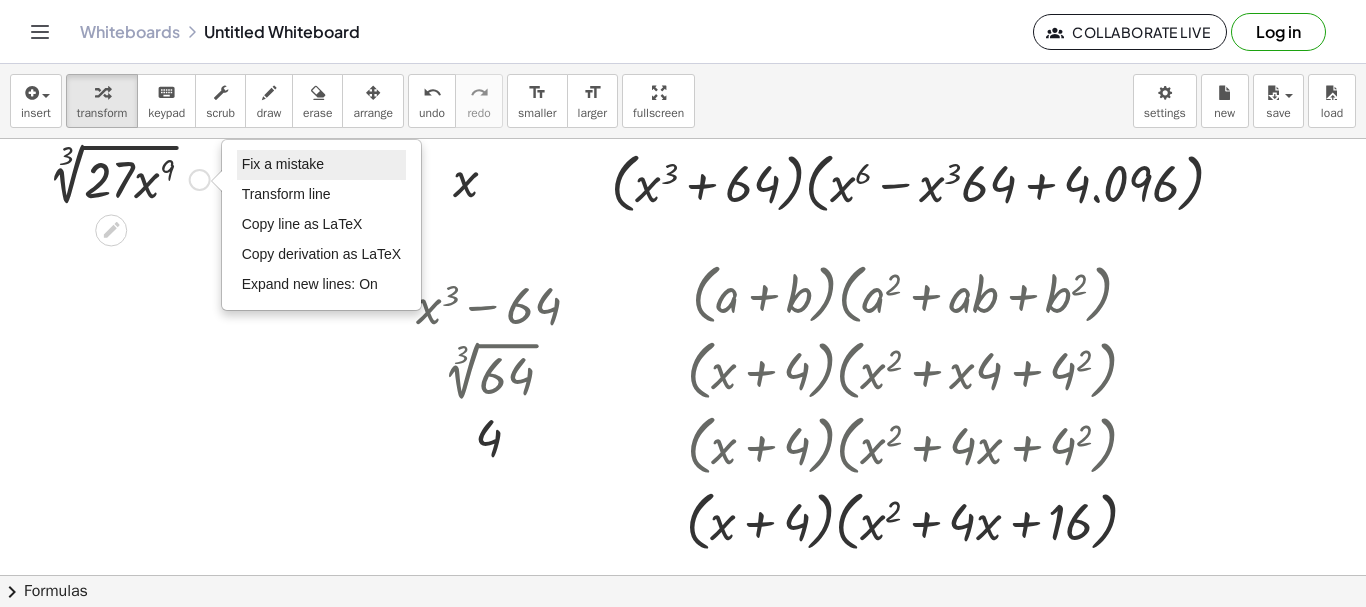 click on "Fix a mistake" at bounding box center [283, 164] 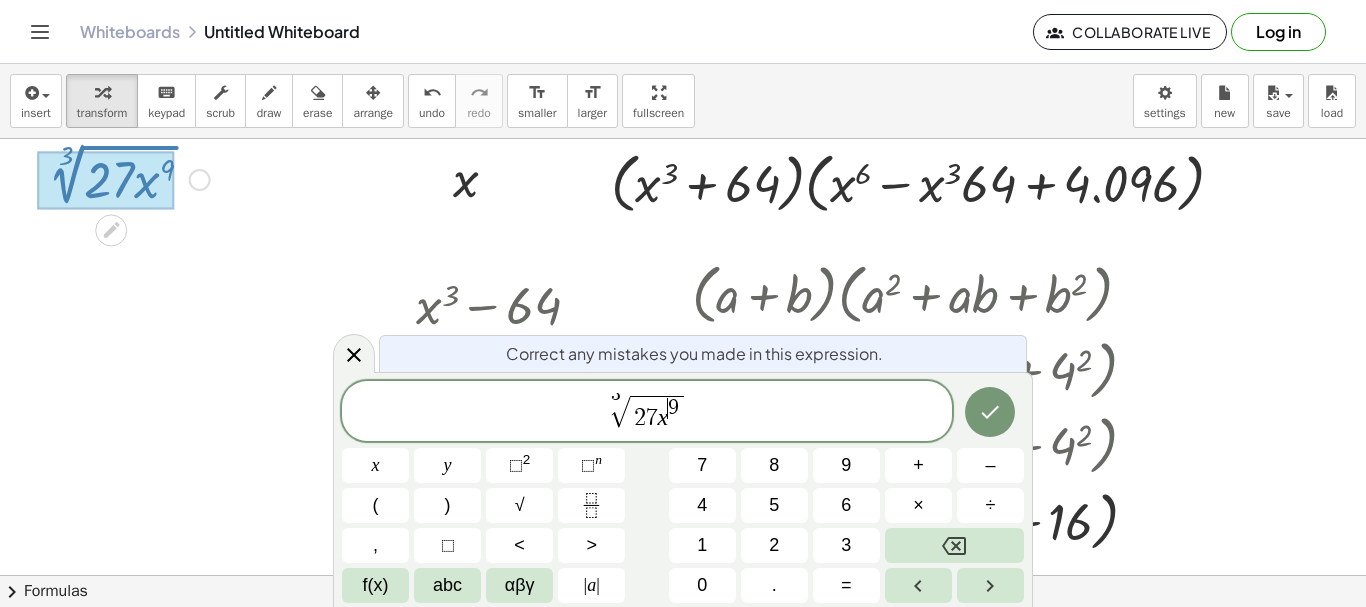click on "9" at bounding box center [673, 408] 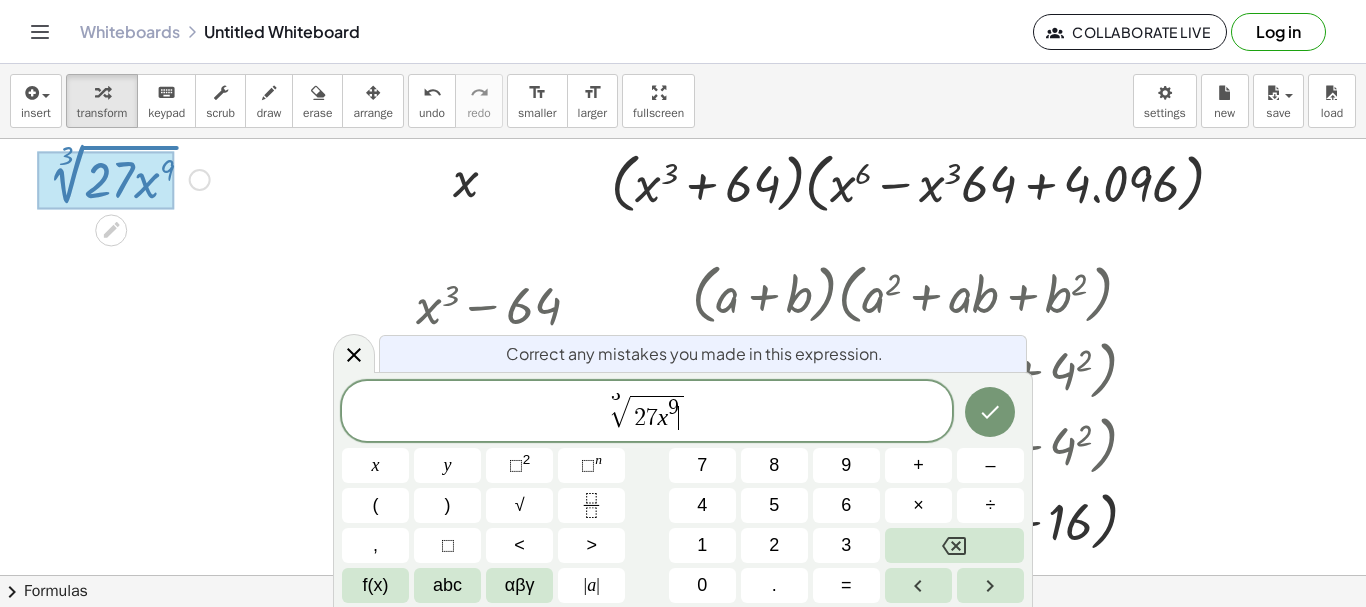 click on "2 7 x 9 ​" at bounding box center [657, 413] 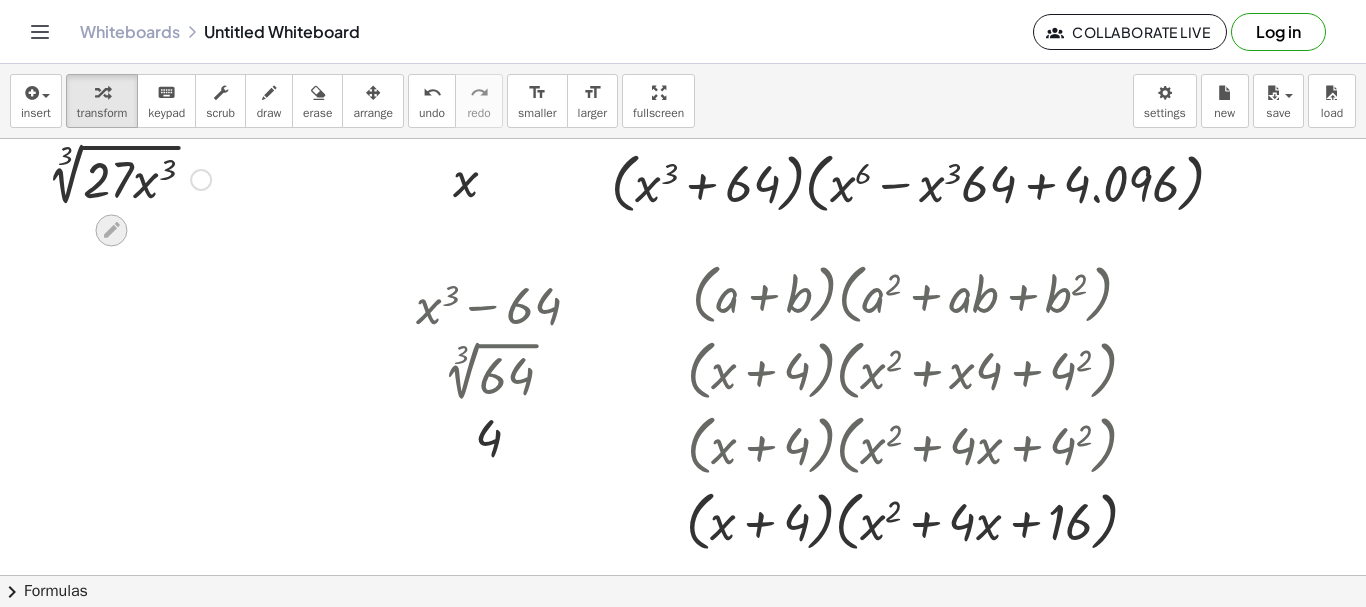 click 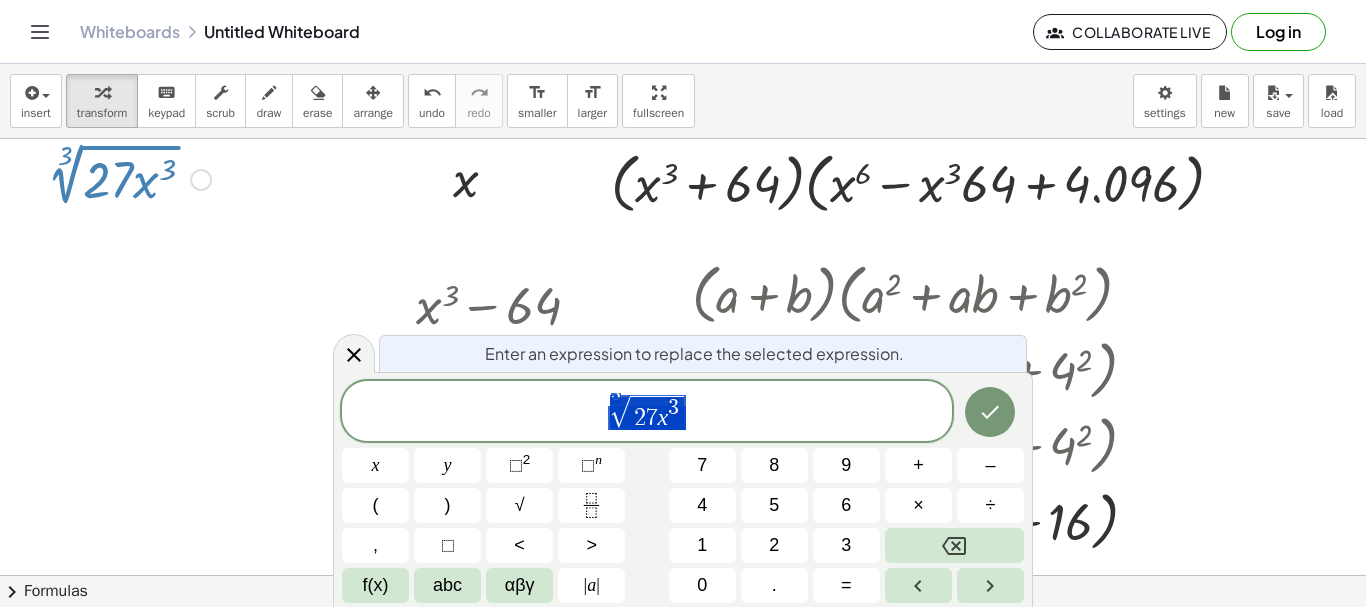 click on "Enter an expression to replace the selected expression. 3 √ 2 7 x 3 x y ⬚ 2 ⬚ n 7 8 9 + – ( ) √ 4 5 6 × ÷ , ⬚ < > 1 2 3 f(x) abc αβγ | a | 0 . =" at bounding box center (683, 489) 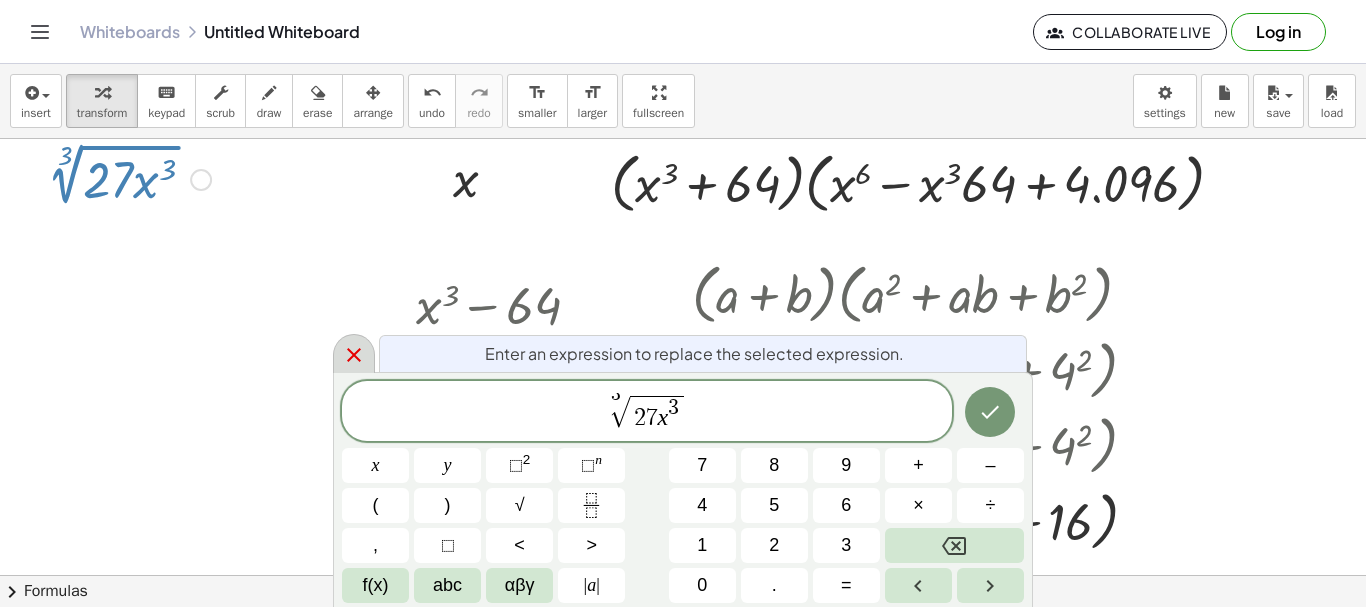 click at bounding box center [354, 353] 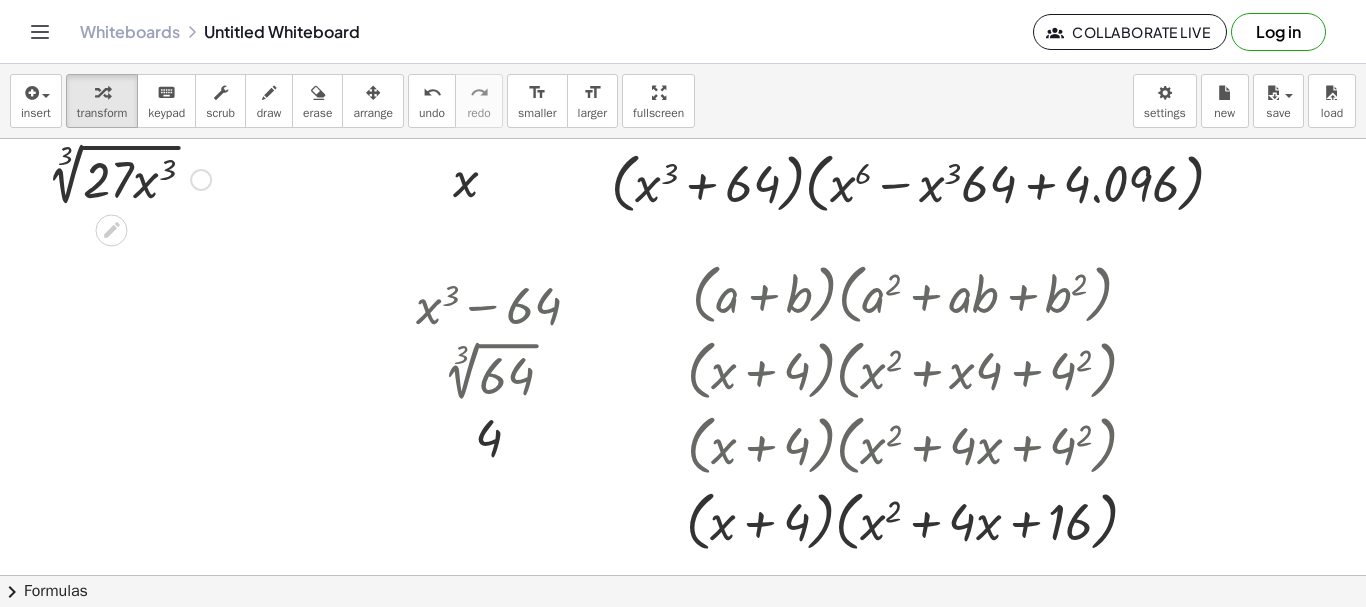 click on "Fix a mistake Transform line Copy line as LaTeX Copy derivation as LaTeX Expand new lines: On" at bounding box center (201, 180) 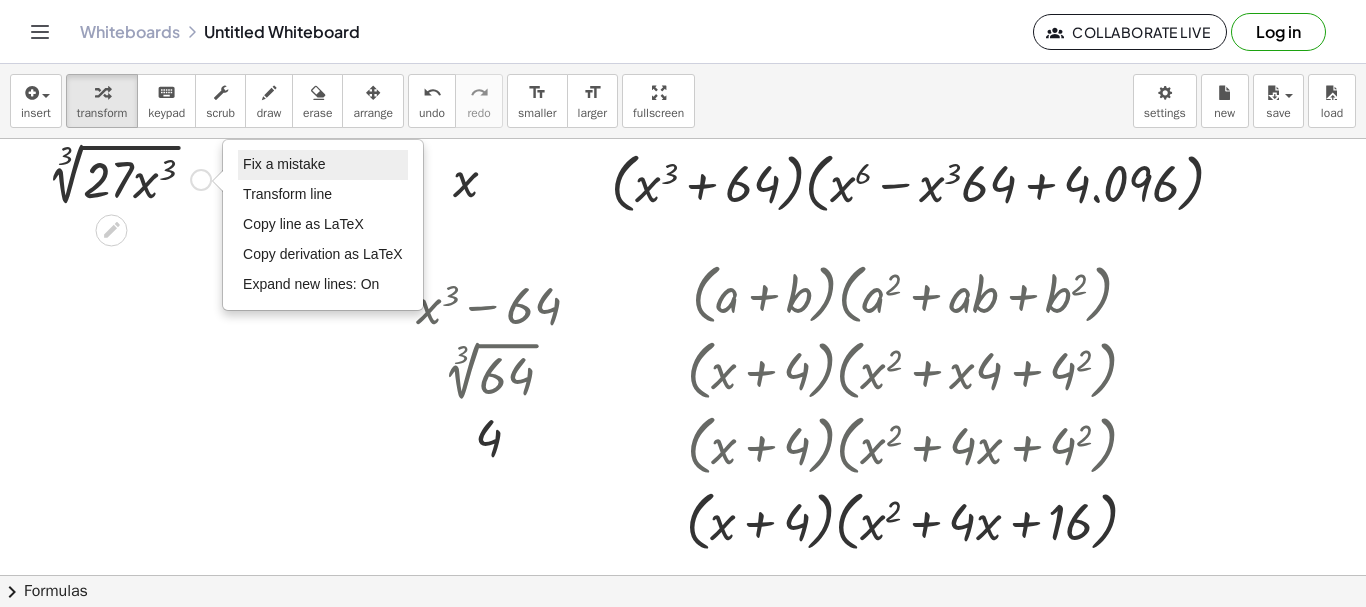 click on "Fix a mistake" at bounding box center (284, 164) 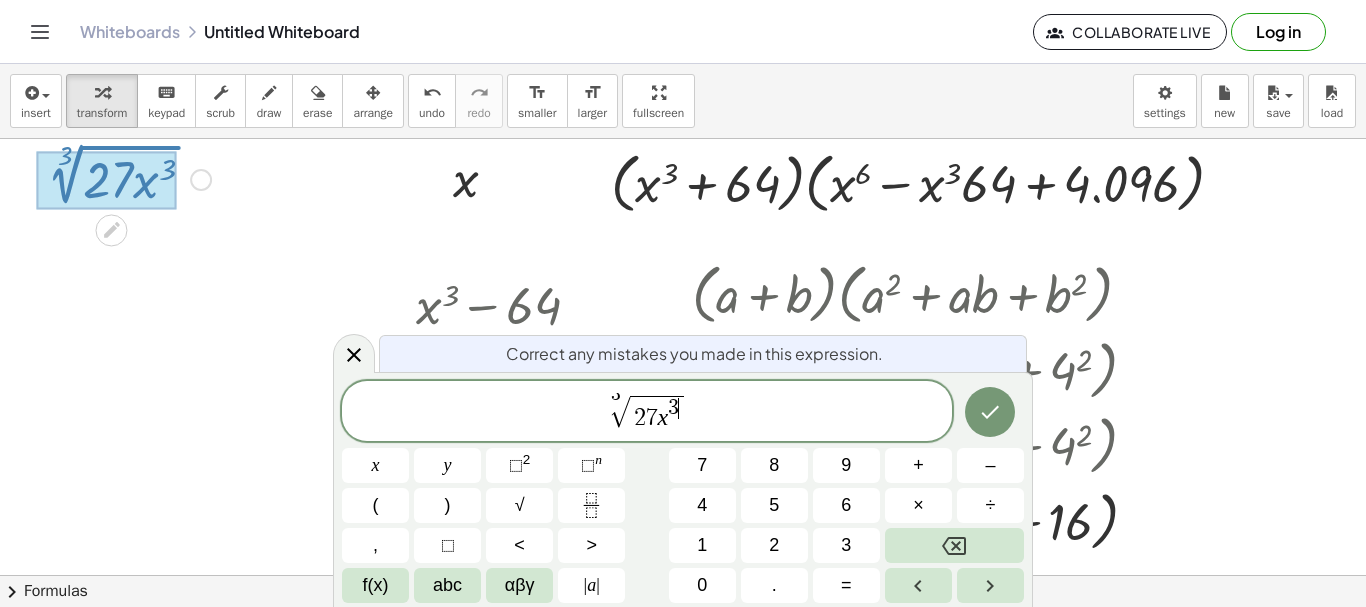 click on "3" at bounding box center [673, 408] 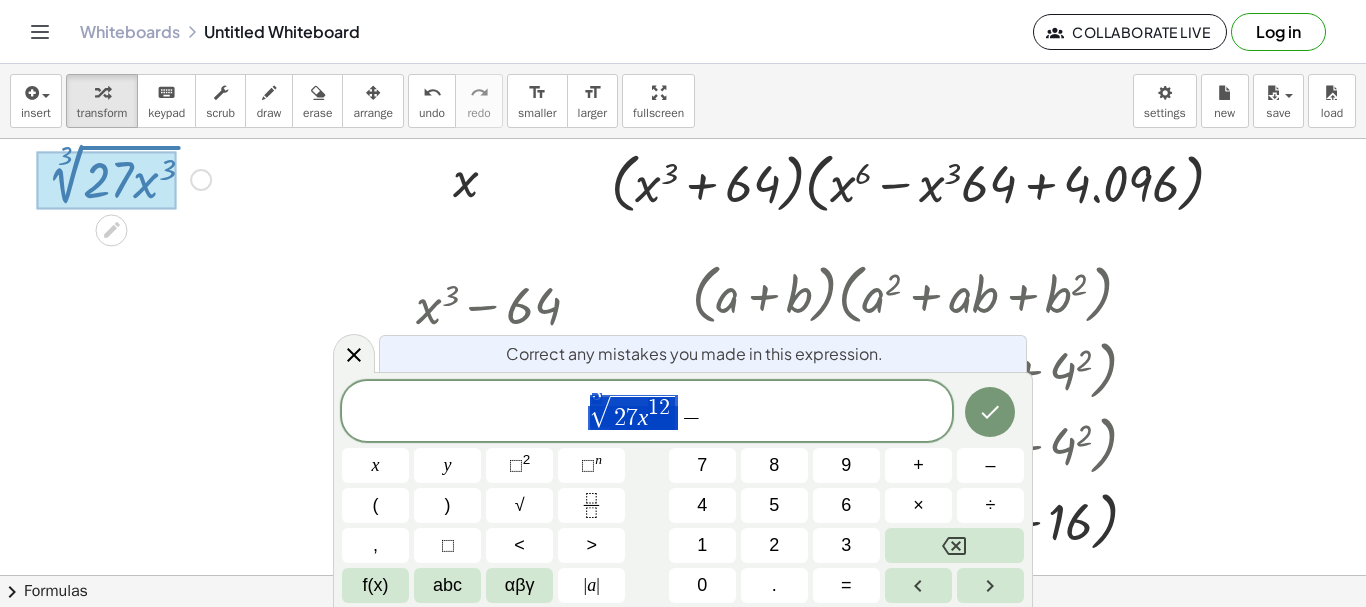 drag, startPoint x: 611, startPoint y: 412, endPoint x: 593, endPoint y: 409, distance: 18.248287 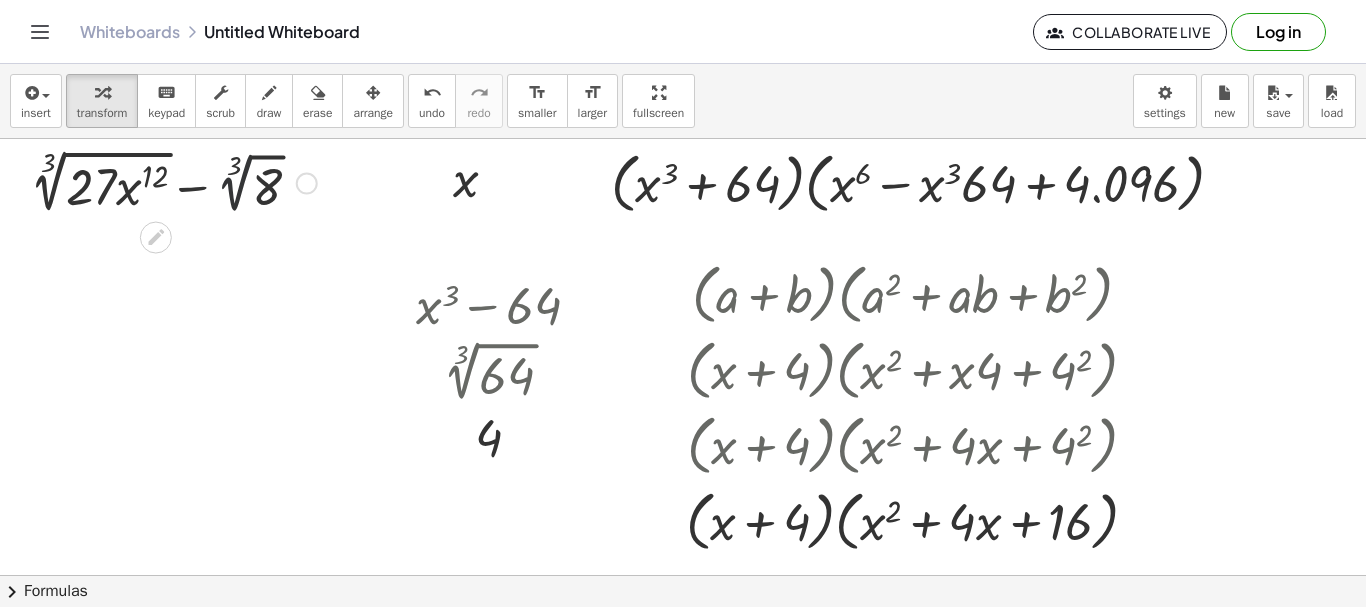 click at bounding box center [173, 181] 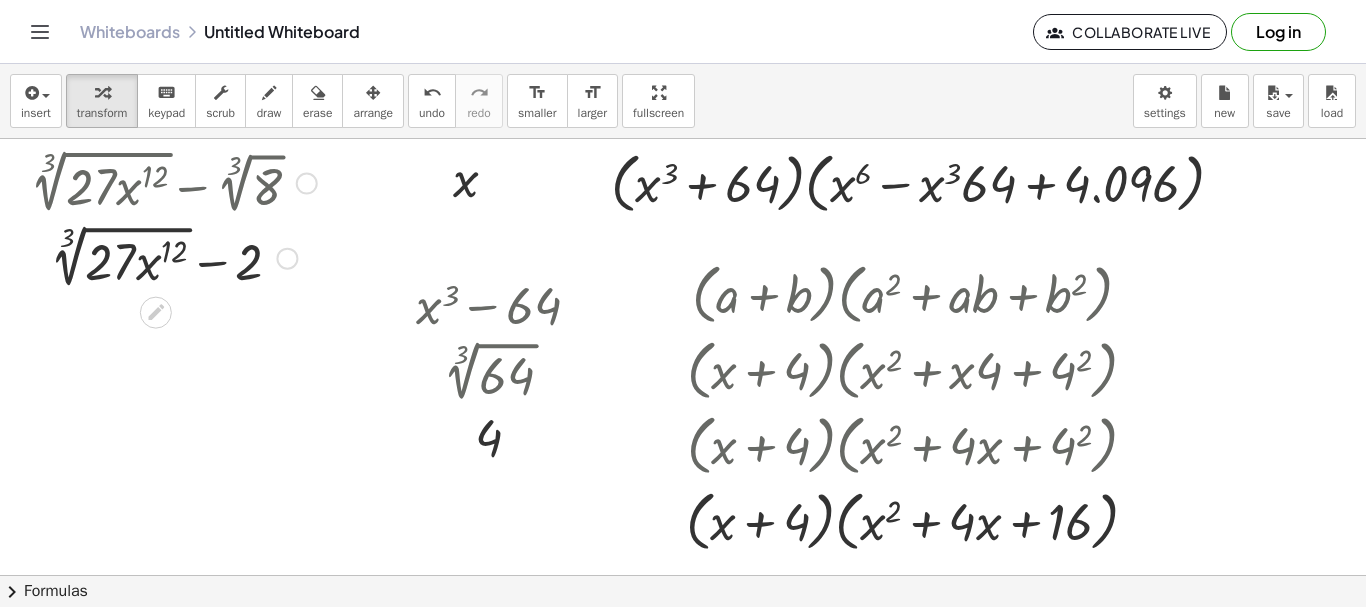 click at bounding box center [173, 256] 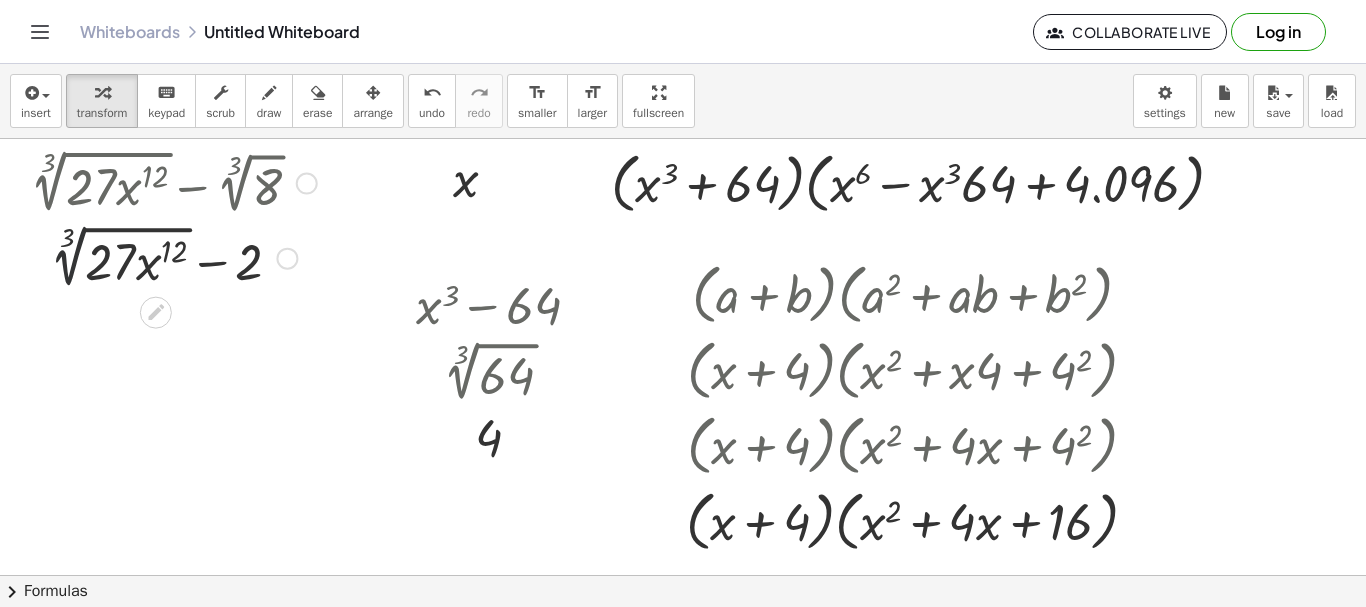 click at bounding box center (173, 256) 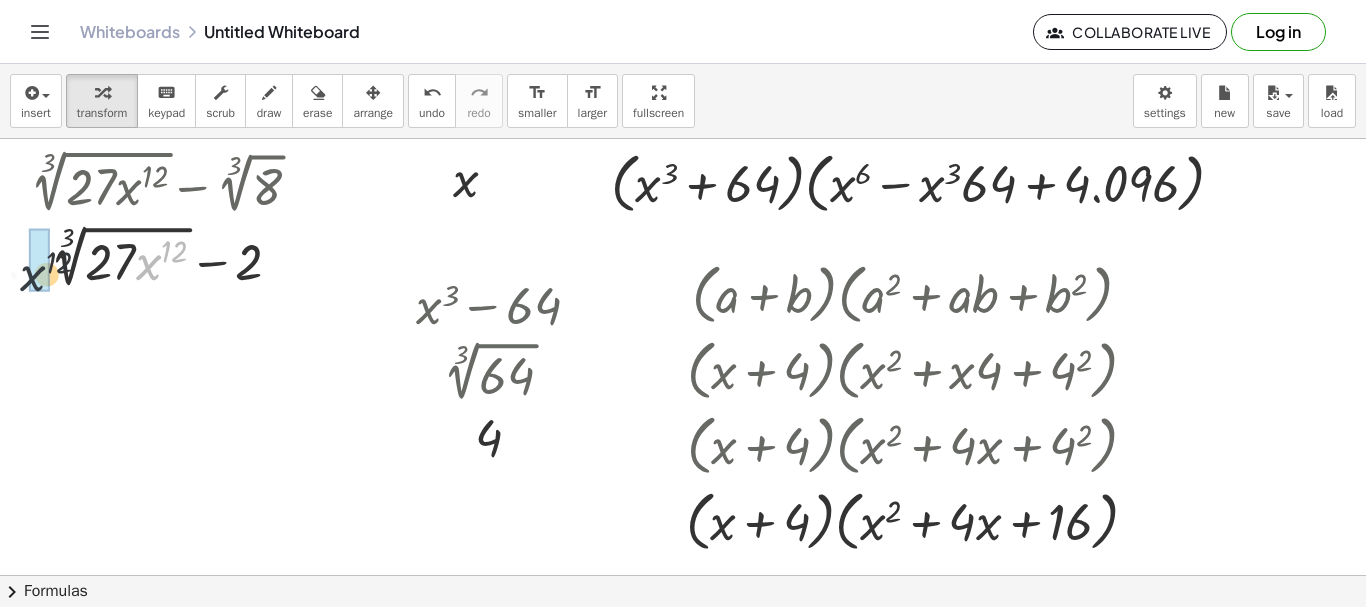 drag, startPoint x: 156, startPoint y: 259, endPoint x: 52, endPoint y: 269, distance: 104.47966 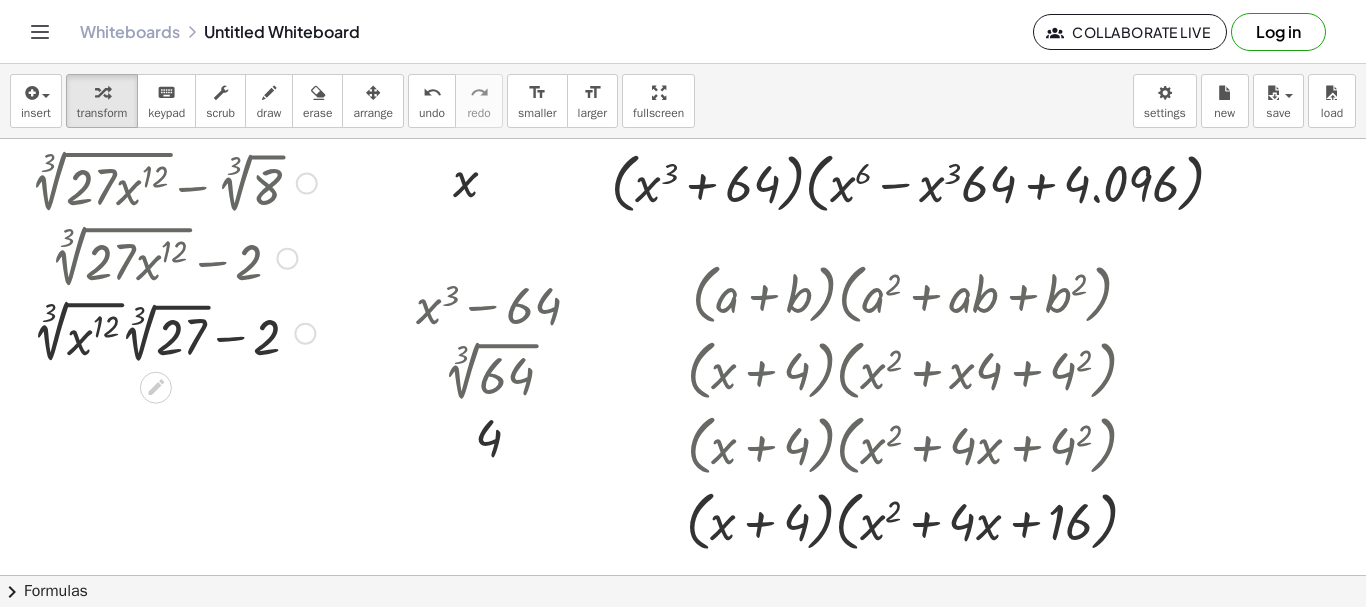 click at bounding box center (173, 331) 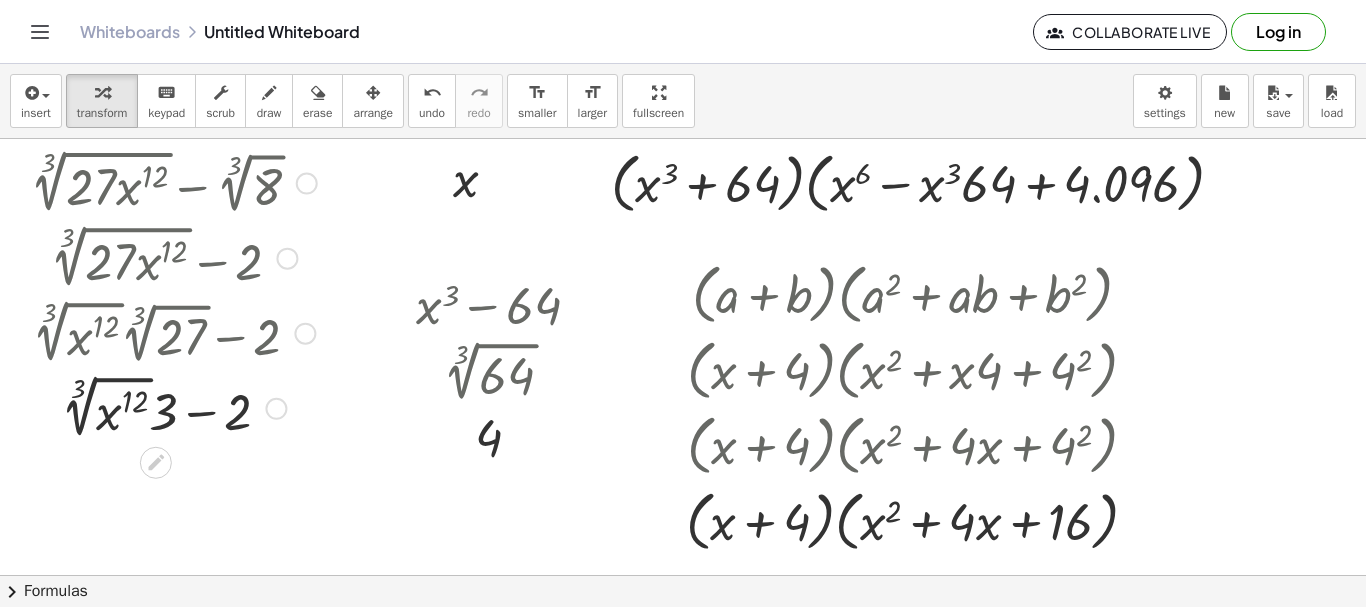 click at bounding box center (173, 406) 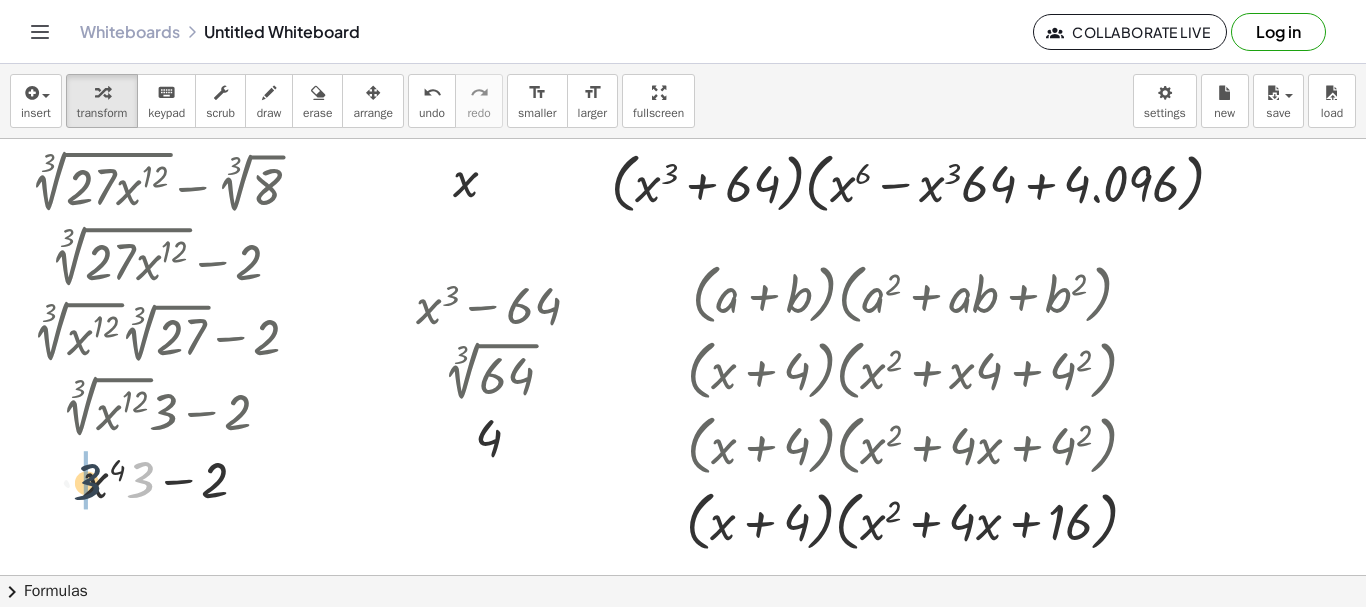 drag, startPoint x: 144, startPoint y: 471, endPoint x: 85, endPoint y: 474, distance: 59.07622 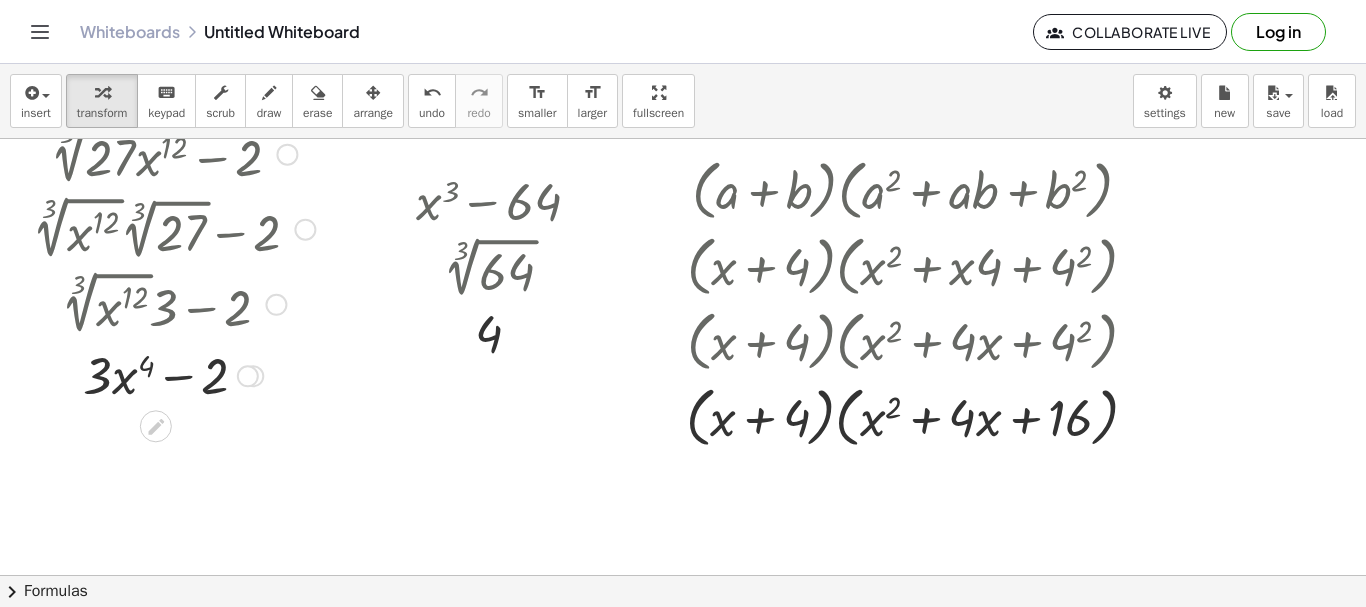 scroll, scrollTop: 0, scrollLeft: 0, axis: both 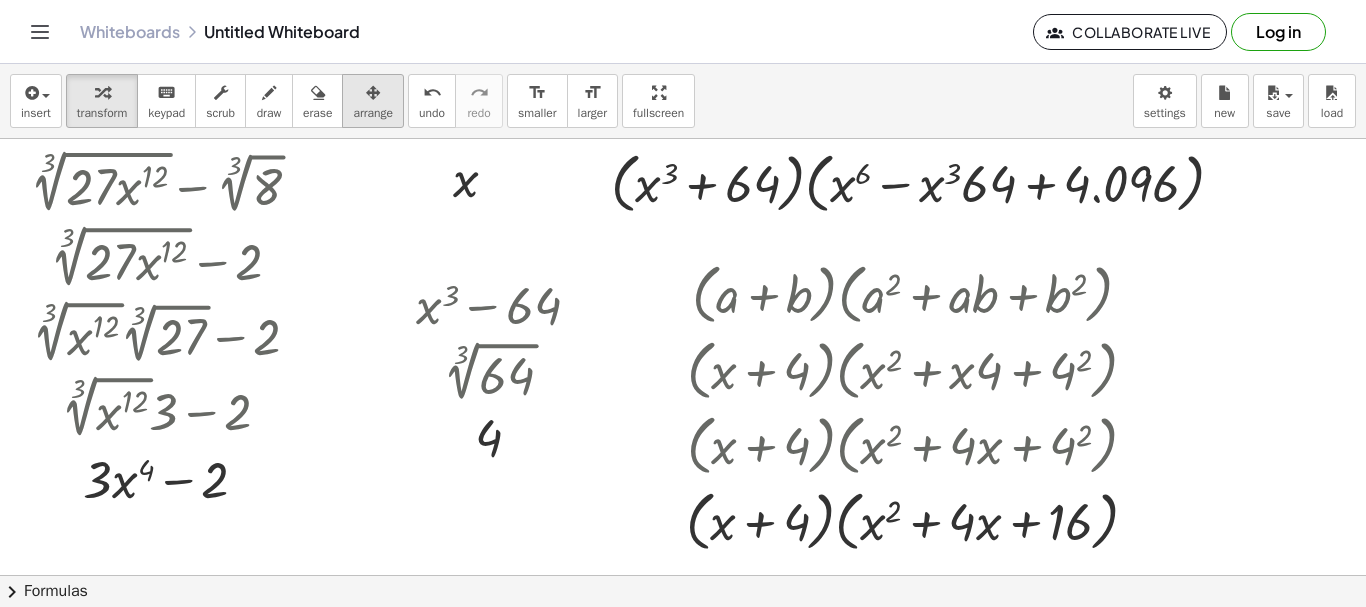 click on "arrange" at bounding box center [373, 113] 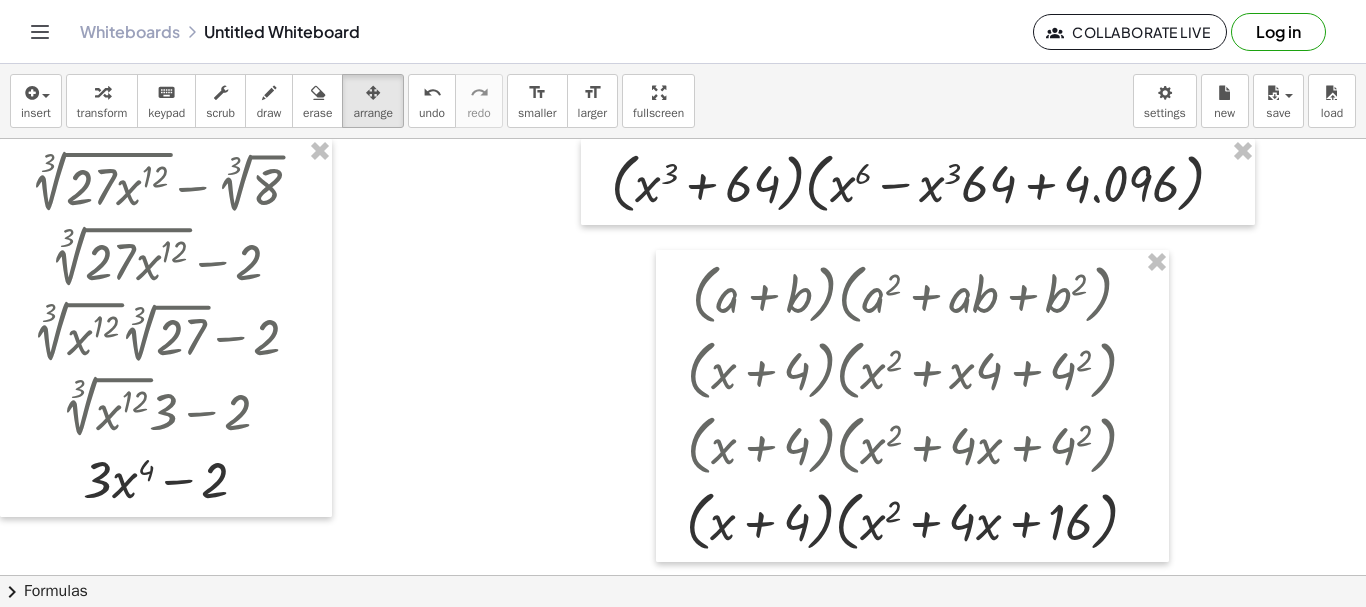 click at bounding box center (683, 575) 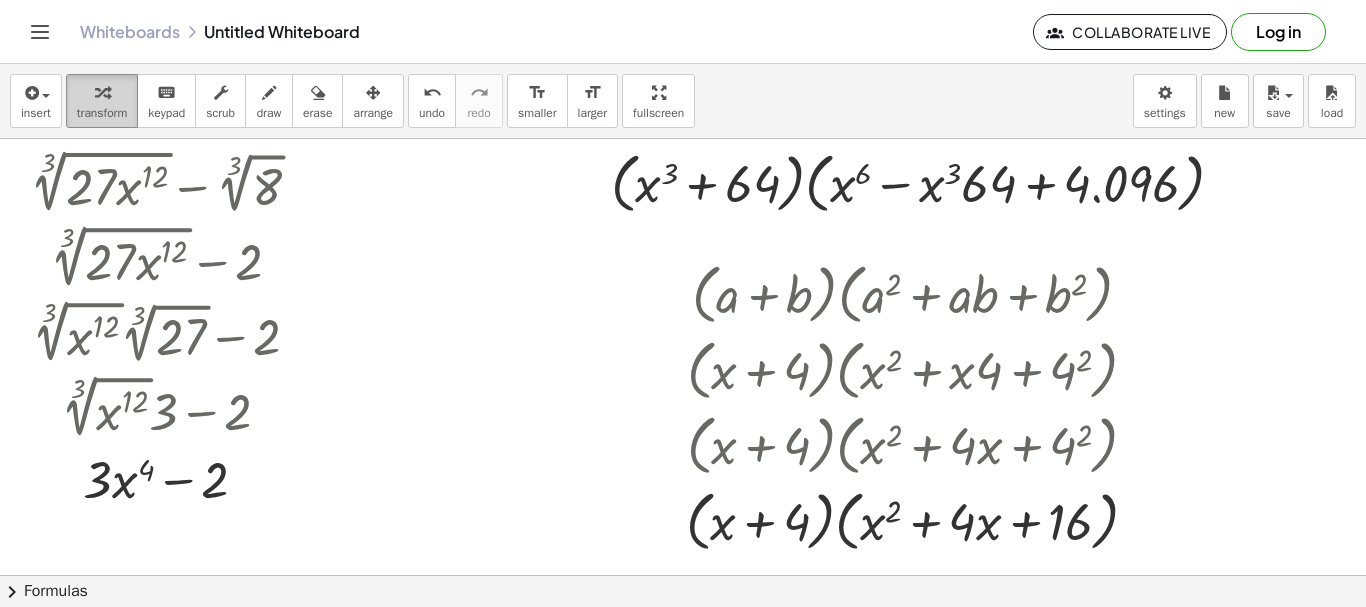 click at bounding box center [102, 92] 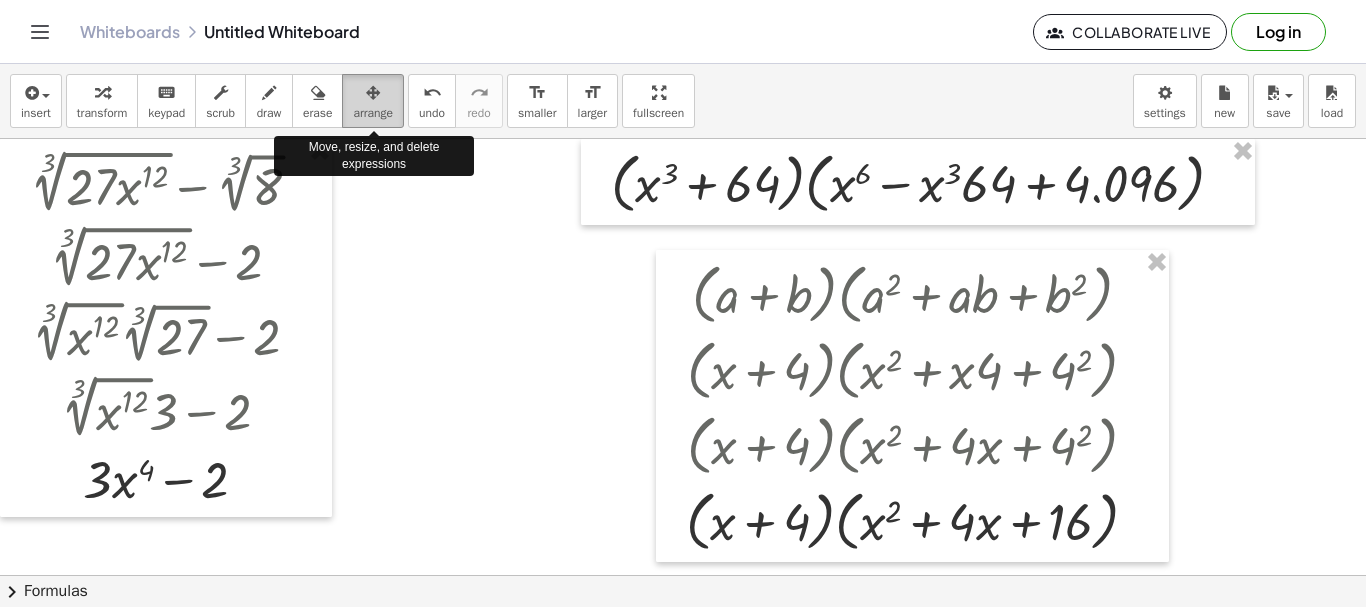 click on "arrange" at bounding box center [373, 113] 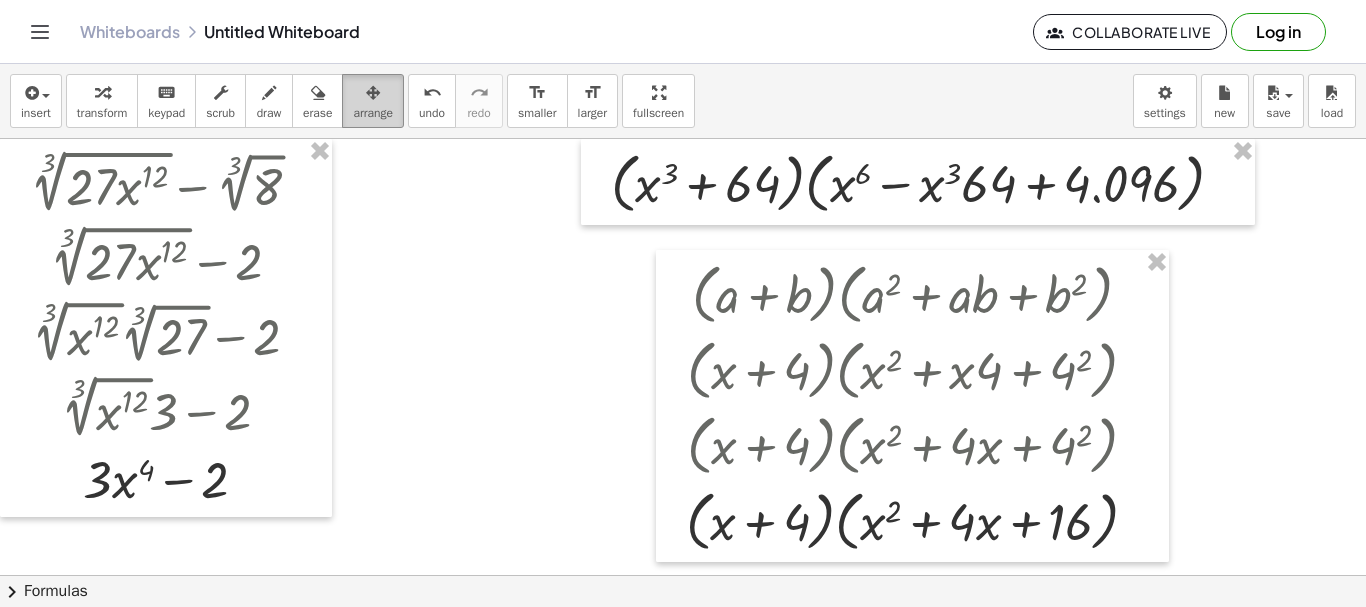 click on "arrange" at bounding box center (373, 113) 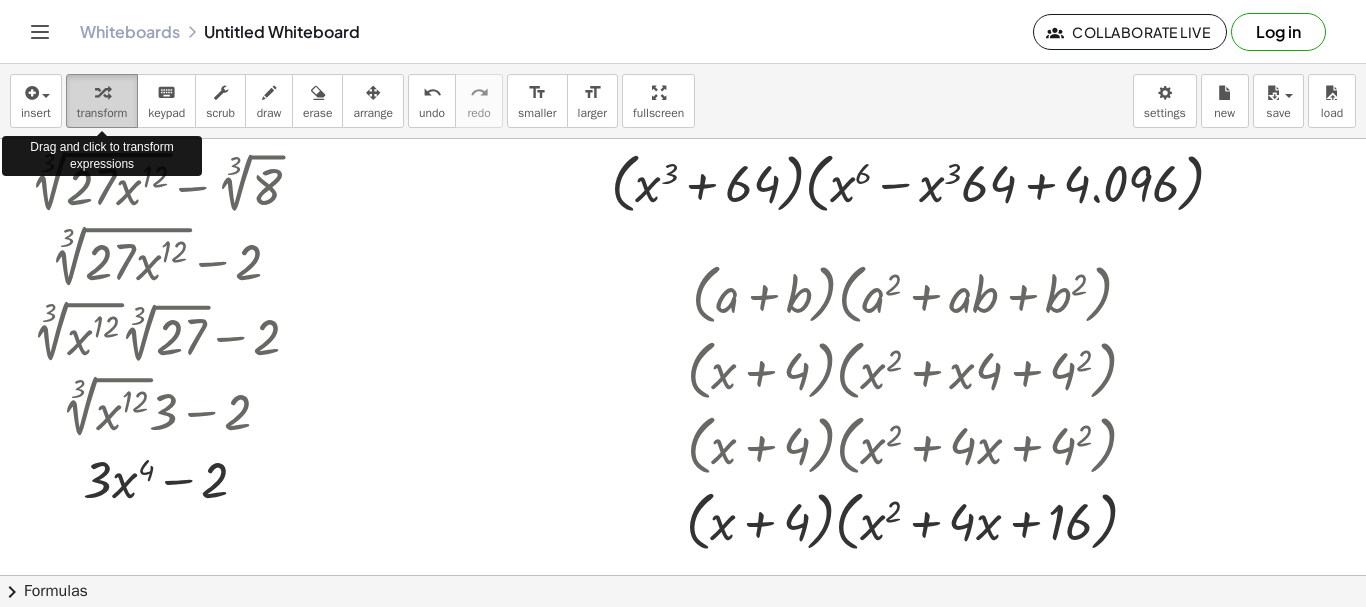 click on "transform" at bounding box center [102, 113] 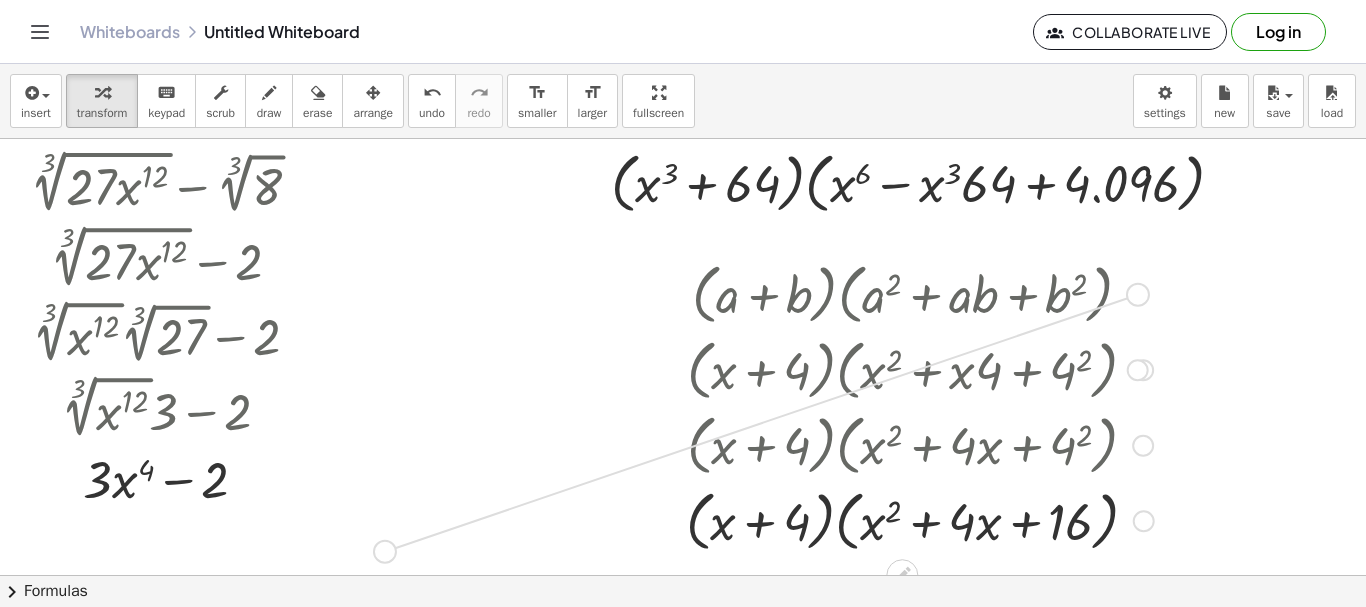 drag, startPoint x: 1135, startPoint y: 293, endPoint x: 382, endPoint y: 550, distance: 795.6494 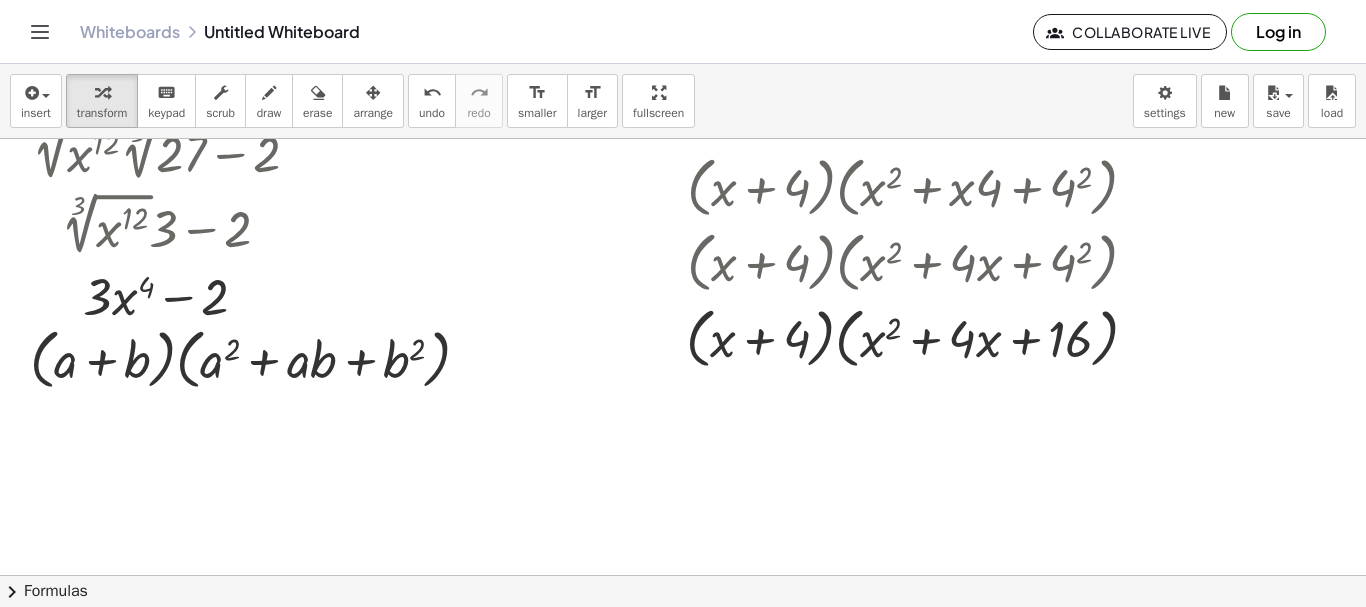scroll, scrollTop: 189, scrollLeft: 0, axis: vertical 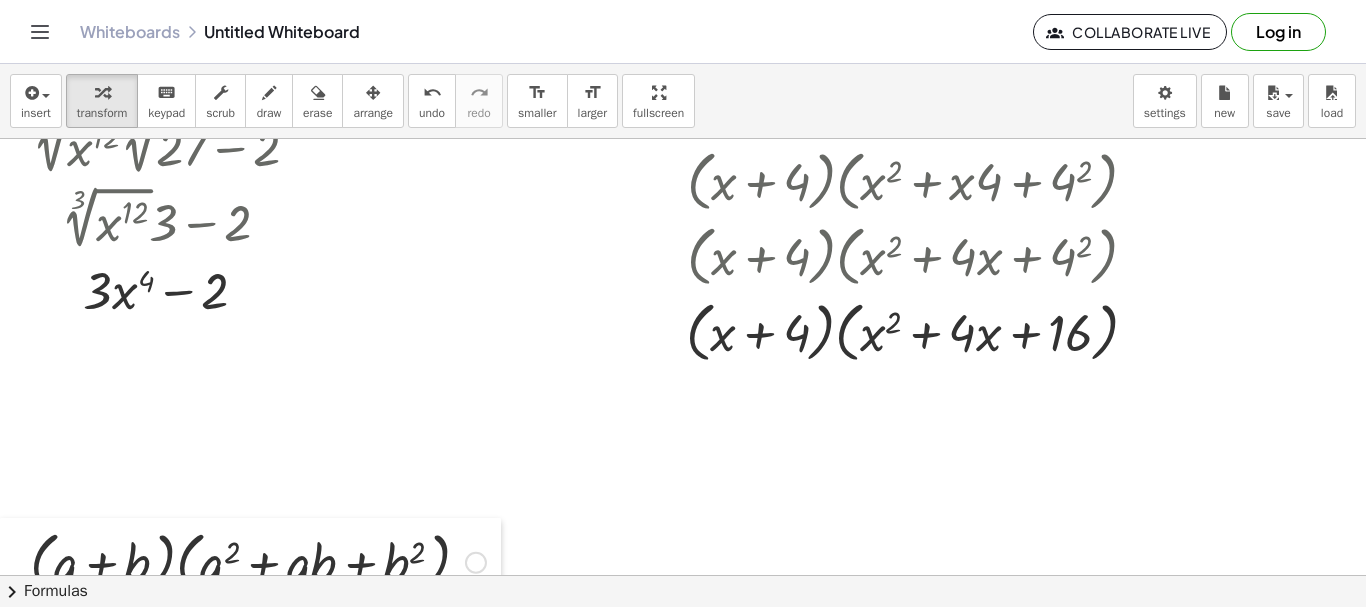 drag, startPoint x: 21, startPoint y: 336, endPoint x: 0, endPoint y: 549, distance: 214.03271 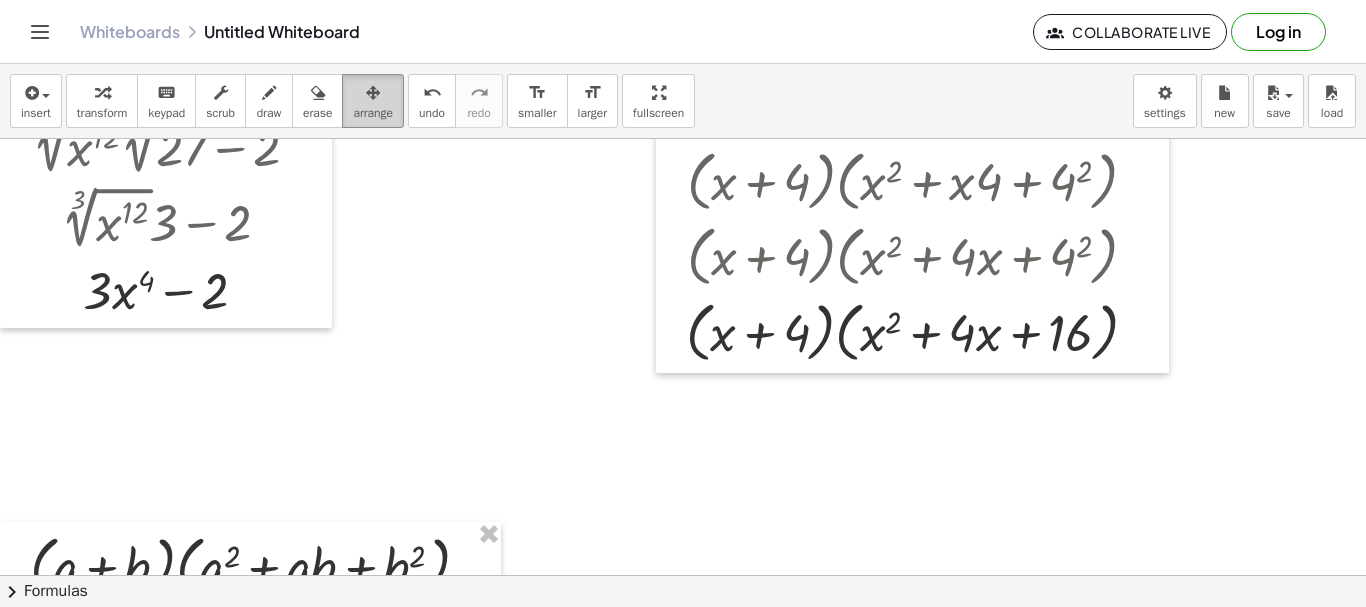 click at bounding box center [373, 92] 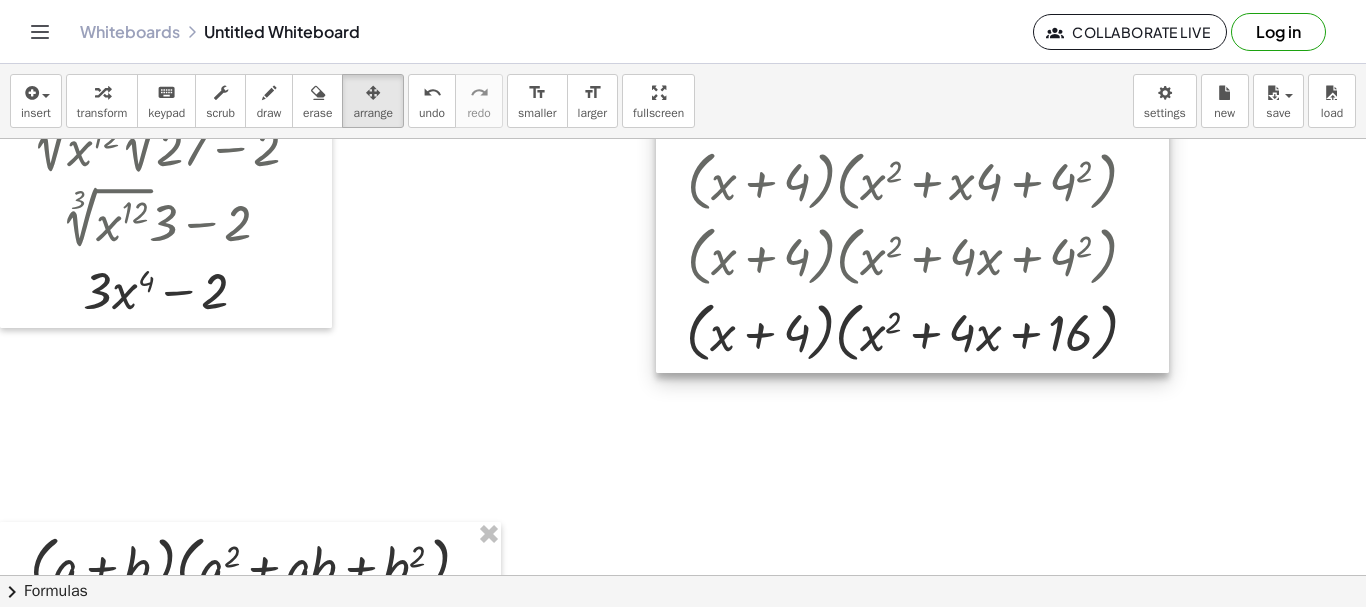 scroll, scrollTop: 0, scrollLeft: 0, axis: both 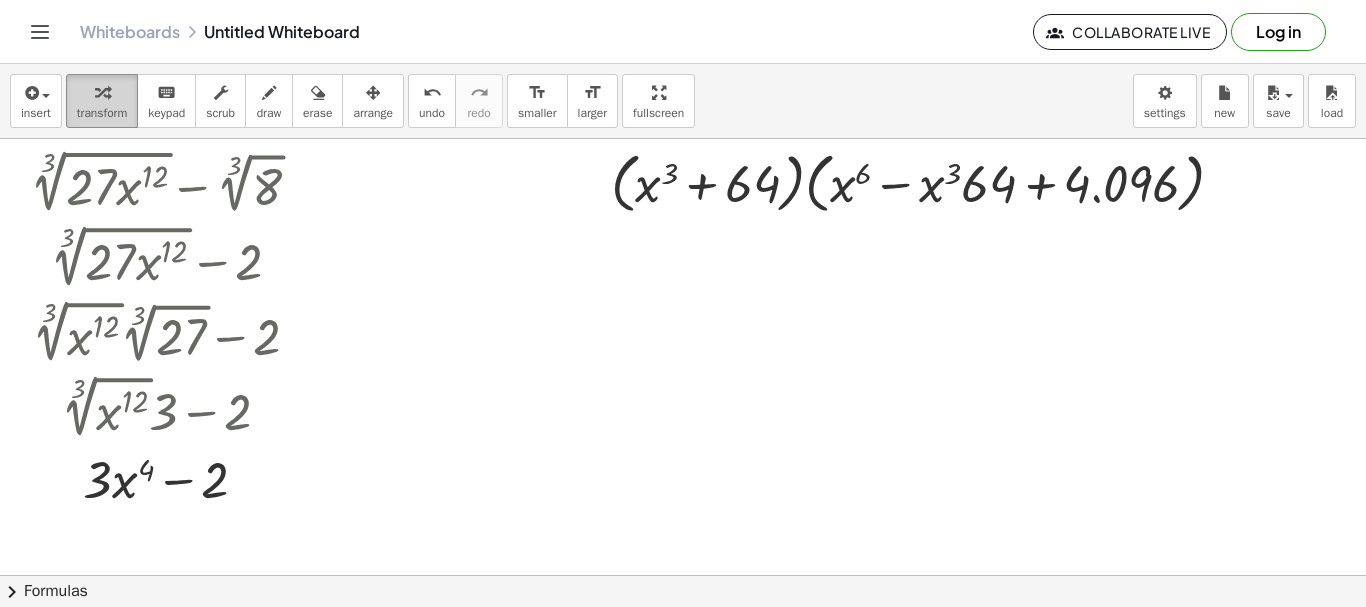click on "transform" at bounding box center [102, 113] 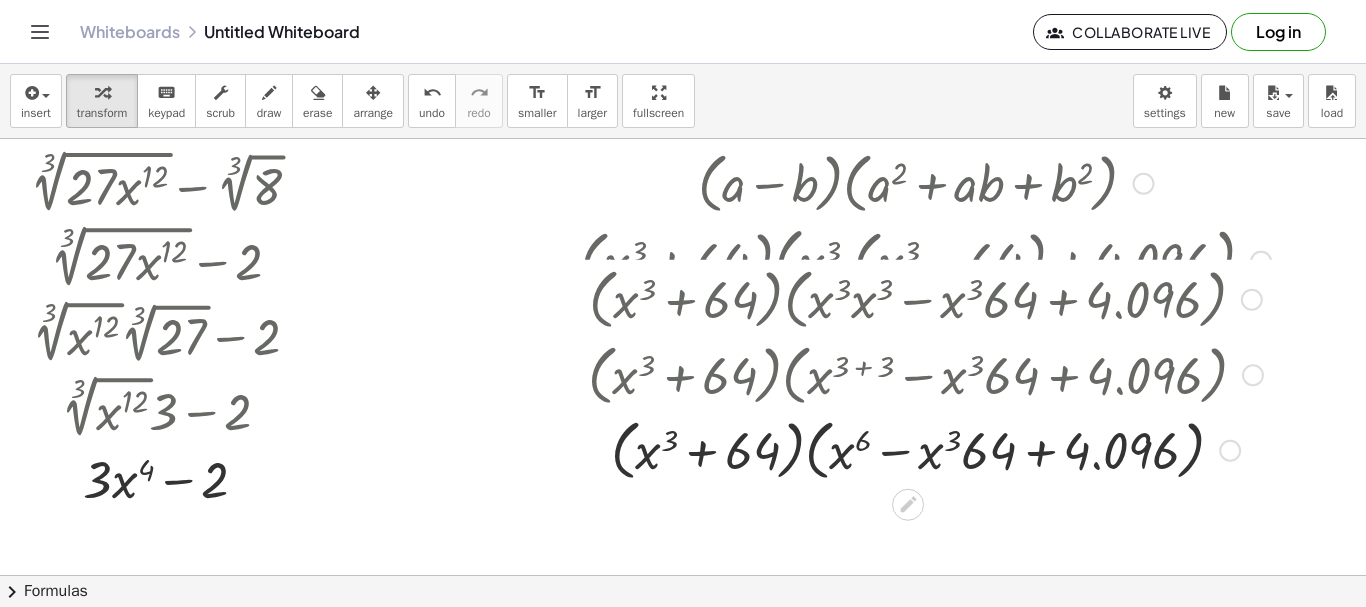 drag, startPoint x: 1223, startPoint y: 183, endPoint x: 1263, endPoint y: 646, distance: 464.72464 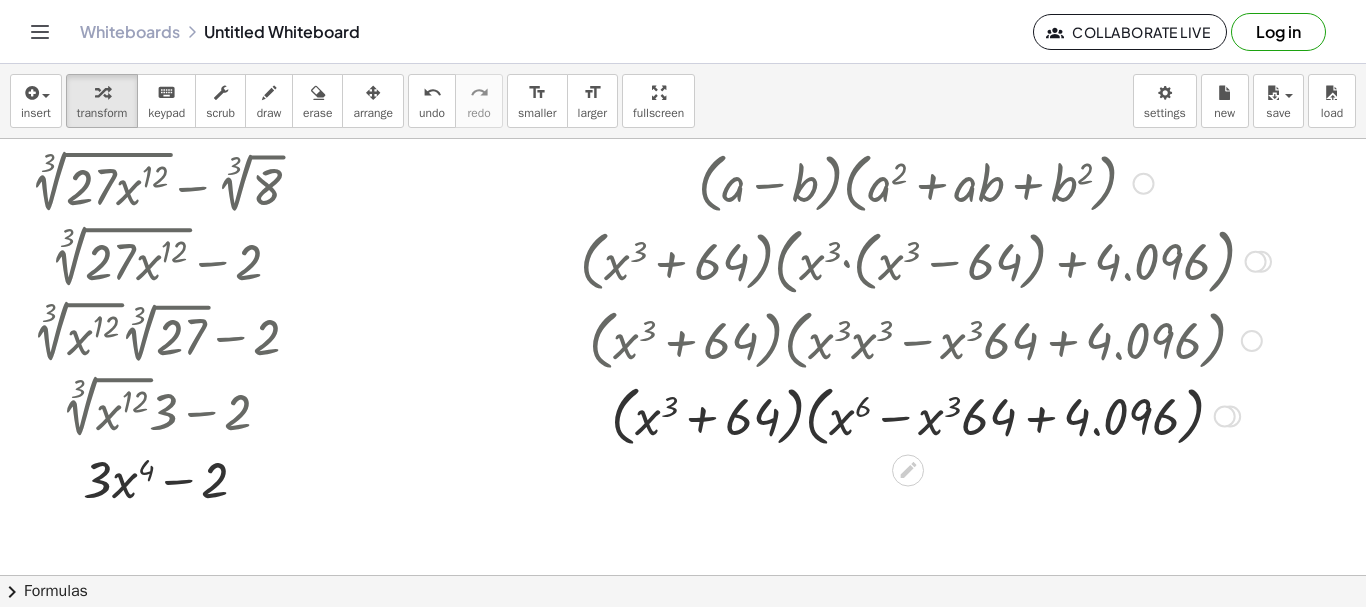 click at bounding box center (925, 182) 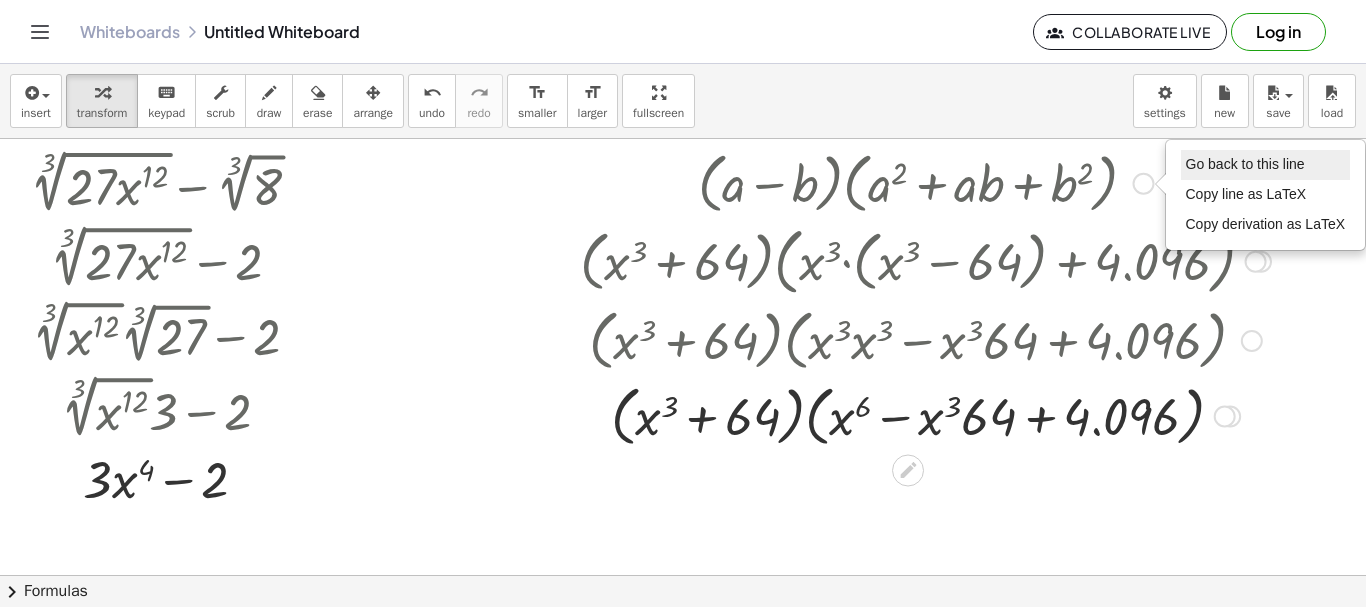 click on "Go back to this line" at bounding box center (1266, 165) 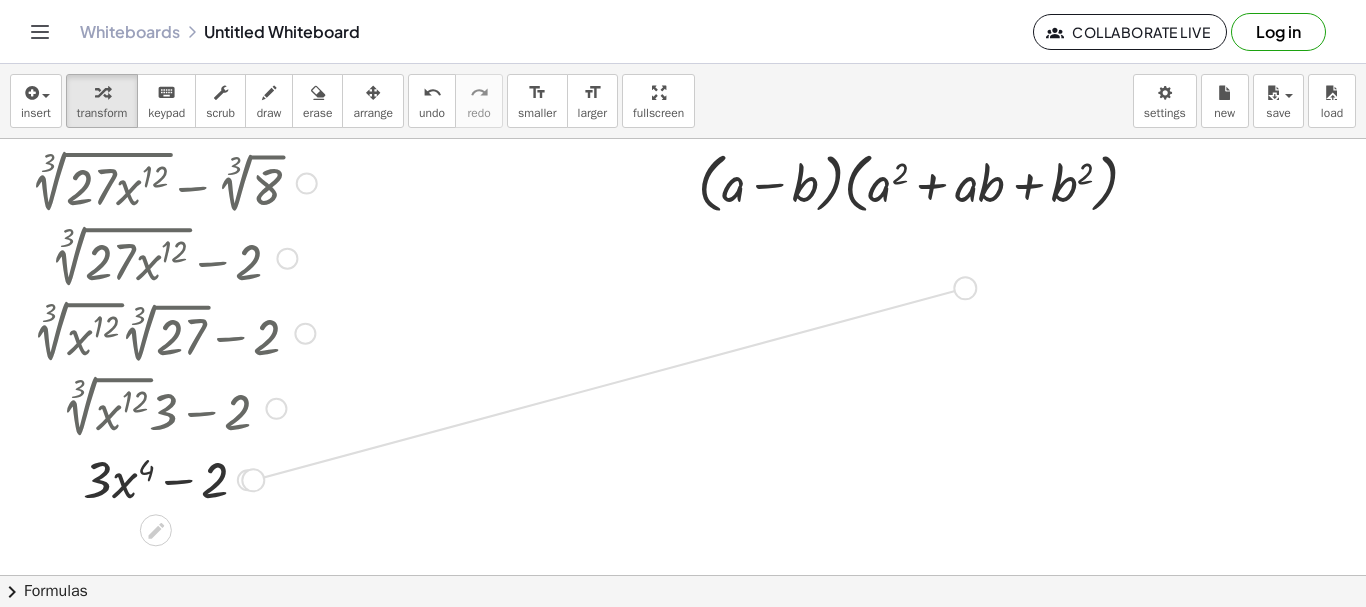 drag, startPoint x: 240, startPoint y: 477, endPoint x: 952, endPoint y: 287, distance: 736.9152 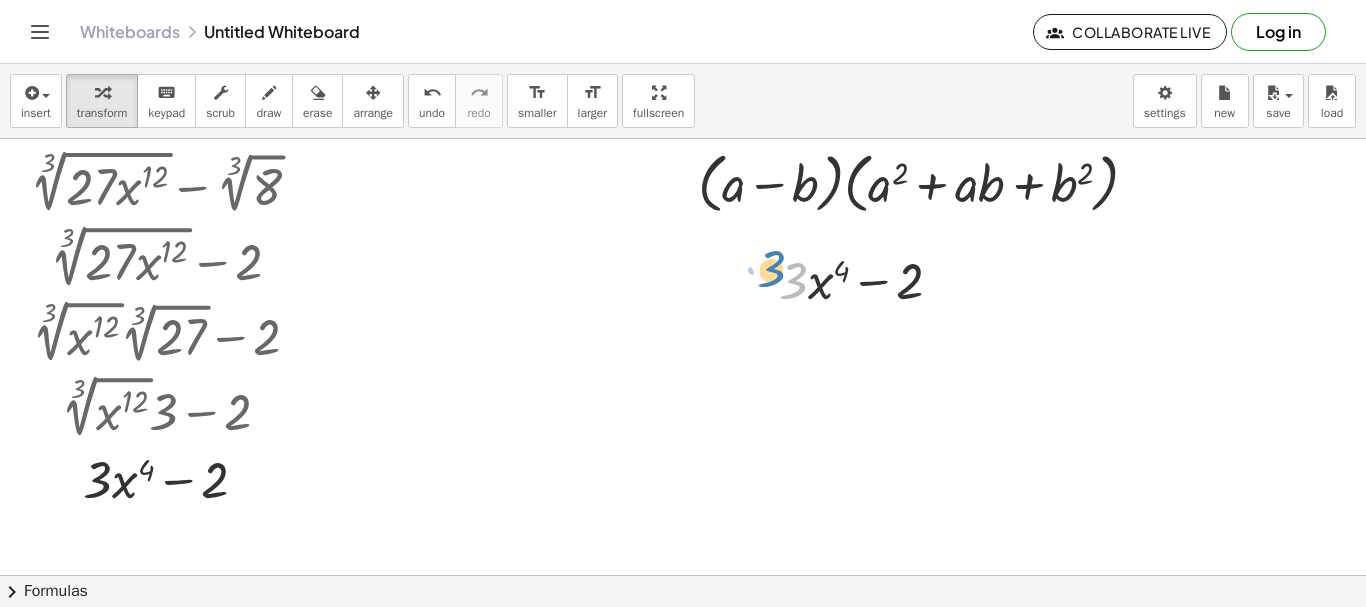 drag, startPoint x: 797, startPoint y: 291, endPoint x: 776, endPoint y: 281, distance: 23.259407 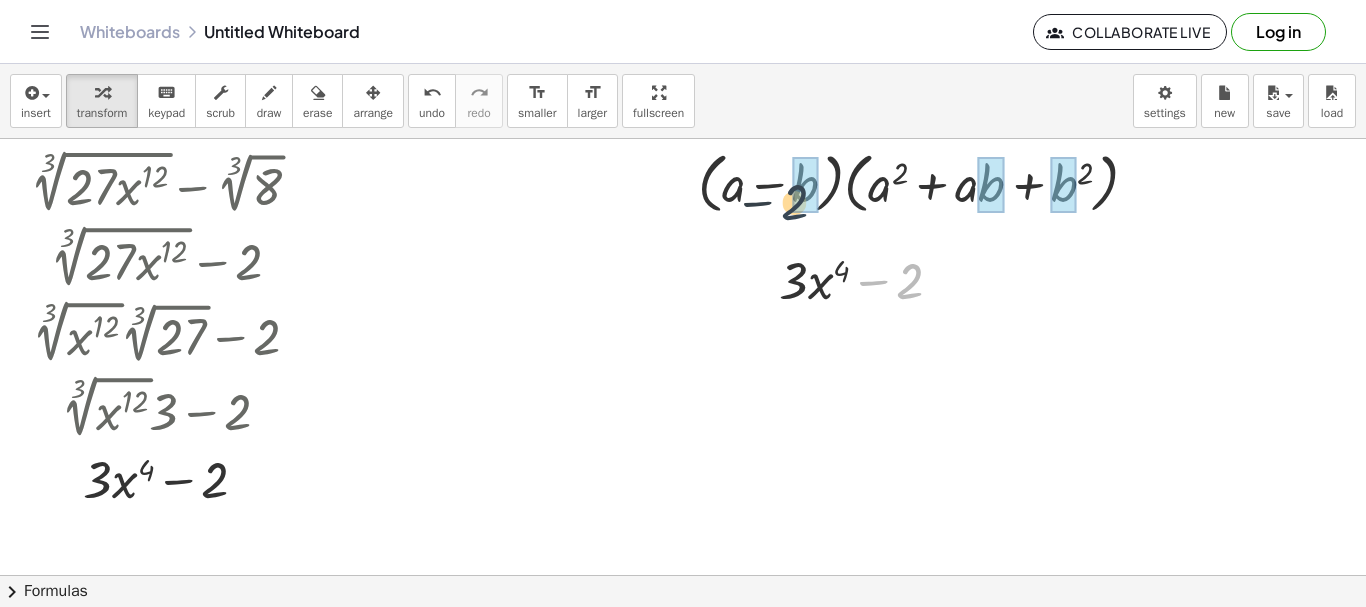 drag, startPoint x: 899, startPoint y: 286, endPoint x: 788, endPoint y: 199, distance: 141.0319 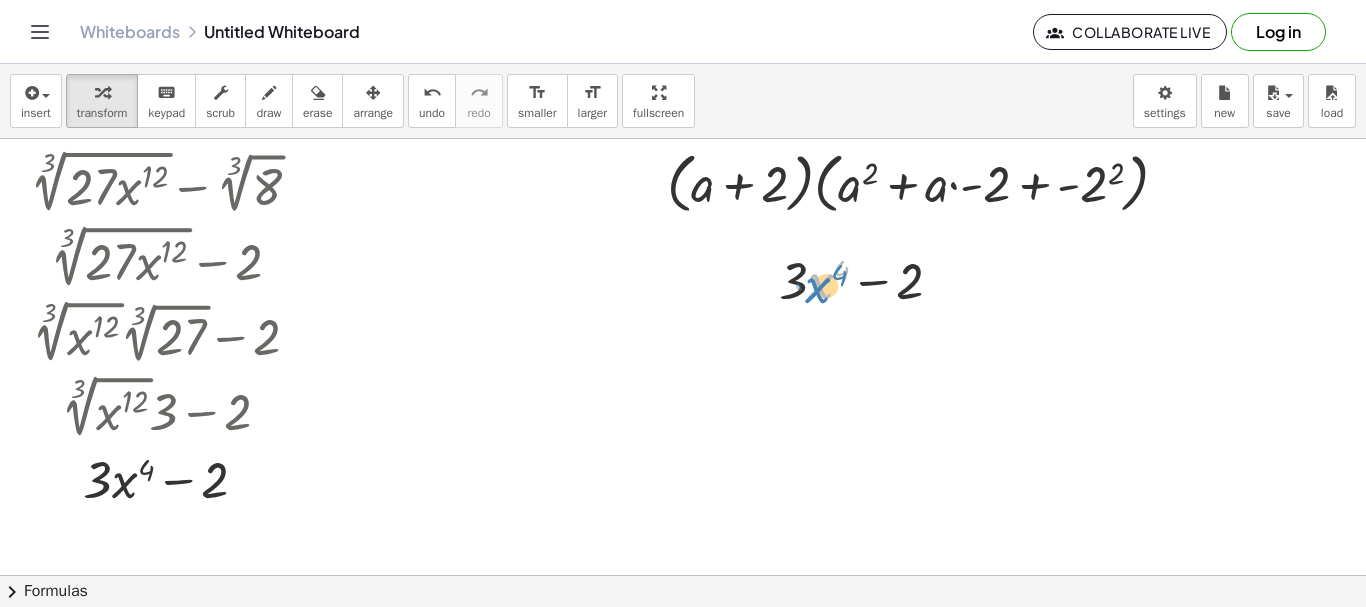 click at bounding box center (869, 279) 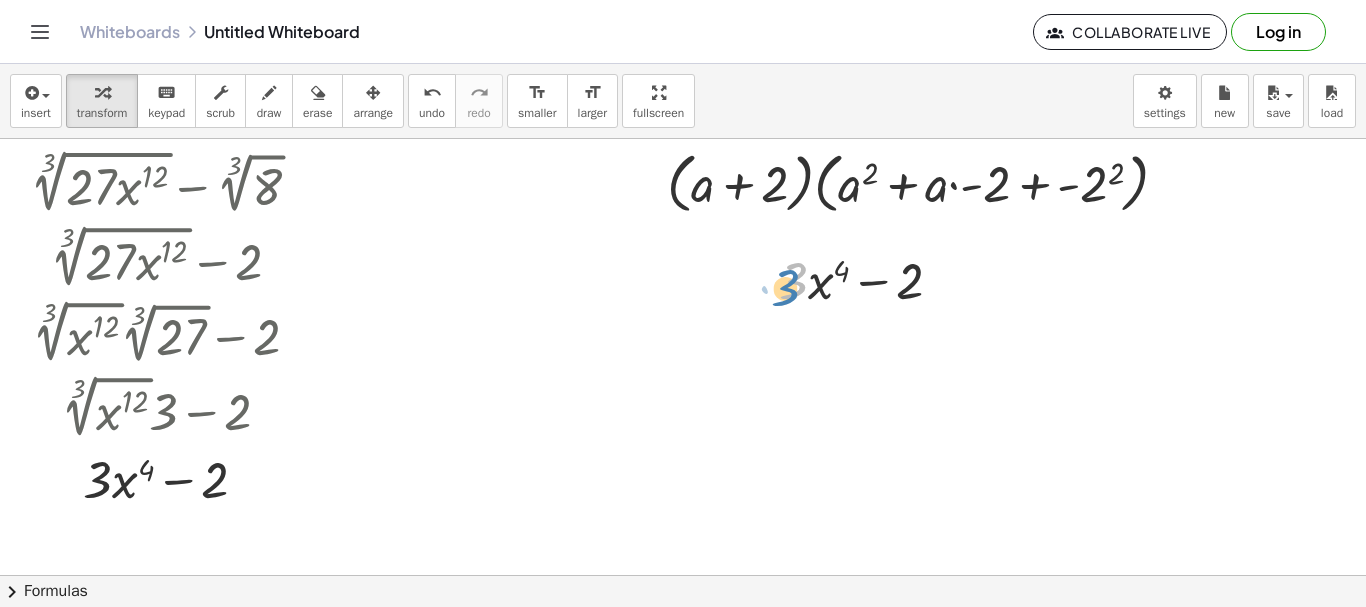 drag, startPoint x: 795, startPoint y: 282, endPoint x: 787, endPoint y: 289, distance: 10.630146 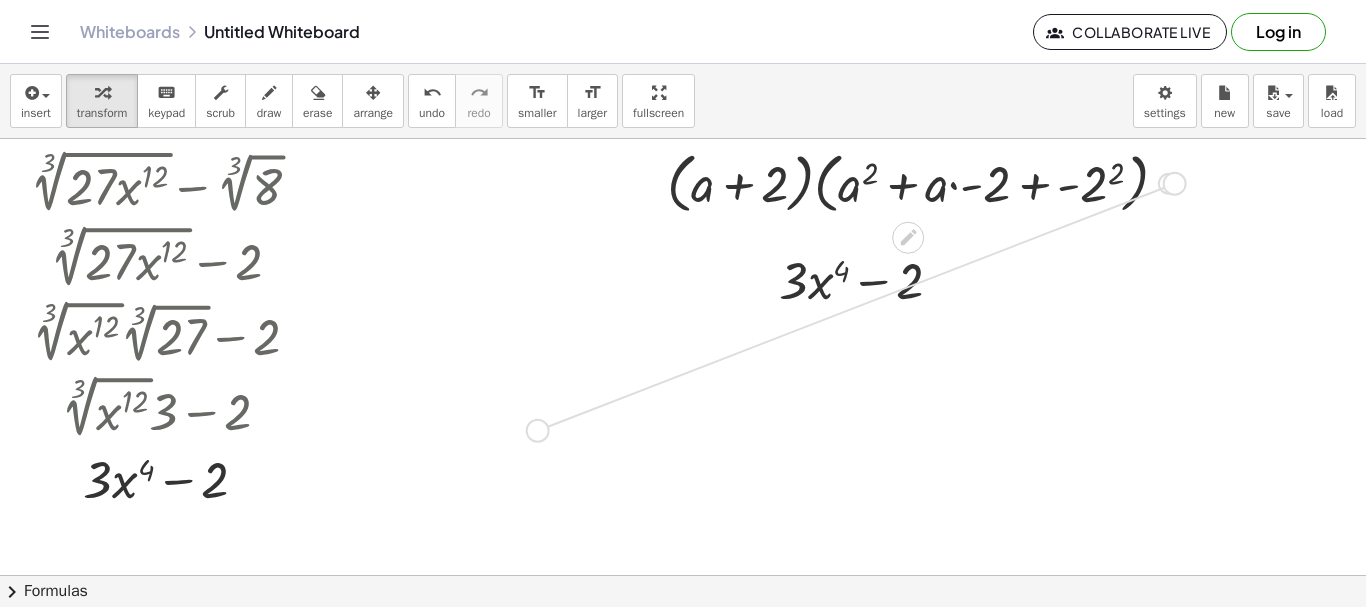 drag, startPoint x: 1174, startPoint y: 184, endPoint x: 537, endPoint y: 431, distance: 683.21155 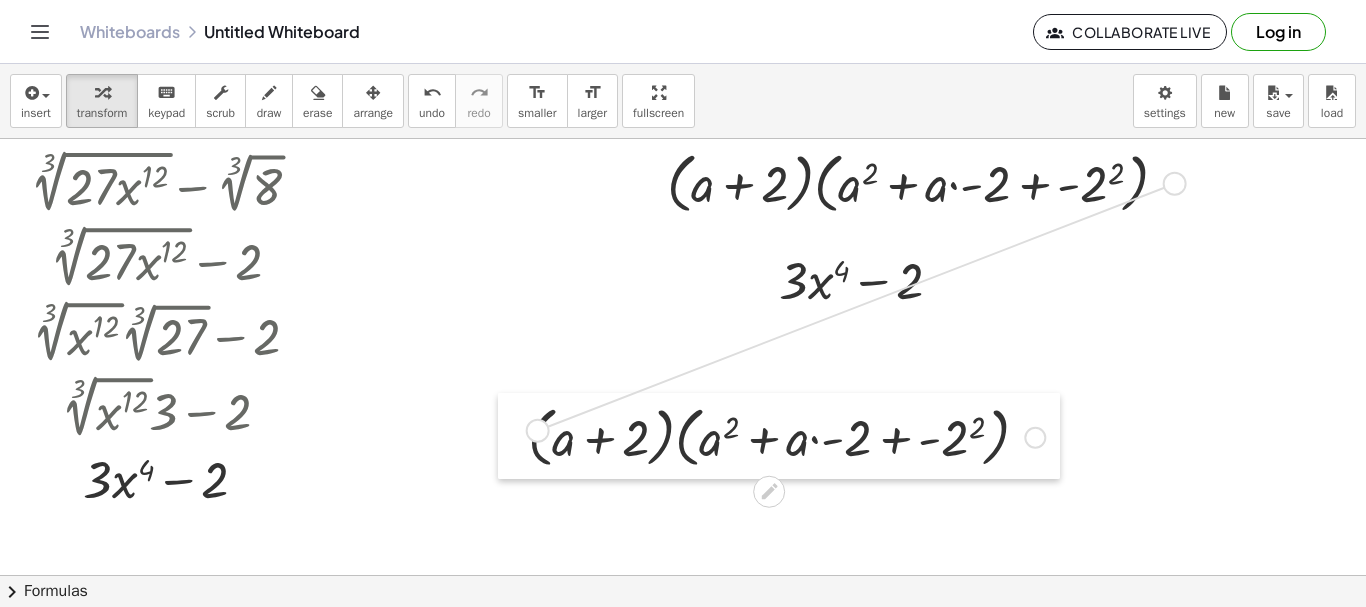 drag, startPoint x: 2, startPoint y: 415, endPoint x: 493, endPoint y: 451, distance: 492.318 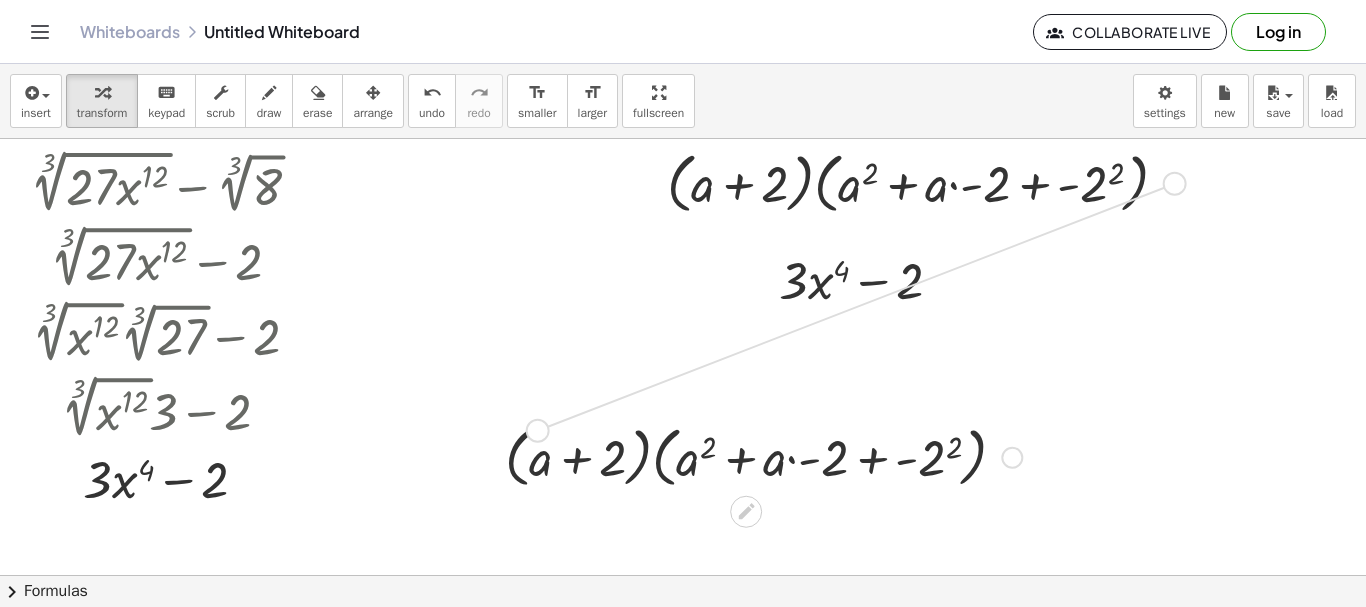 click at bounding box center (1012, 458) 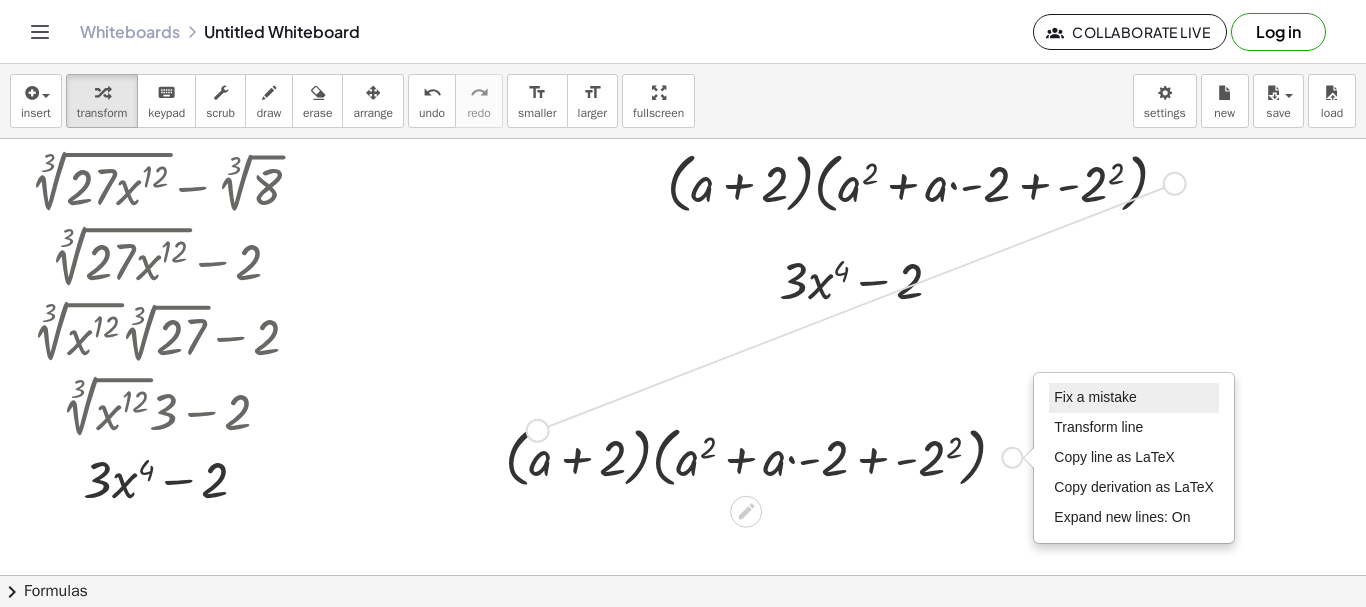 click on "Fix a mistake" at bounding box center (1095, 397) 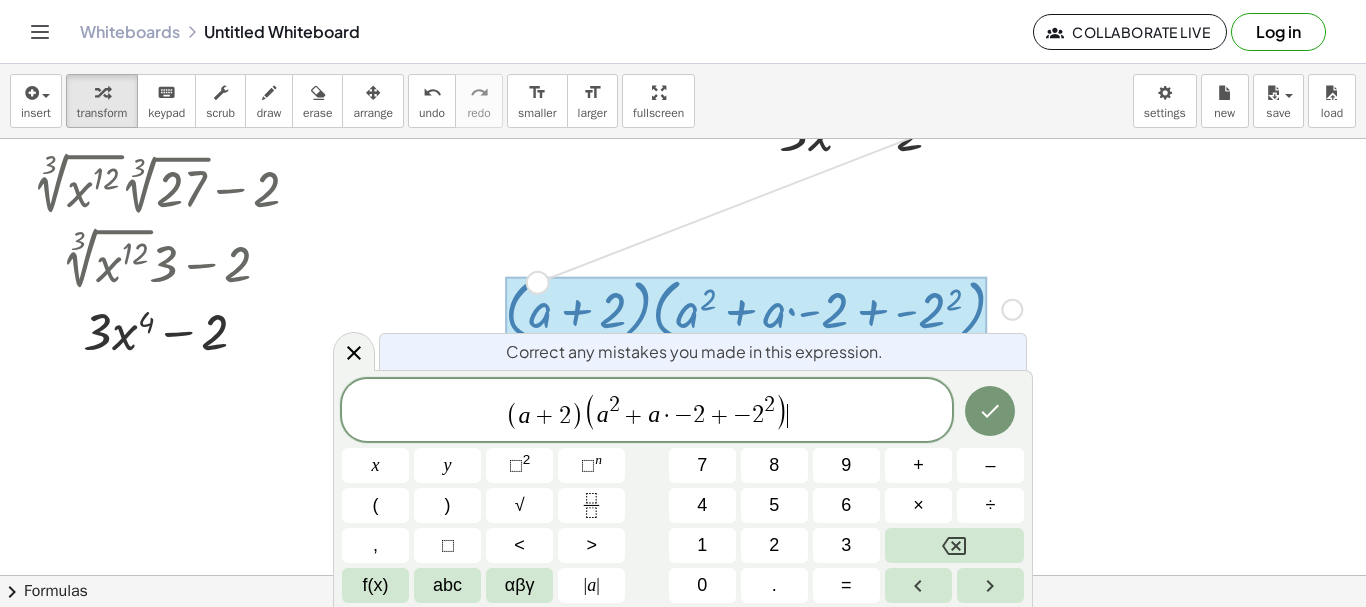 scroll, scrollTop: 167, scrollLeft: 0, axis: vertical 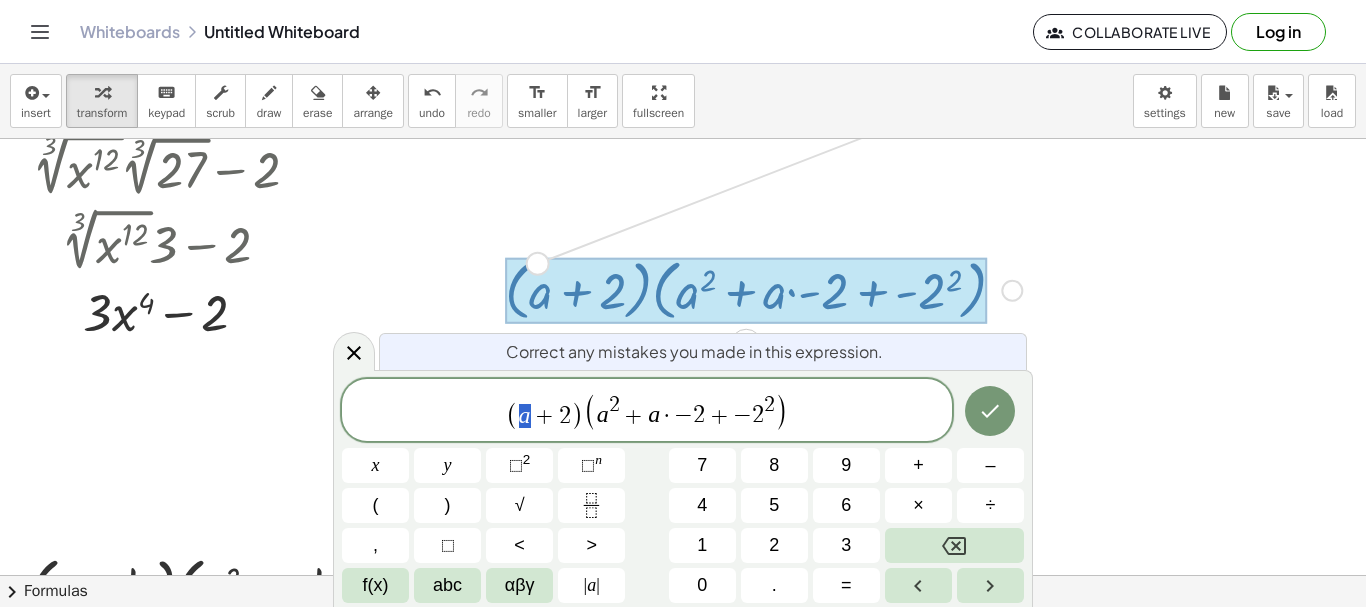 drag, startPoint x: 532, startPoint y: 412, endPoint x: 518, endPoint y: 416, distance: 14.56022 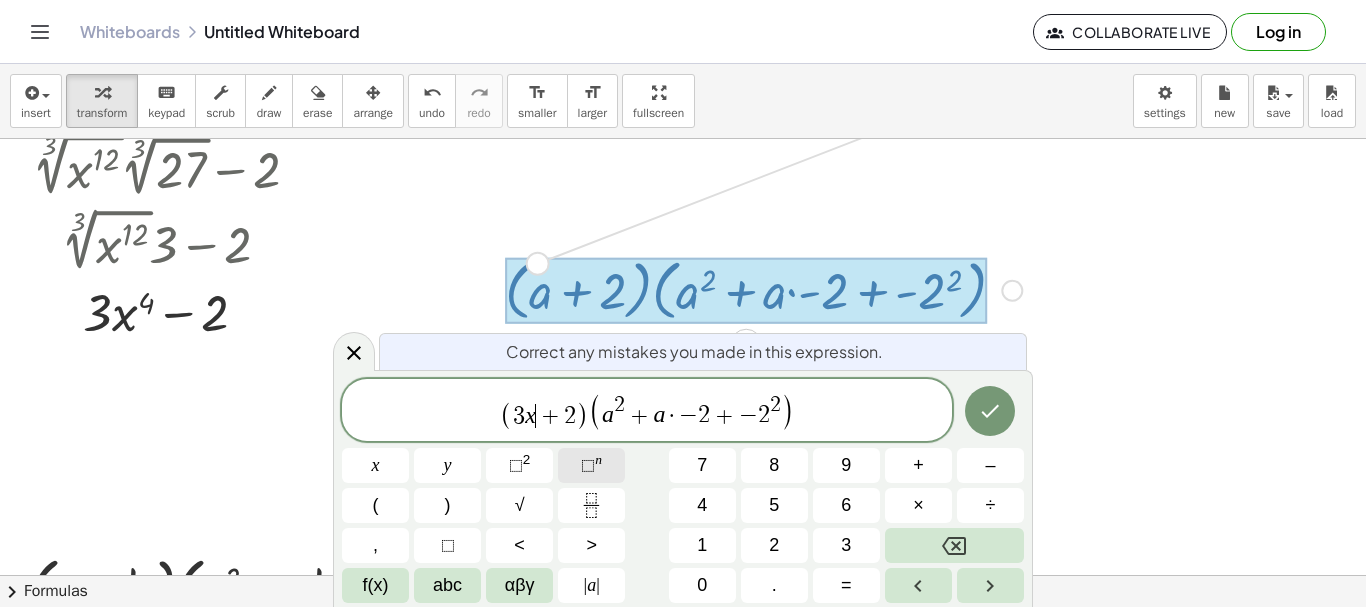 click on "⬚ n" at bounding box center [591, 465] 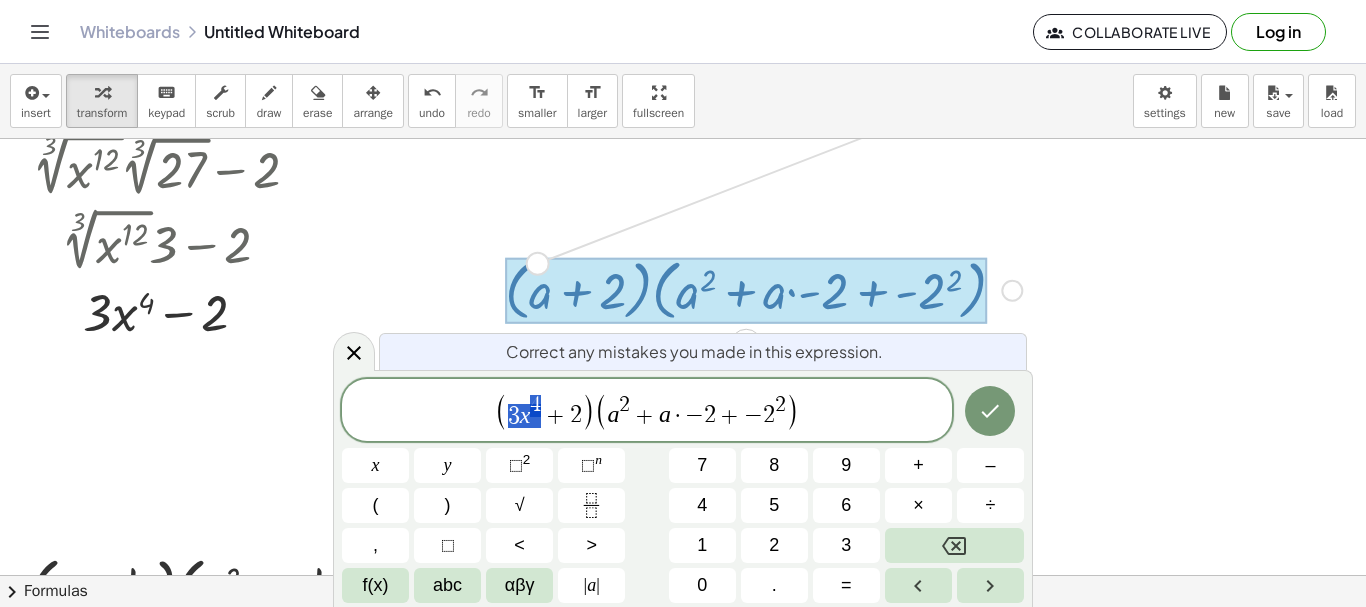 drag, startPoint x: 542, startPoint y: 410, endPoint x: 507, endPoint y: 410, distance: 35 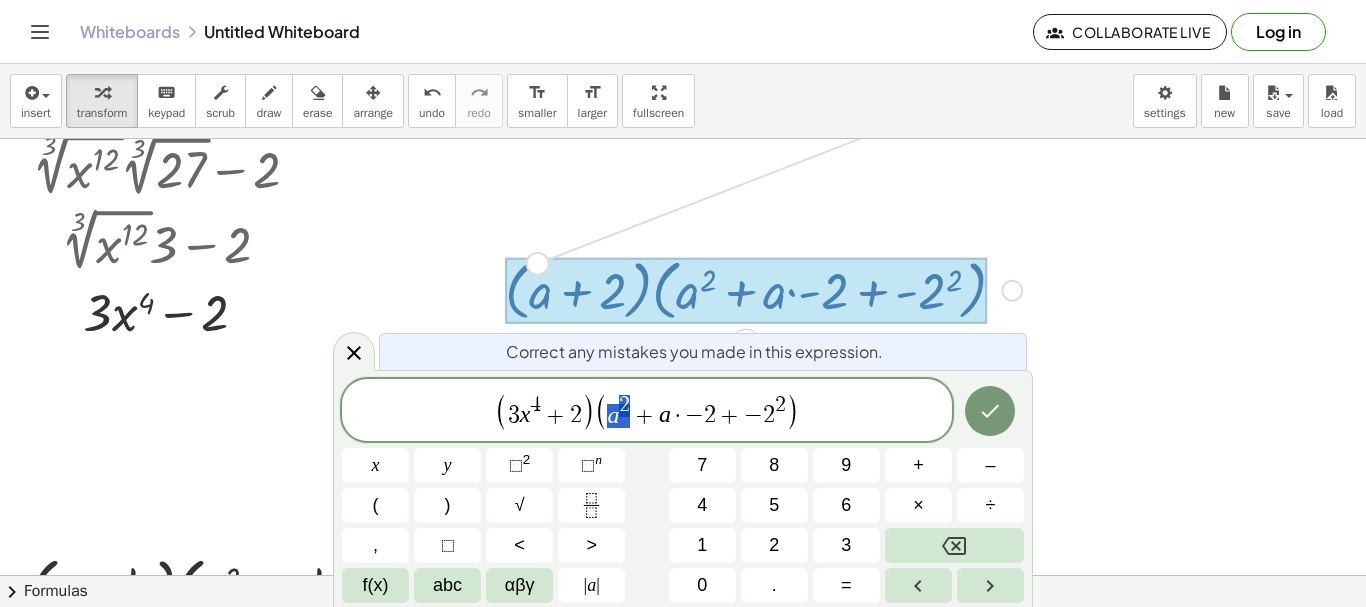 drag, startPoint x: 622, startPoint y: 418, endPoint x: 611, endPoint y: 418, distance: 11 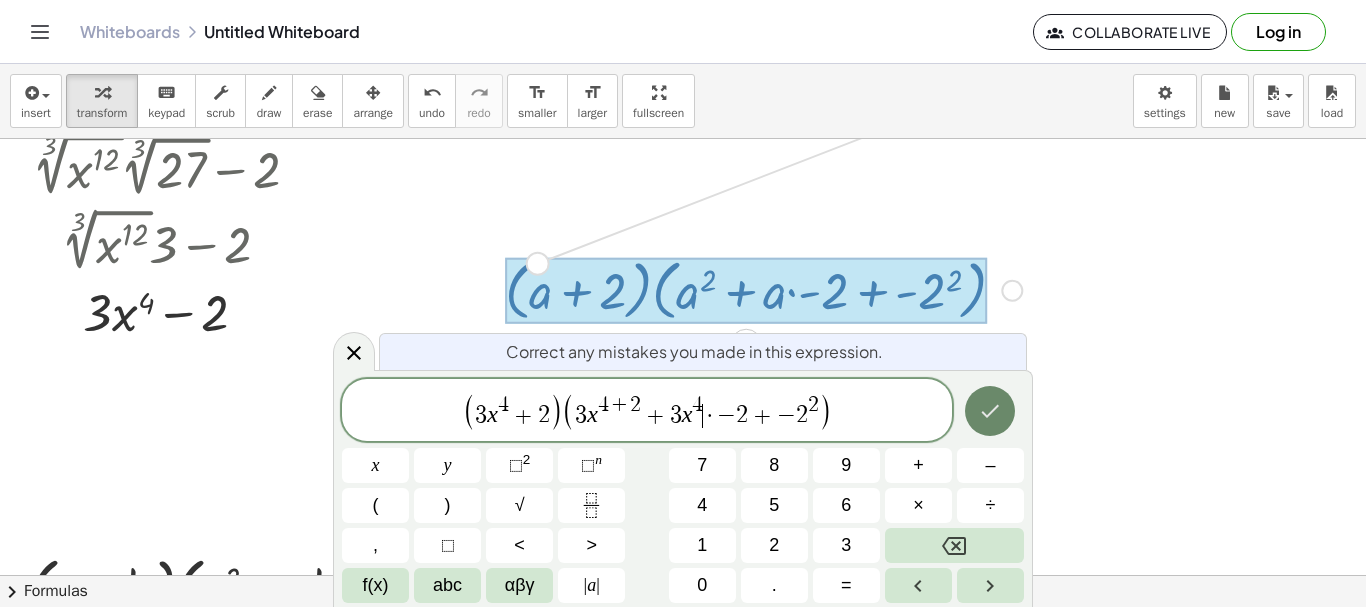 click 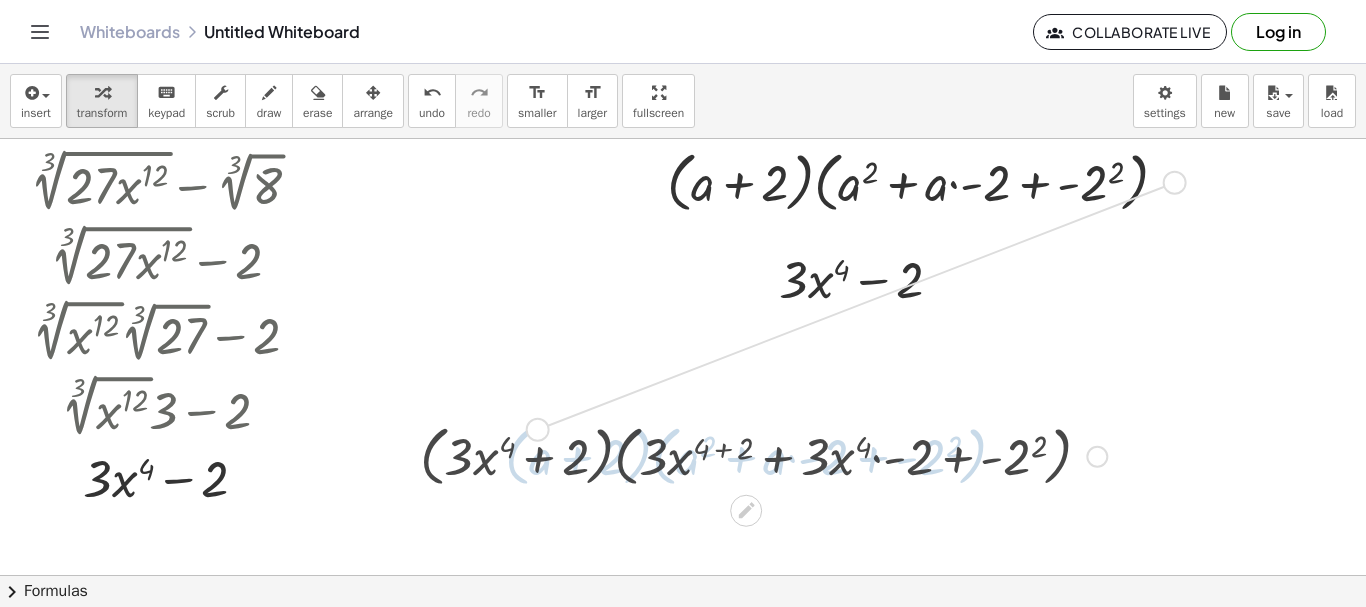 scroll, scrollTop: 0, scrollLeft: 0, axis: both 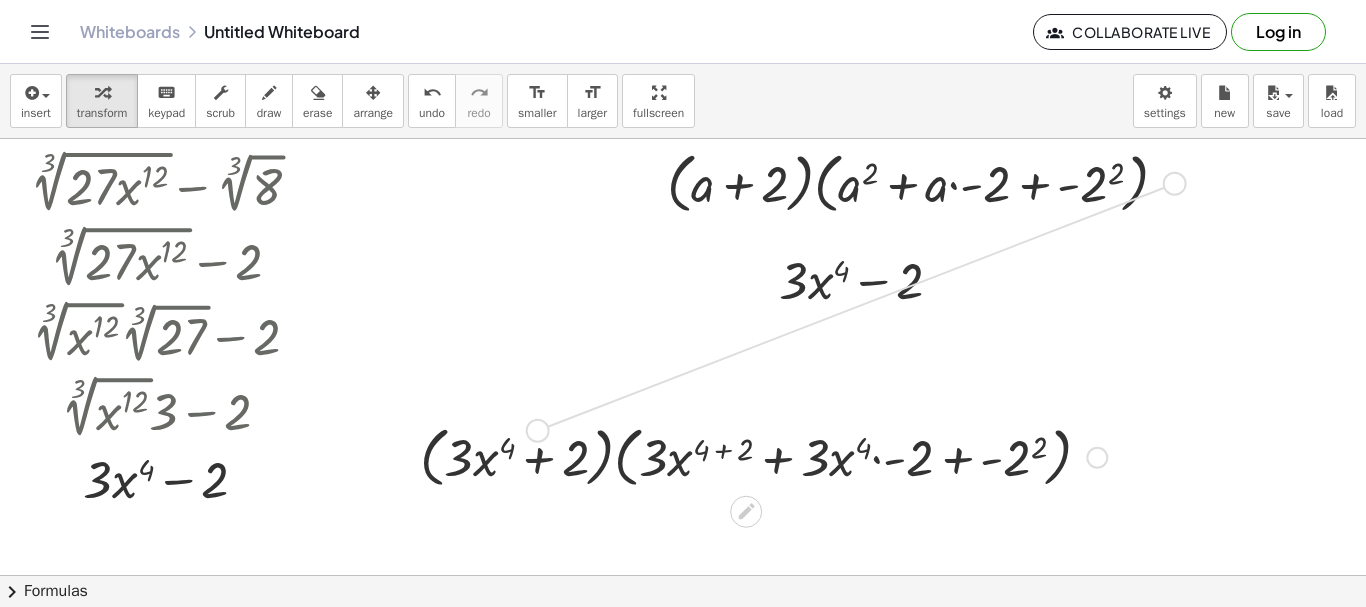 click at bounding box center [763, 456] 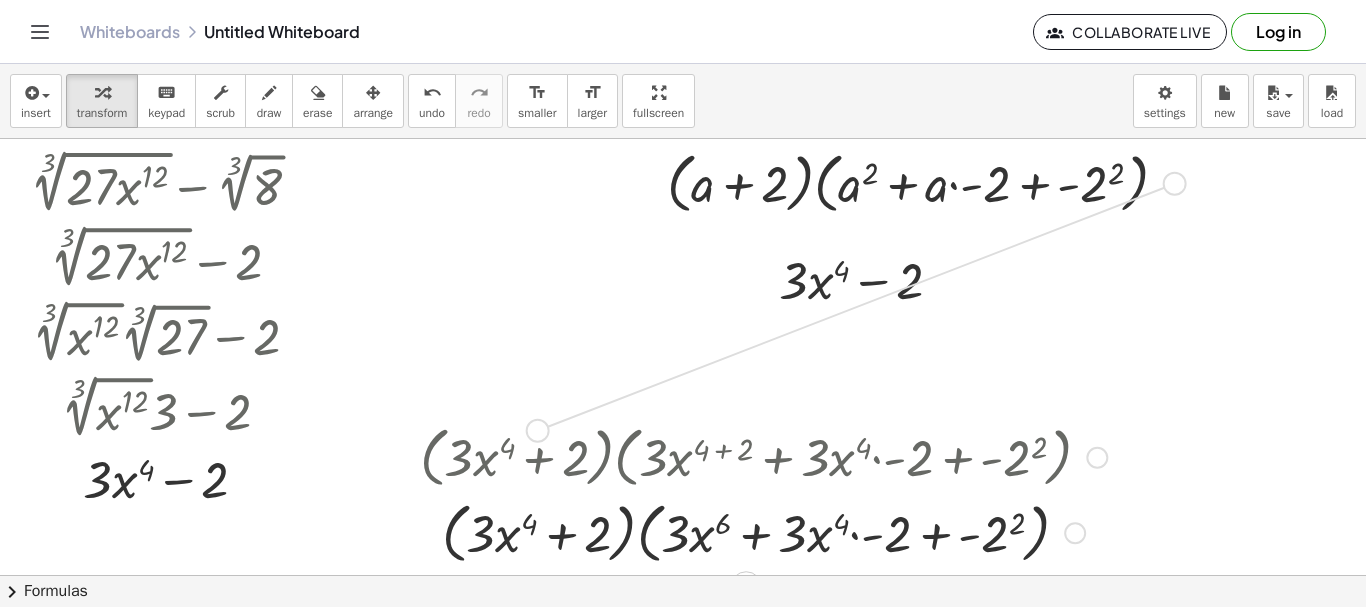click at bounding box center [763, 532] 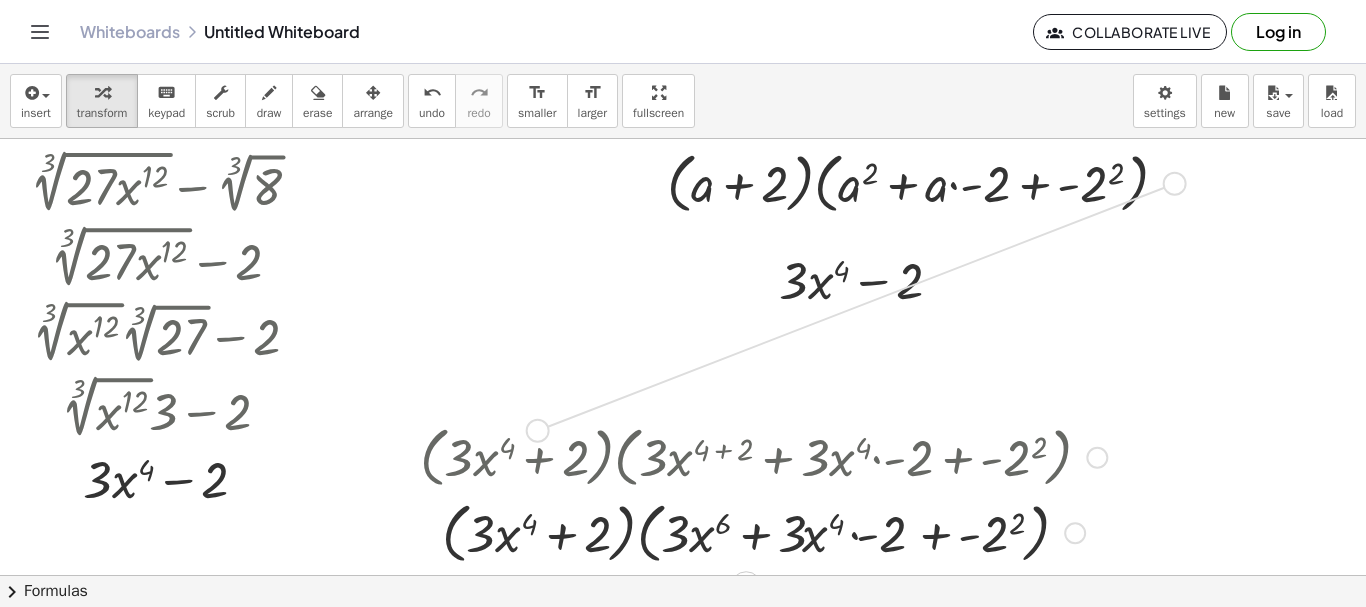 click at bounding box center (763, 532) 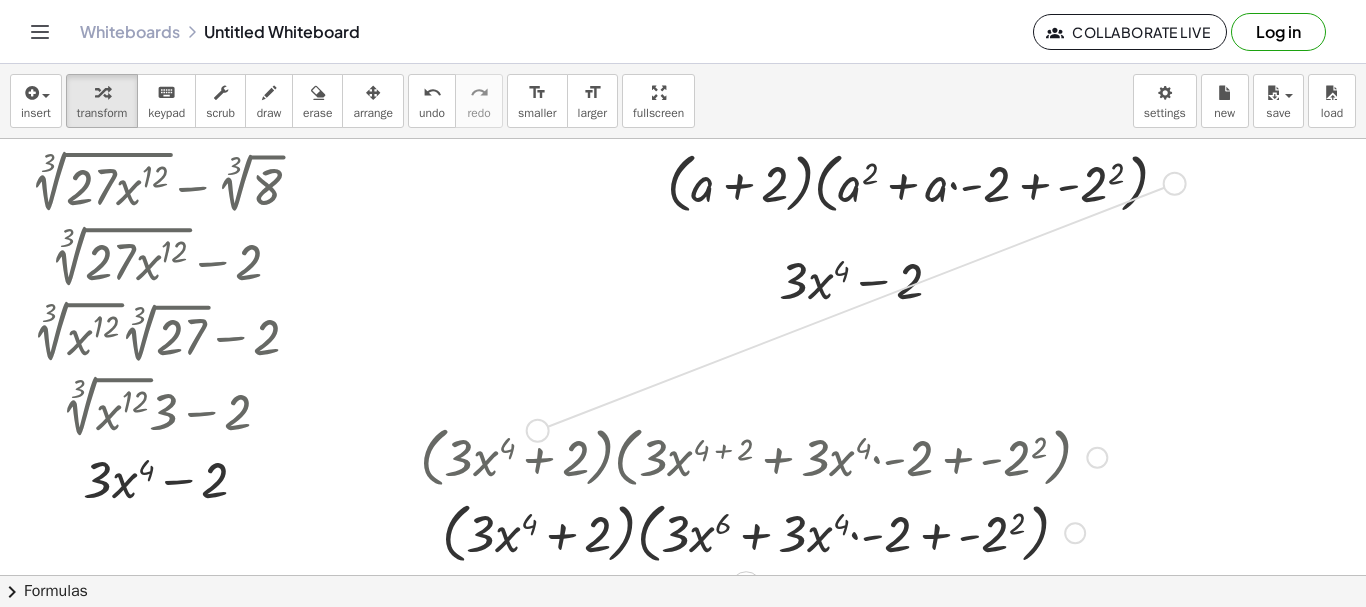 click at bounding box center [763, 532] 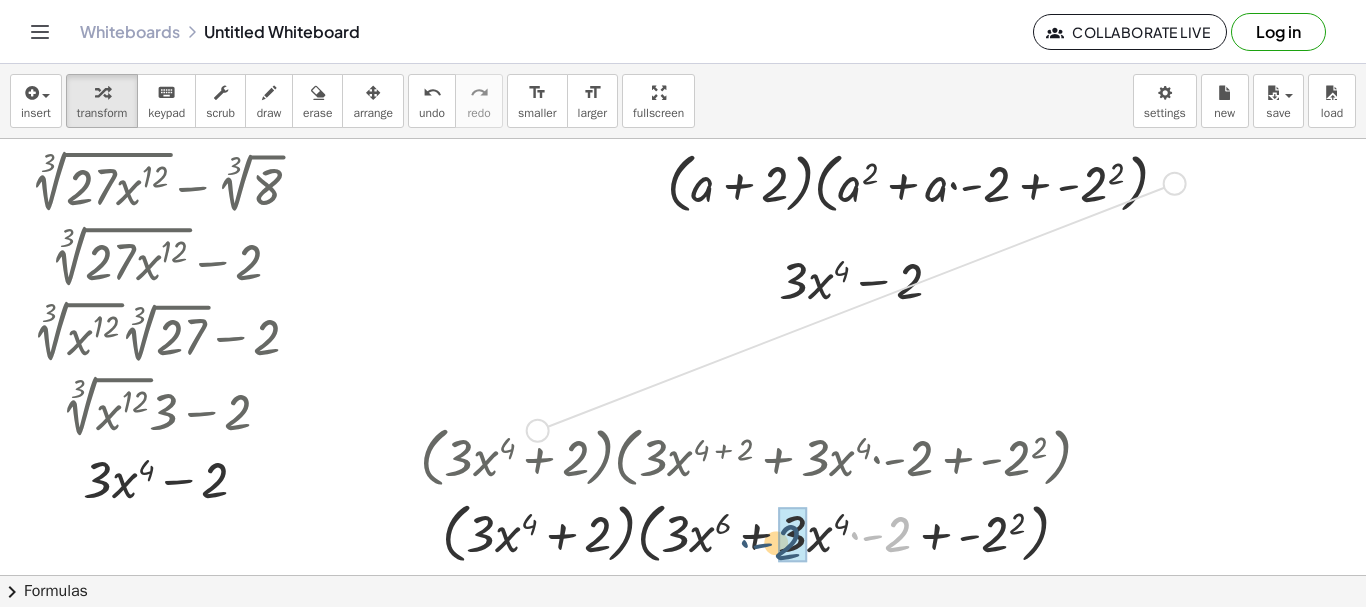 drag, startPoint x: 892, startPoint y: 535, endPoint x: 781, endPoint y: 543, distance: 111.28792 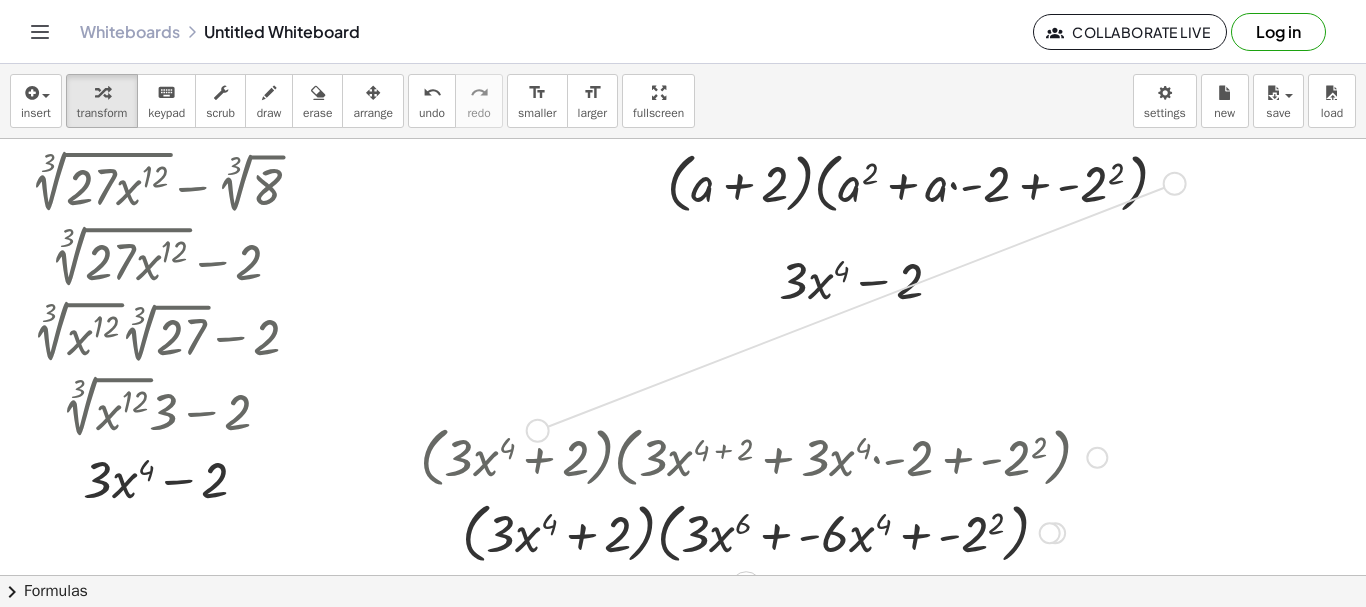 click at bounding box center [763, 532] 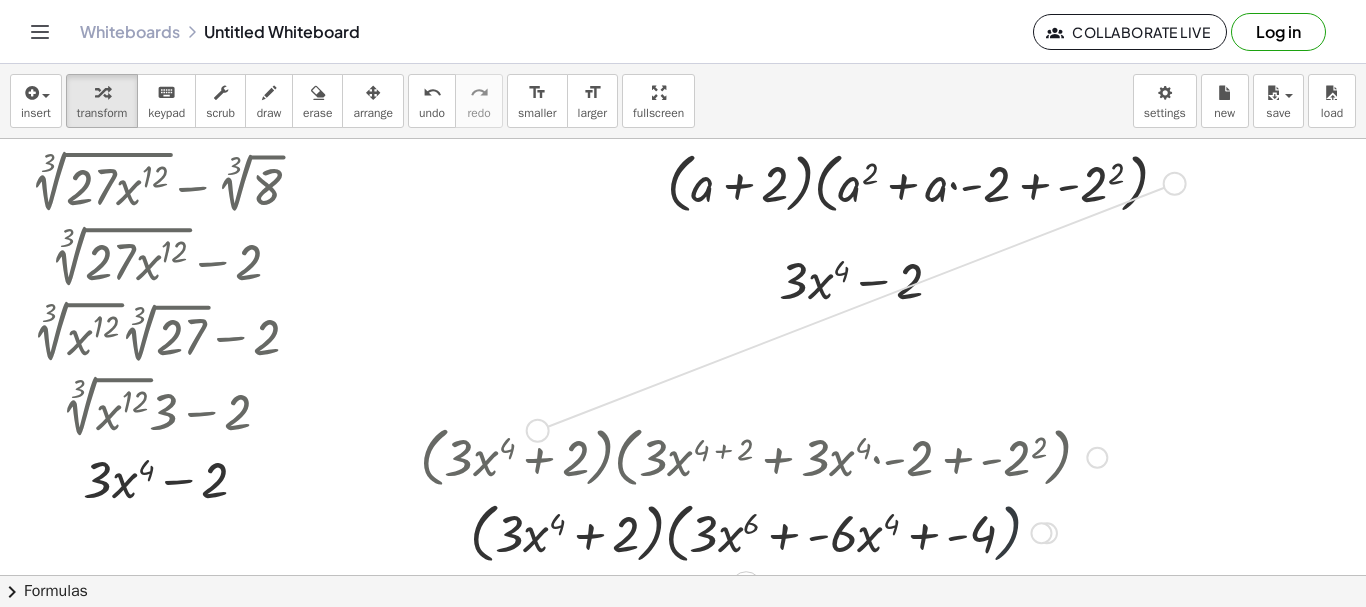 click on "· ( + · 3 · x 4 + 2 ) · ( + · 3 · x + · · x 4 - + - ) 6 6 4 Fix a mistake Transform line Copy line as LaTeX Copy derivation as LaTeX Expand new lines: On" at bounding box center [746, 533] 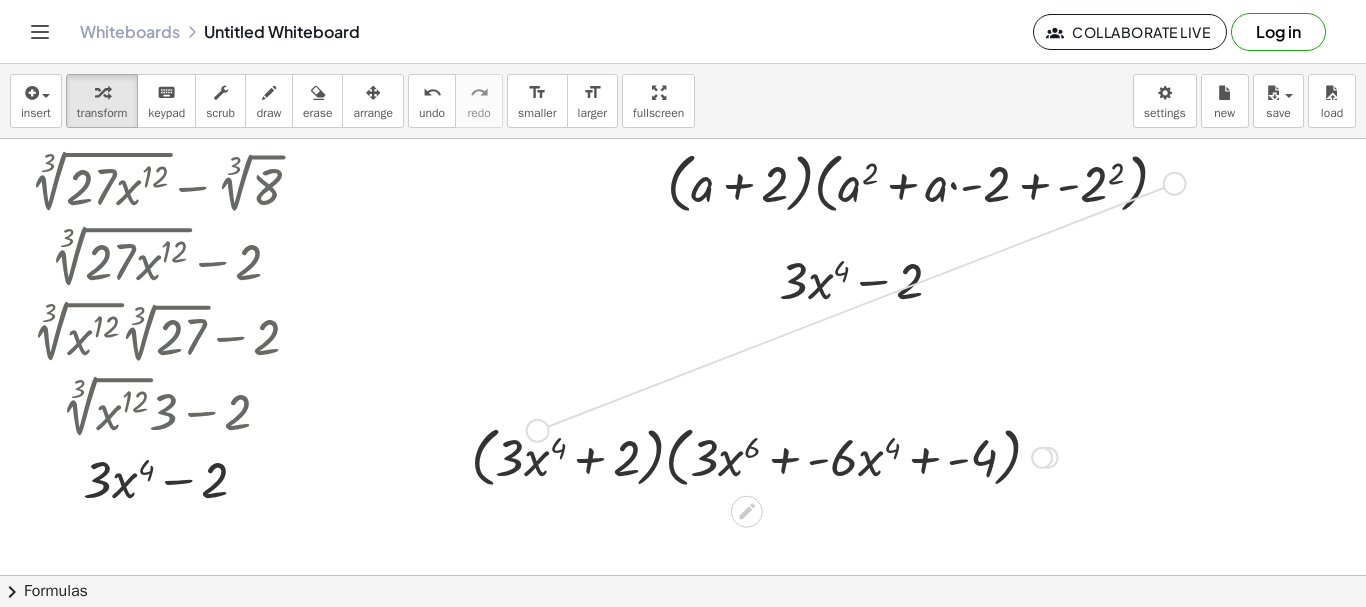 drag, startPoint x: 1042, startPoint y: 529, endPoint x: 1048, endPoint y: 435, distance: 94.19129 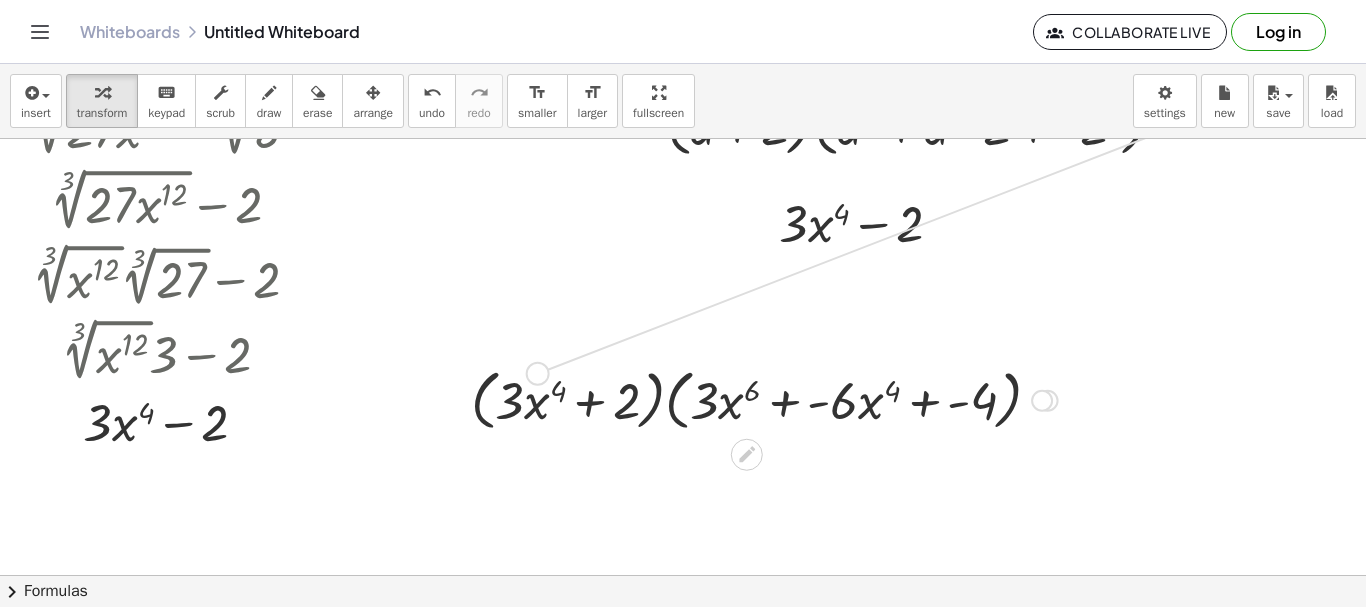 scroll, scrollTop: 58, scrollLeft: 0, axis: vertical 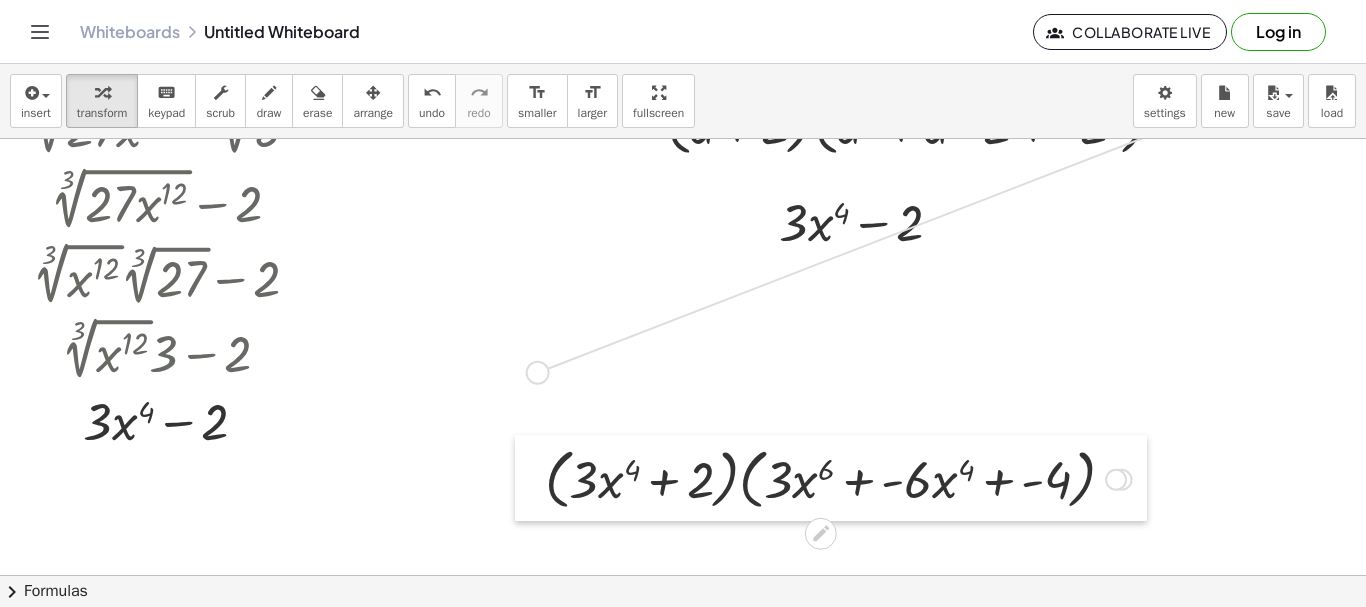 drag, startPoint x: 456, startPoint y: 428, endPoint x: 530, endPoint y: 508, distance: 108.97706 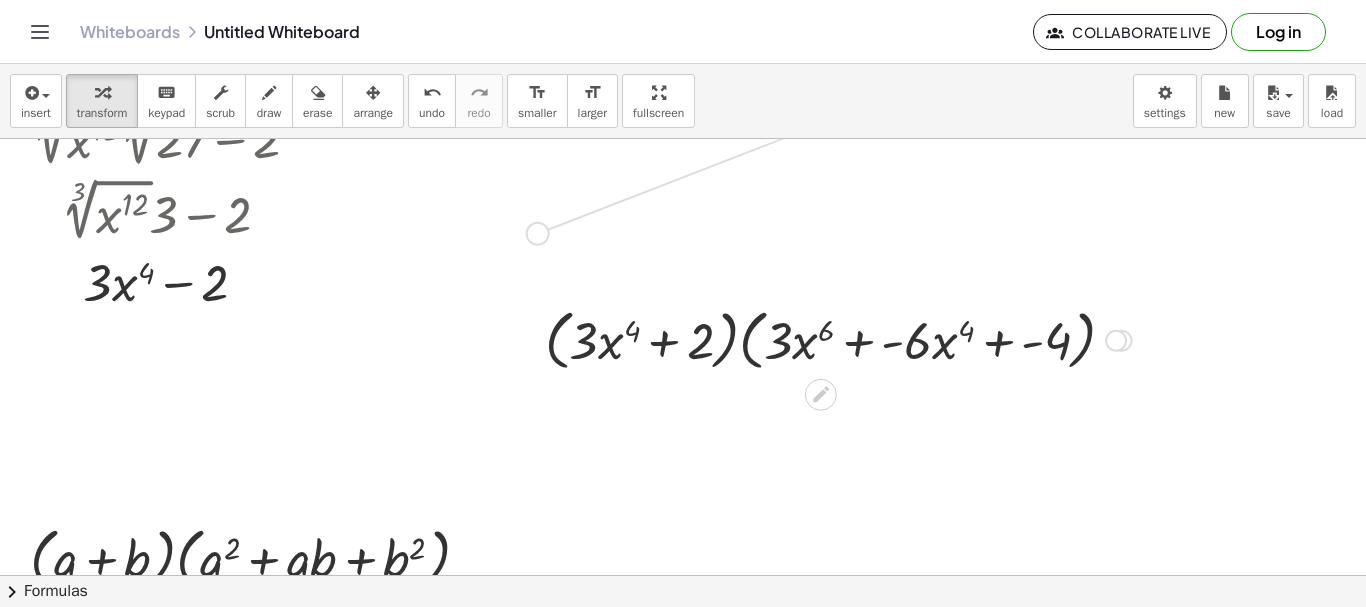 scroll, scrollTop: 198, scrollLeft: 0, axis: vertical 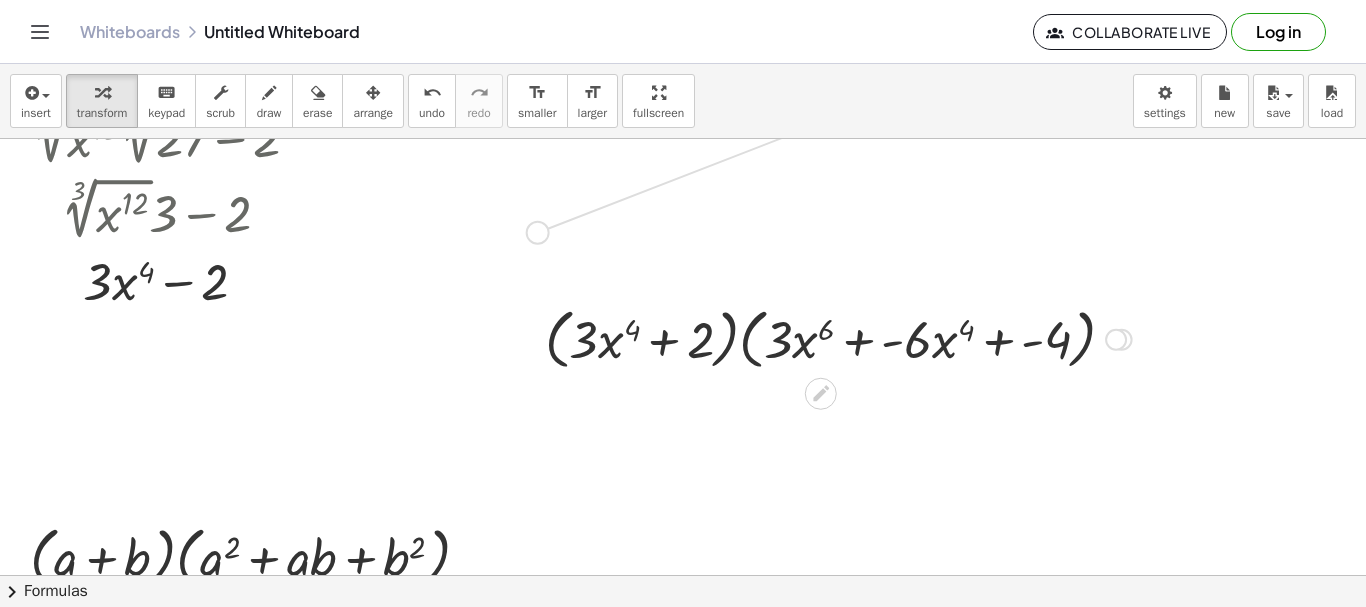 click at bounding box center [838, 338] 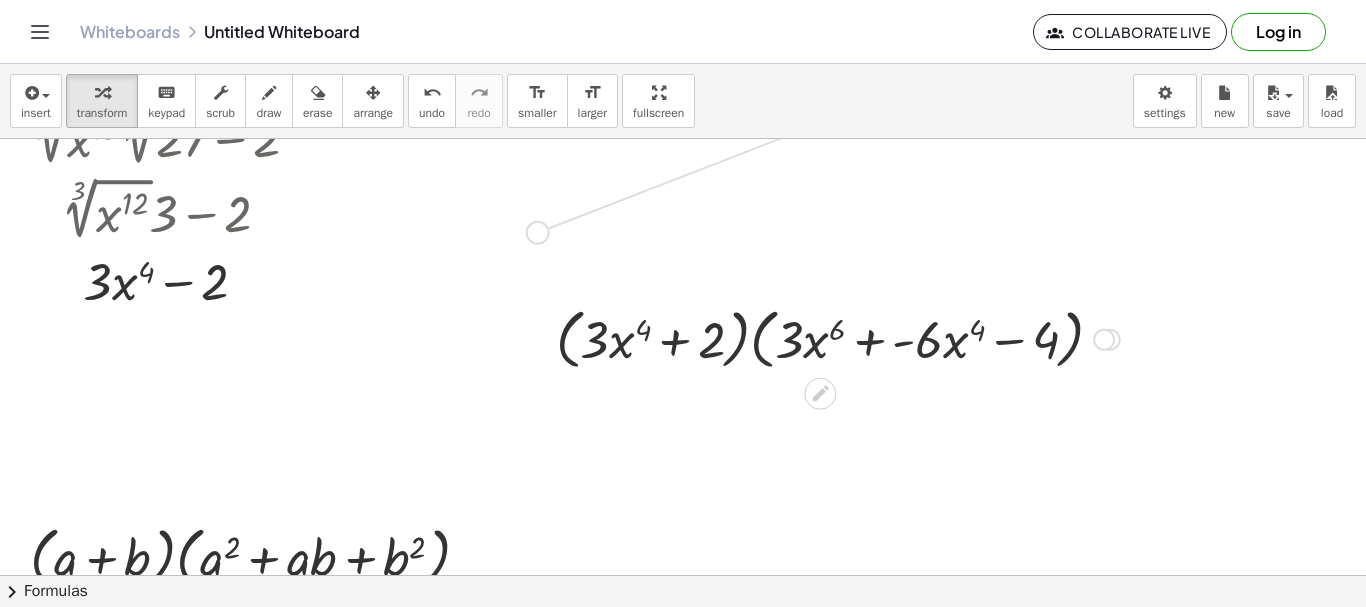 click at bounding box center (838, 338) 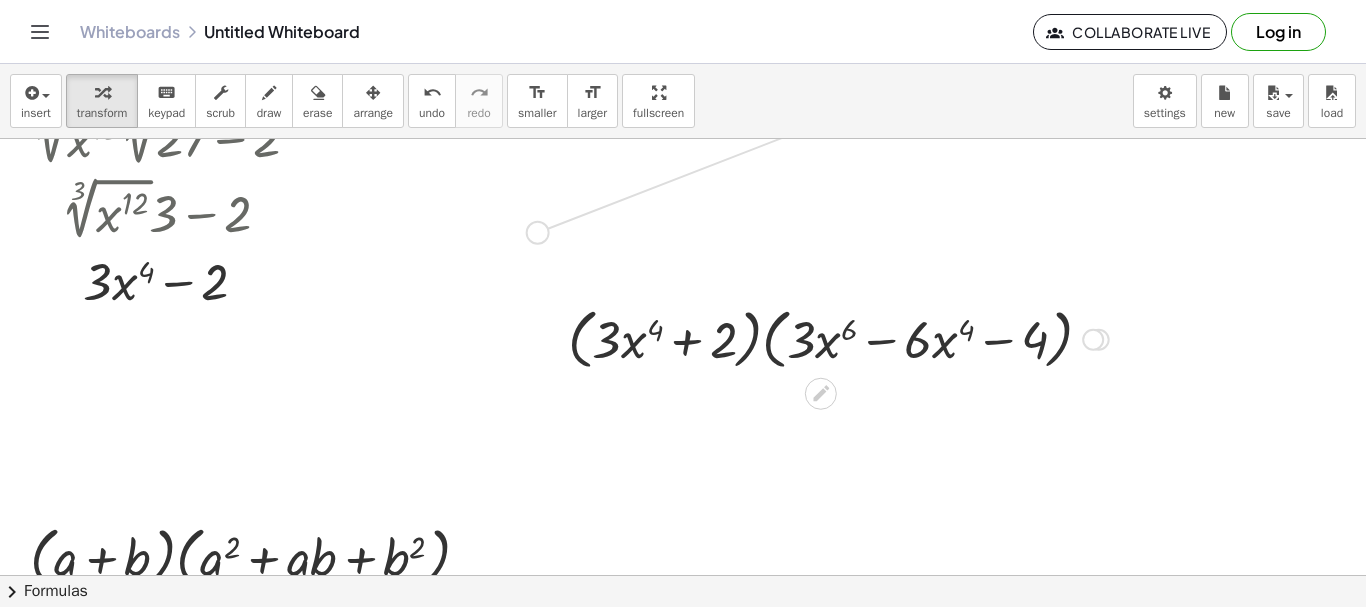click at bounding box center [1093, 340] 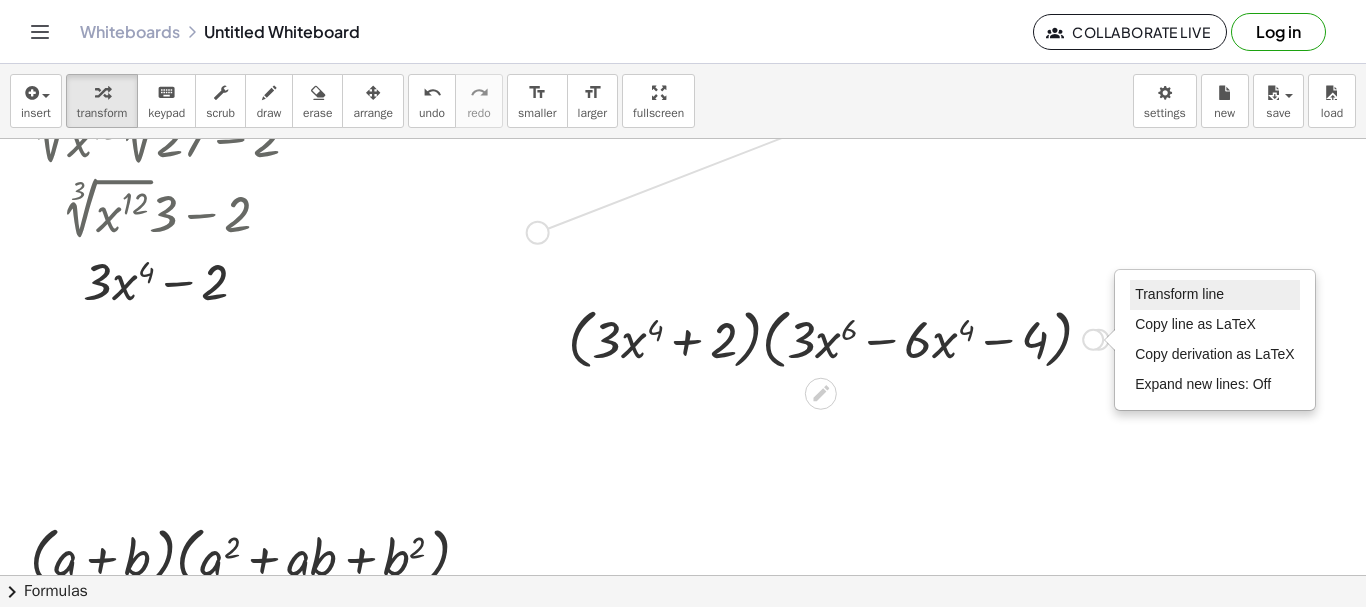 click on "Transform line" at bounding box center (1179, 294) 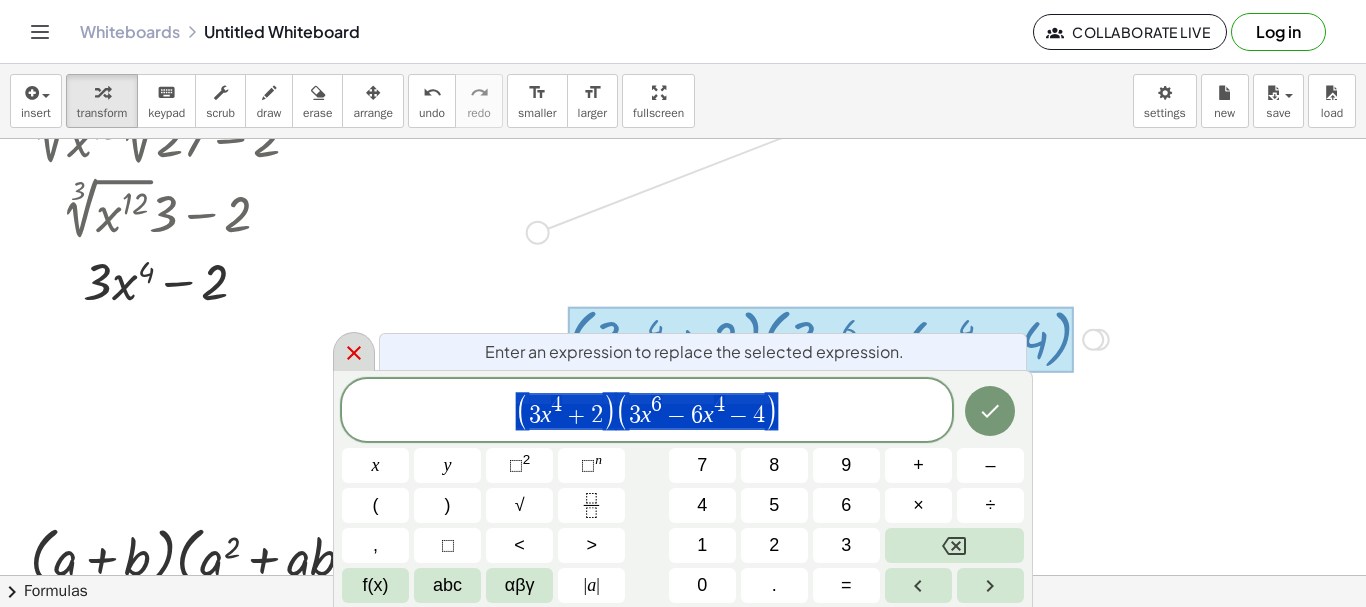 click 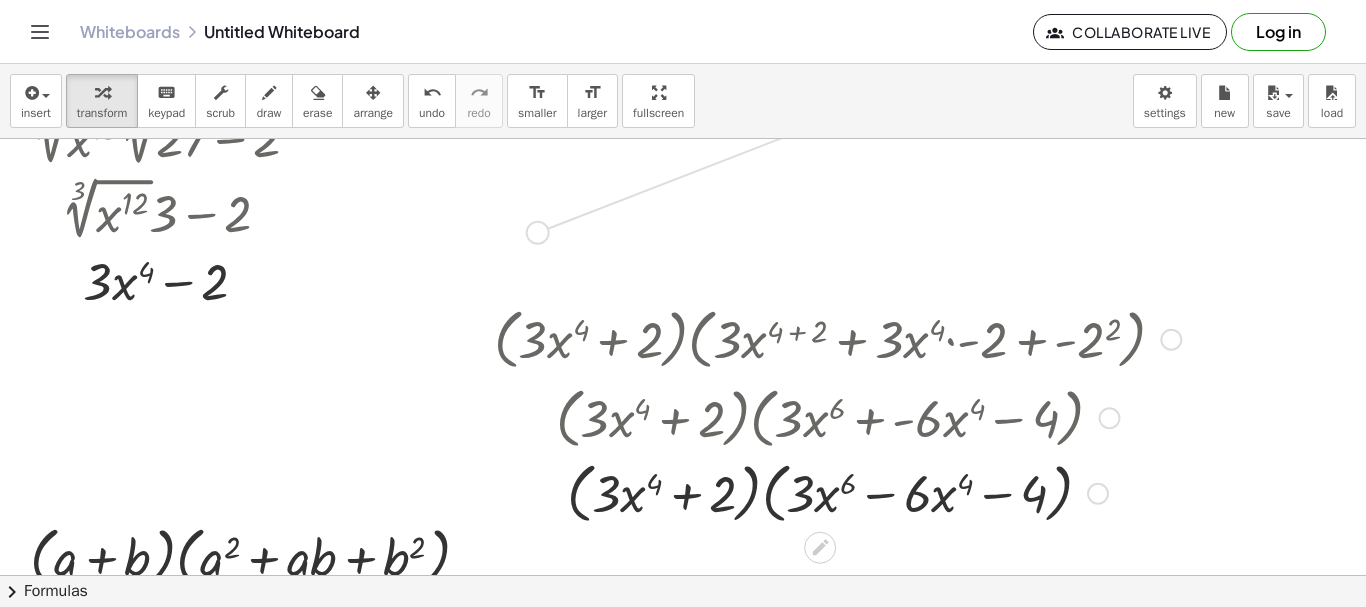 drag, startPoint x: 1090, startPoint y: 341, endPoint x: 1099, endPoint y: 507, distance: 166.24379 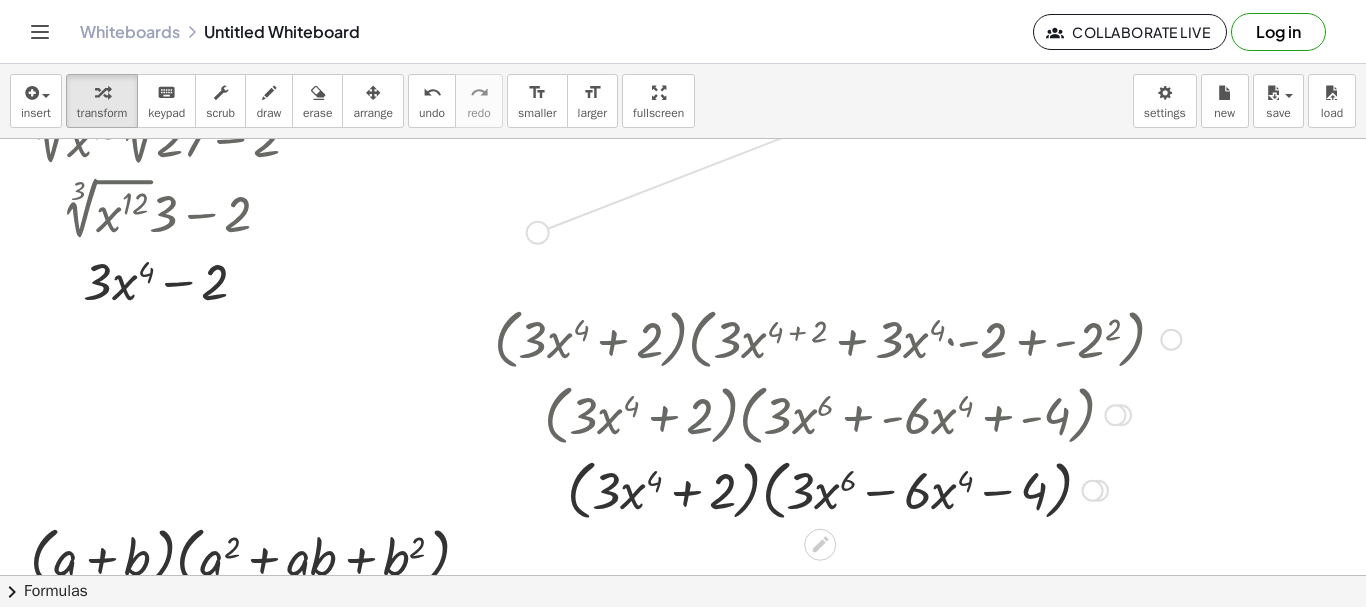 click at bounding box center (1171, 340) 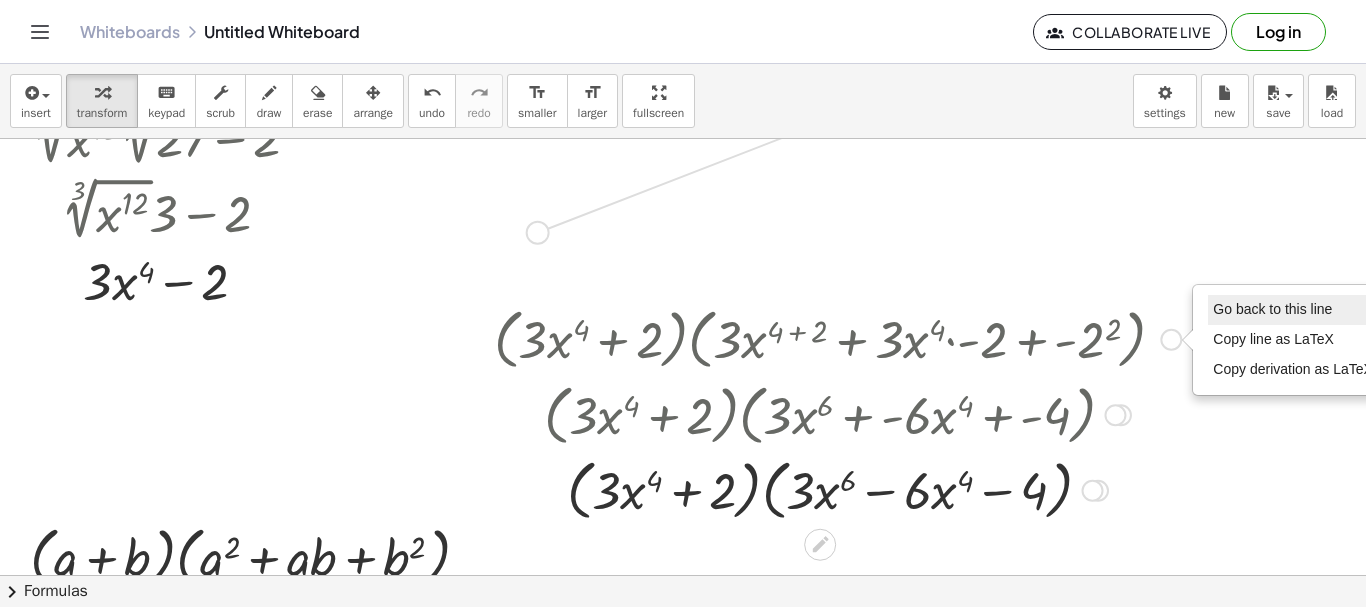click on "Go back to this line" at bounding box center (1293, 310) 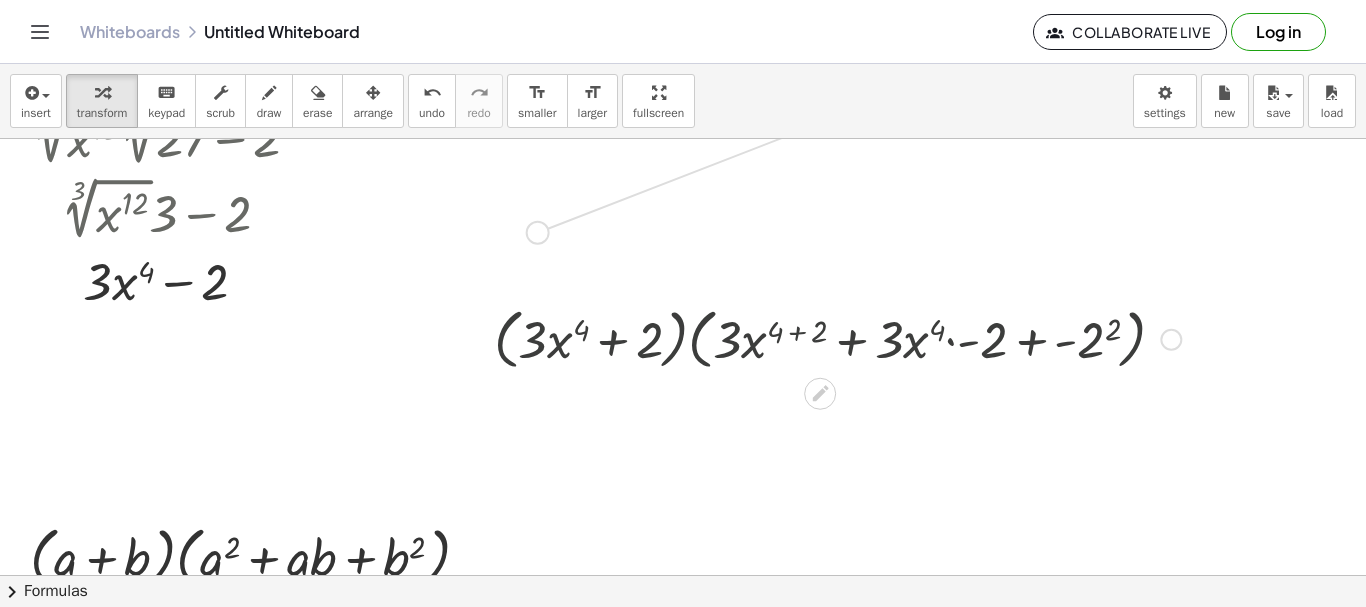 click on "Go back to this line Copy line as LaTeX Copy derivation as LaTeX" at bounding box center (1171, 340) 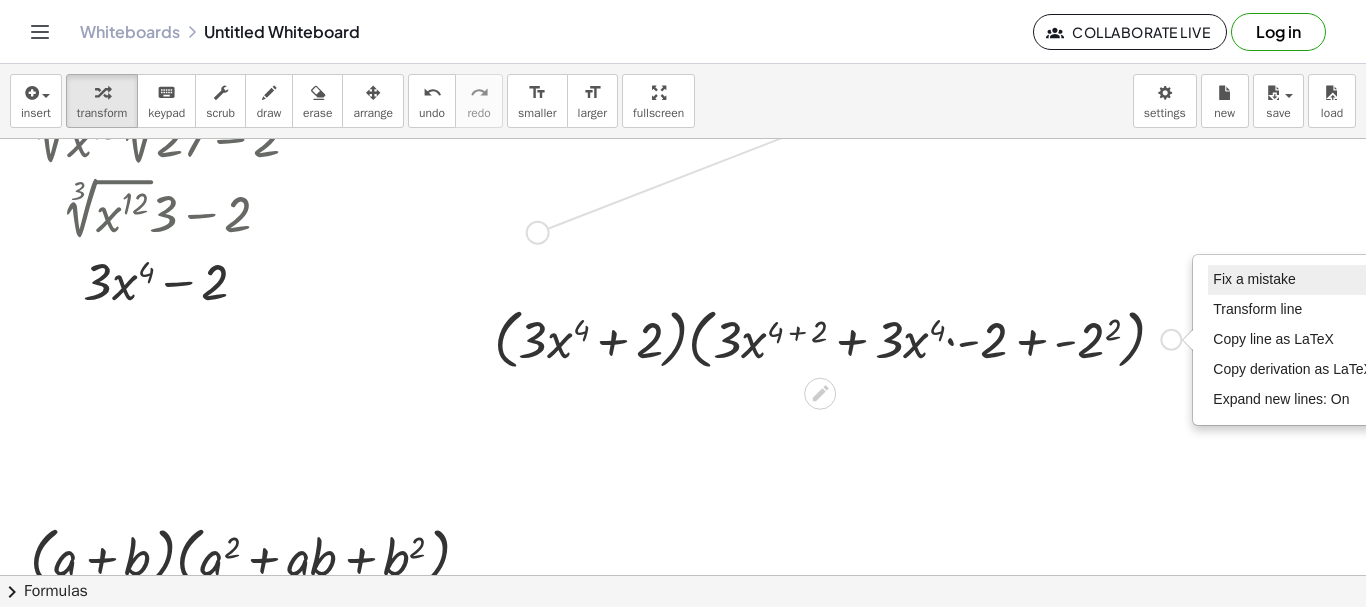 click on "Fix a mistake" at bounding box center [1254, 279] 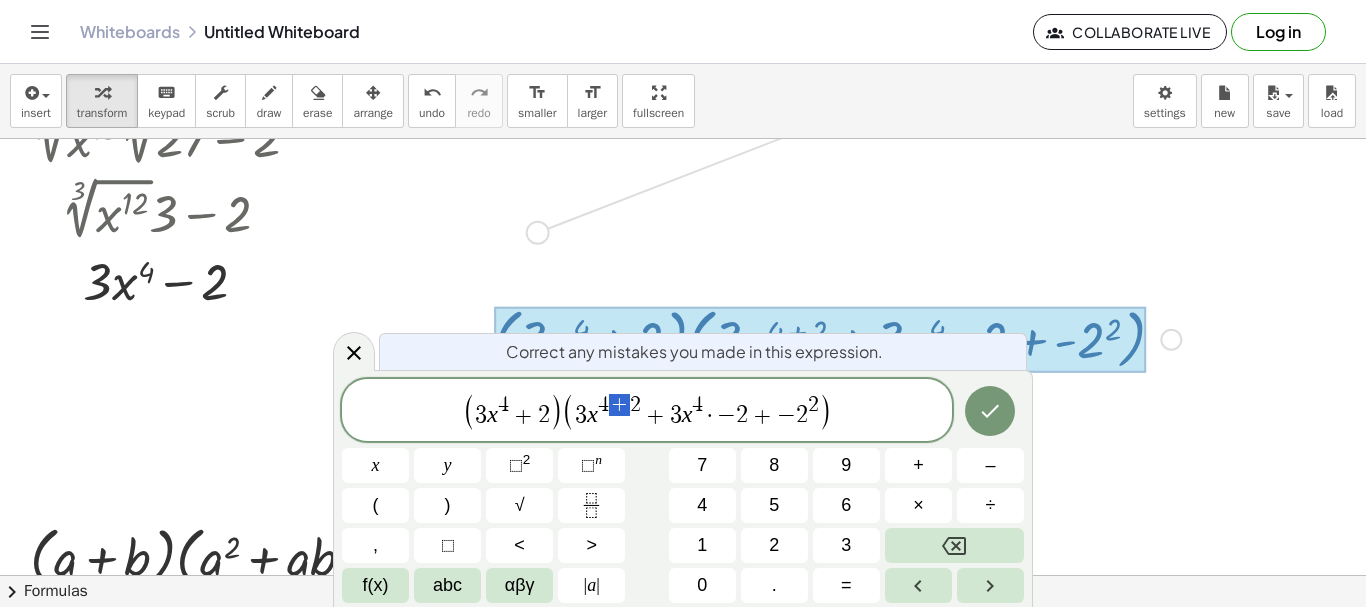 drag, startPoint x: 630, startPoint y: 402, endPoint x: 615, endPoint y: 404, distance: 15.132746 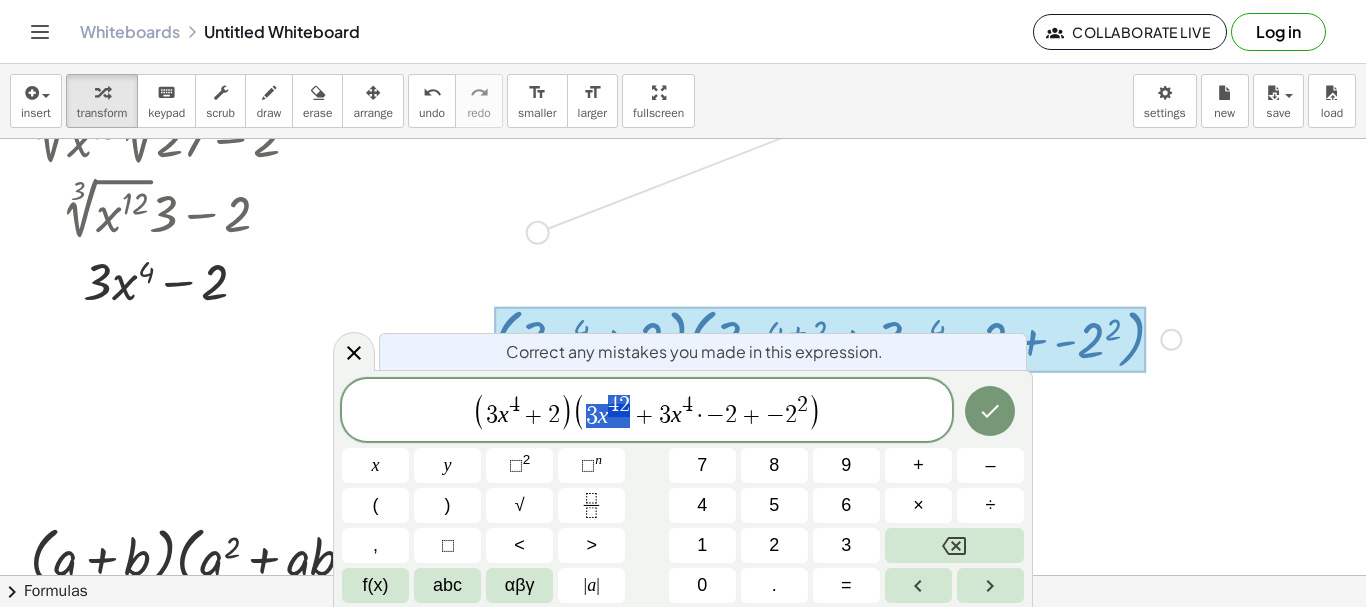 drag, startPoint x: 589, startPoint y: 419, endPoint x: 609, endPoint y: 405, distance: 24.41311 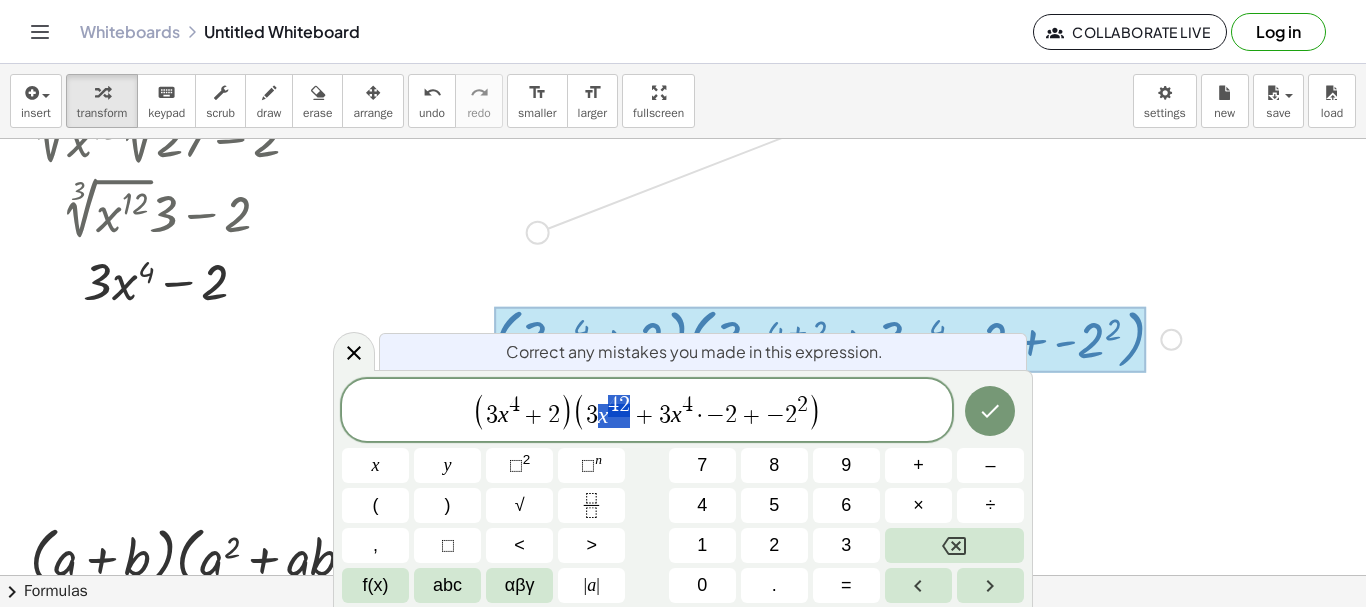 drag, startPoint x: 623, startPoint y: 406, endPoint x: 595, endPoint y: 415, distance: 29.410883 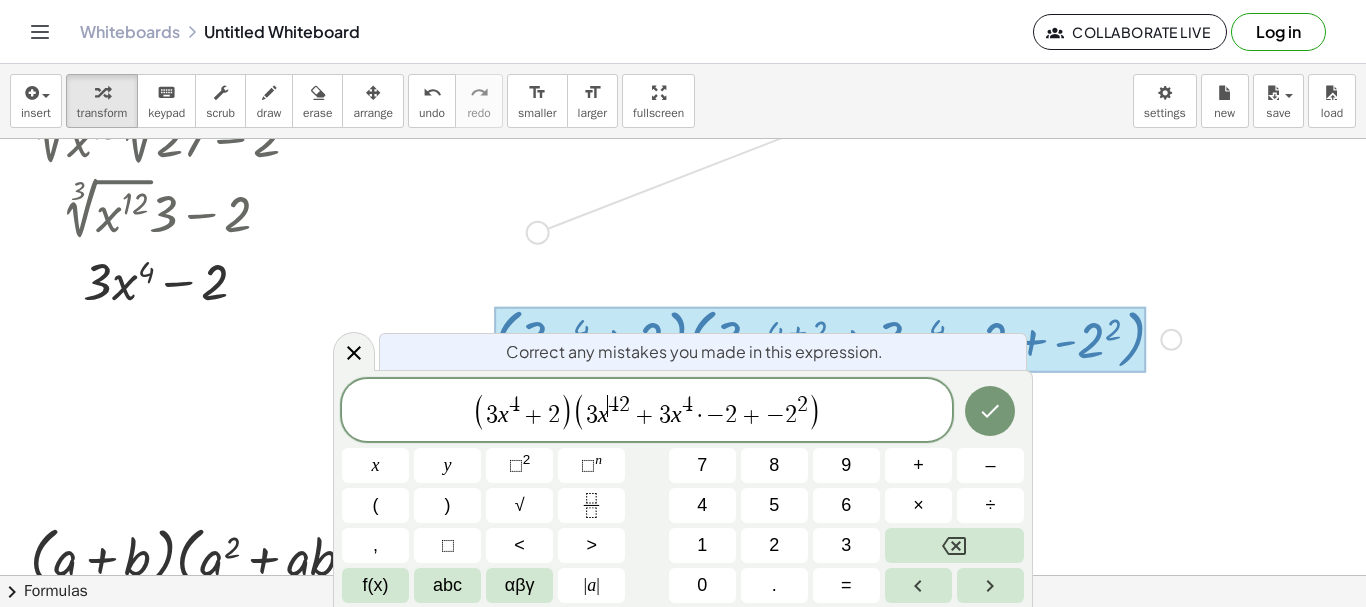 click on "2" at bounding box center [624, 405] 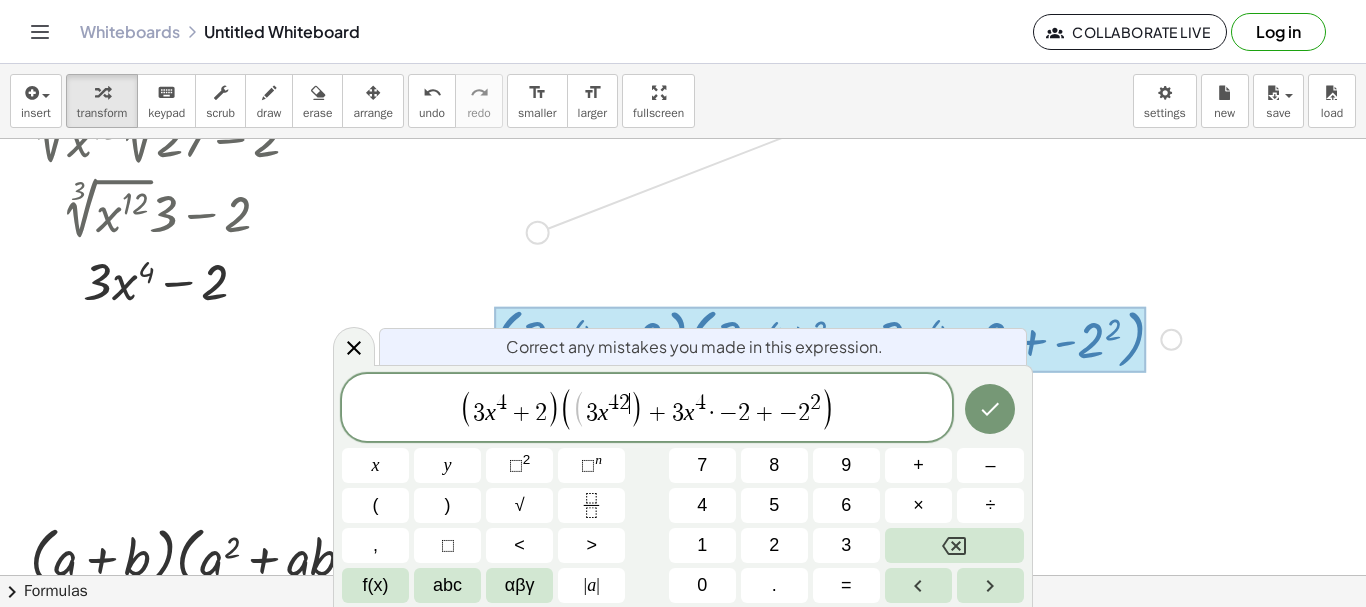 click on "2" at bounding box center [624, 403] 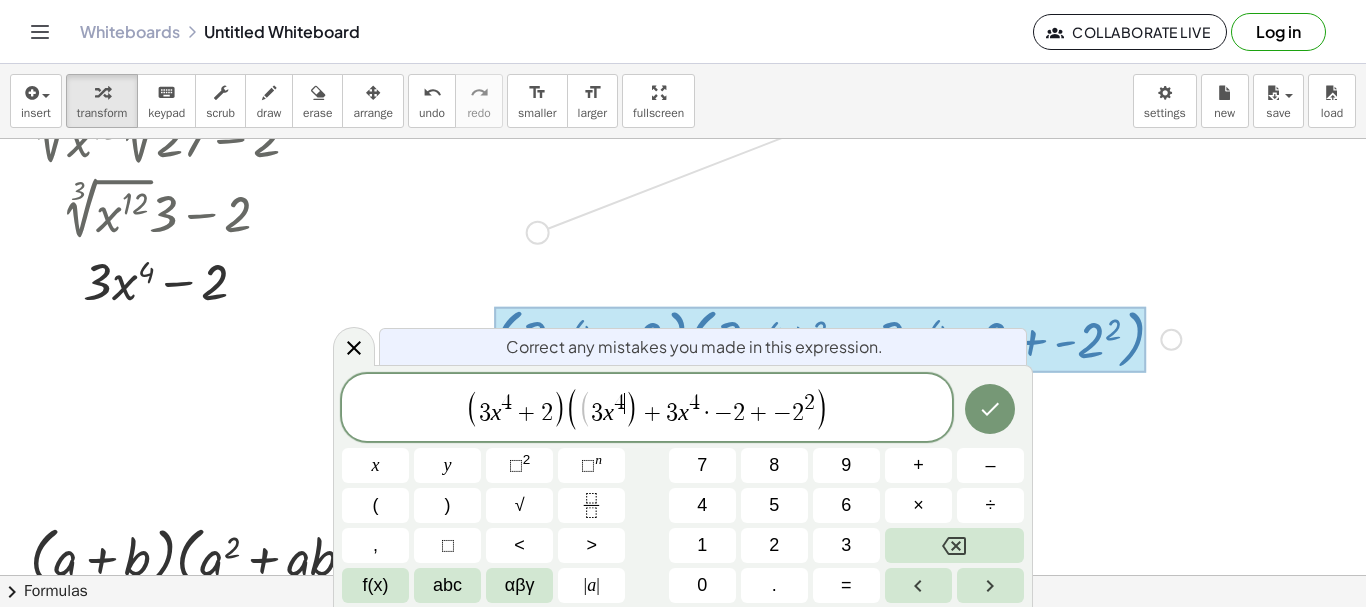 click on ")" at bounding box center (632, 409) 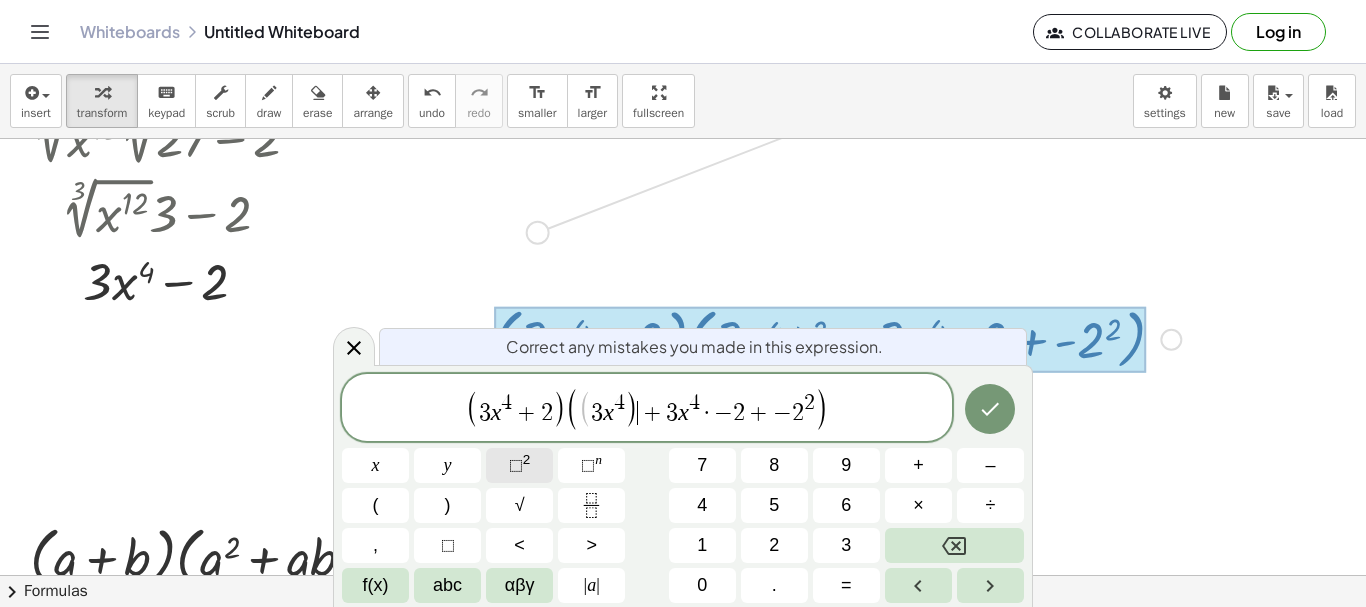 click on "⬚ 2" at bounding box center (519, 465) 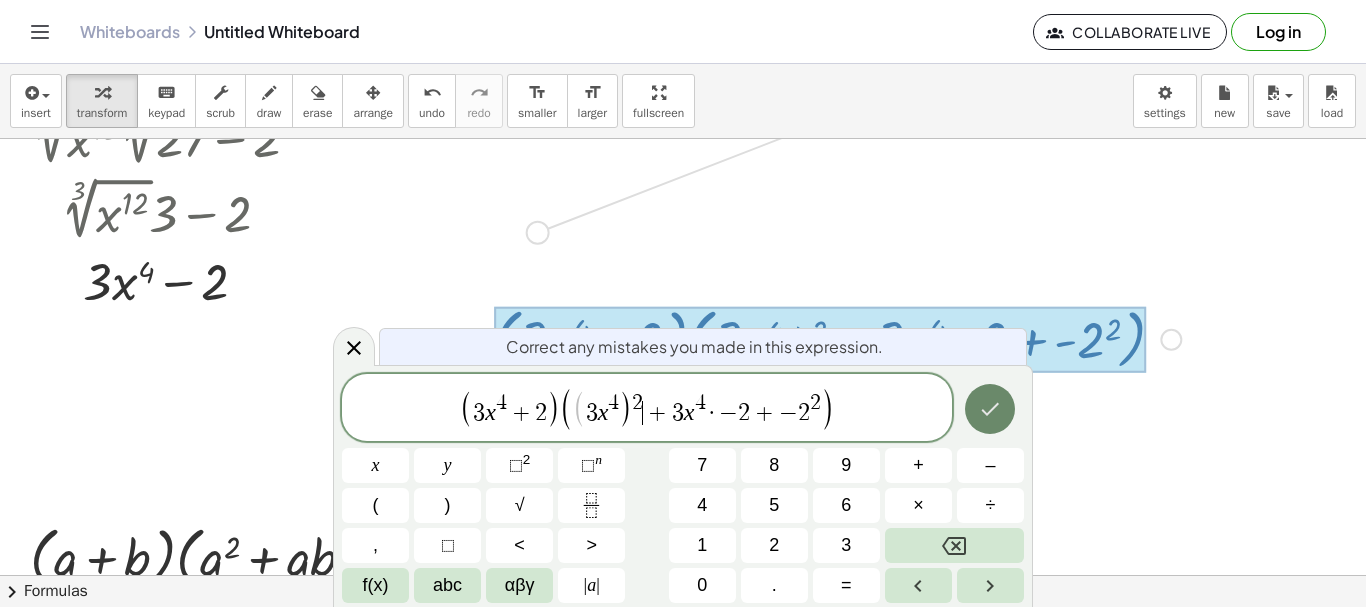 click at bounding box center (990, 409) 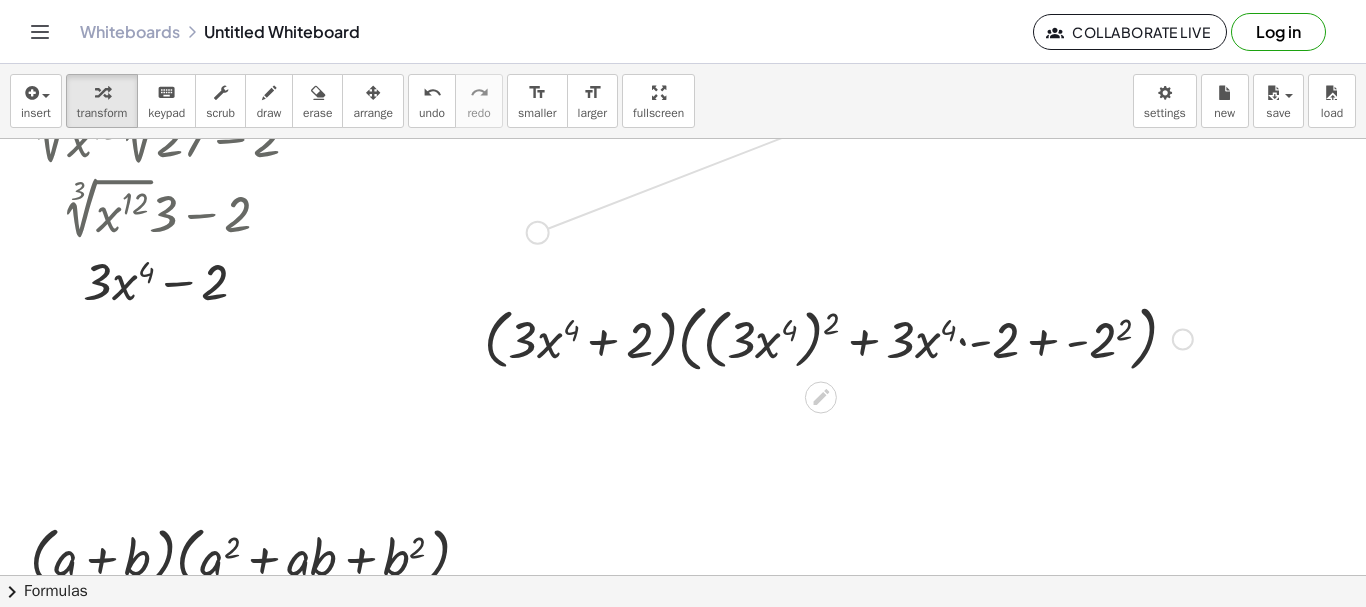 click at bounding box center (838, 337) 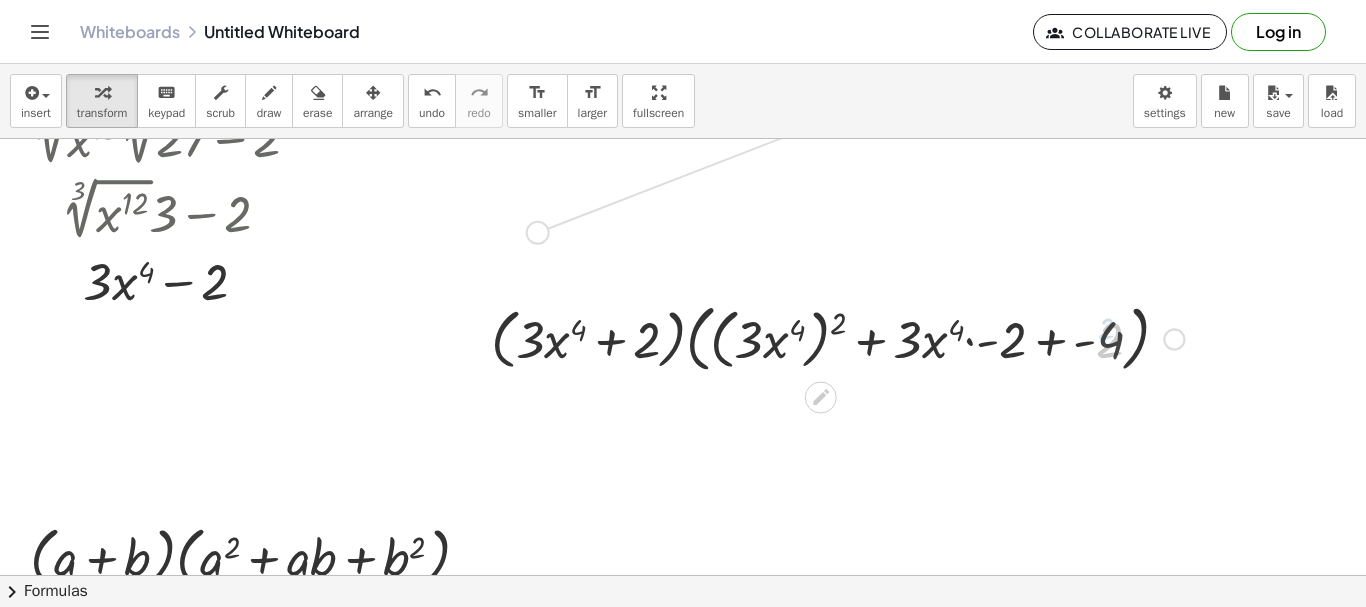 click at bounding box center [838, 337] 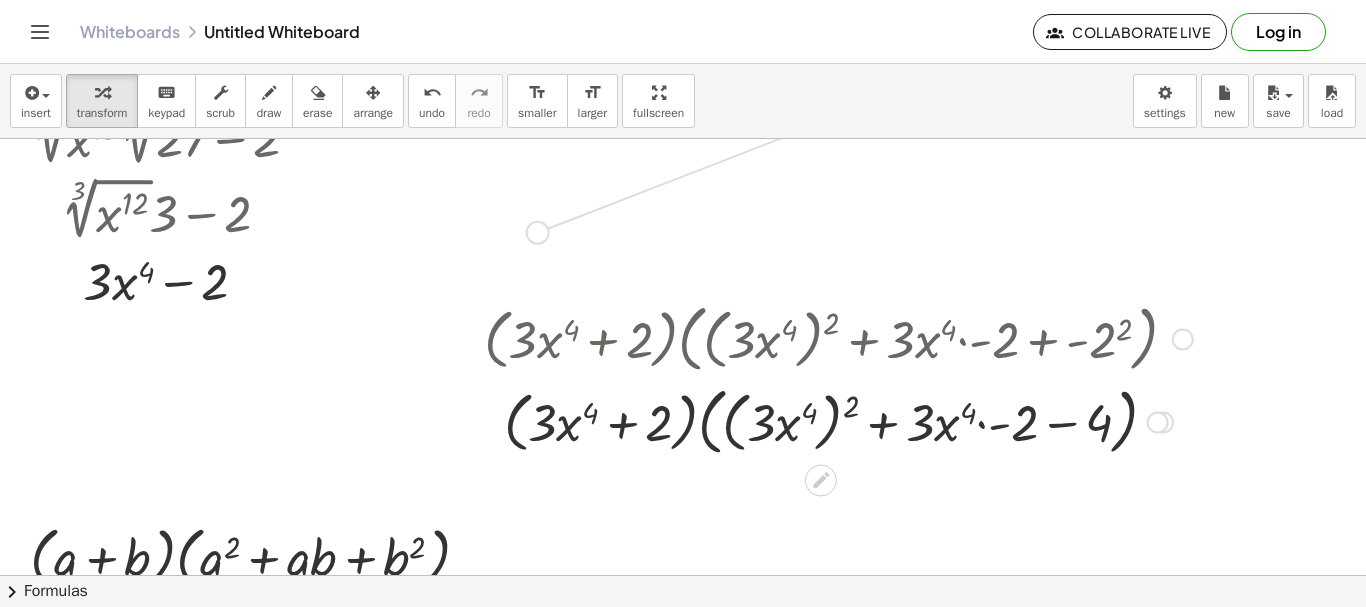 click at bounding box center [838, 420] 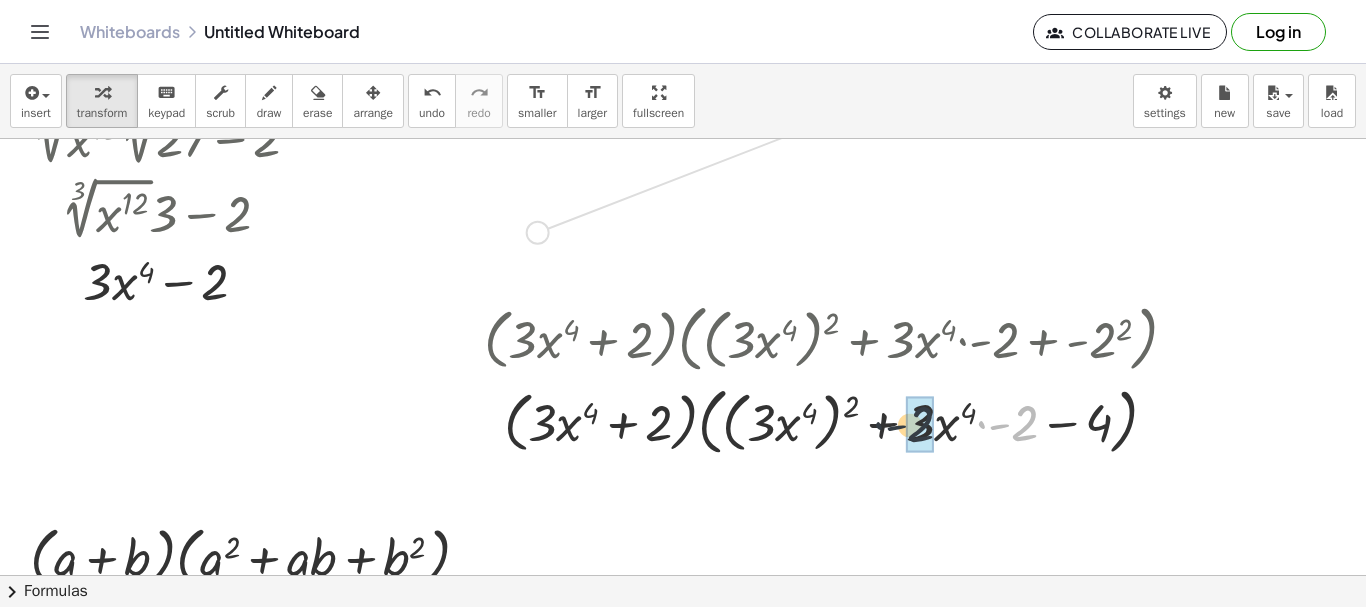 drag, startPoint x: 1001, startPoint y: 431, endPoint x: 946, endPoint y: 431, distance: 55 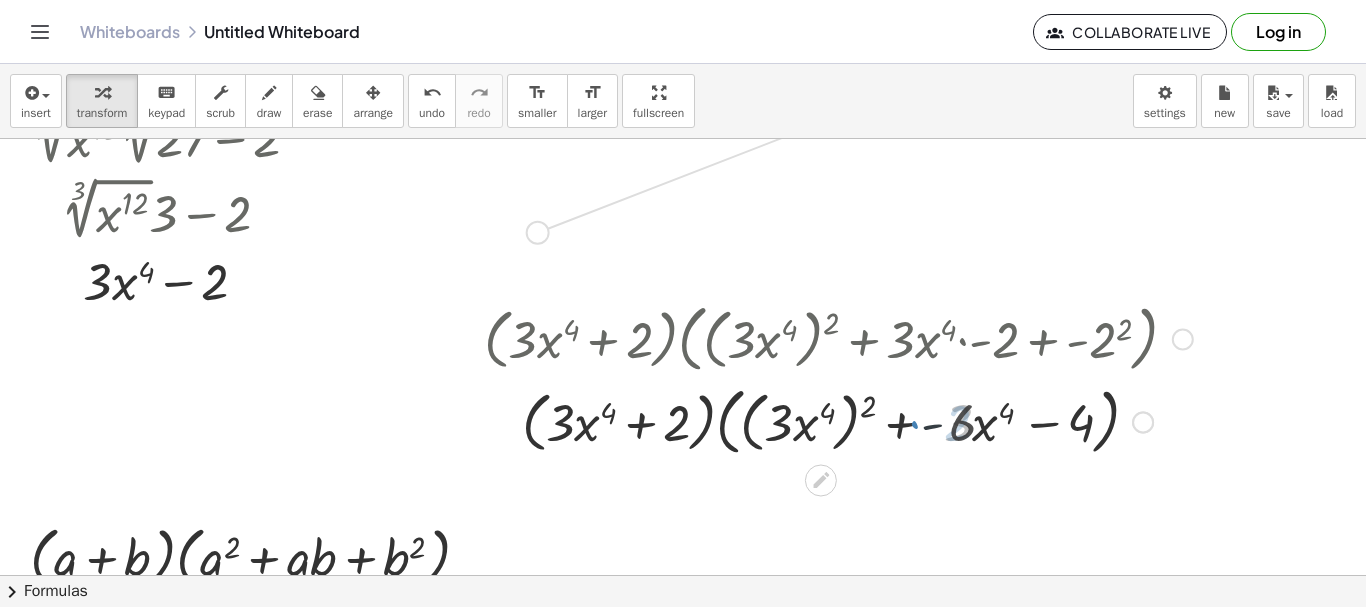 click at bounding box center (838, 420) 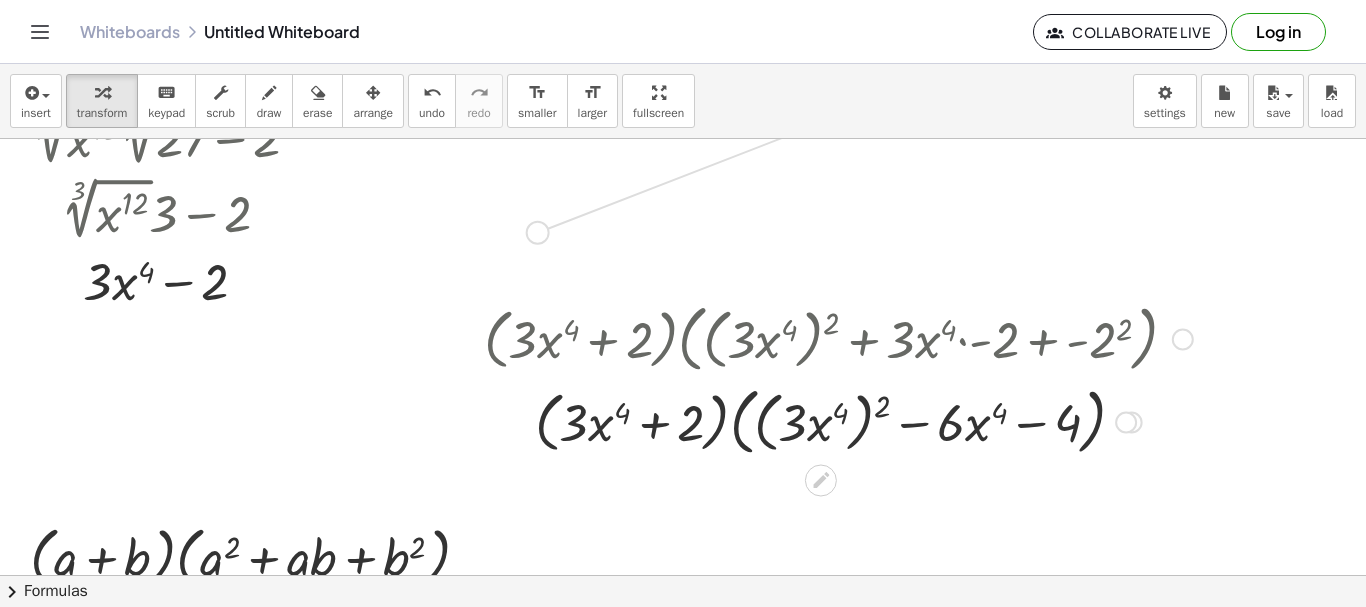 click at bounding box center [838, 420] 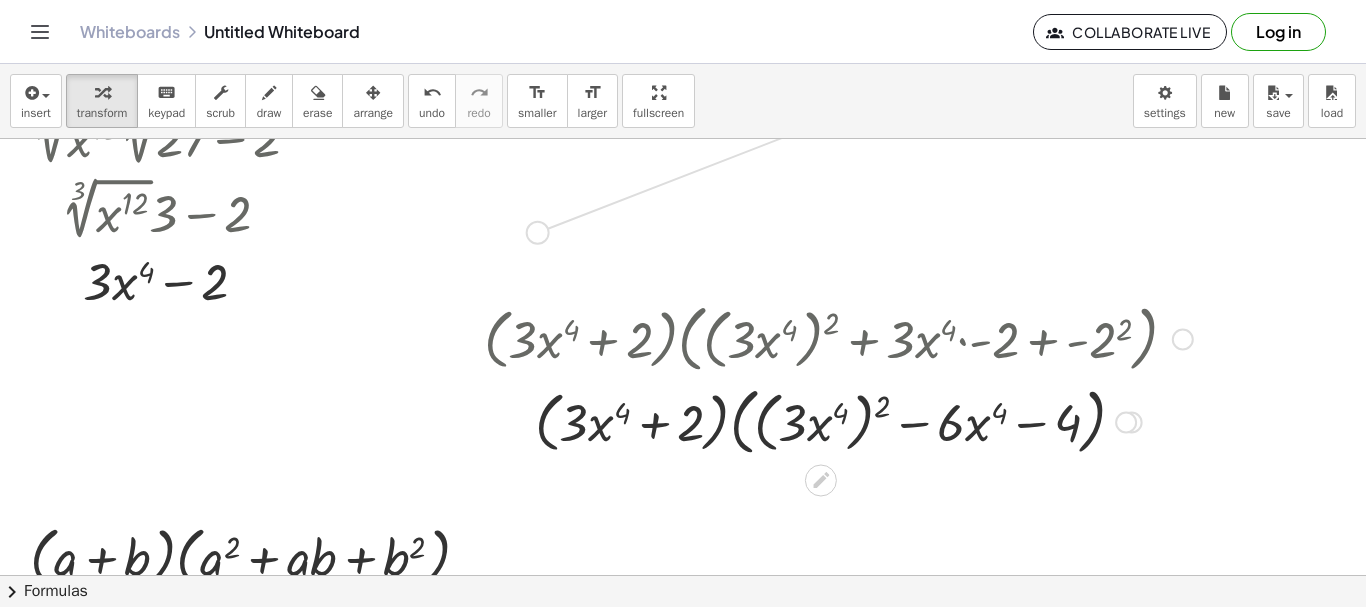 click at bounding box center (838, 420) 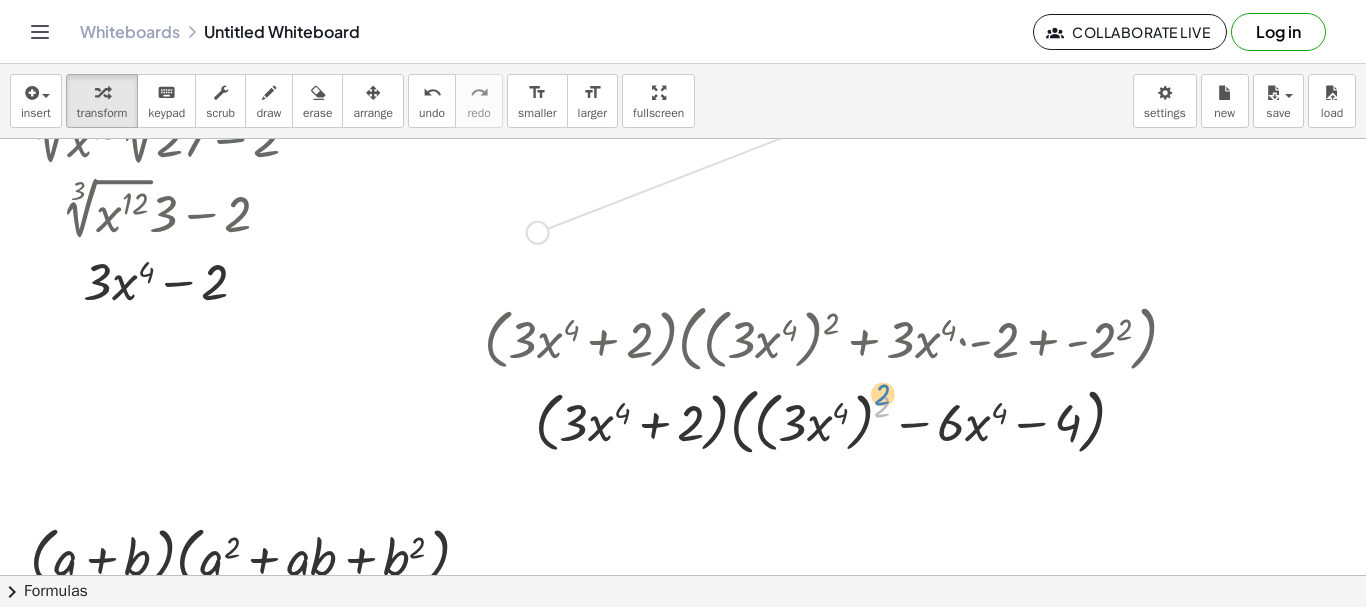 drag, startPoint x: 875, startPoint y: 409, endPoint x: 881, endPoint y: 396, distance: 14.3178215 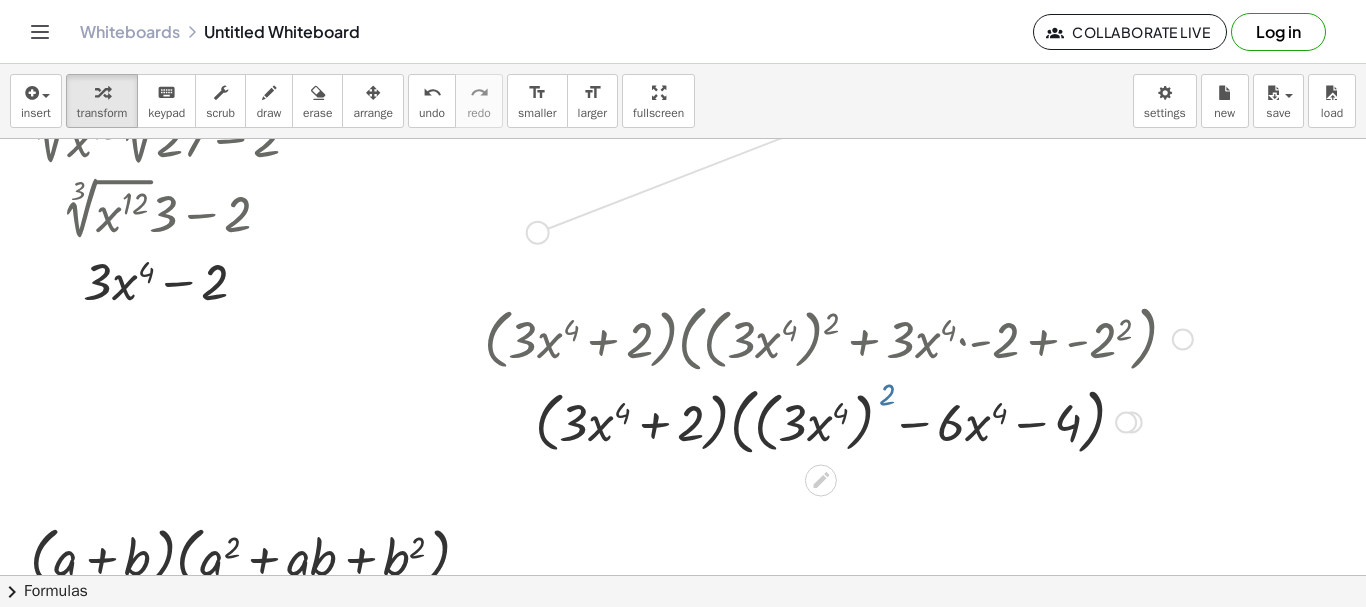 click at bounding box center [838, 420] 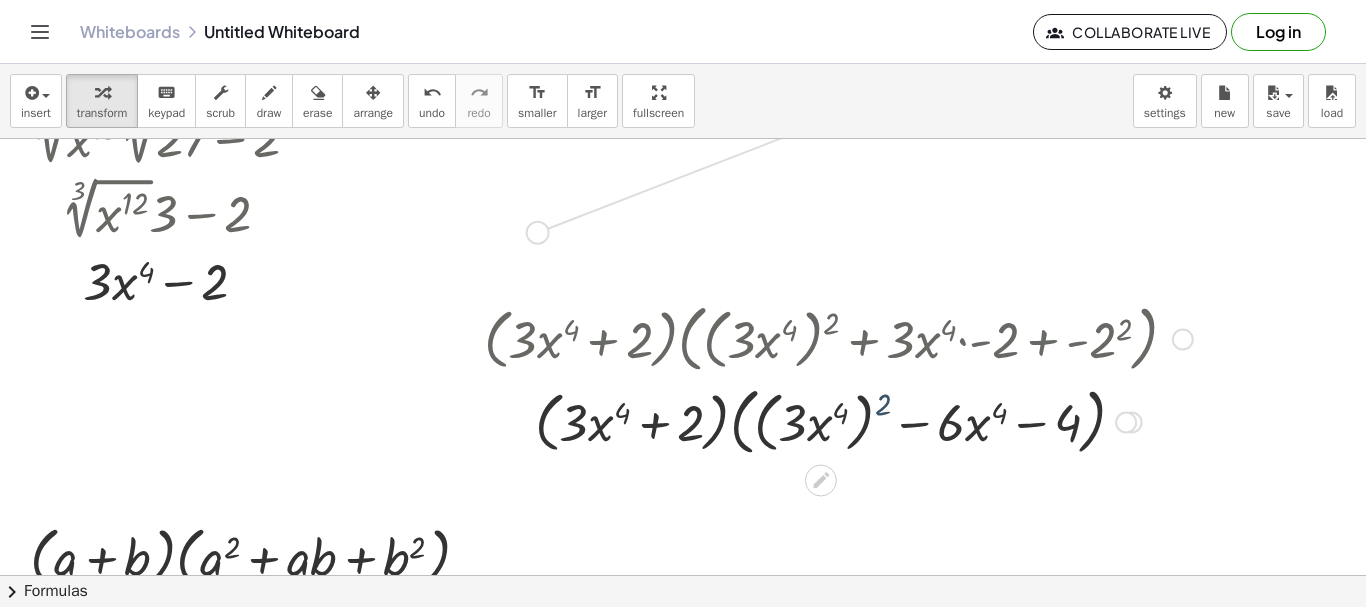 click at bounding box center (838, 420) 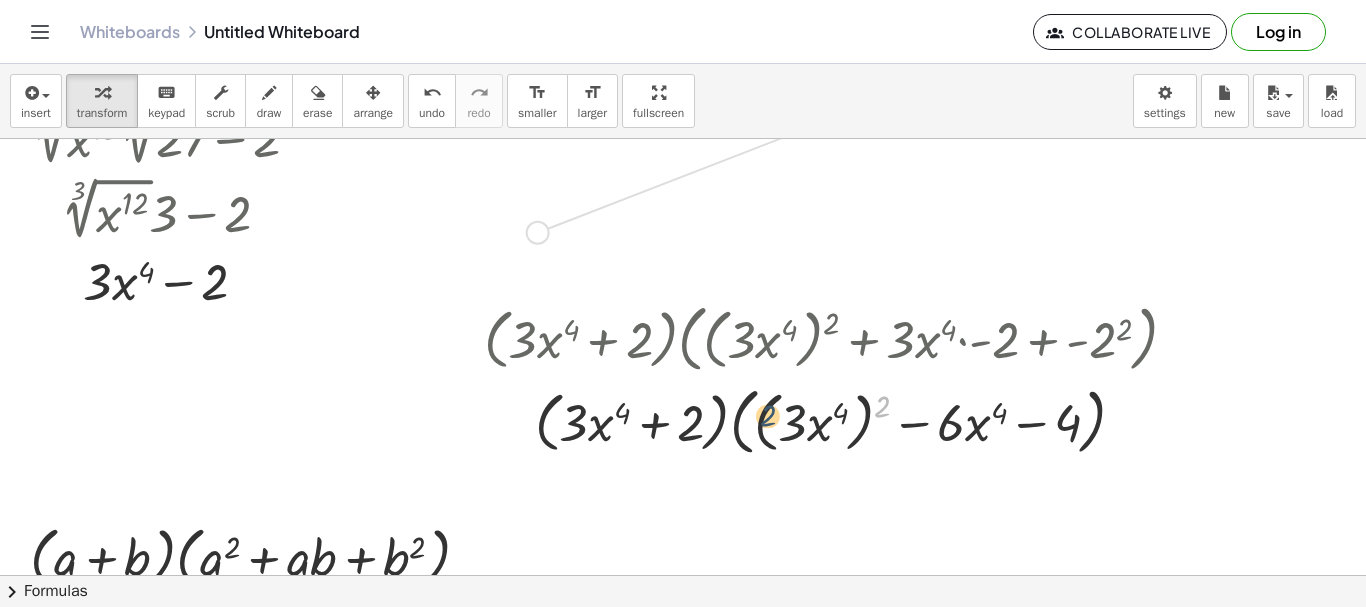 drag, startPoint x: 889, startPoint y: 408, endPoint x: 771, endPoint y: 419, distance: 118.511604 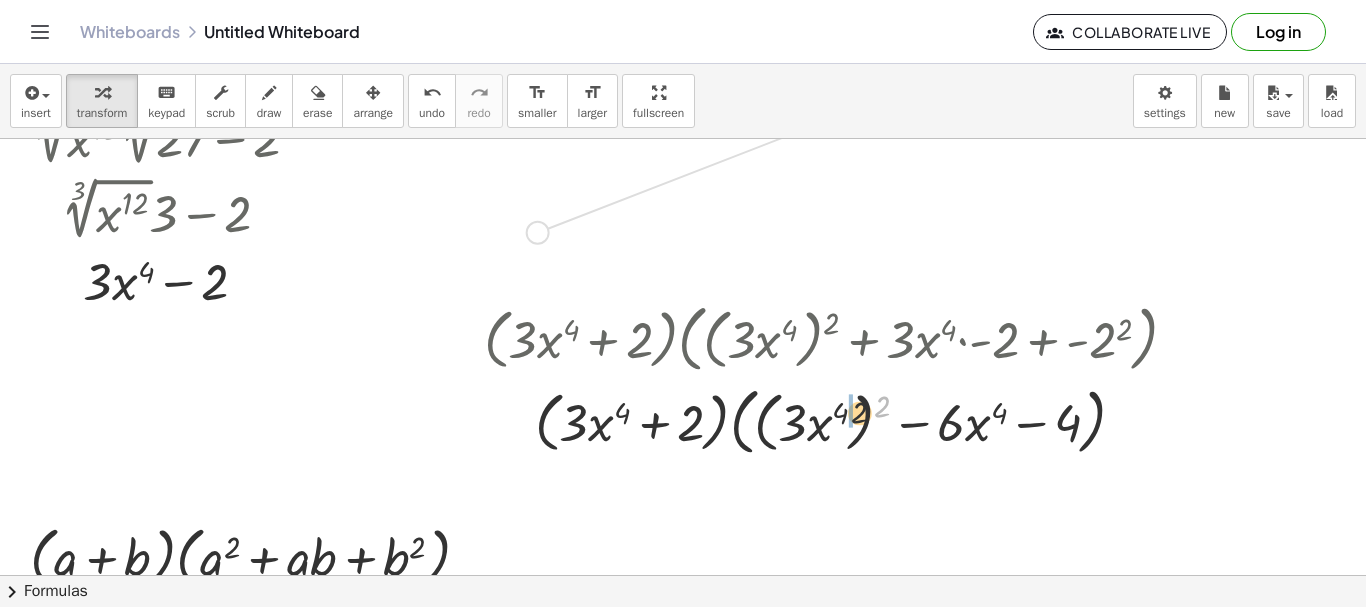 drag, startPoint x: 887, startPoint y: 414, endPoint x: 856, endPoint y: 423, distance: 32.280025 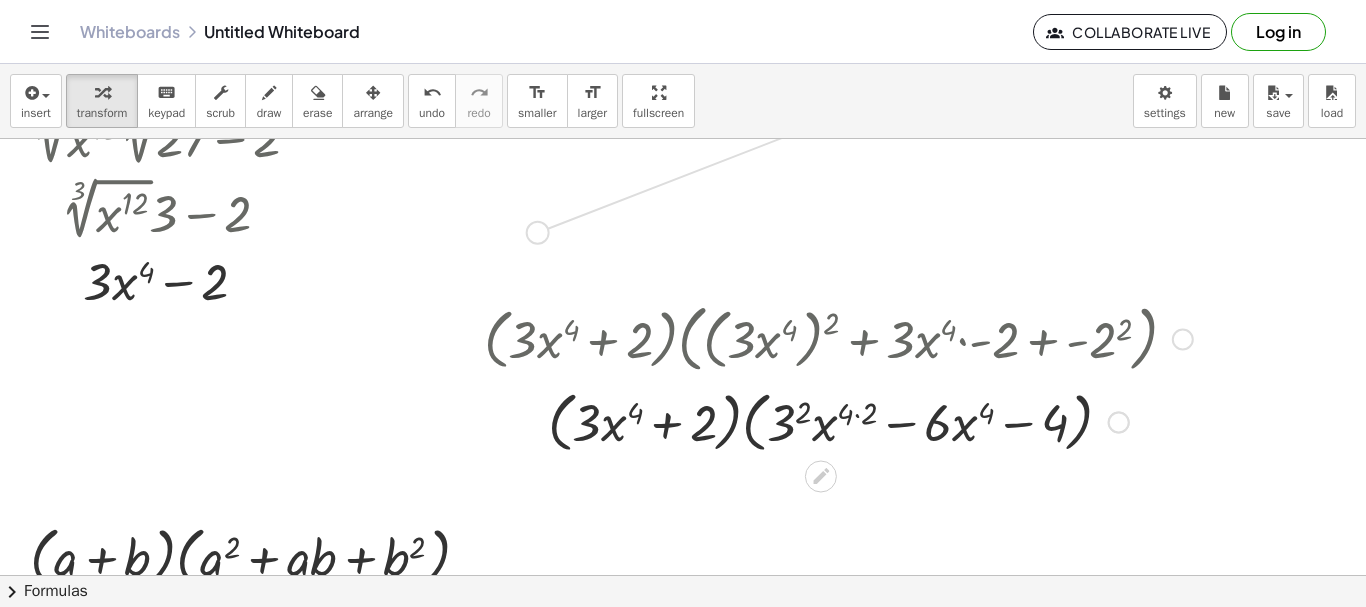 click at bounding box center [838, 421] 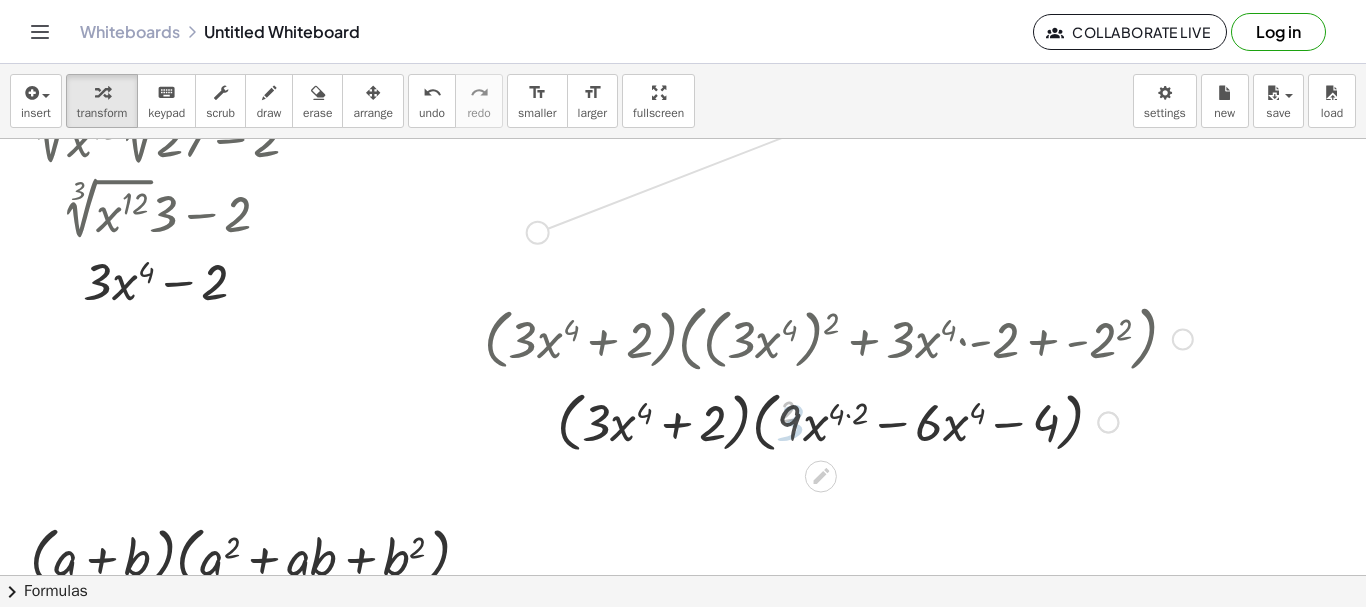 click at bounding box center (838, 421) 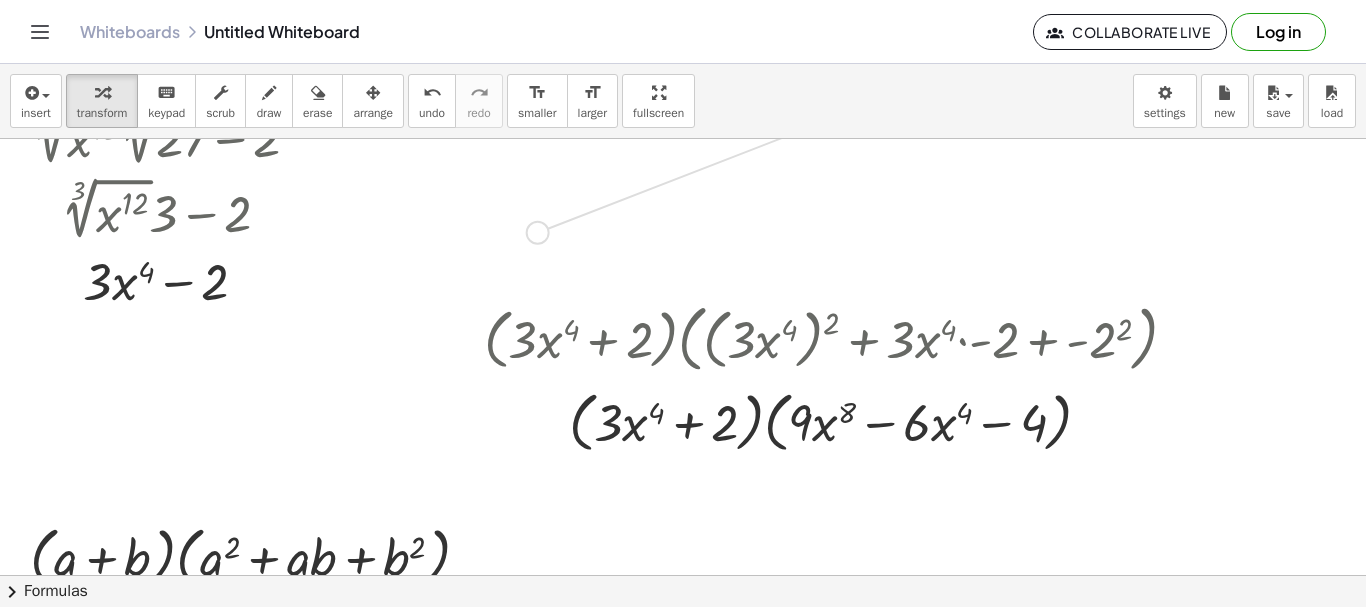 scroll, scrollTop: 0, scrollLeft: 0, axis: both 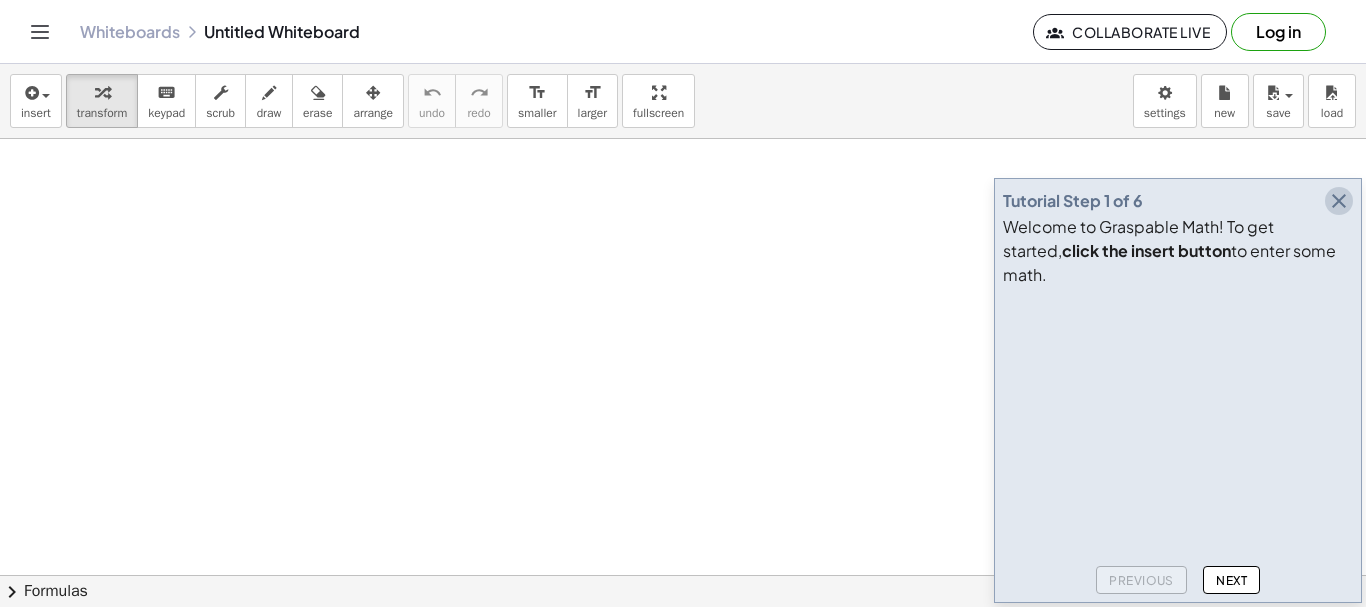 click at bounding box center [1339, 201] 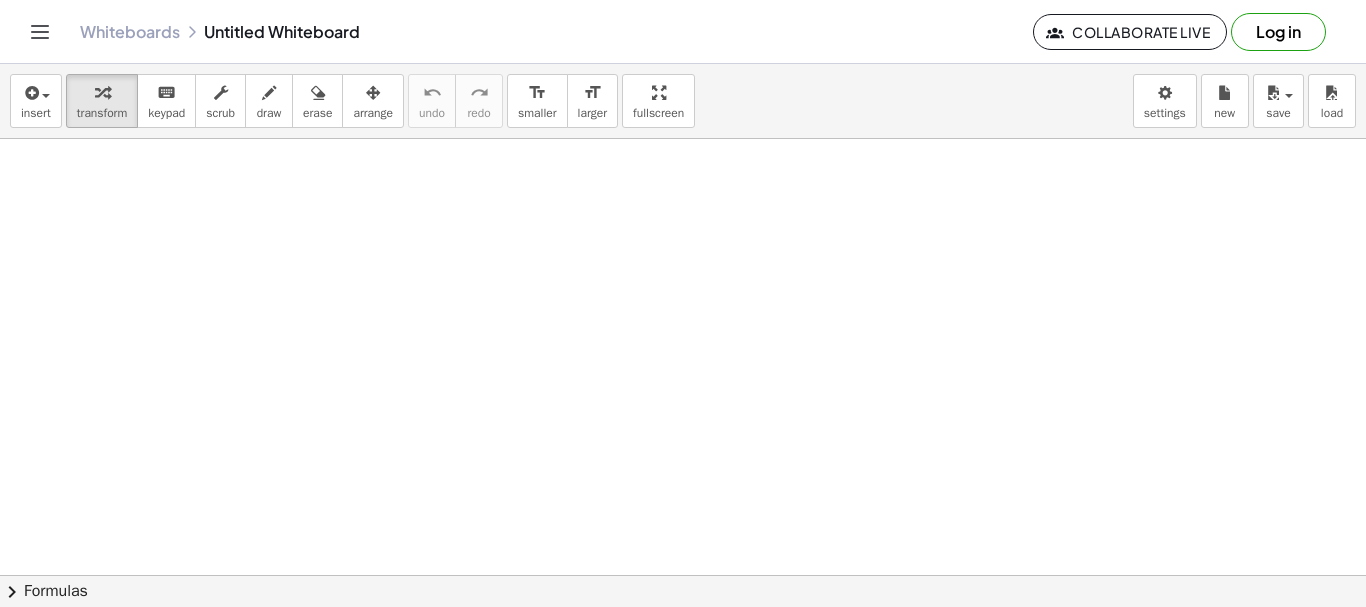 click at bounding box center (683, 575) 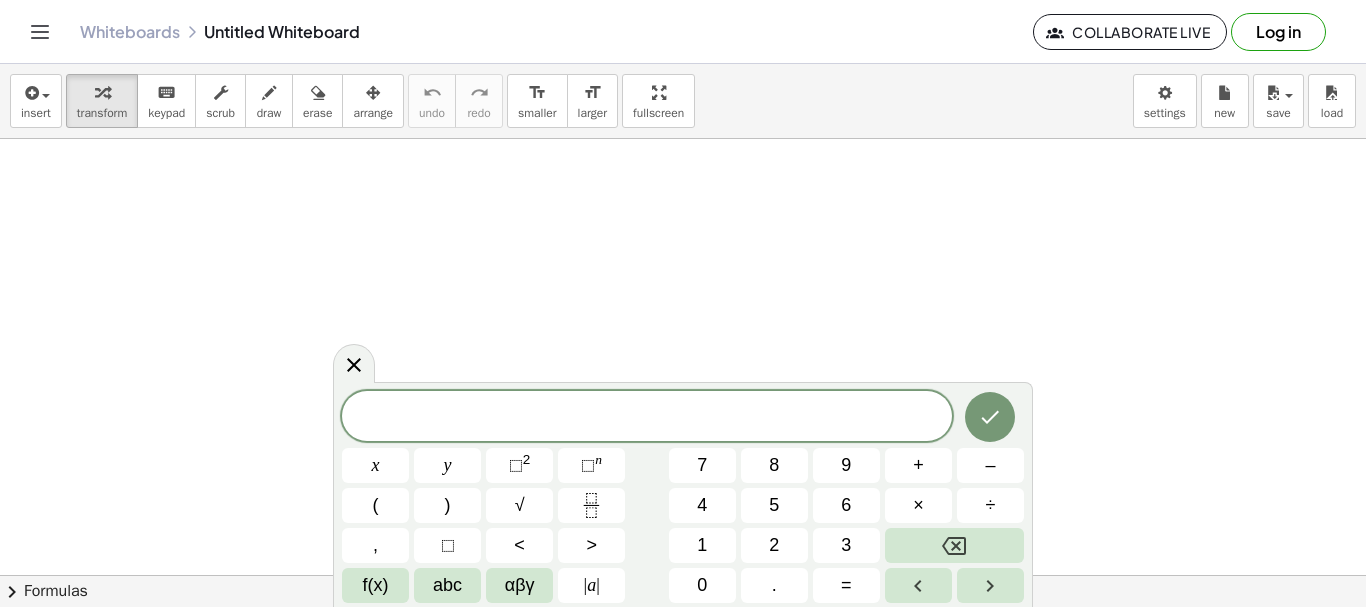 click at bounding box center (683, 575) 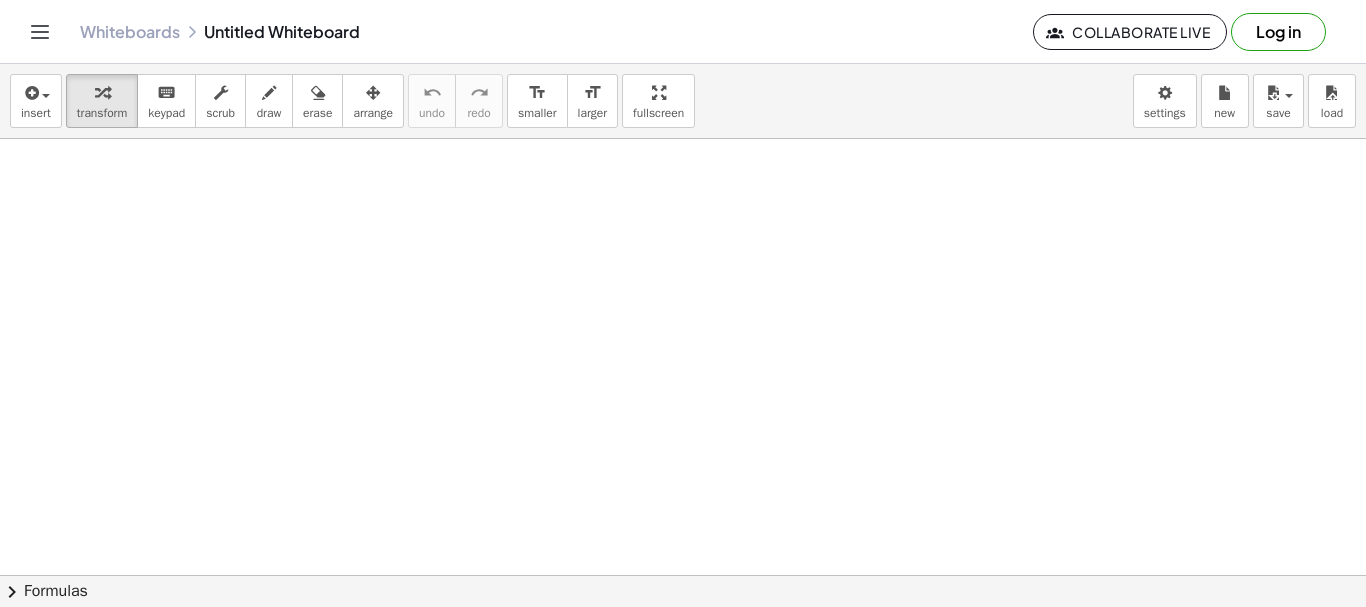 click at bounding box center [683, 575] 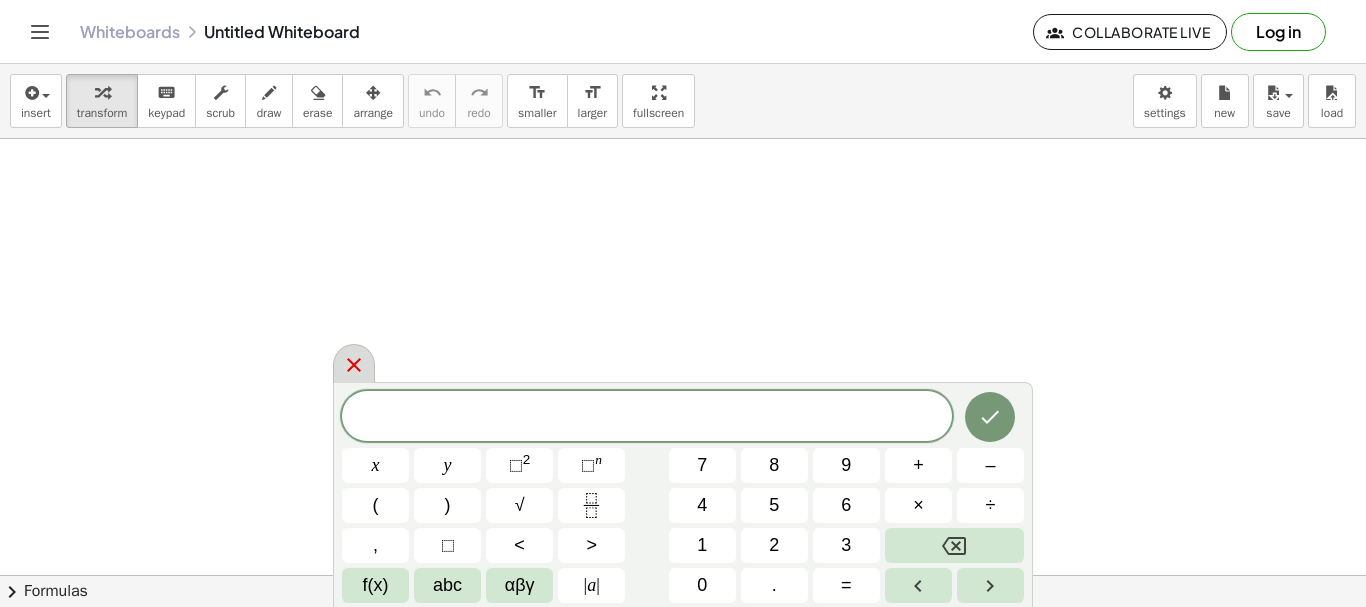 click 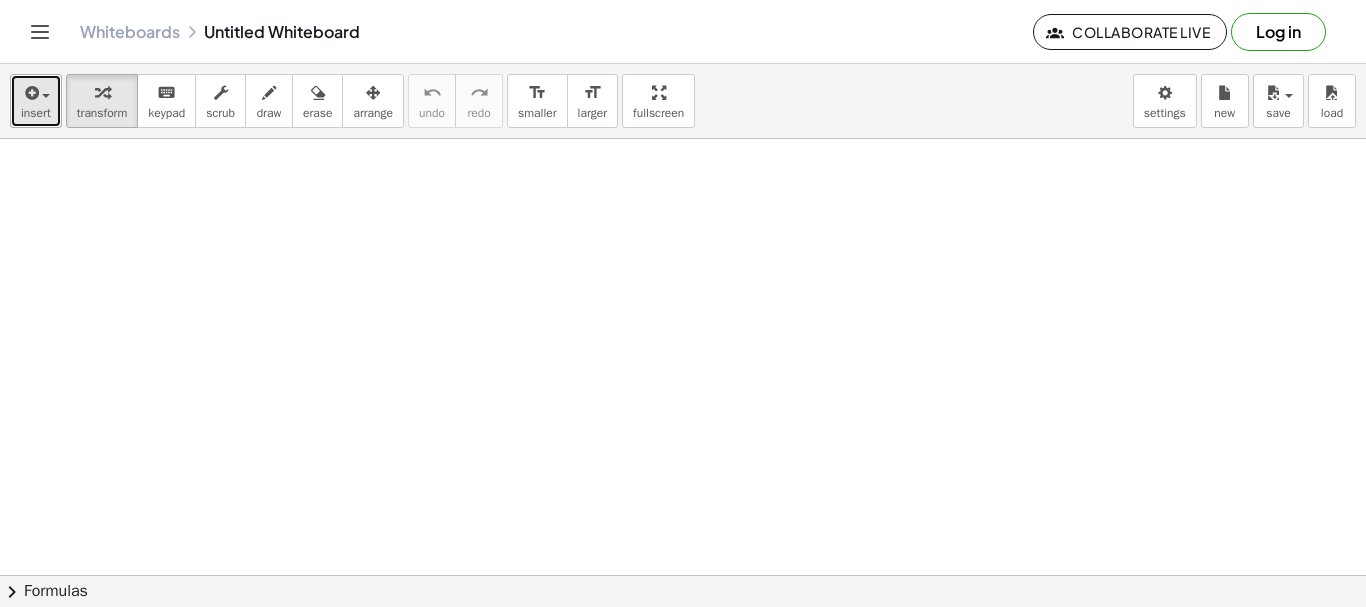 click at bounding box center [30, 93] 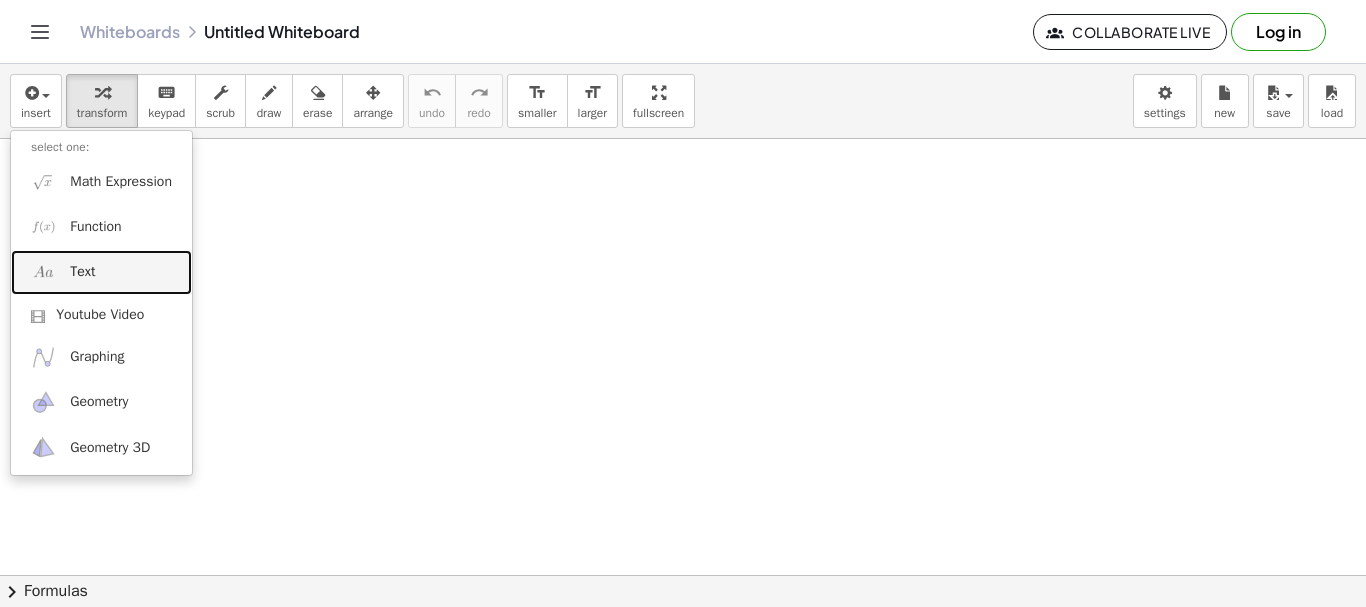 click on "Text" at bounding box center (101, 272) 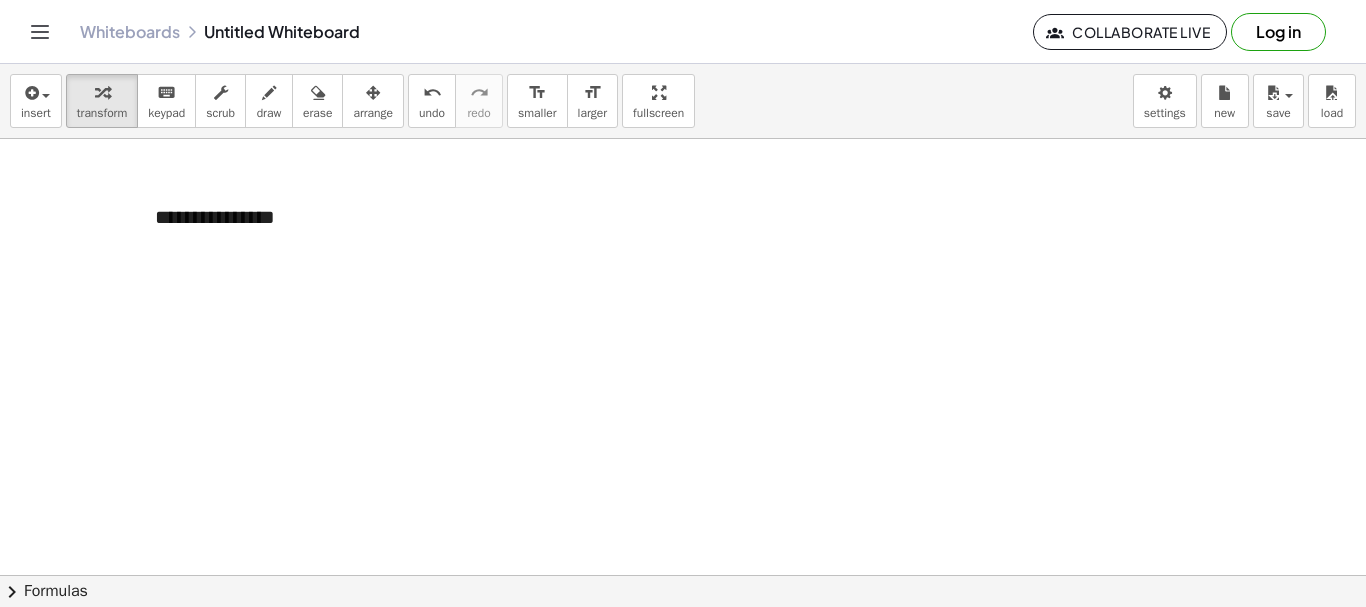 type 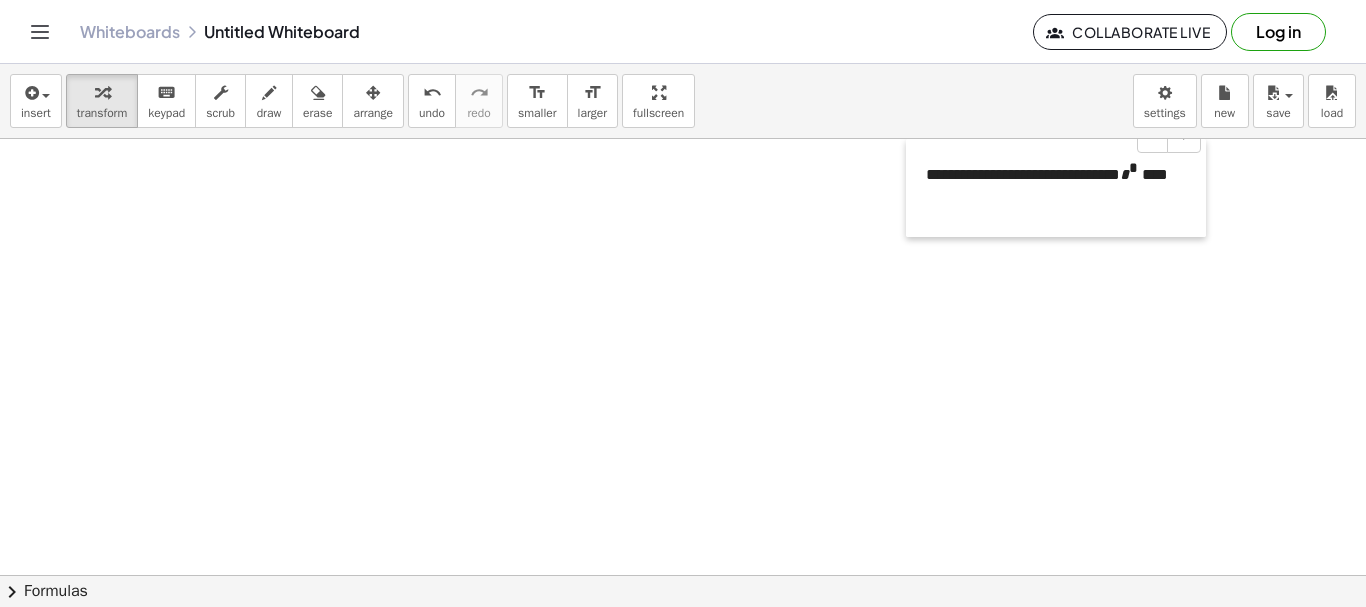 drag, startPoint x: 139, startPoint y: 228, endPoint x: 925, endPoint y: 102, distance: 796.03516 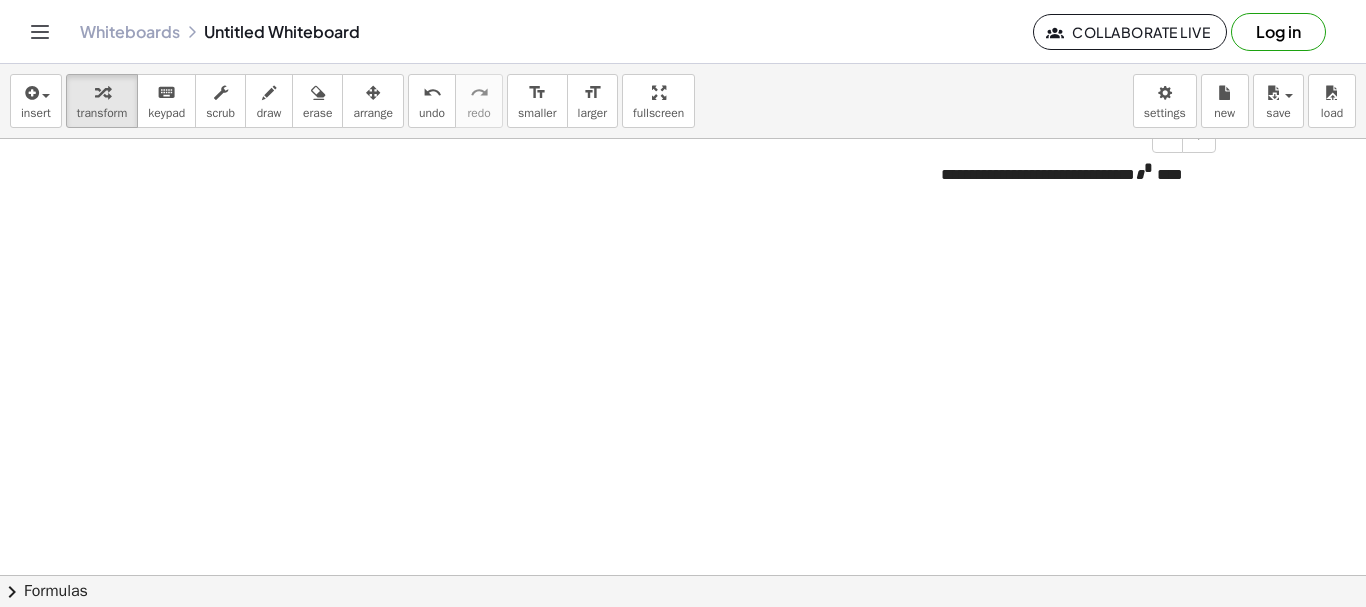 click at bounding box center (683, 575) 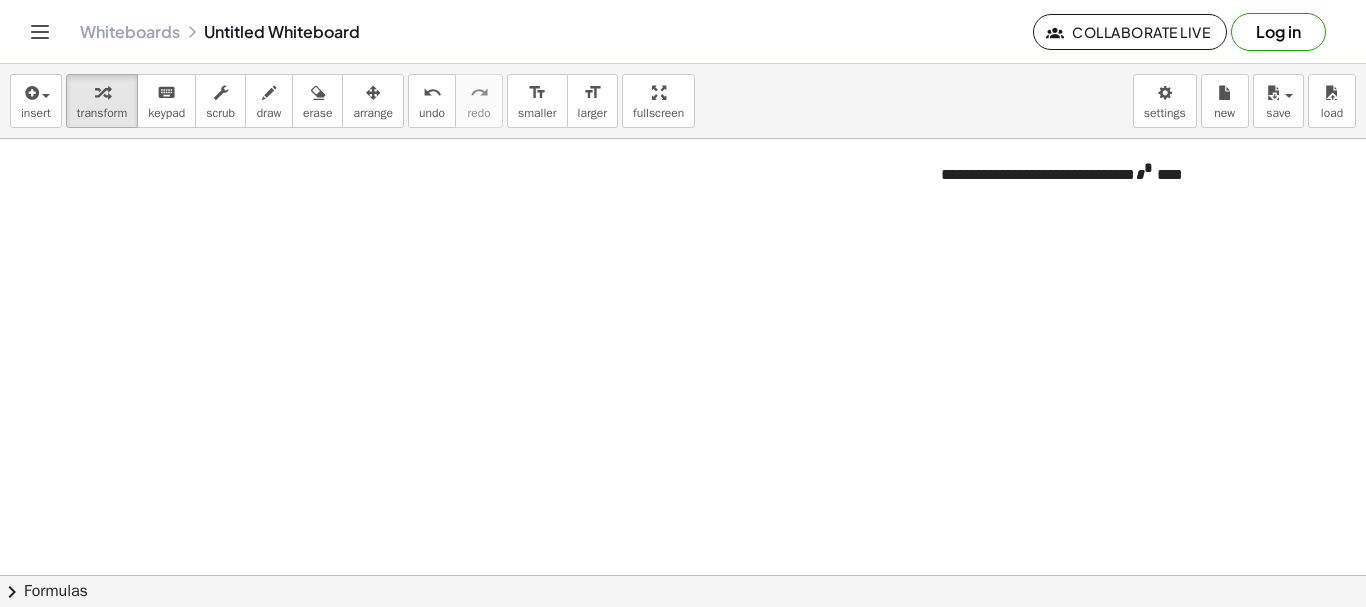 click at bounding box center [683, 575] 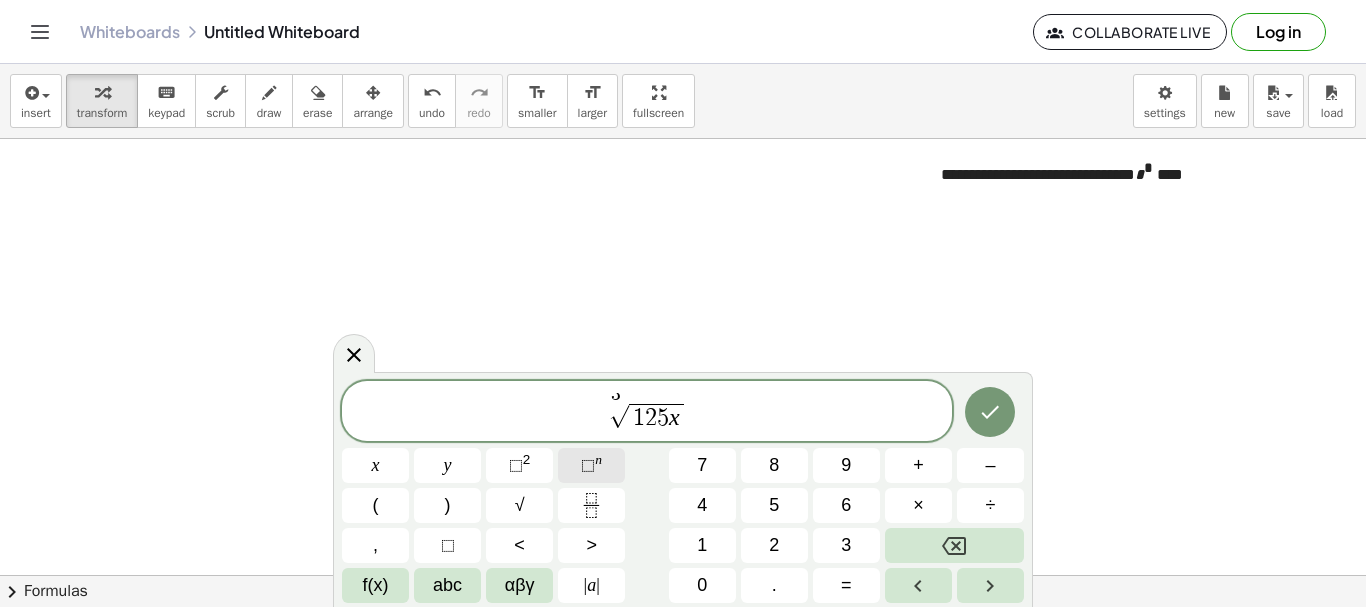 click on "⬚ n" at bounding box center [591, 465] 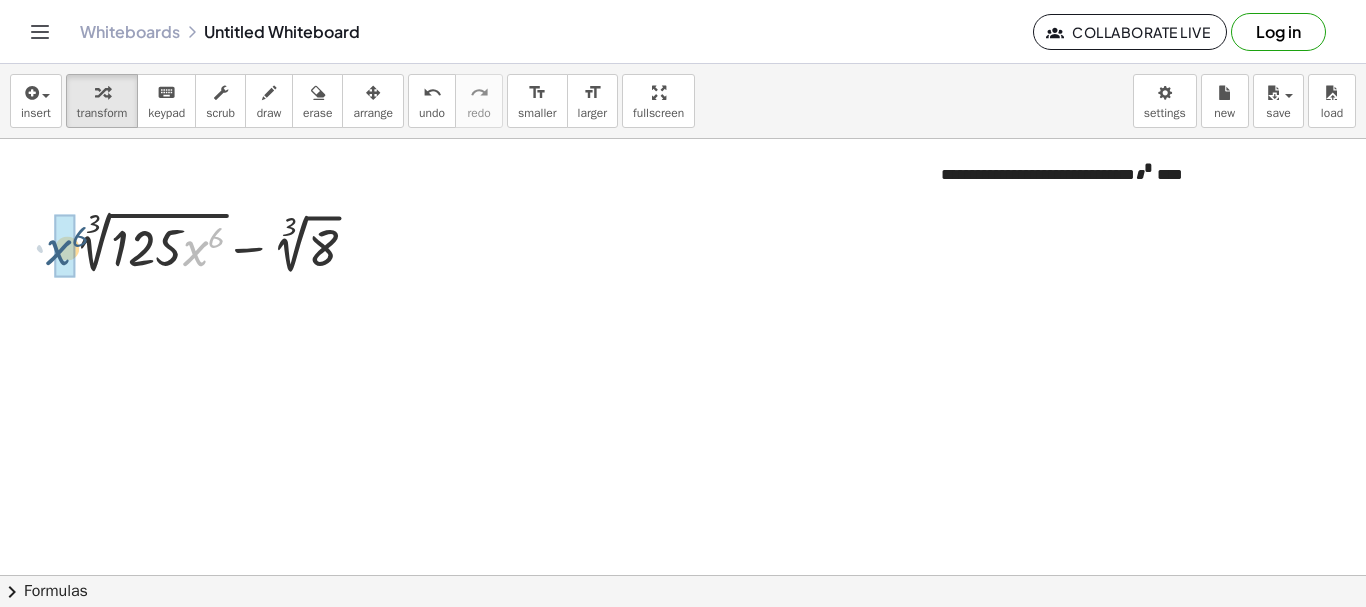 drag, startPoint x: 203, startPoint y: 255, endPoint x: 66, endPoint y: 254, distance: 137.00365 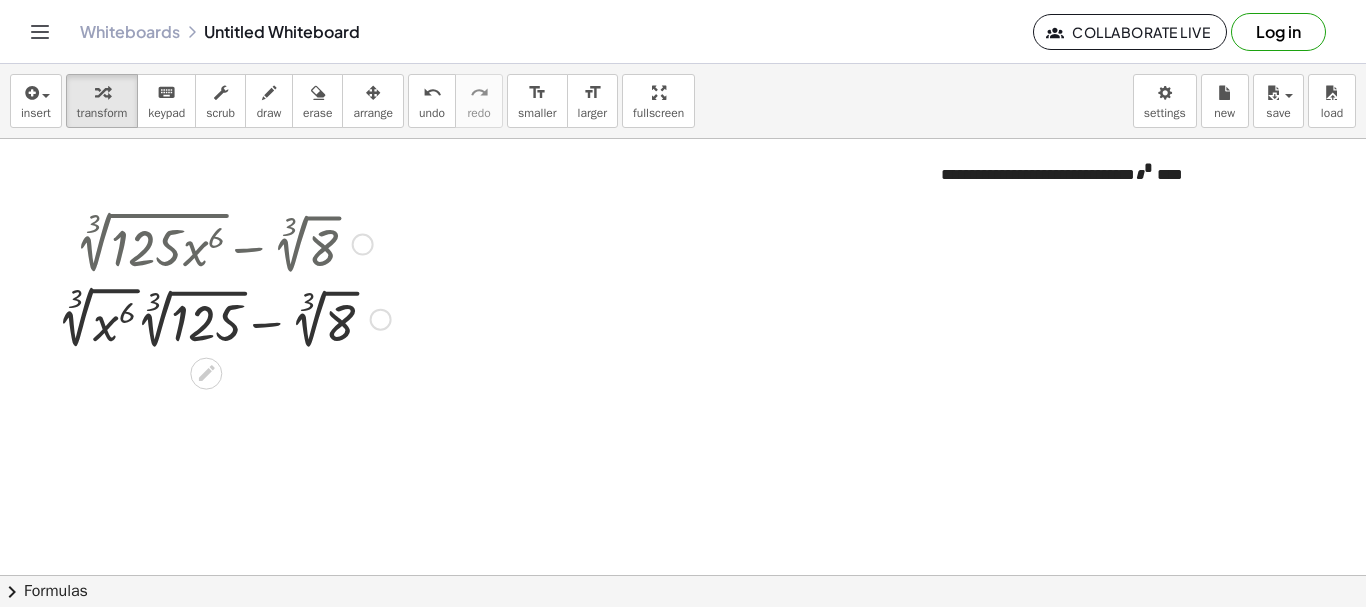click at bounding box center (224, 317) 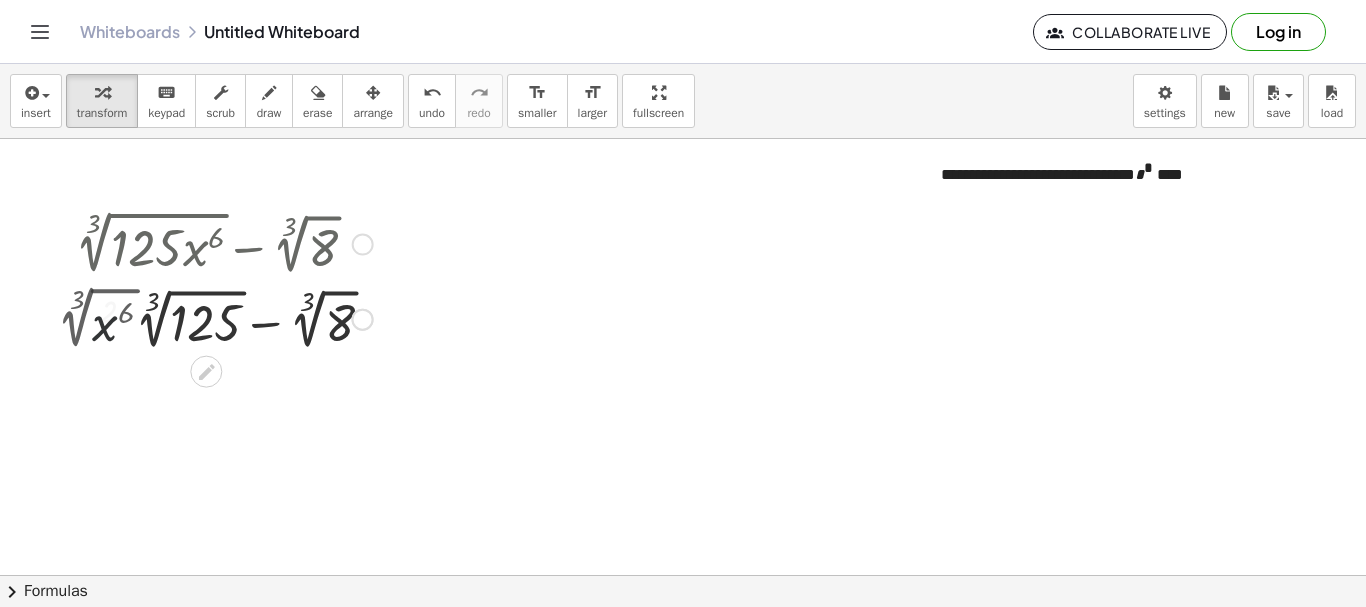 click at bounding box center [224, 317] 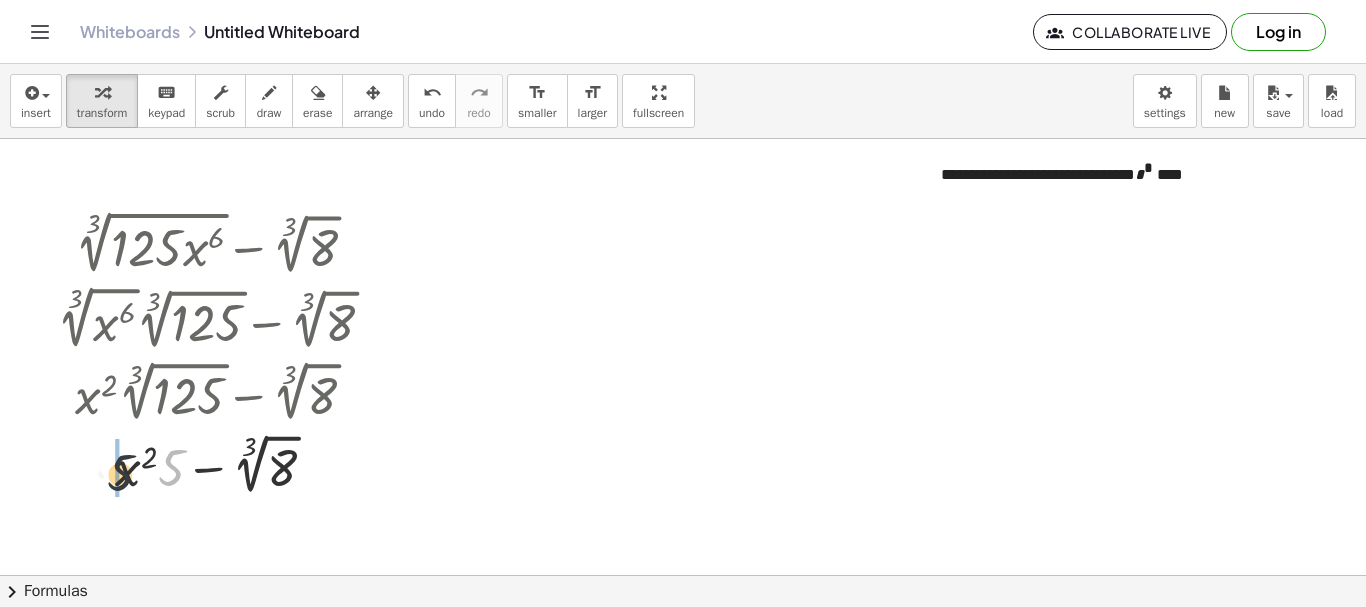 drag, startPoint x: 170, startPoint y: 452, endPoint x: 120, endPoint y: 457, distance: 50.24938 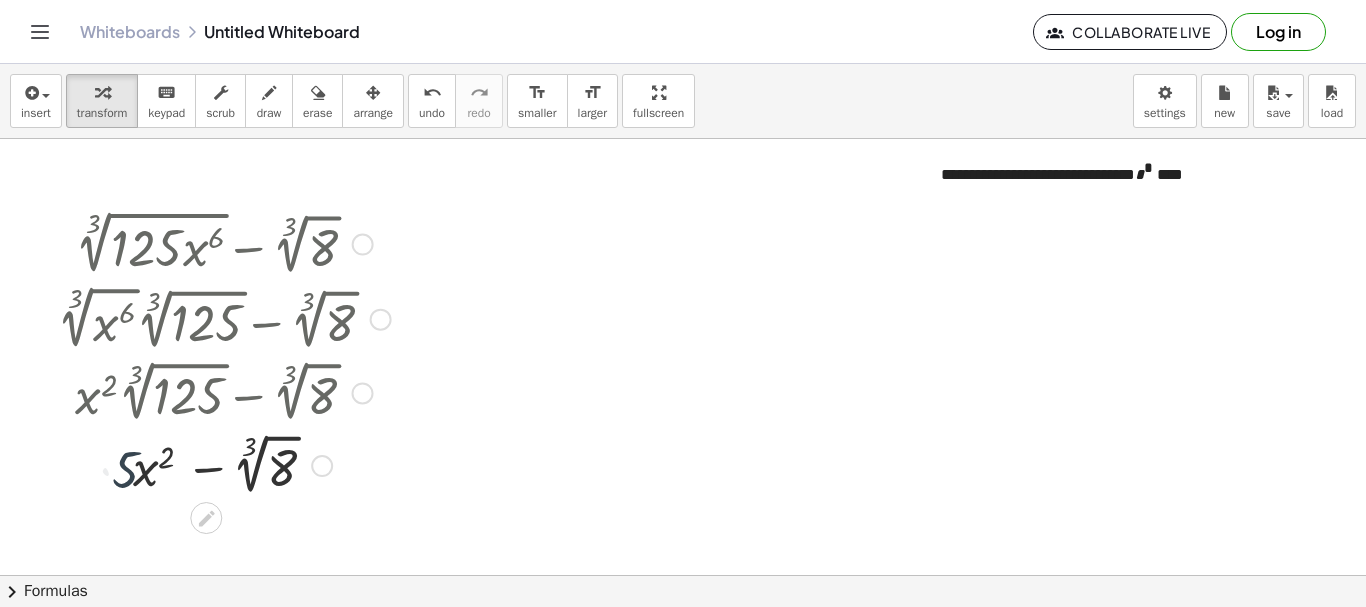 click at bounding box center [224, 464] 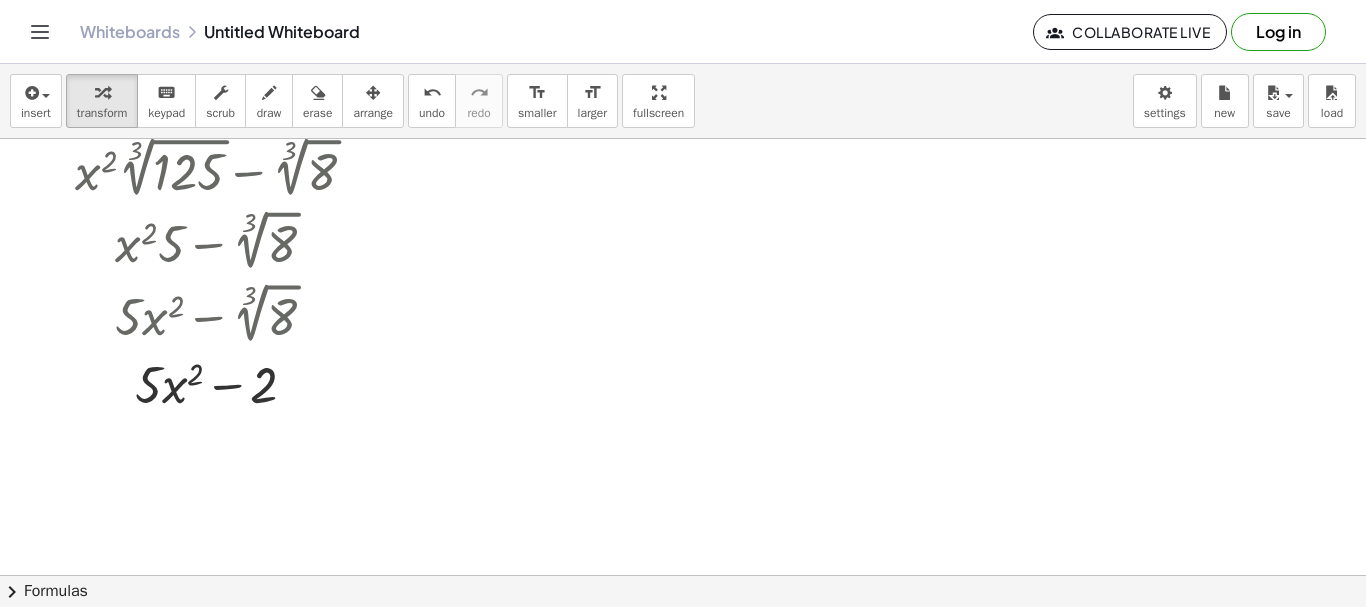 scroll, scrollTop: 225, scrollLeft: 0, axis: vertical 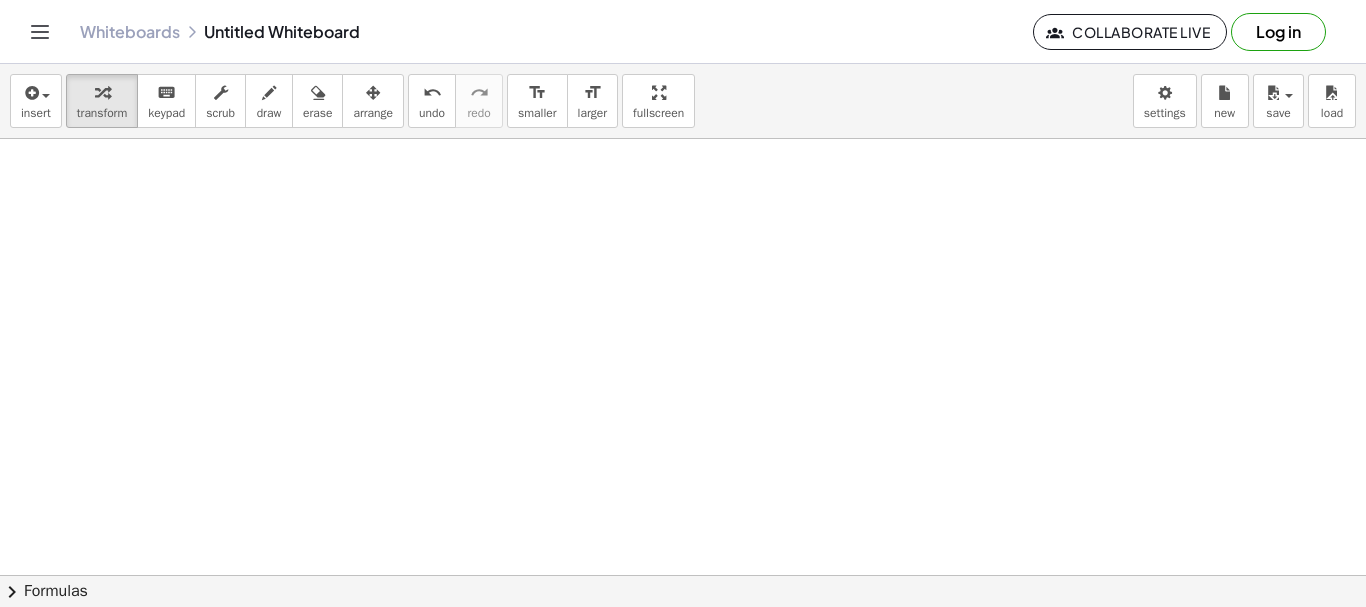 drag, startPoint x: 297, startPoint y: 390, endPoint x: 406, endPoint y: -3, distance: 407.83575 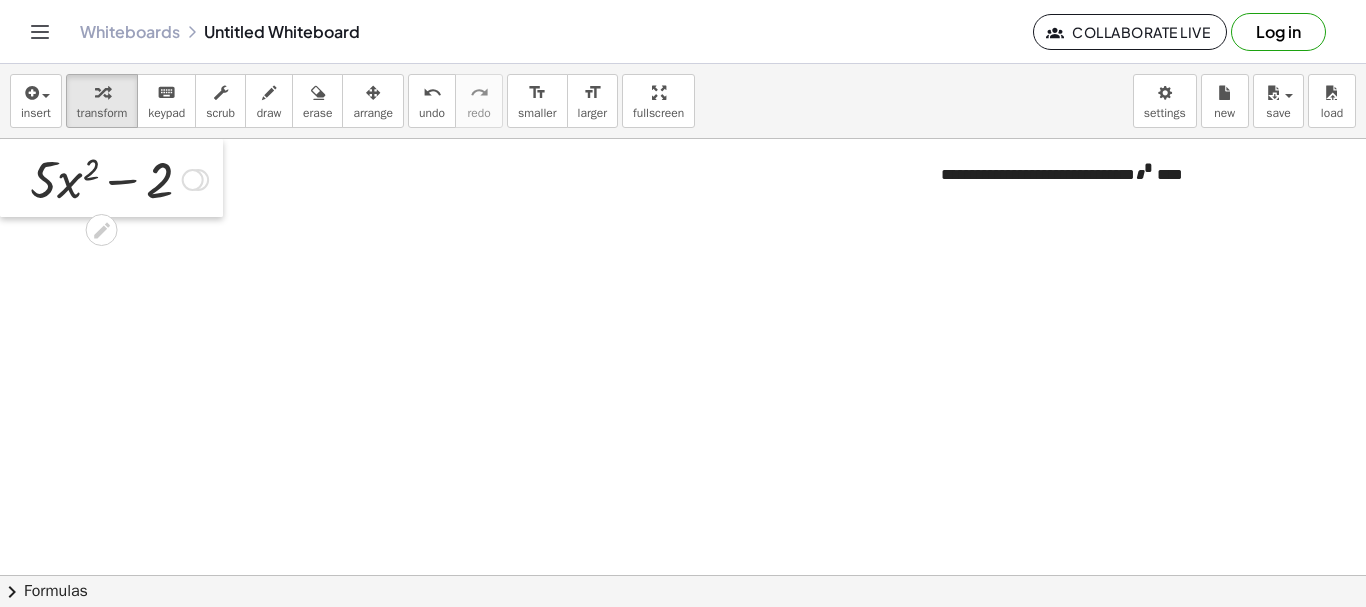 drag, startPoint x: 125, startPoint y: 237, endPoint x: 0, endPoint y: 29, distance: 242.67056 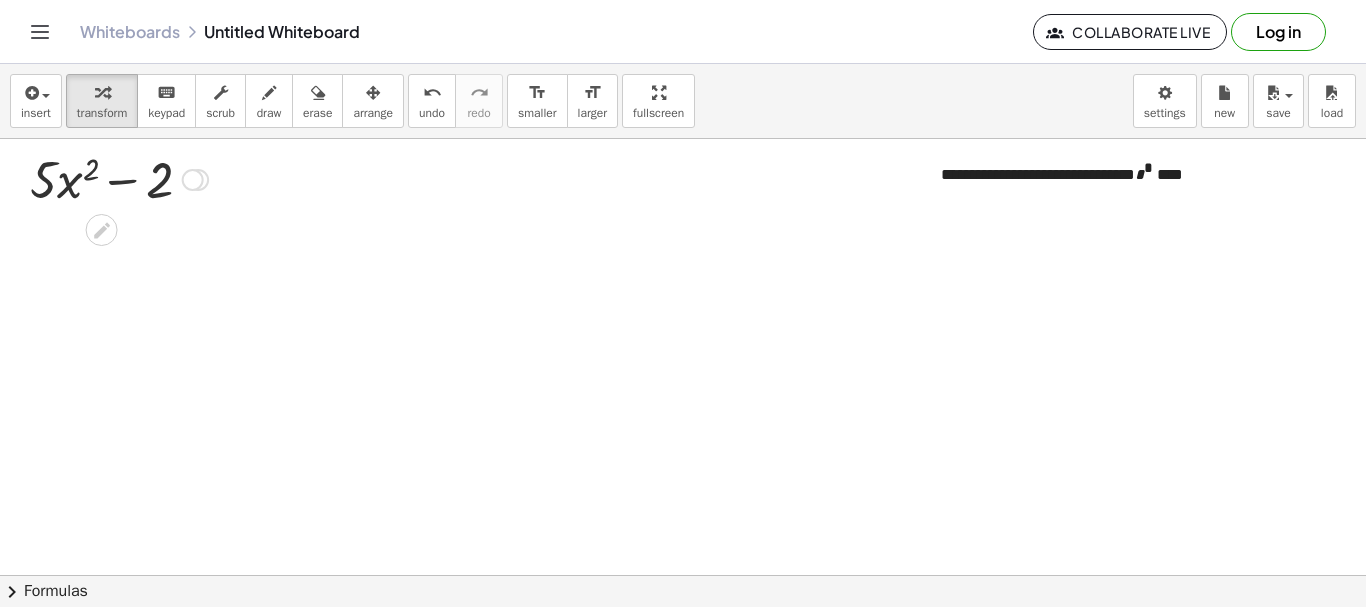 click on "chevron_right" at bounding box center (12, 592) 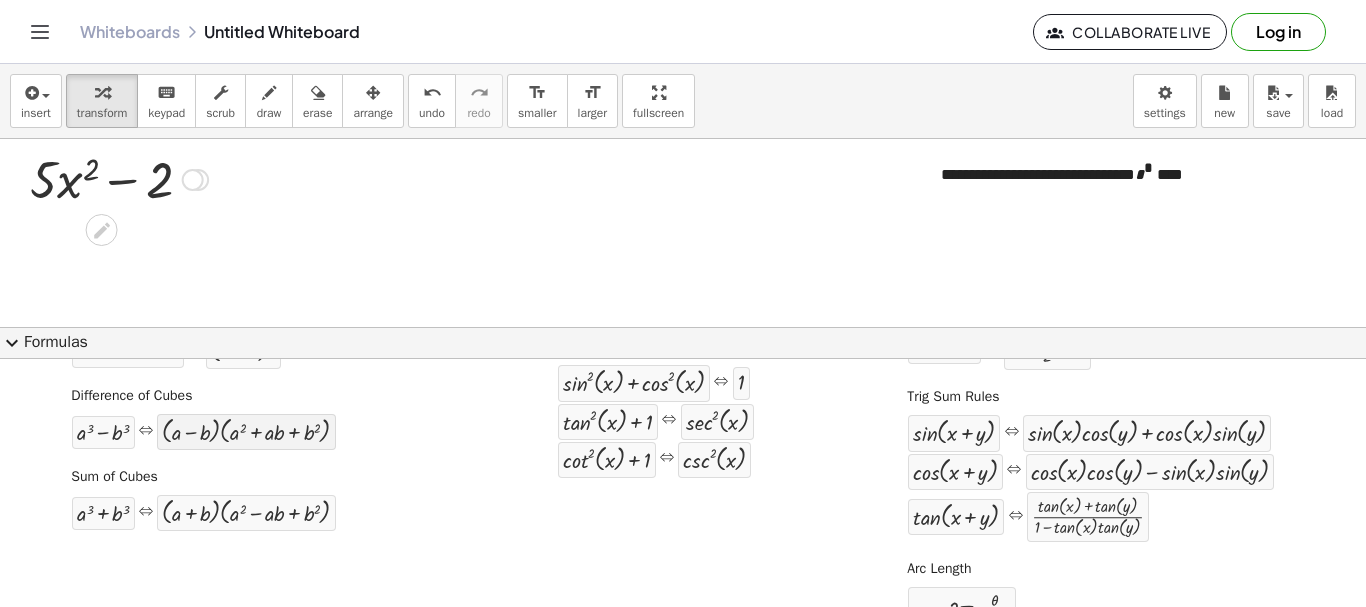 scroll, scrollTop: 406, scrollLeft: 0, axis: vertical 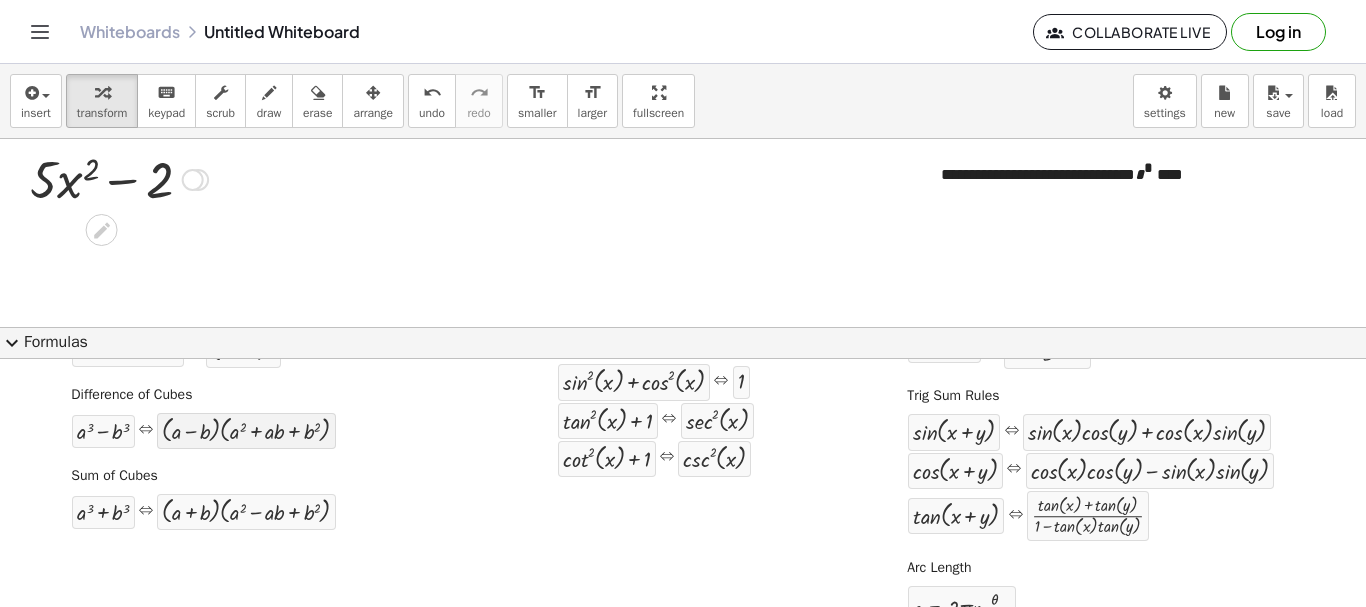 click at bounding box center (246, 431) 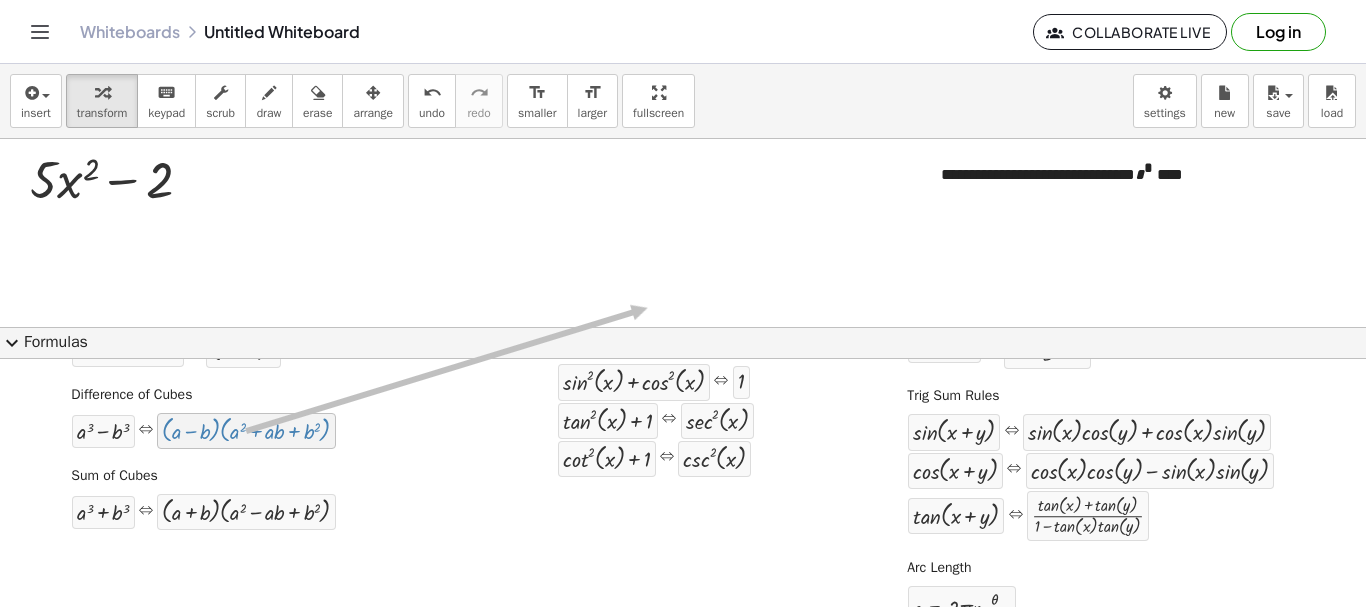 drag, startPoint x: 252, startPoint y: 434, endPoint x: 638, endPoint y: 308, distance: 406.04434 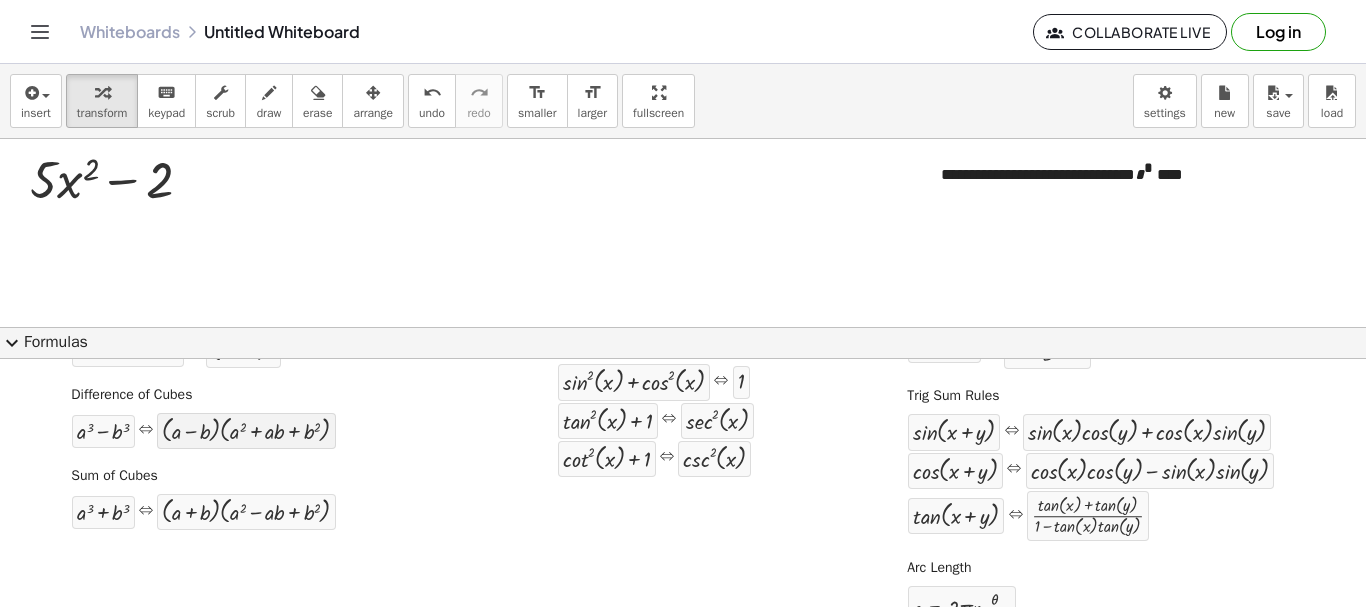 click at bounding box center (246, 431) 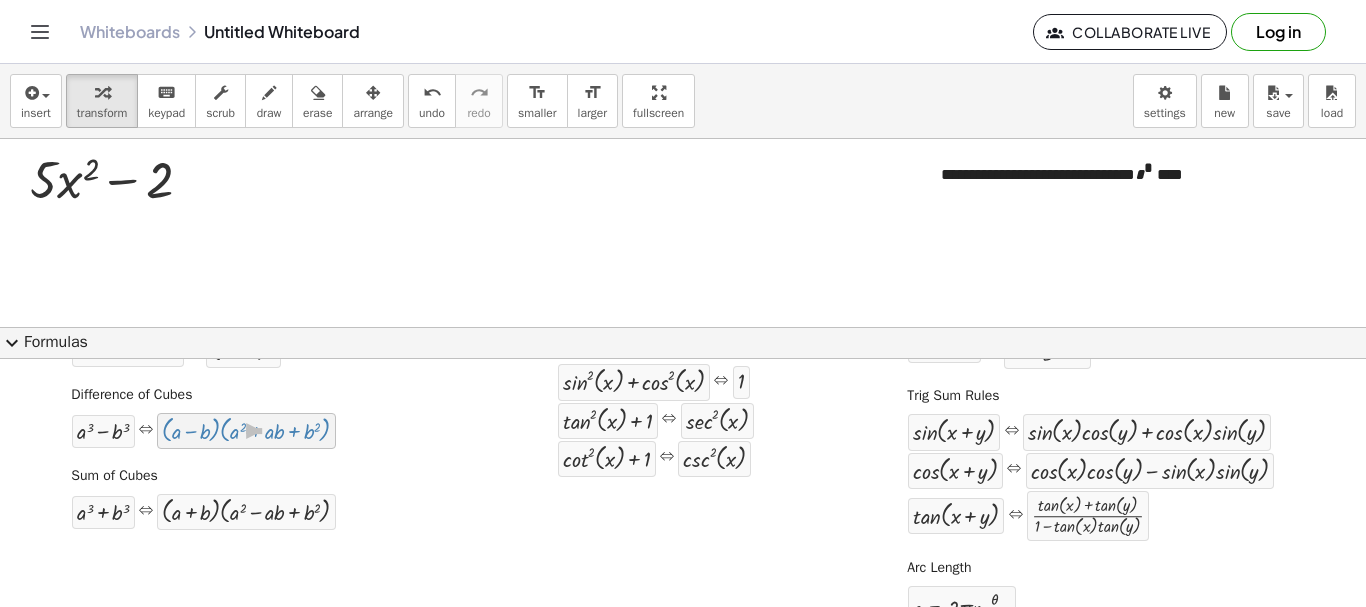 click at bounding box center [246, 431] 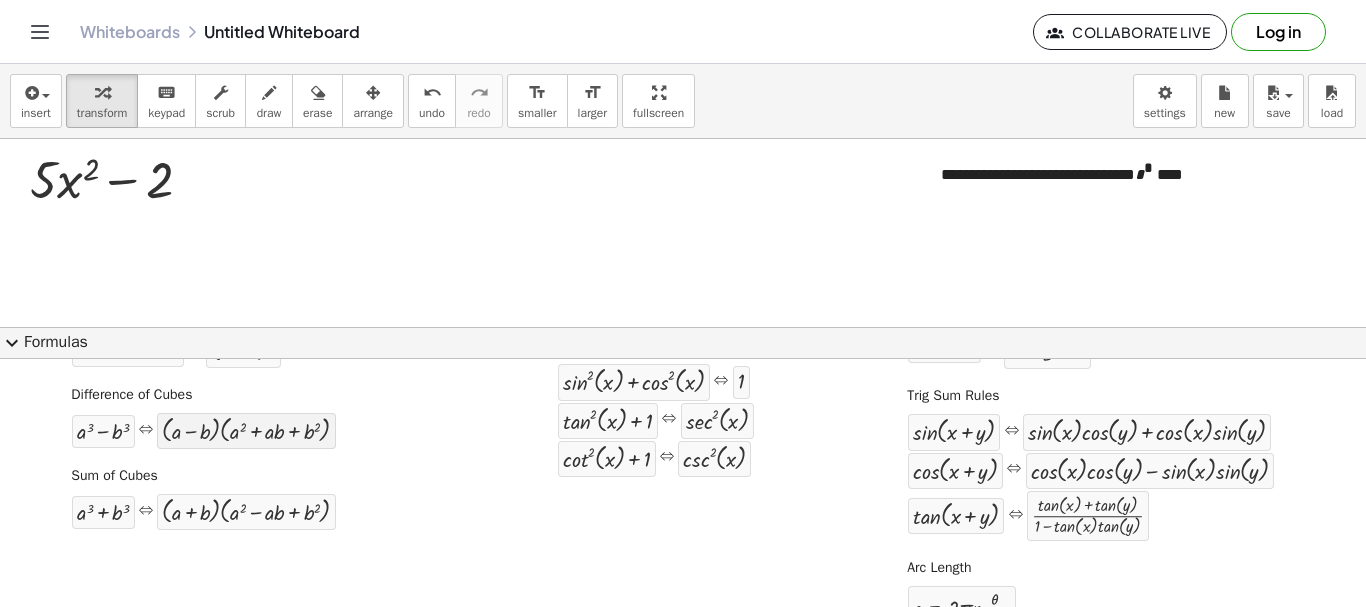 drag, startPoint x: 295, startPoint y: 428, endPoint x: 276, endPoint y: 434, distance: 19.924858 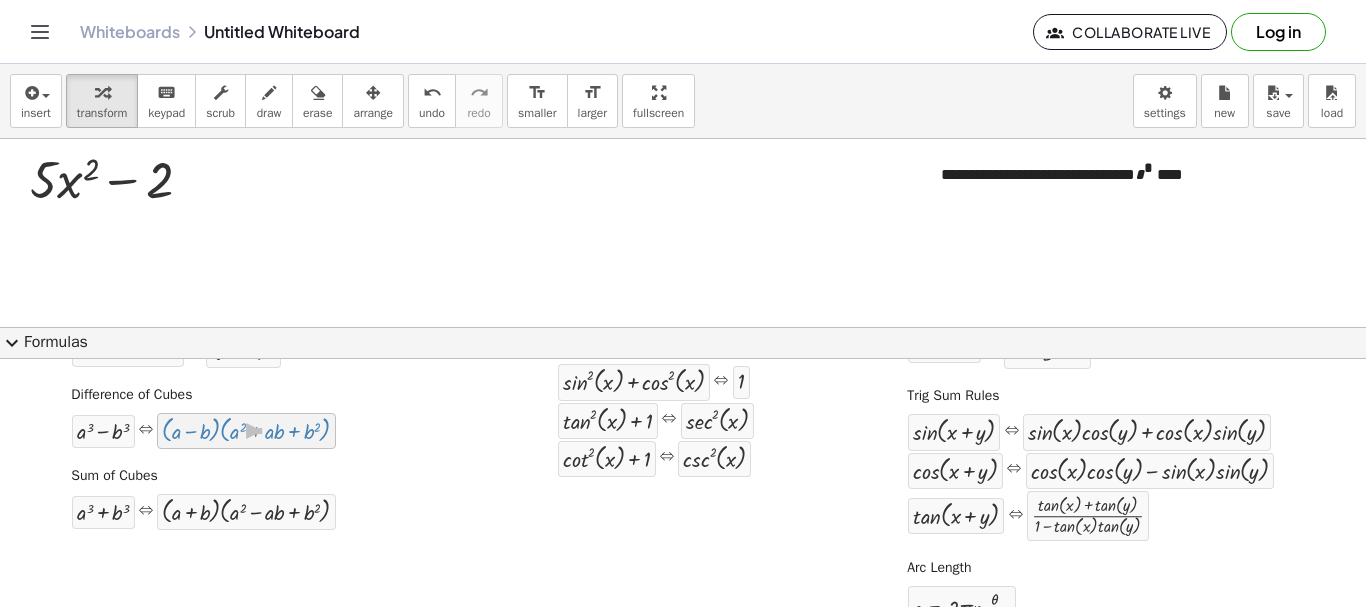 click at bounding box center [246, 431] 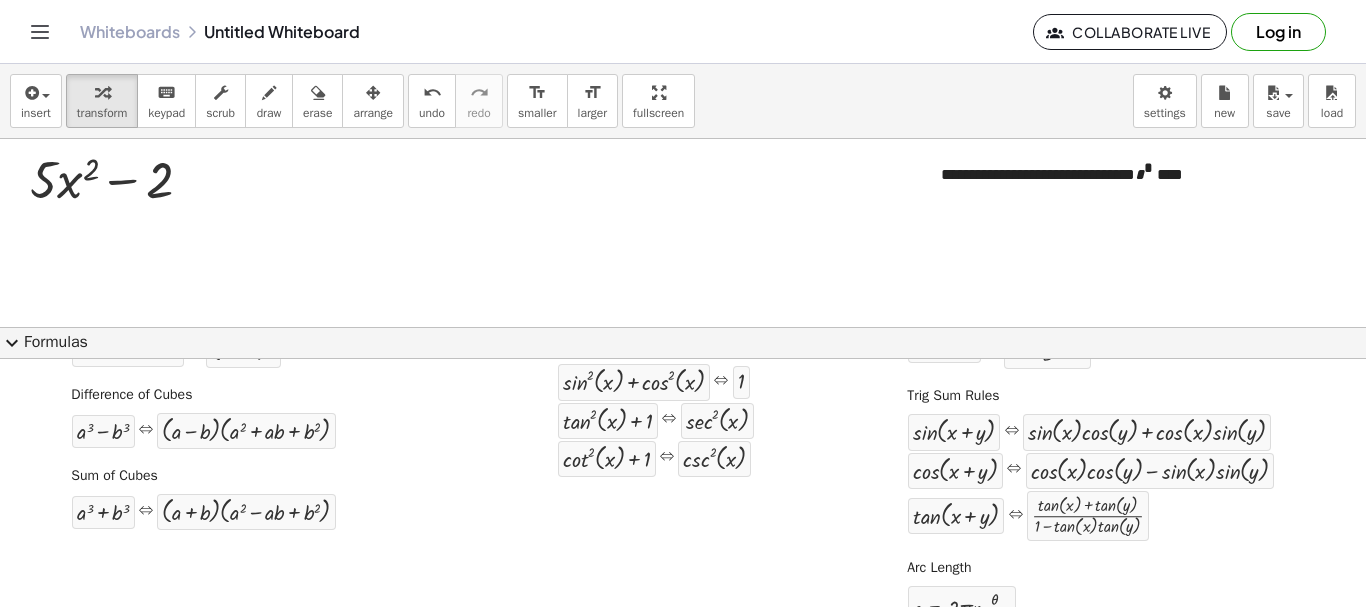 click at bounding box center (683, 575) 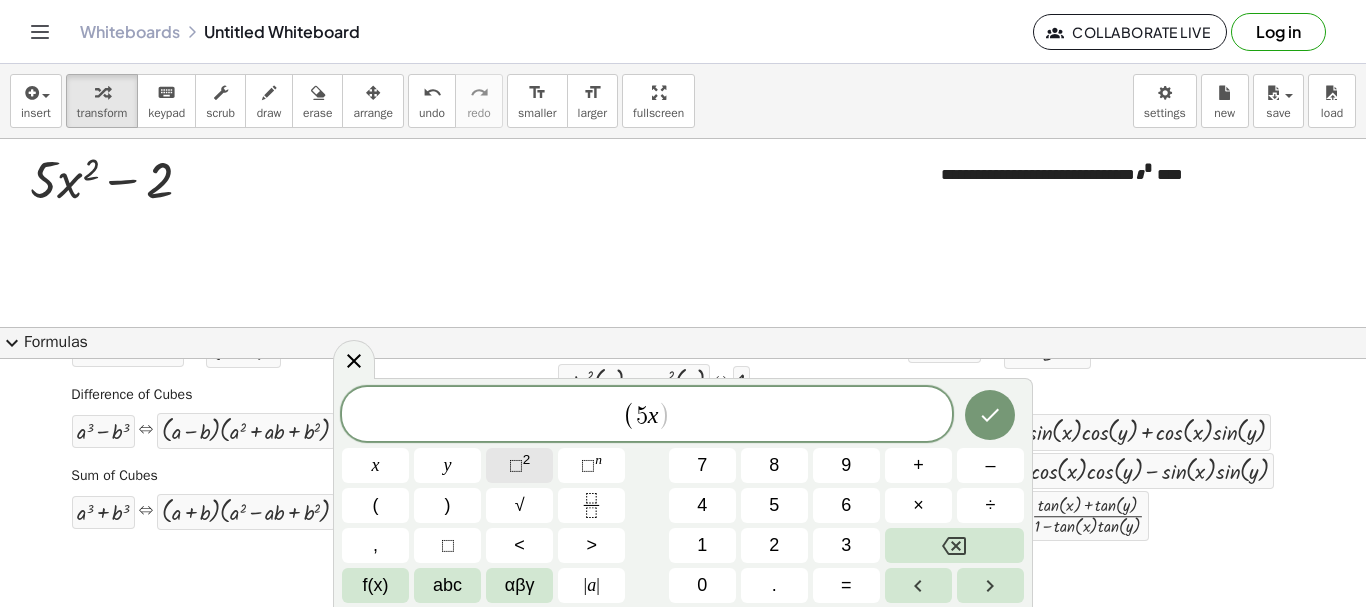 click on "⬚ 2" 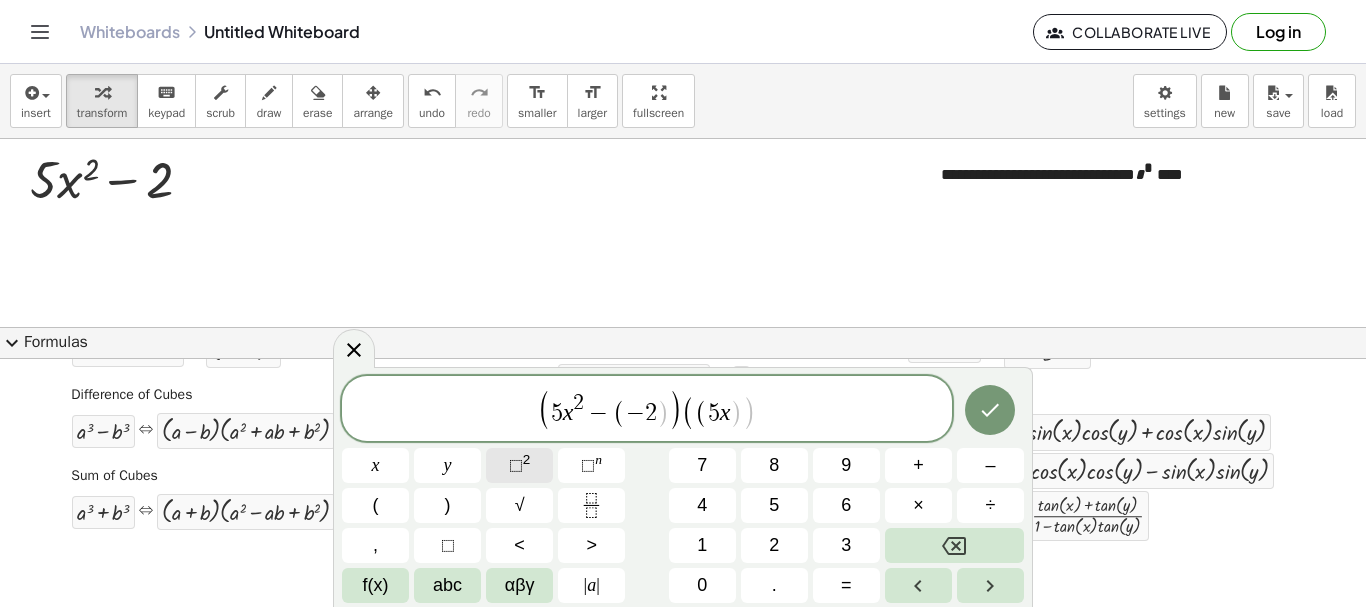 click on "⬚ 2" 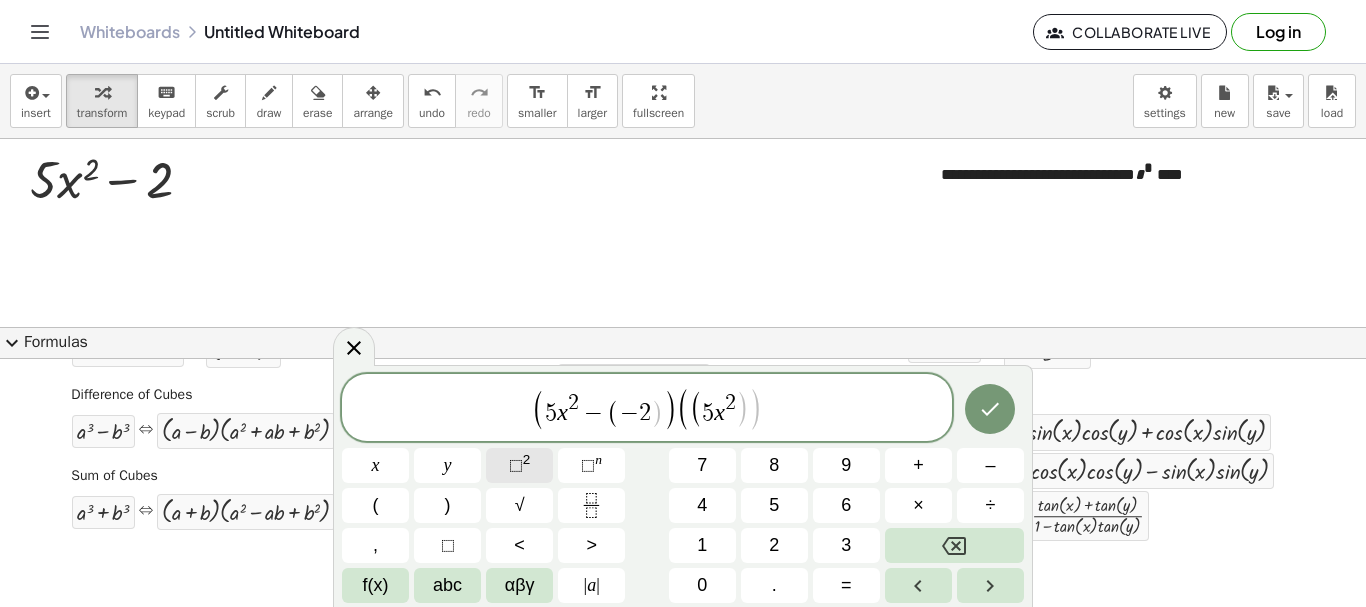 click on "⬚ 2" 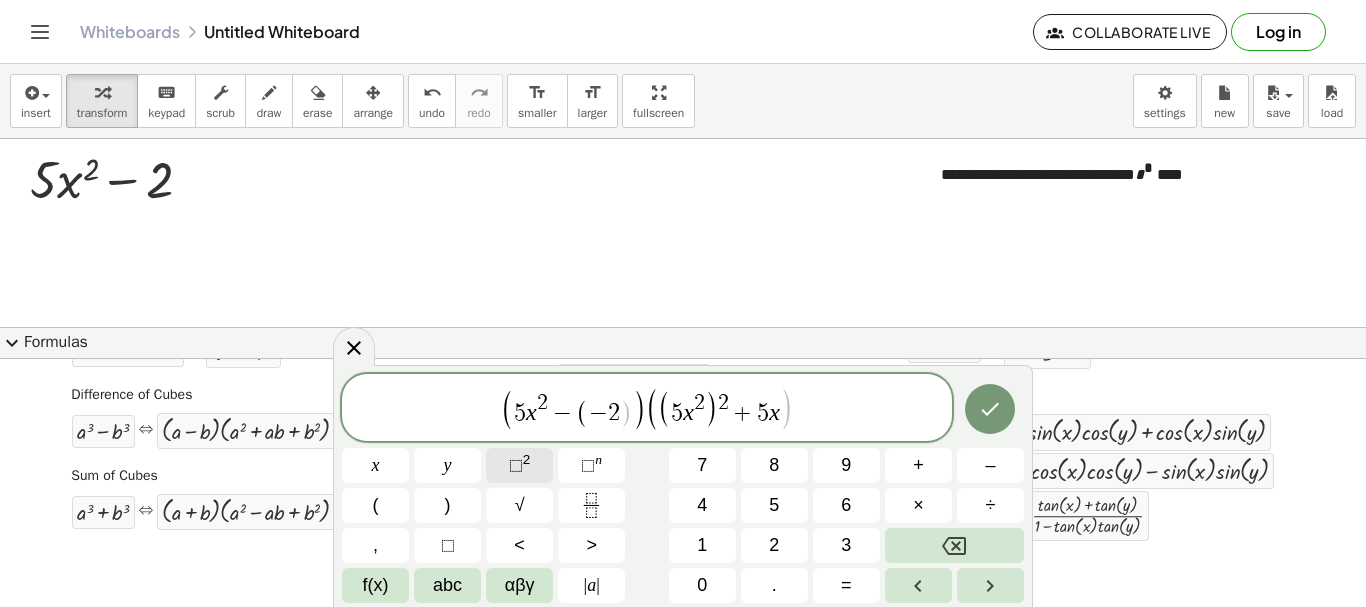 click on "⬚ 2" at bounding box center (519, 465) 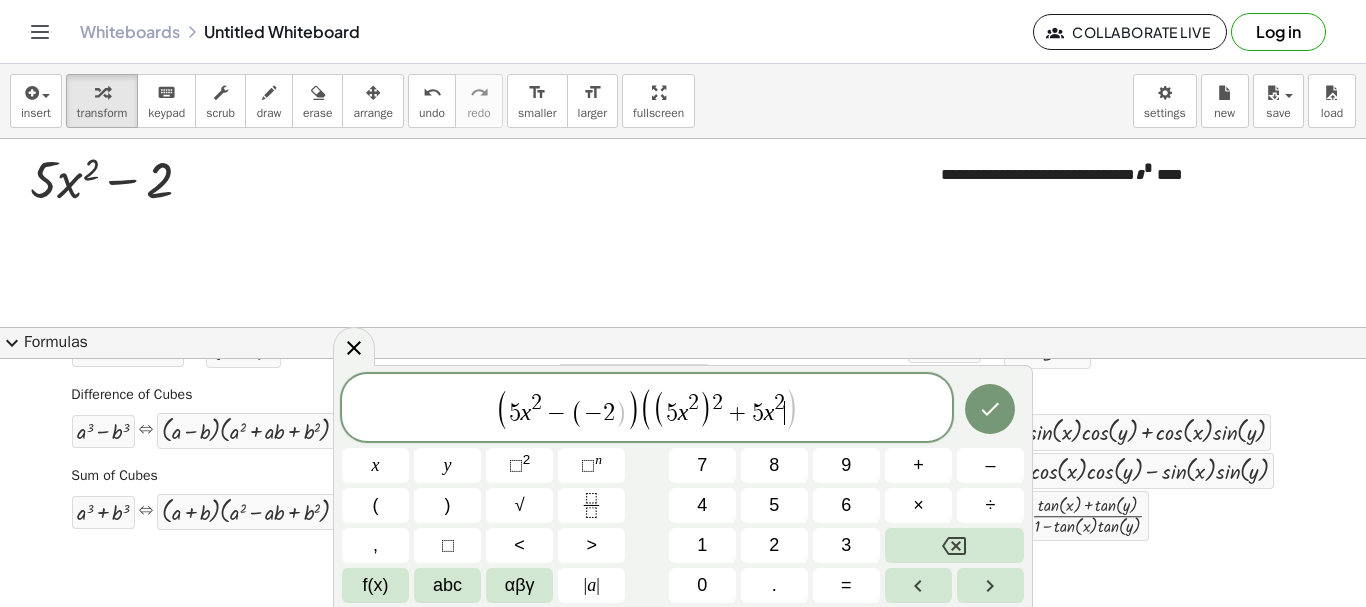 click on "5" at bounding box center (758, 413) 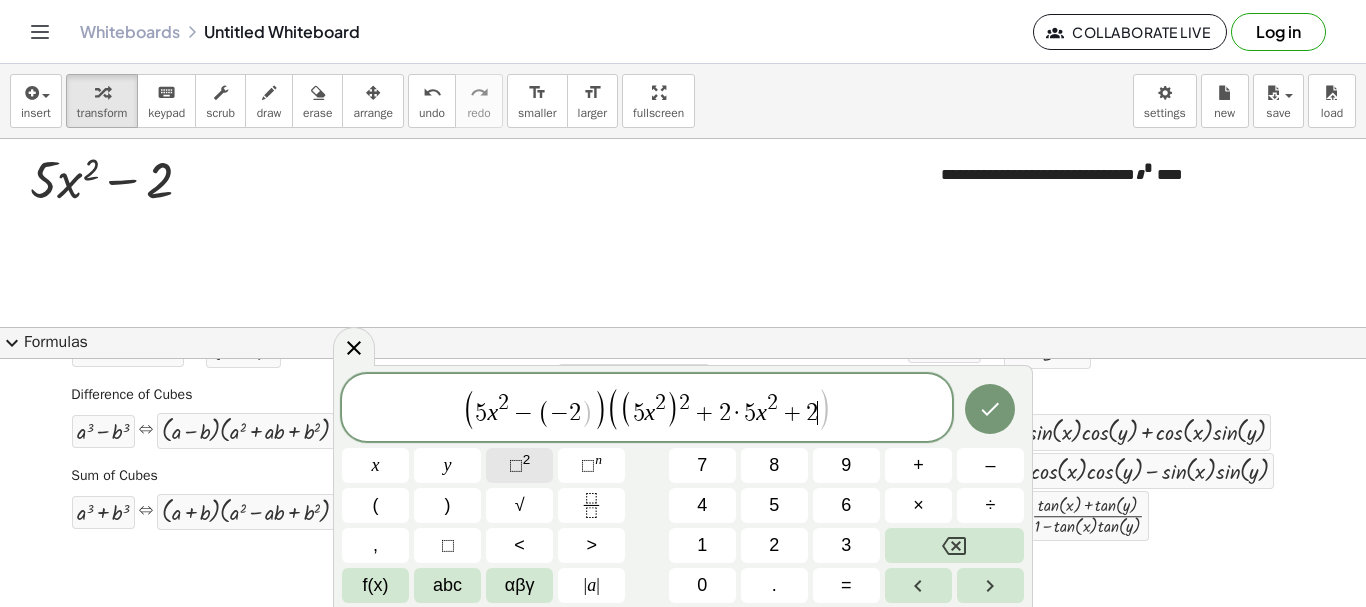 click on "⬚ 2" 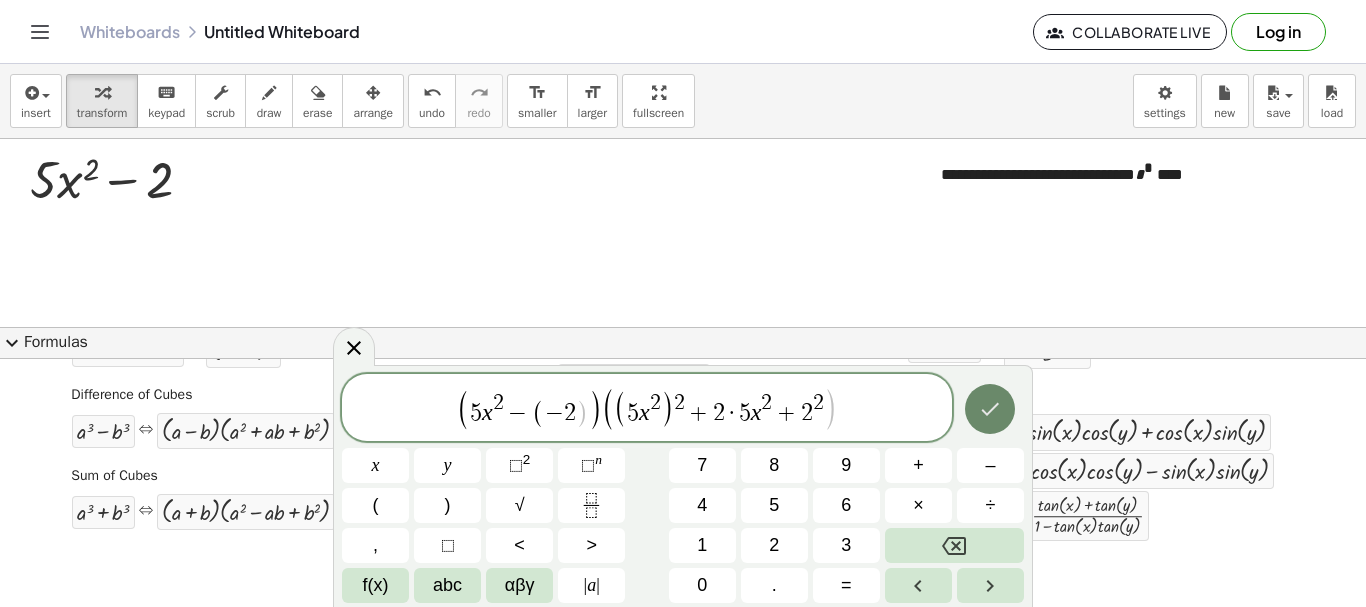 click on "( 5 x 2 − ( − 2 ) ) ( ( 5 x 2 ) 2 + 2 · 5 x 2 + 2 2 ​ ) x y ⬚ 2 ⬚ n 7 8 9 + – ( ) √ 4 5 6 × ÷ , ⬚ < > 1 2 3 f(x) abc αβγ | a | 0 . =" at bounding box center [683, 488] 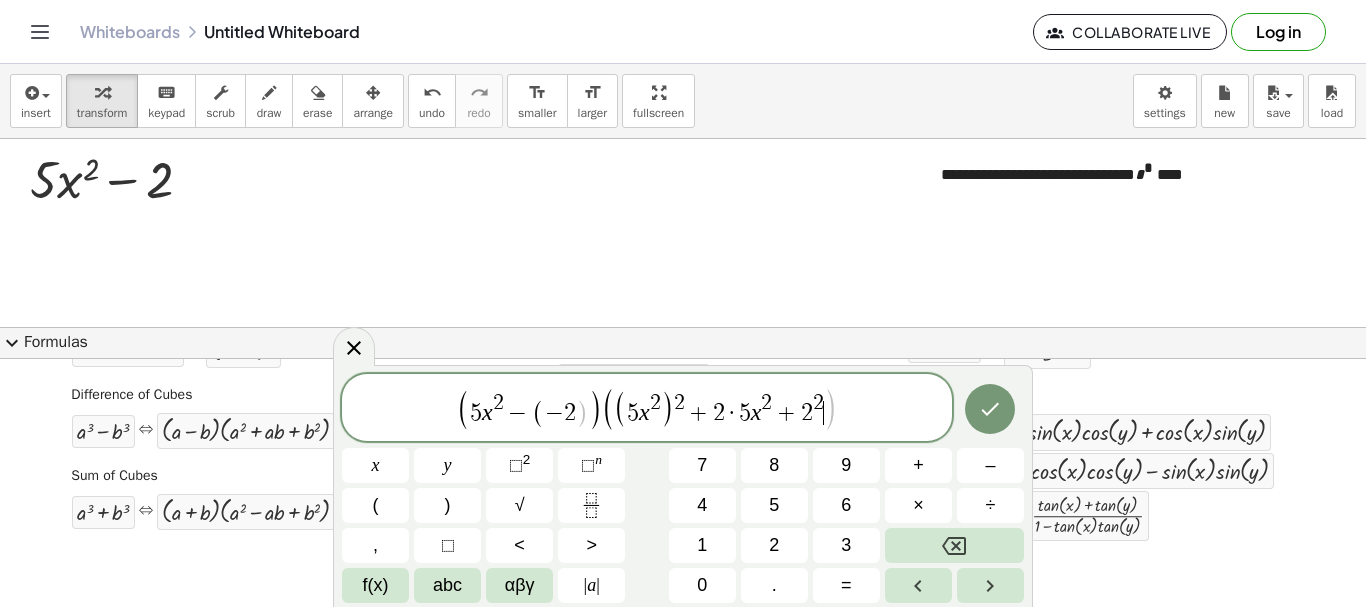 click on "( 5 x 2 ) 2 + 2 · 5 x 2 + 2 2 ​" at bounding box center (719, 408) 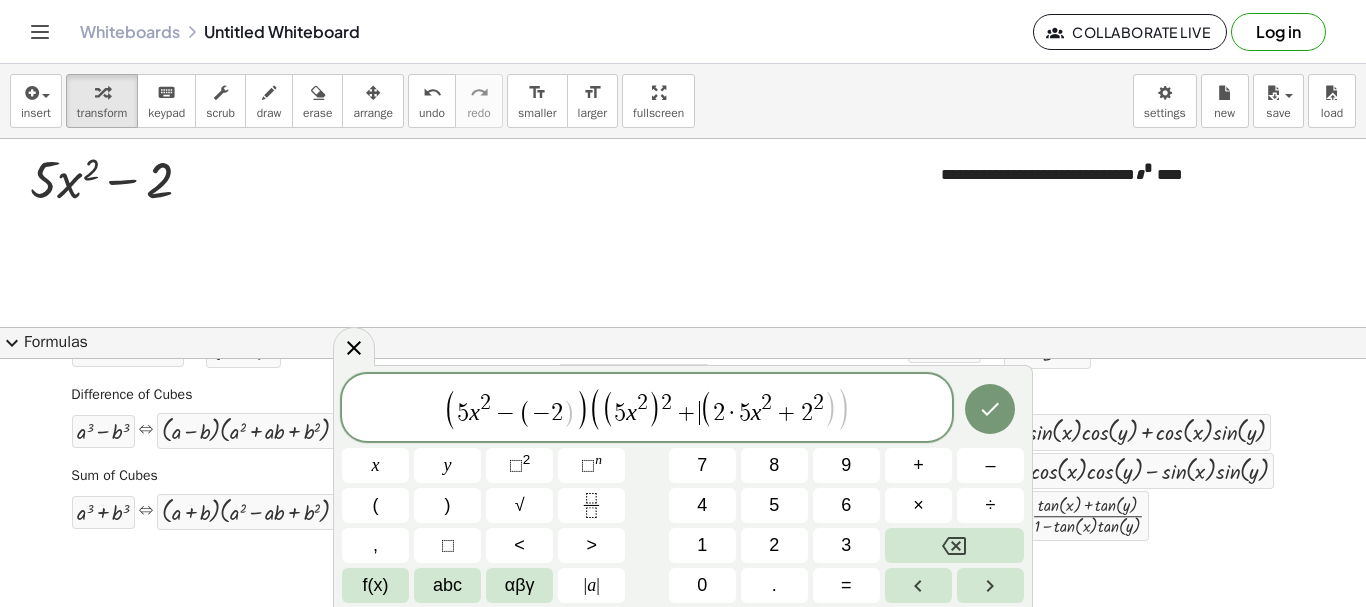 click on "(" at bounding box center [707, 409] 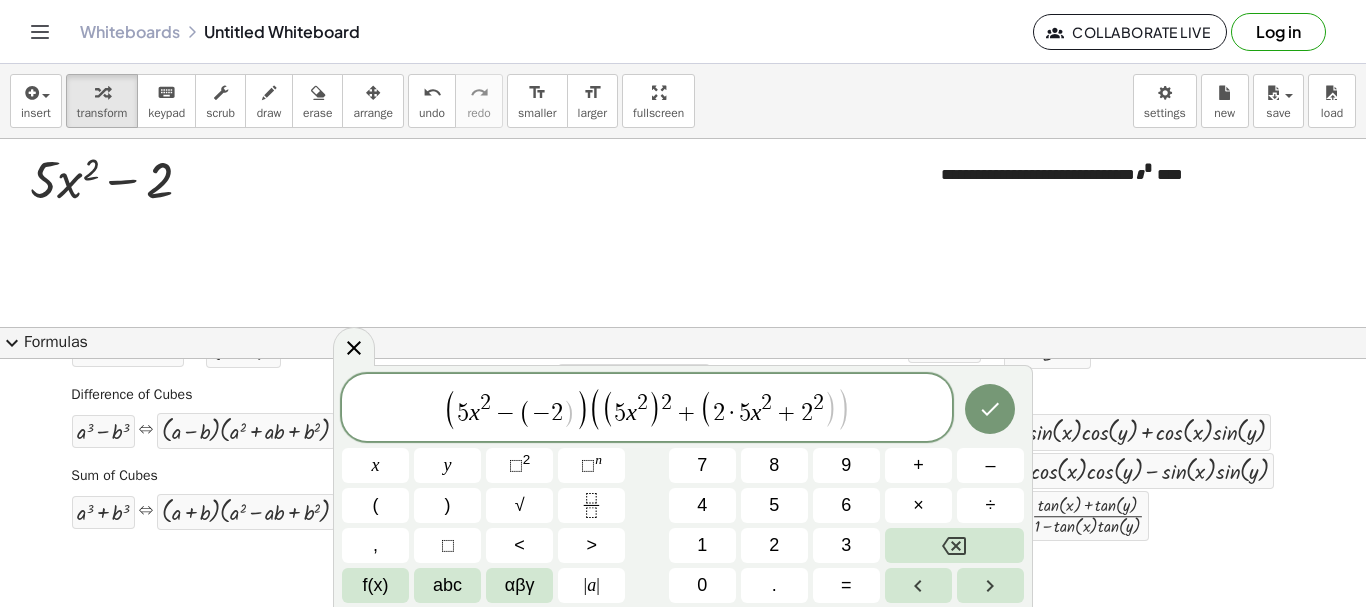 click on "( 2 · 5 x 2 + 2 2 )" at bounding box center [768, 408] 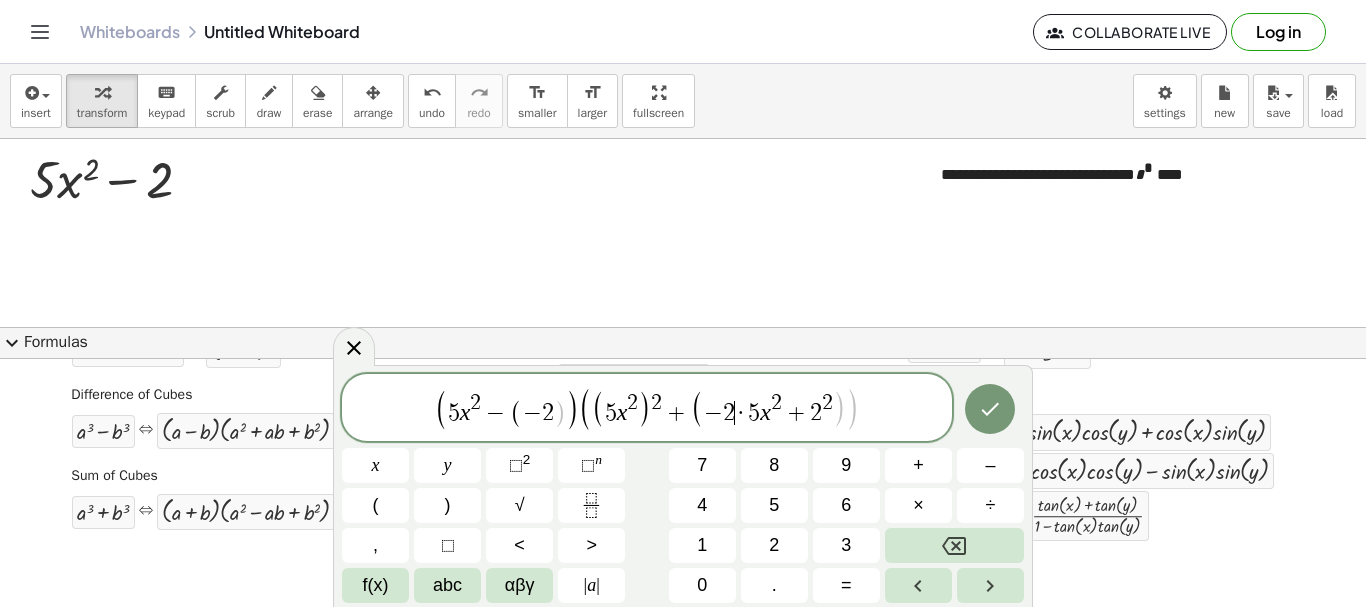 click on "·" at bounding box center (742, 413) 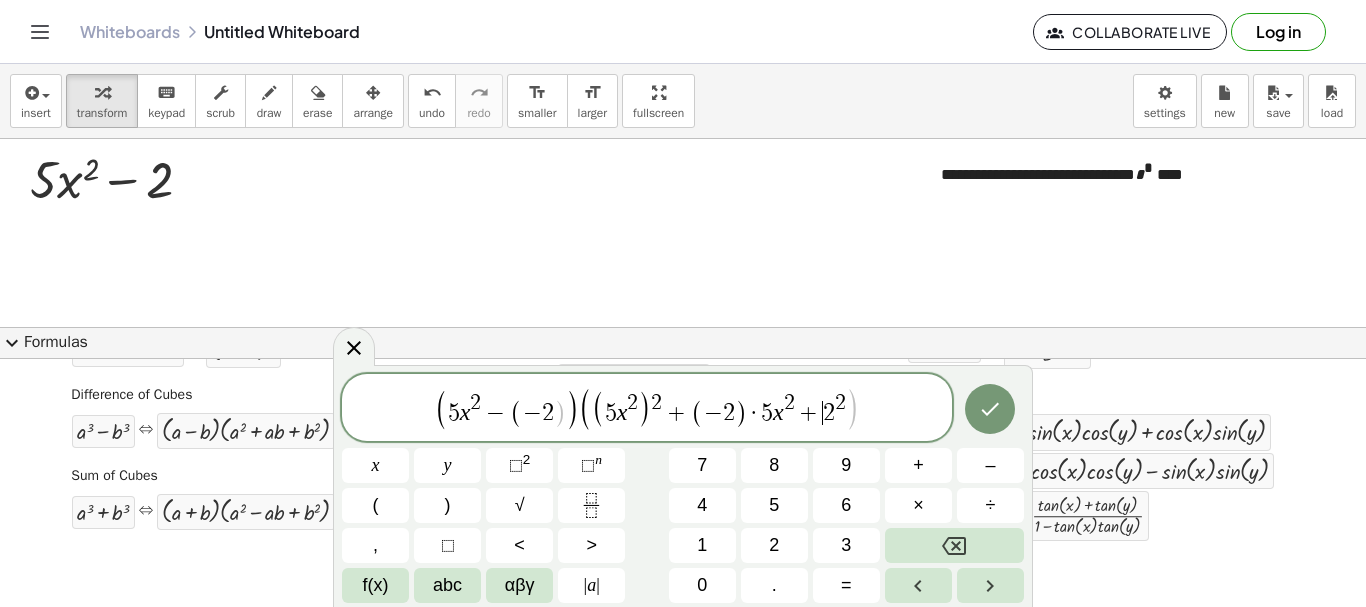 click on "( 5 x 2 ) 2 + ( − 2 ) · 5 x 2 + ​ 2 2" at bounding box center [719, 408] 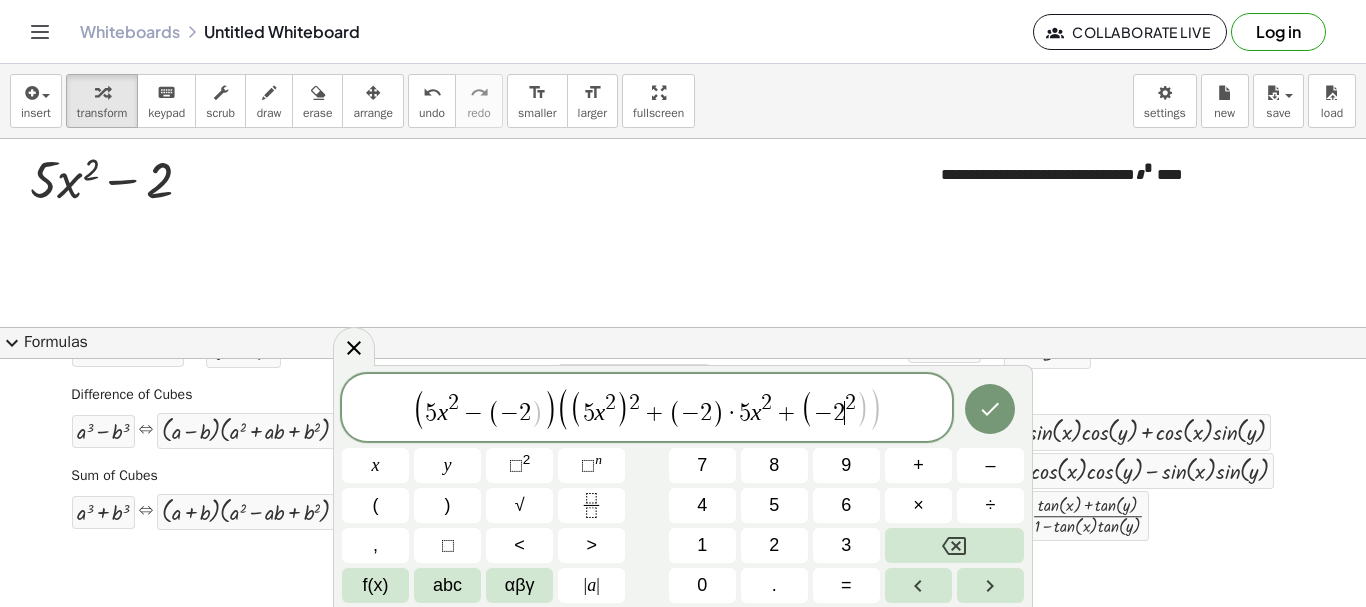 click on "2" at bounding box center (839, 413) 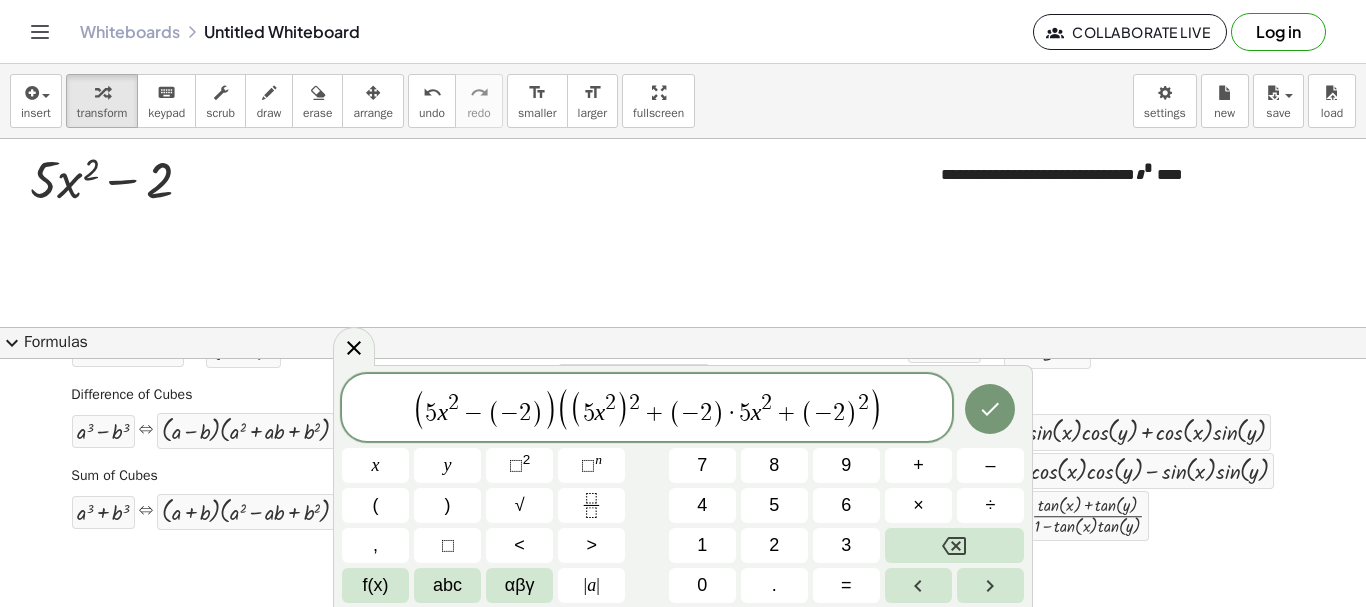 click on "( 5 x 2 − ( − 2 ) ) ( ( 5 x 2 ) 2 + ( − 2 ) · 5 x 2 + ( − 2 ) 2 ) x y ⬚ 2 ⬚ n 7 8 9 + – ( ) √ 4 5 6 × ÷ , ⬚ < > 1 2 3 f(x) abc αβγ | a | 0 . =" at bounding box center [683, 488] 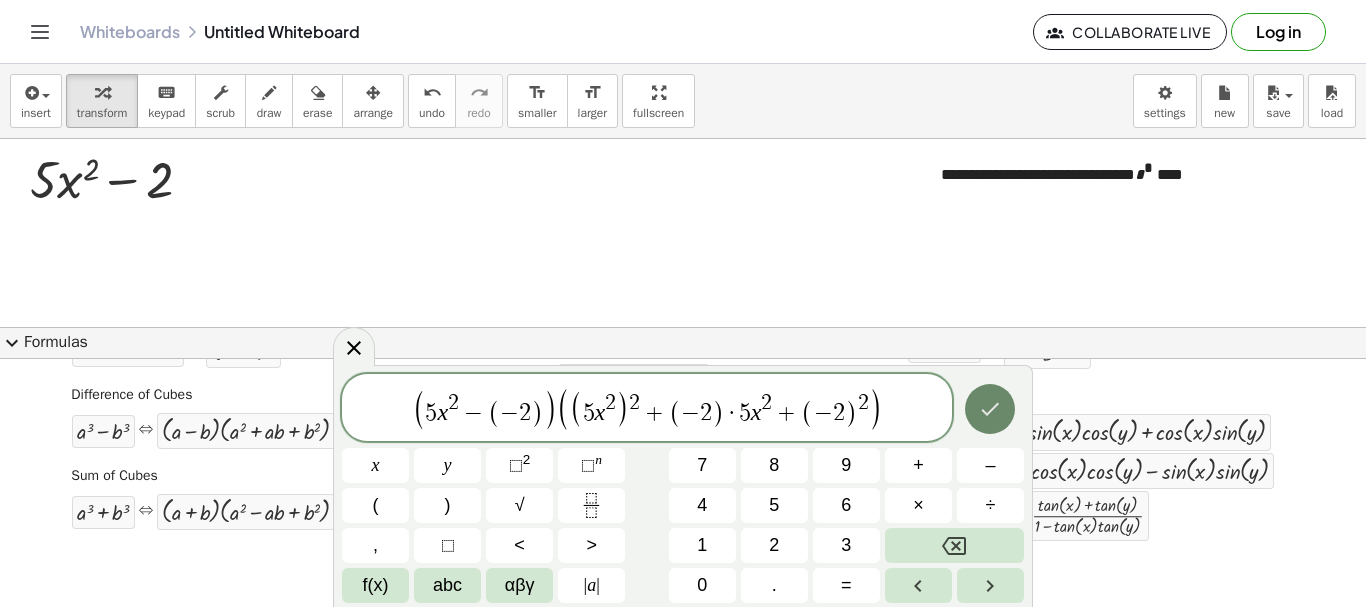 click at bounding box center (990, 409) 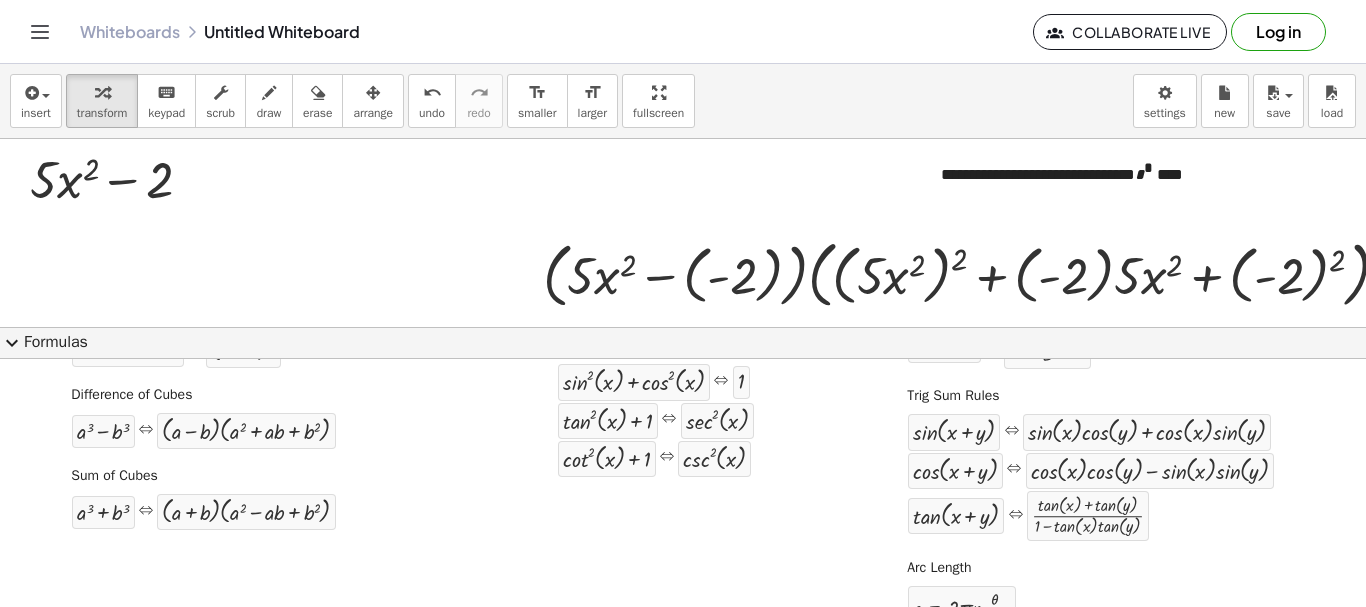 click on "expand_more" at bounding box center [12, 343] 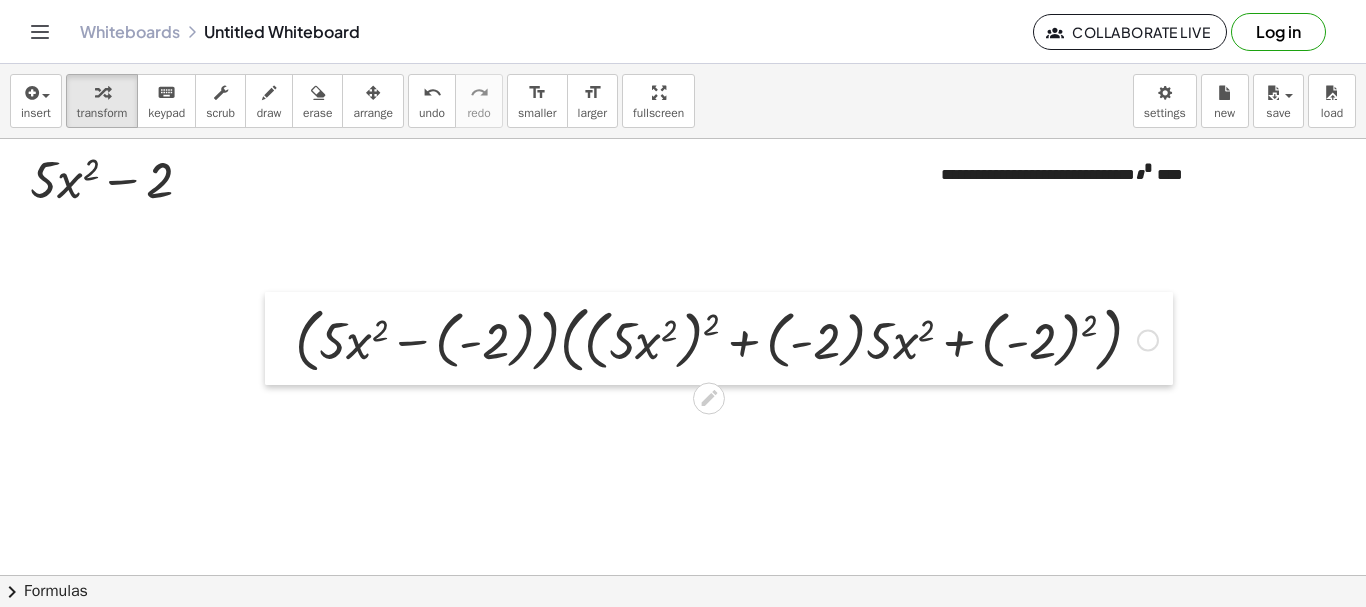 drag, startPoint x: 525, startPoint y: 294, endPoint x: 277, endPoint y: 359, distance: 256.37668 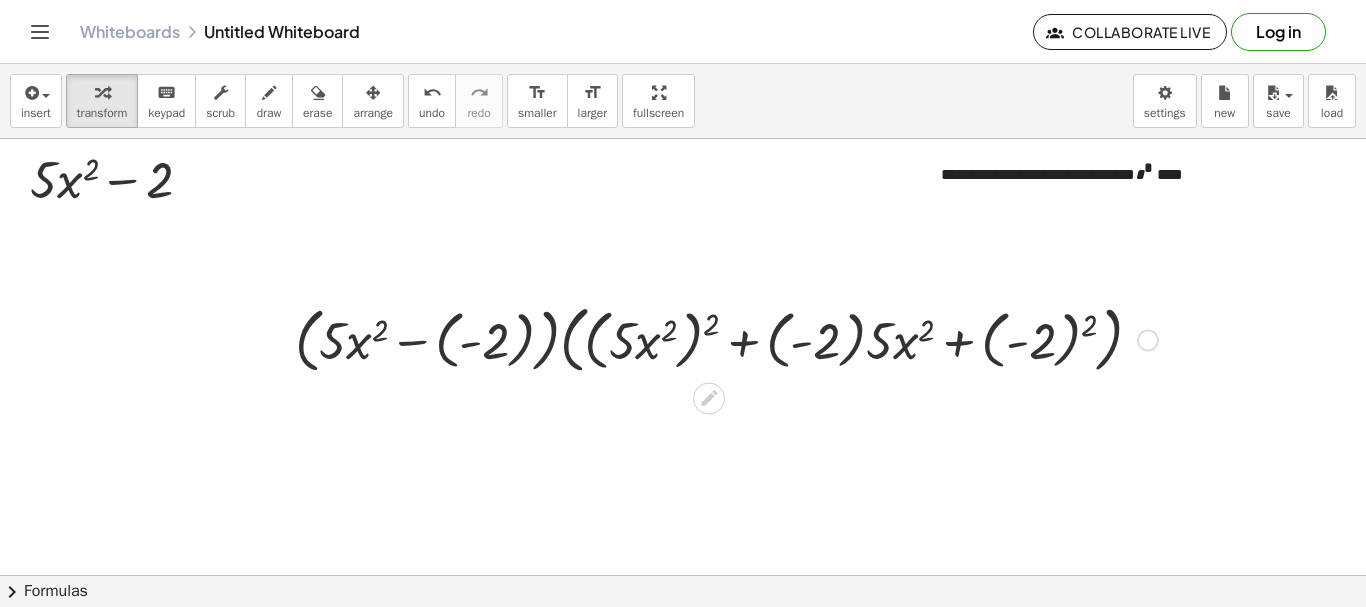 click at bounding box center (726, 338) 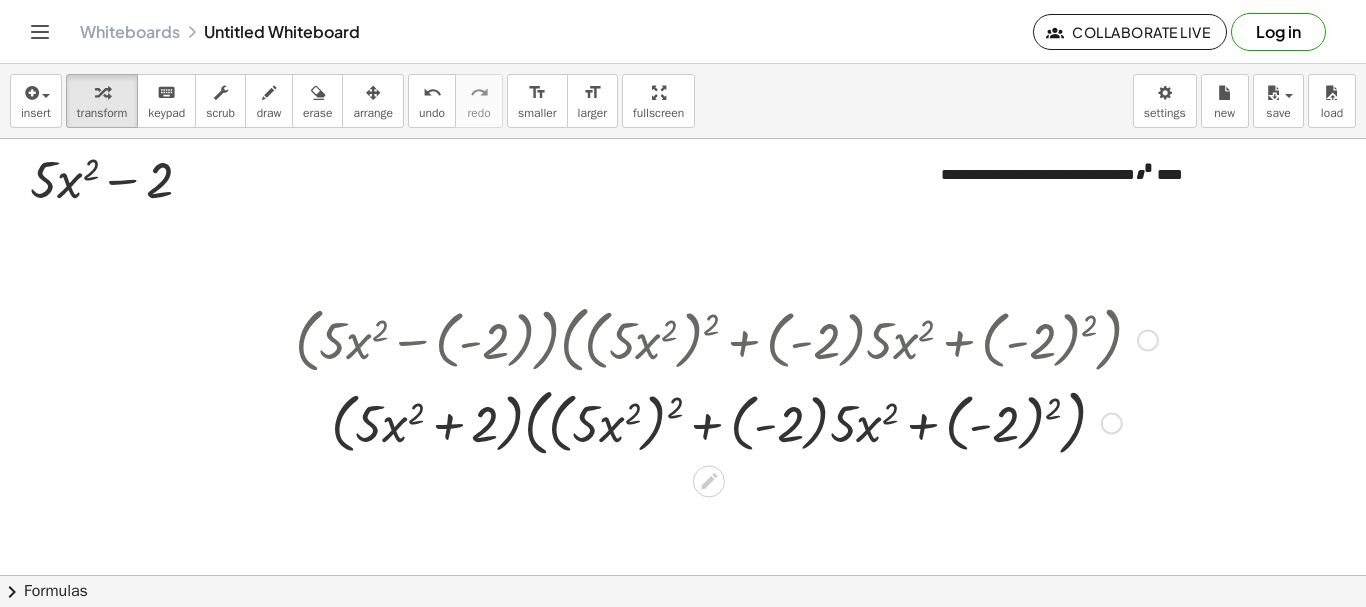 click at bounding box center (726, 421) 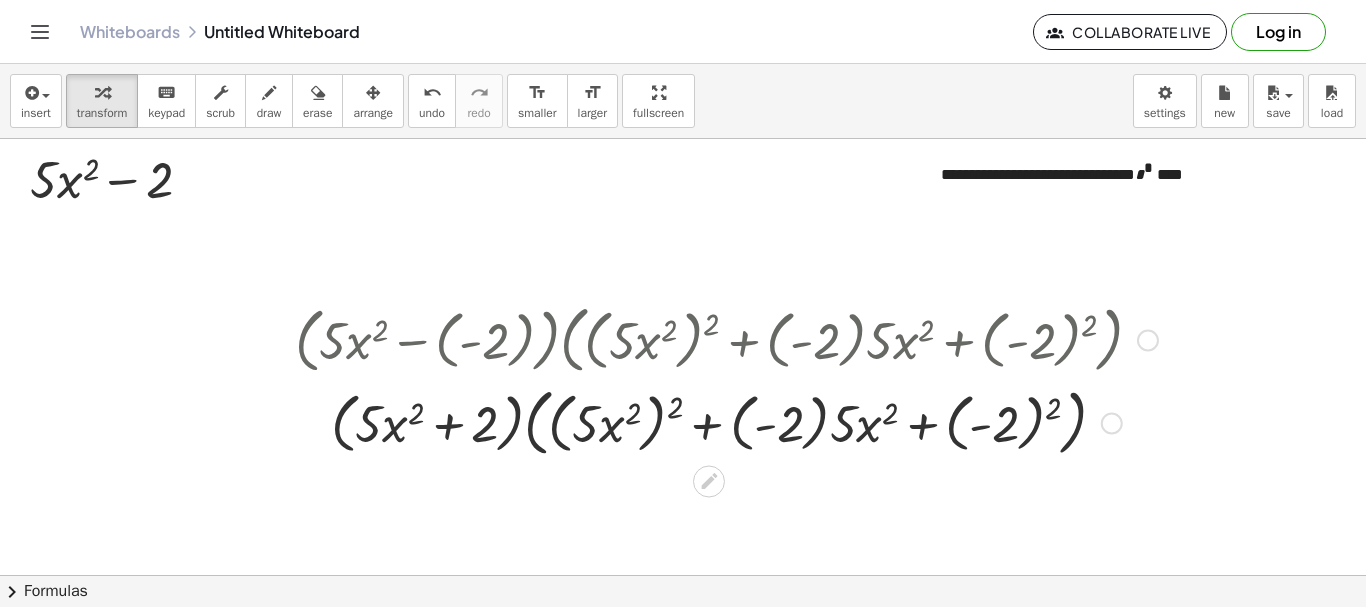 click at bounding box center (726, 421) 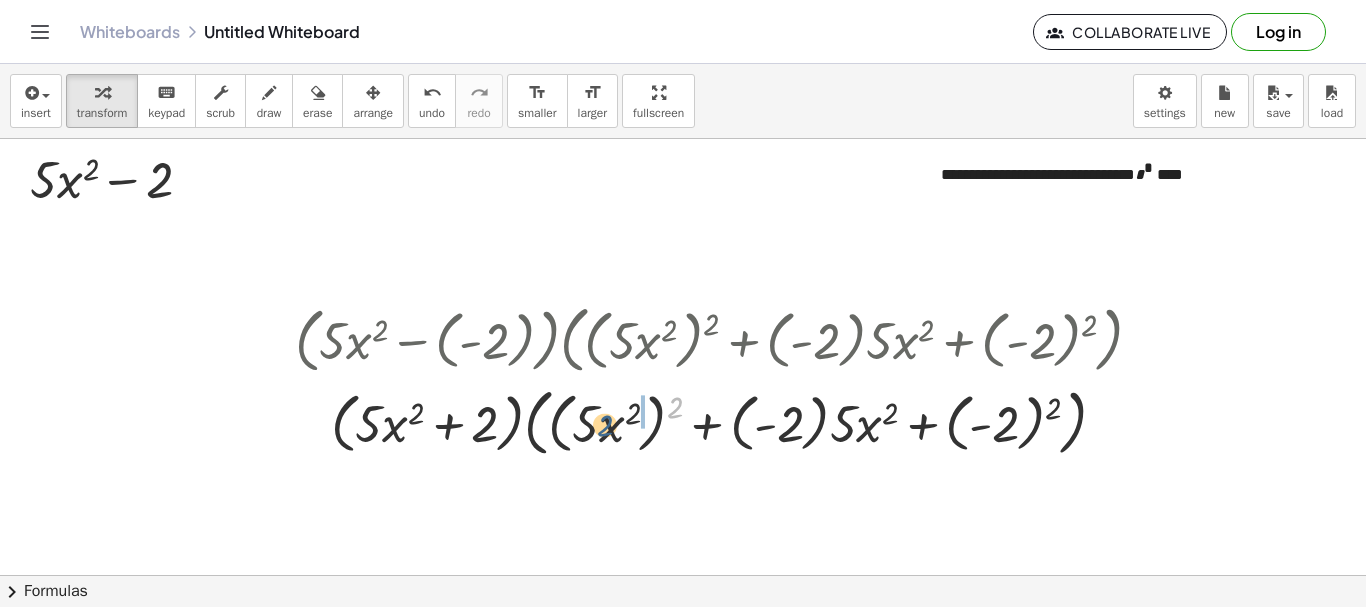 drag, startPoint x: 672, startPoint y: 405, endPoint x: 603, endPoint y: 423, distance: 71.30919 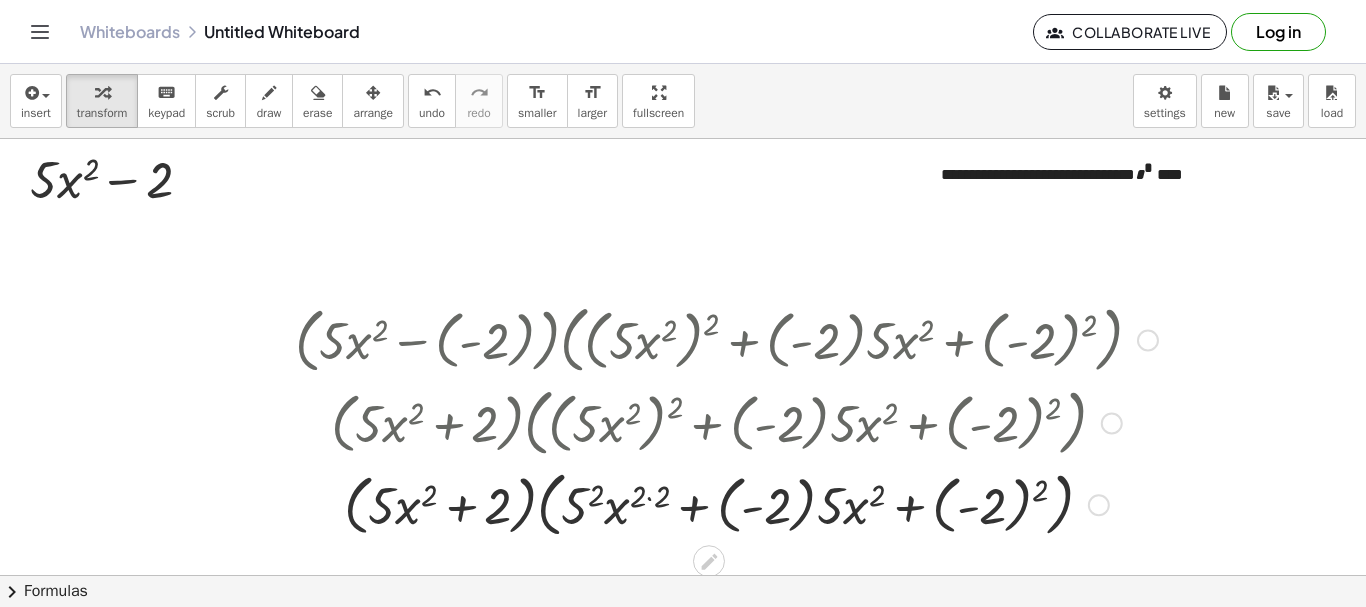 click at bounding box center [726, 503] 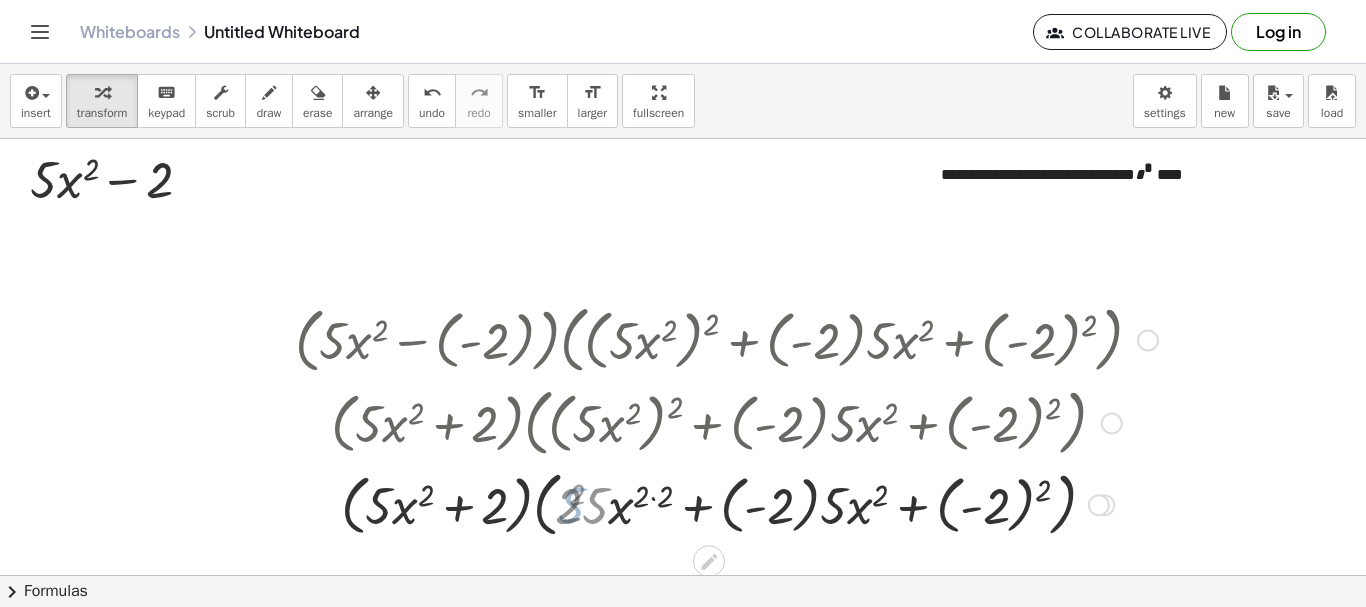 click at bounding box center [726, 503] 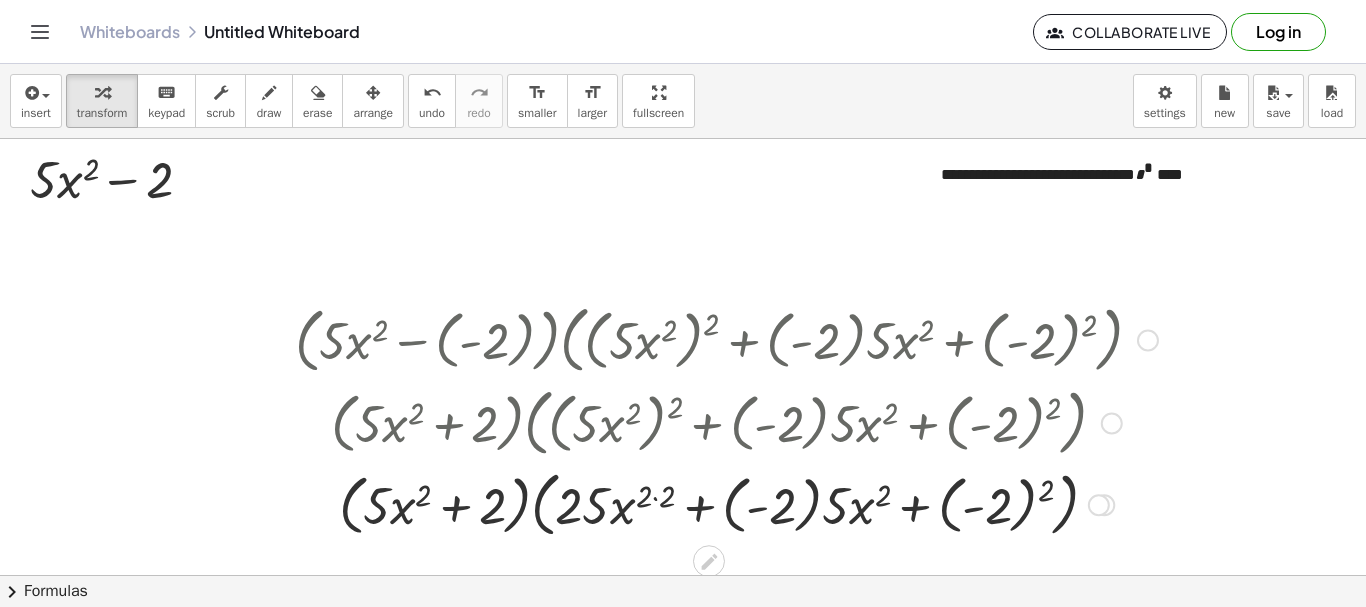 click at bounding box center [726, 503] 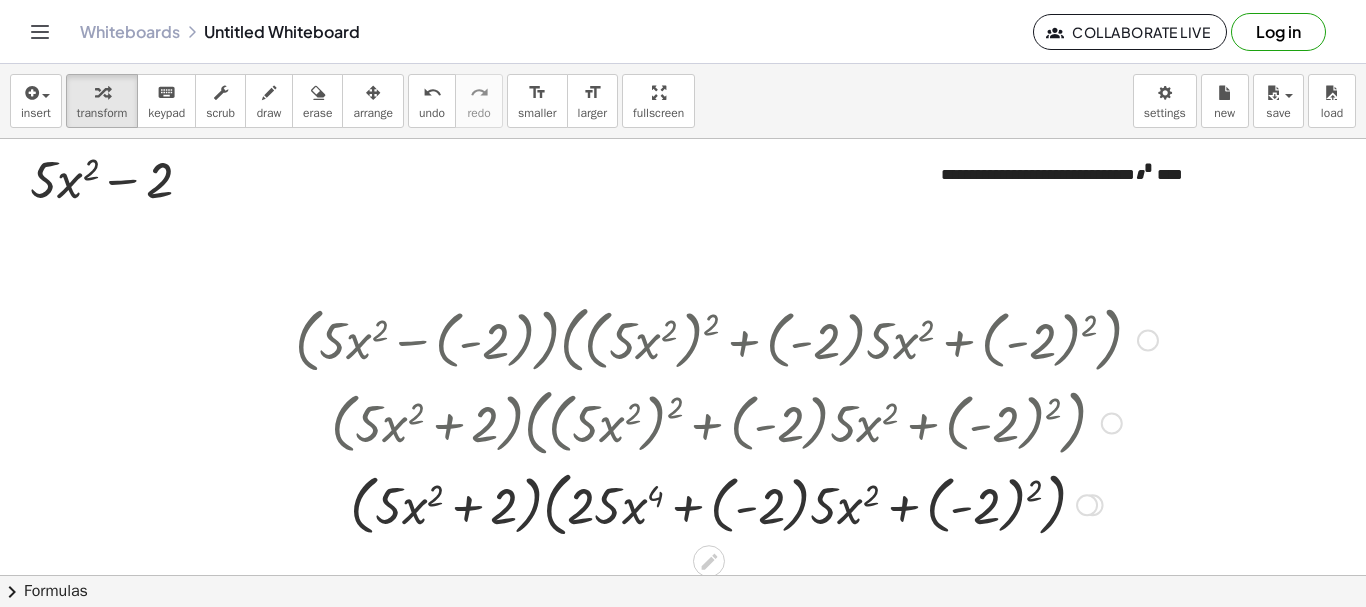 click at bounding box center (726, 503) 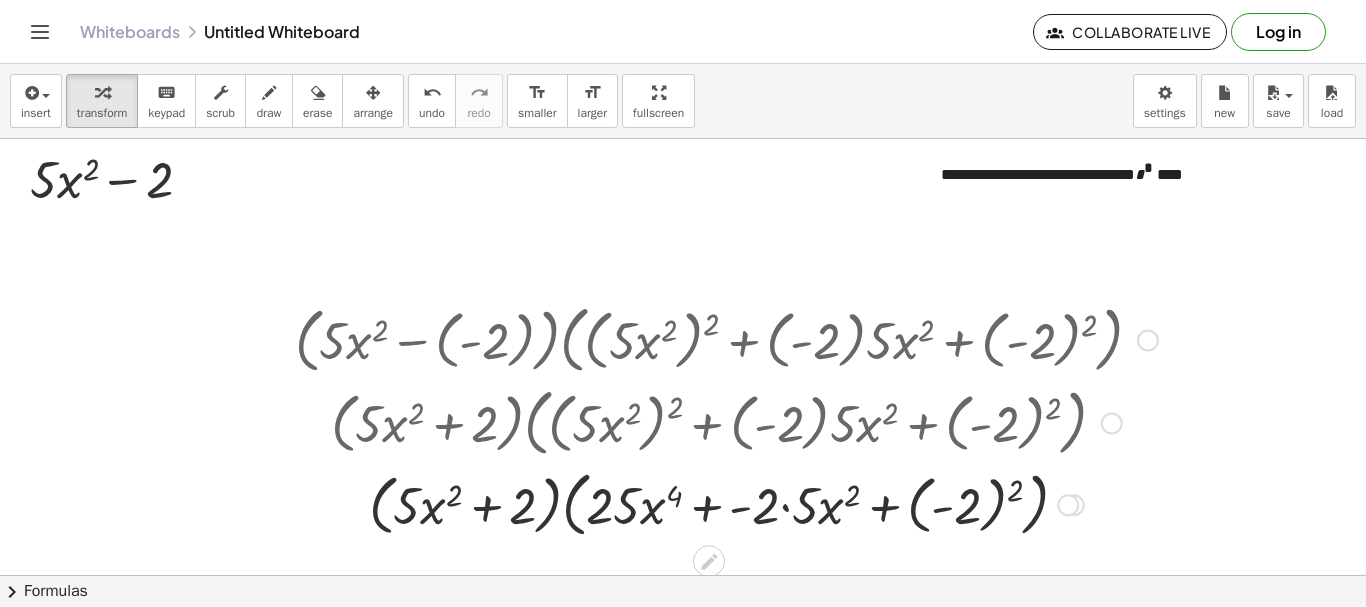 click at bounding box center (726, 503) 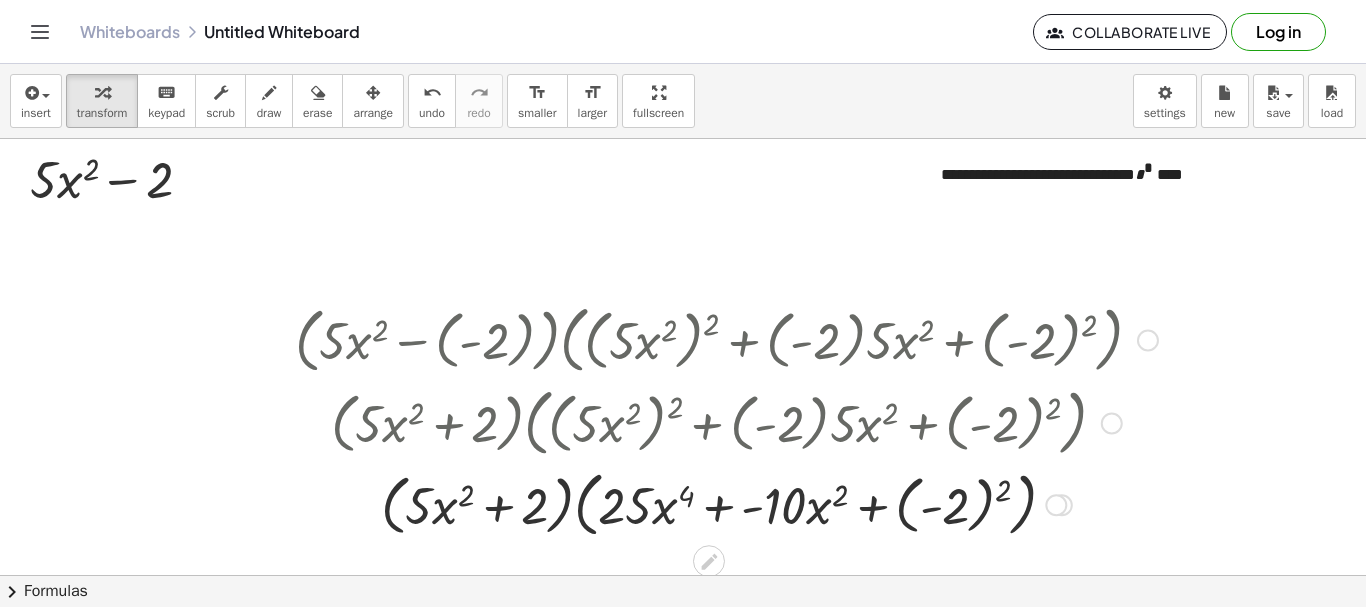 click at bounding box center [726, 503] 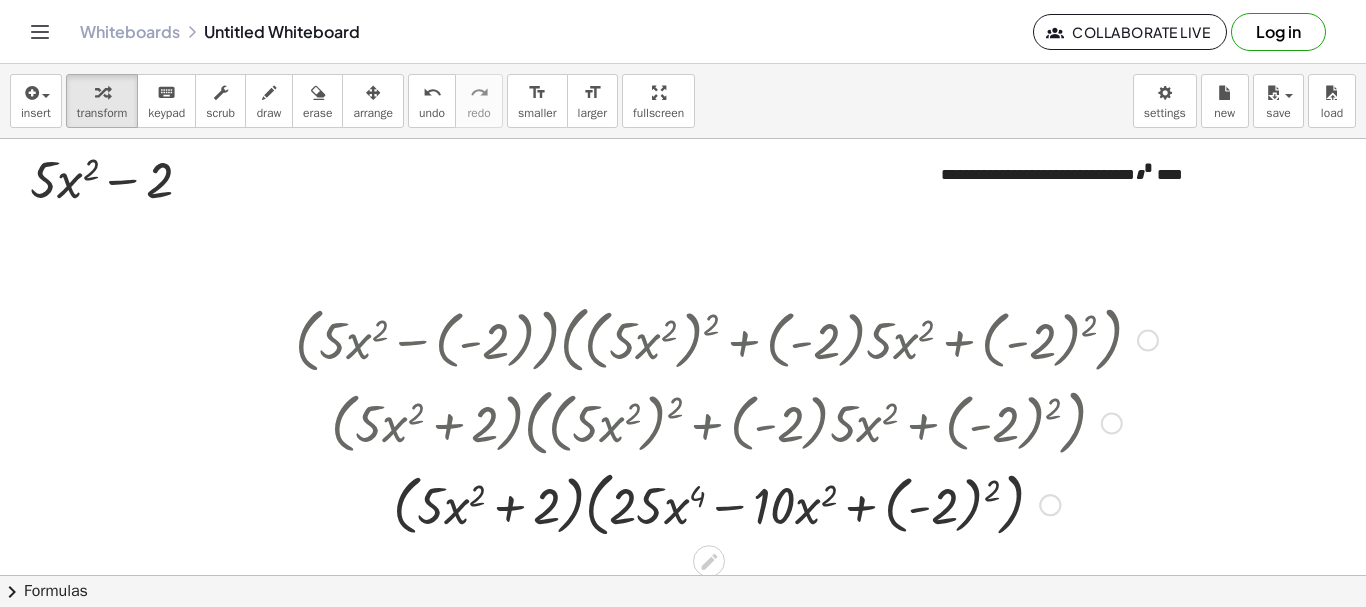 click at bounding box center [726, 503] 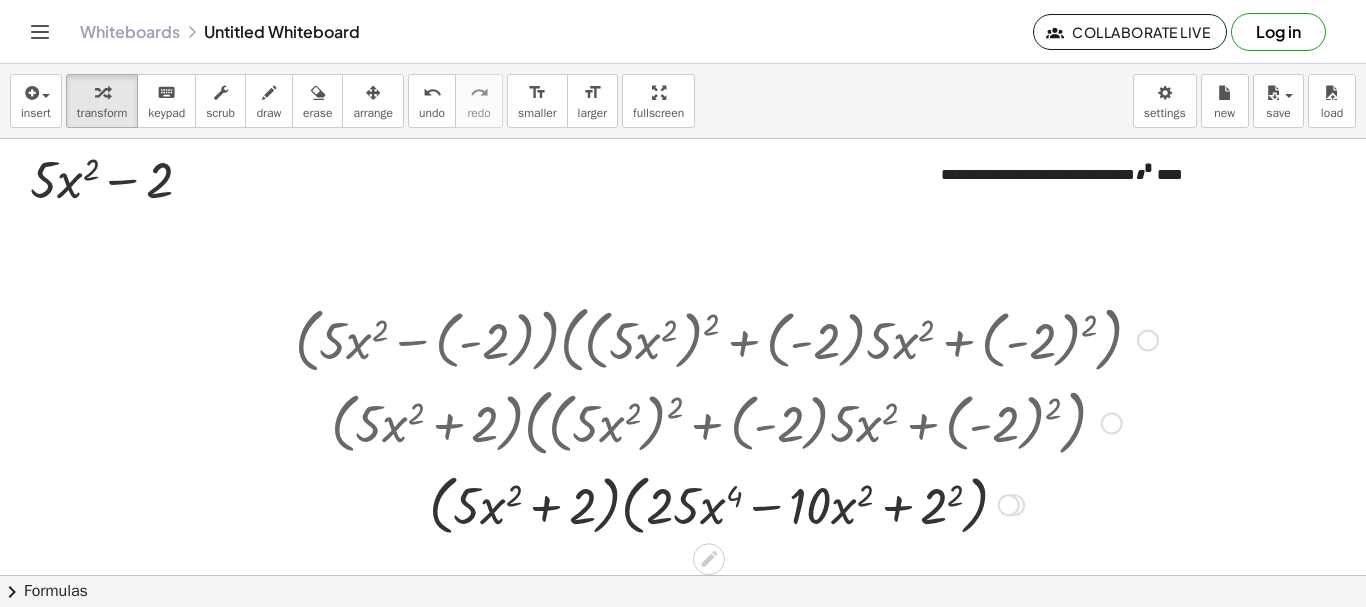 click at bounding box center (726, 504) 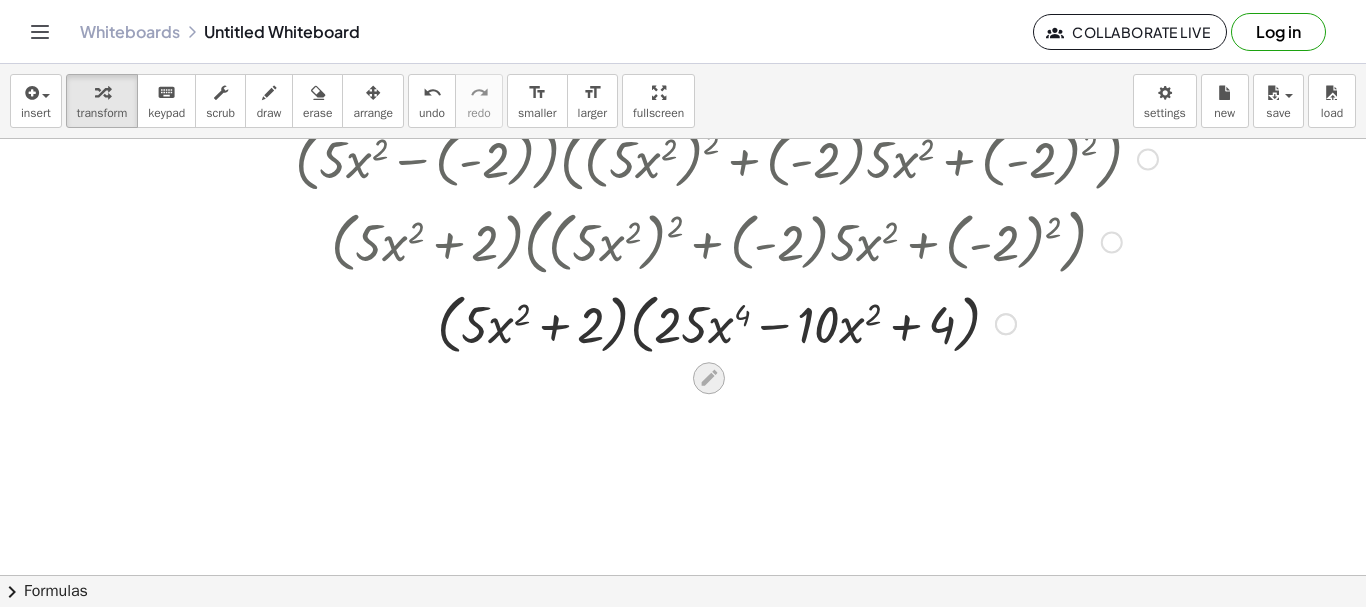 scroll, scrollTop: 182, scrollLeft: 0, axis: vertical 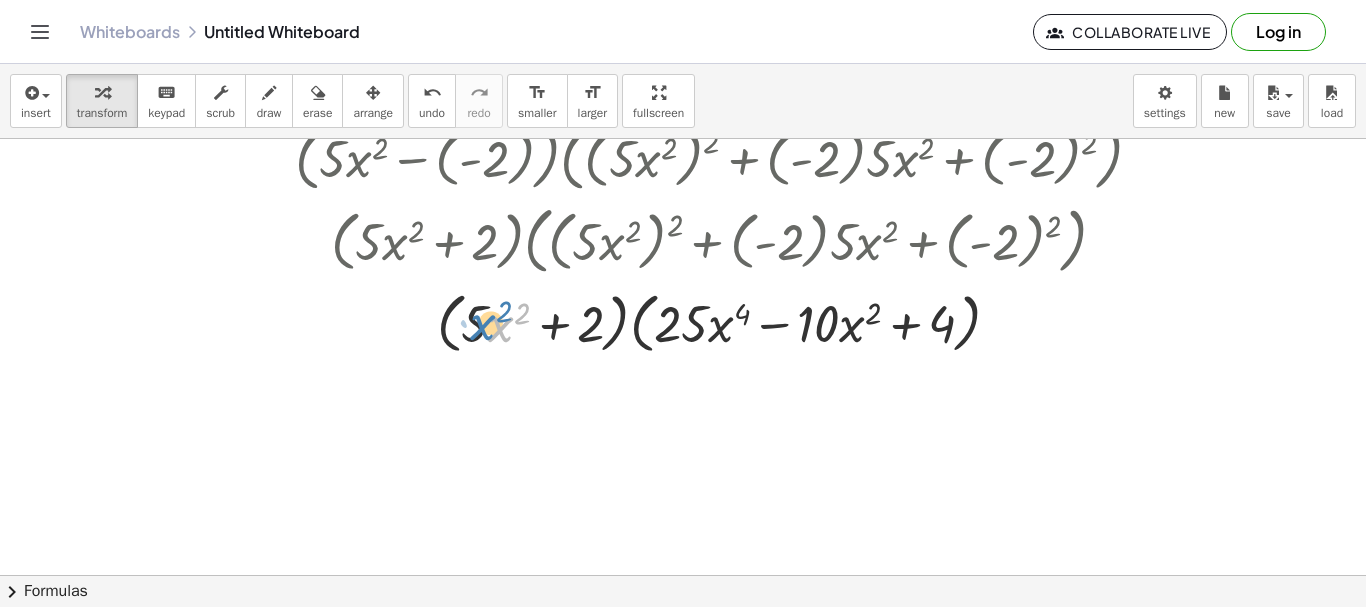 drag, startPoint x: 504, startPoint y: 336, endPoint x: 484, endPoint y: 334, distance: 20.09975 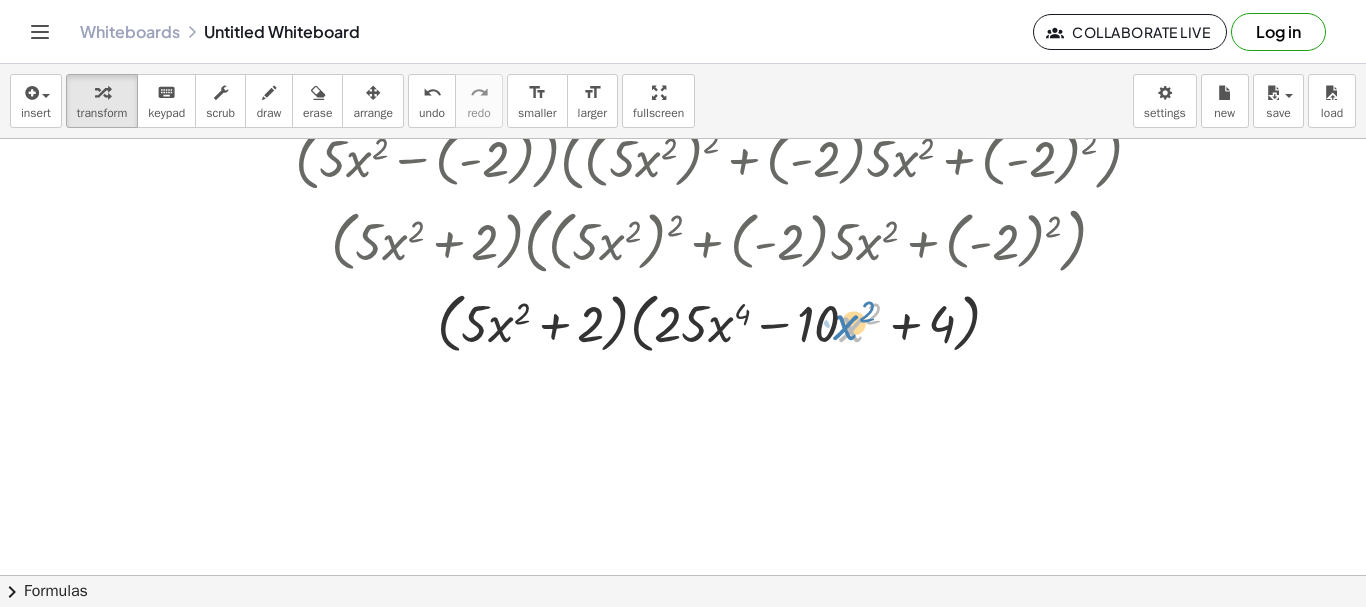click at bounding box center (726, 322) 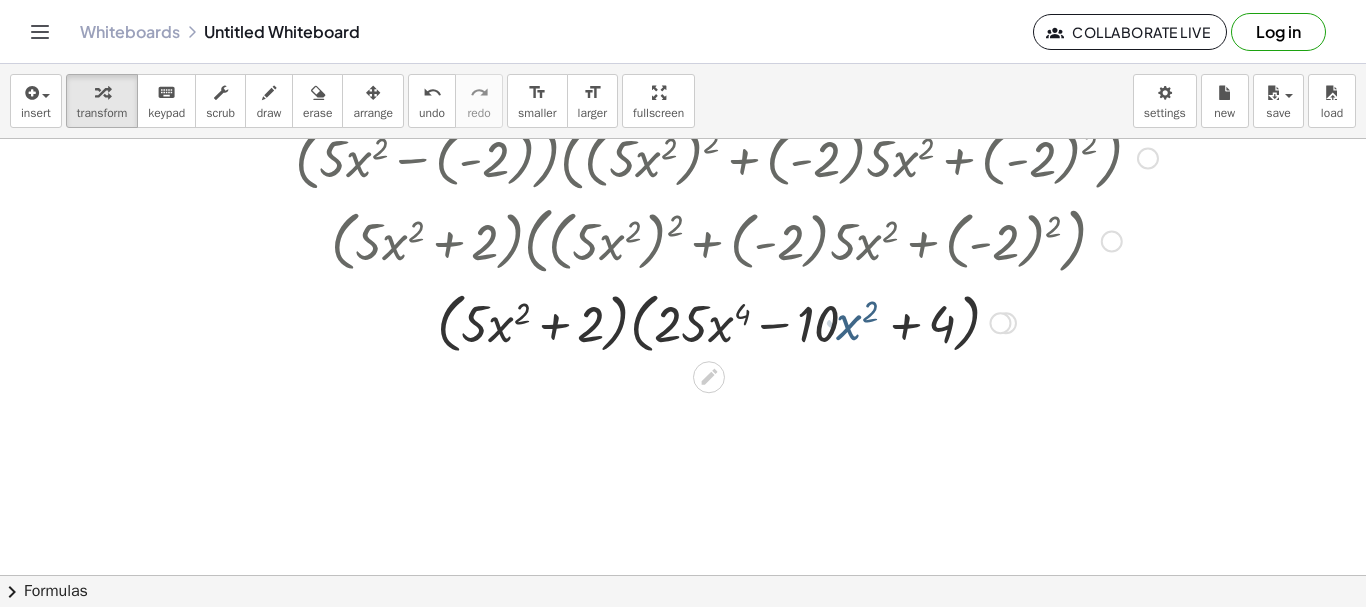 click at bounding box center (726, 322) 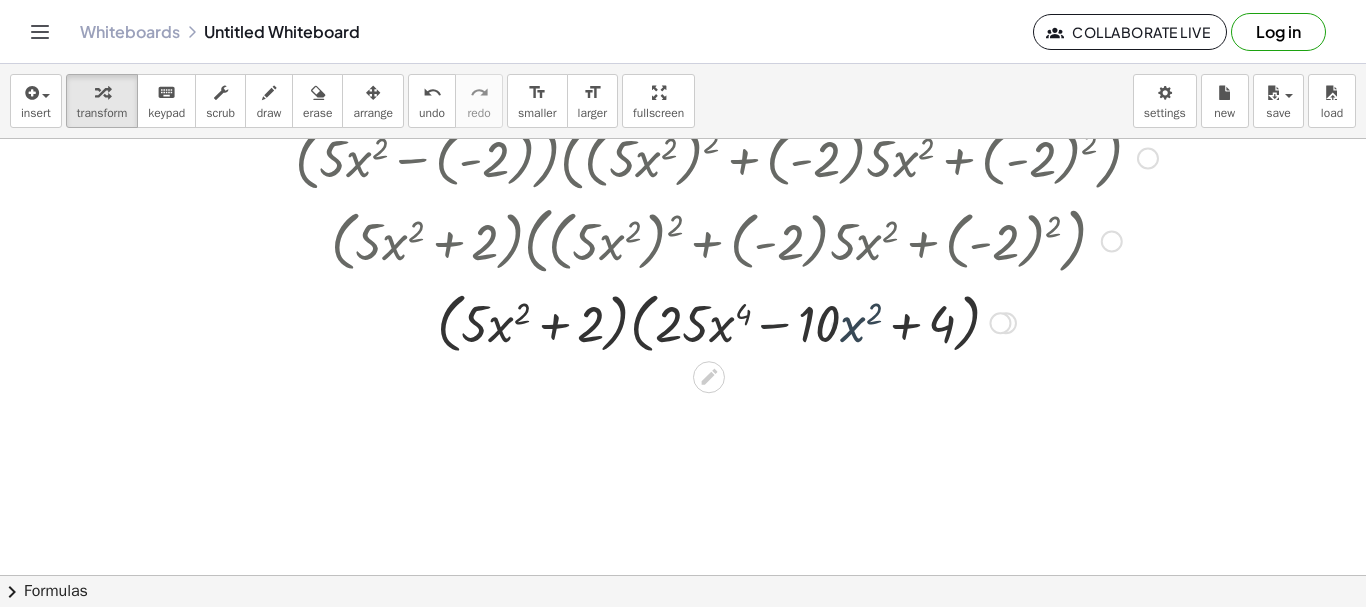 click at bounding box center [726, 322] 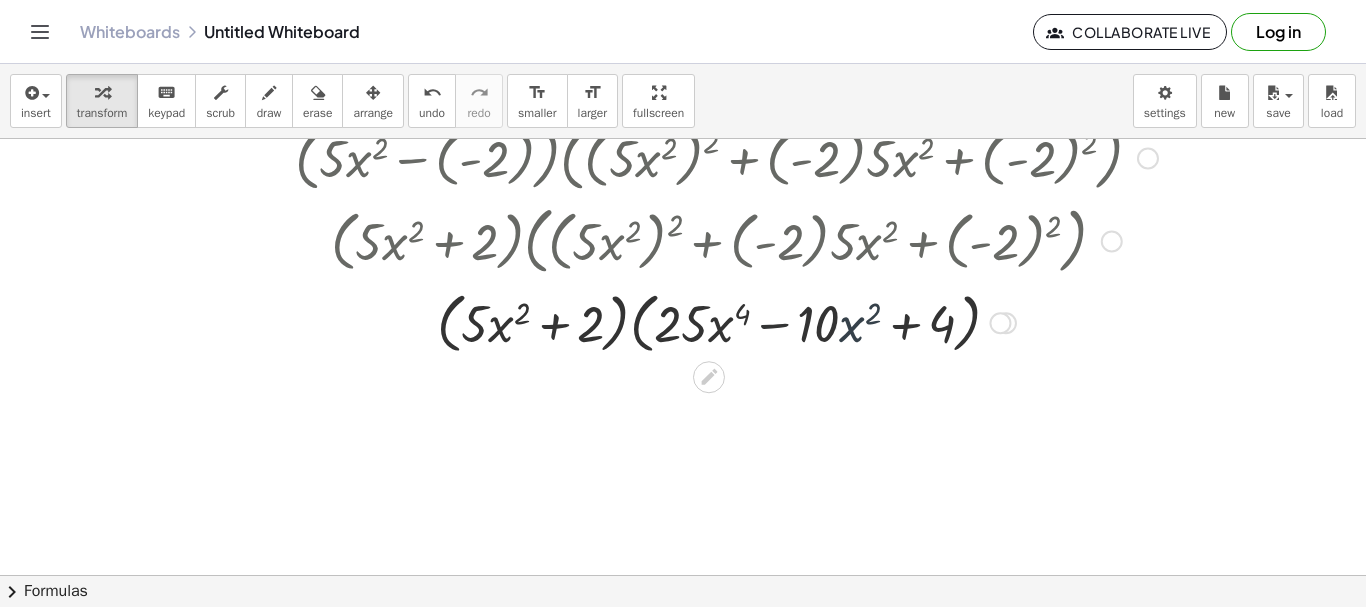 click at bounding box center (726, 322) 